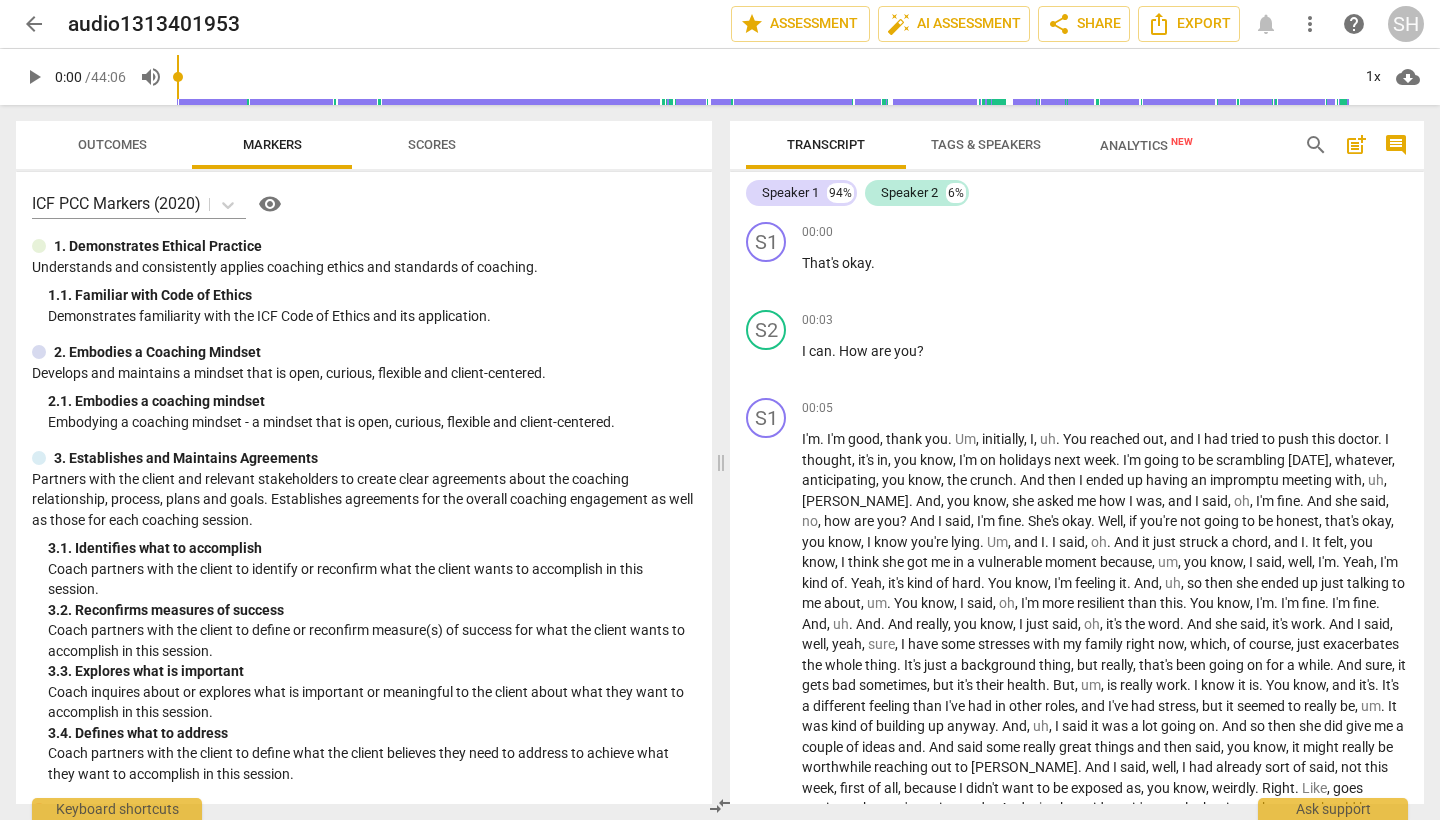 scroll, scrollTop: 0, scrollLeft: 0, axis: both 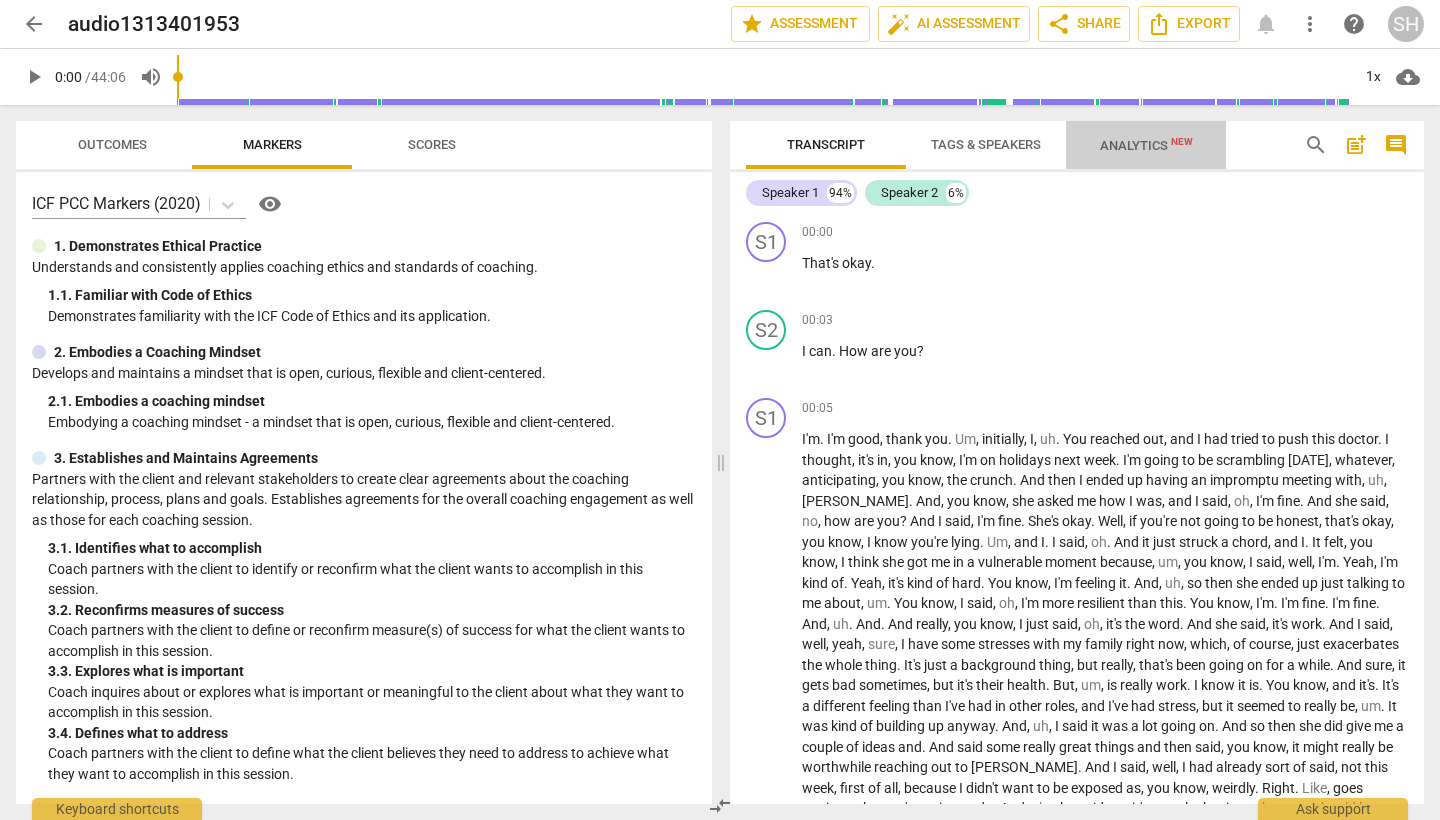 click on "Analytics   New" at bounding box center (1146, 145) 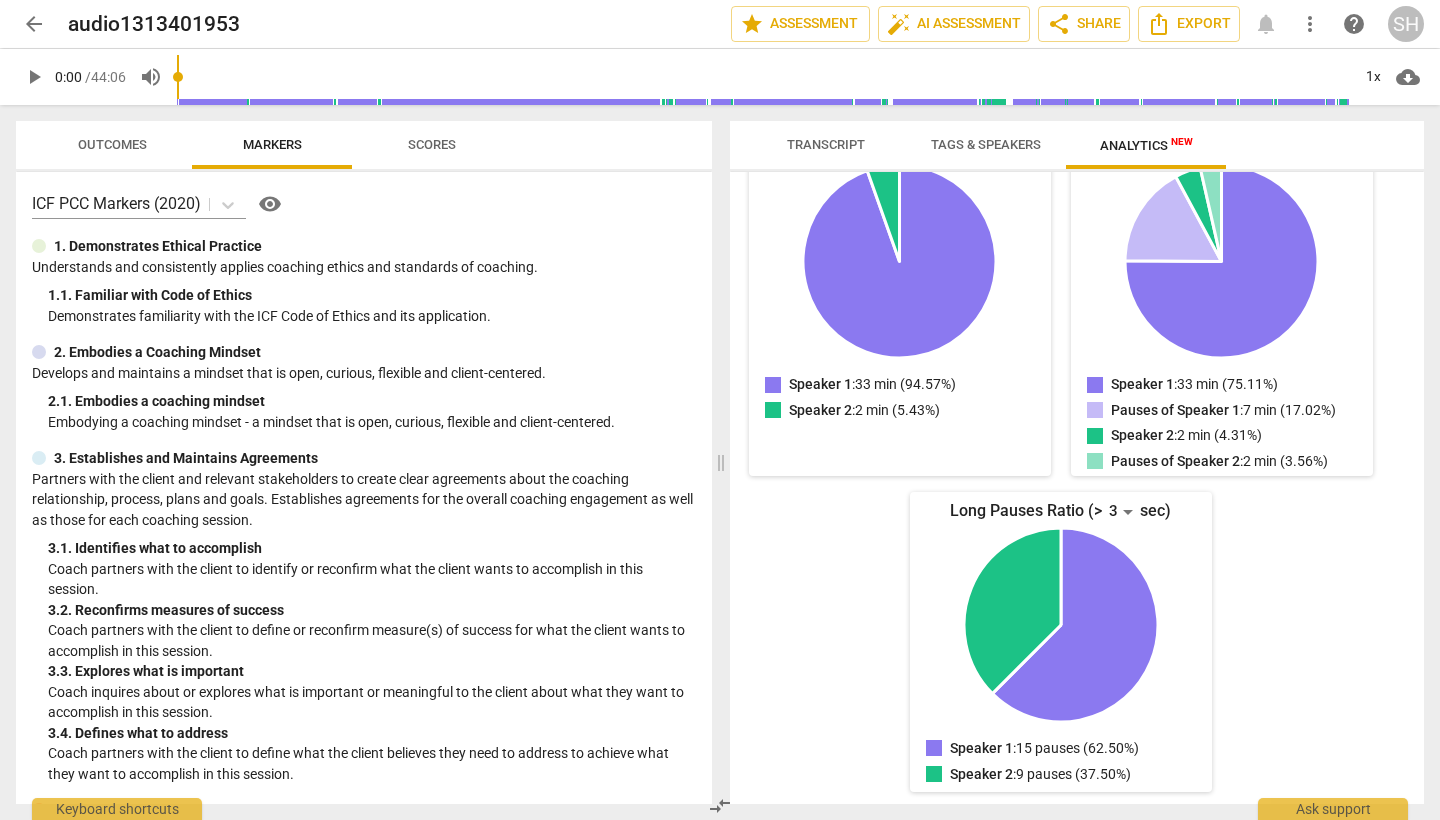 scroll, scrollTop: 270, scrollLeft: 0, axis: vertical 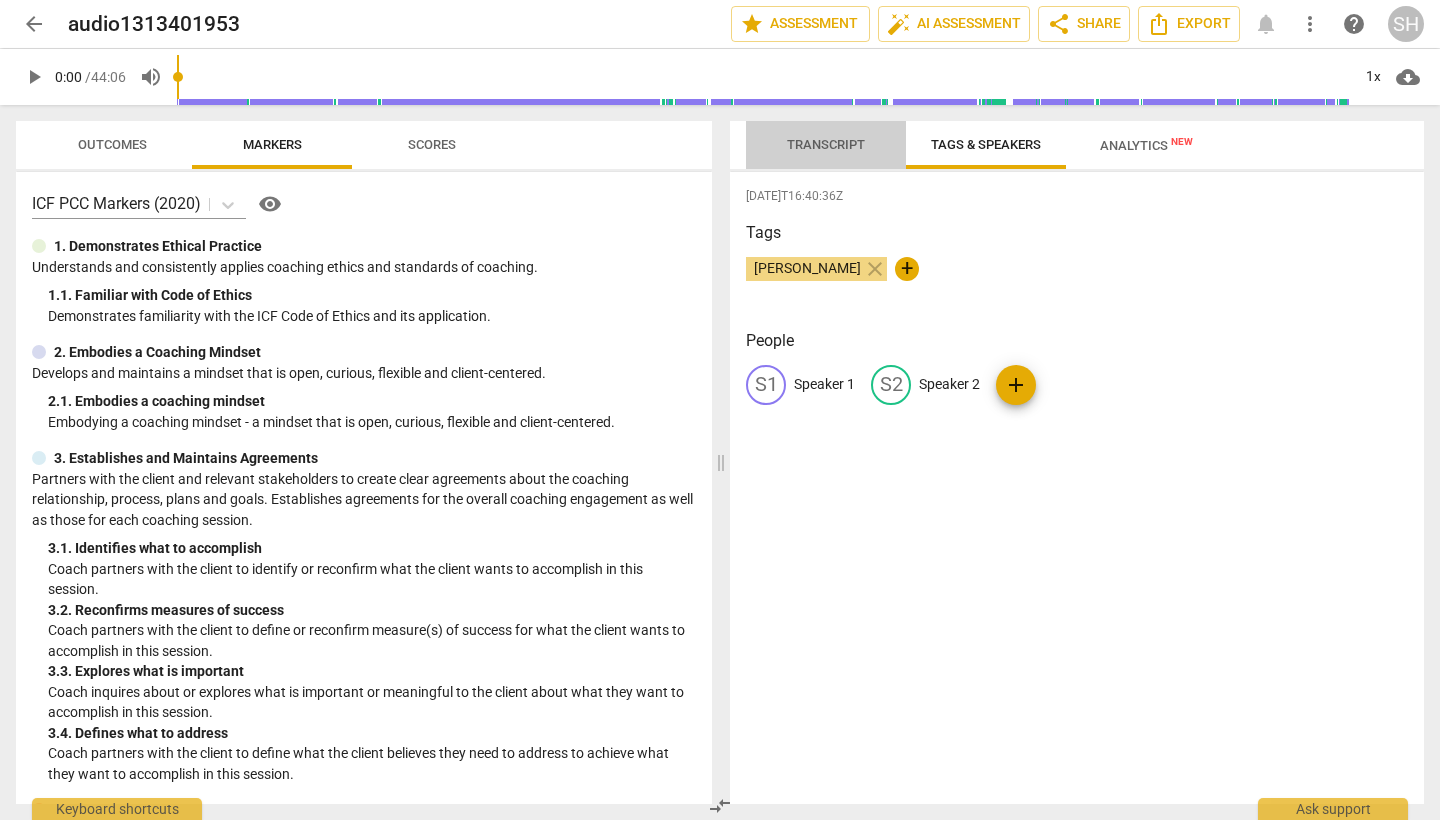 click on "Transcript" at bounding box center [826, 144] 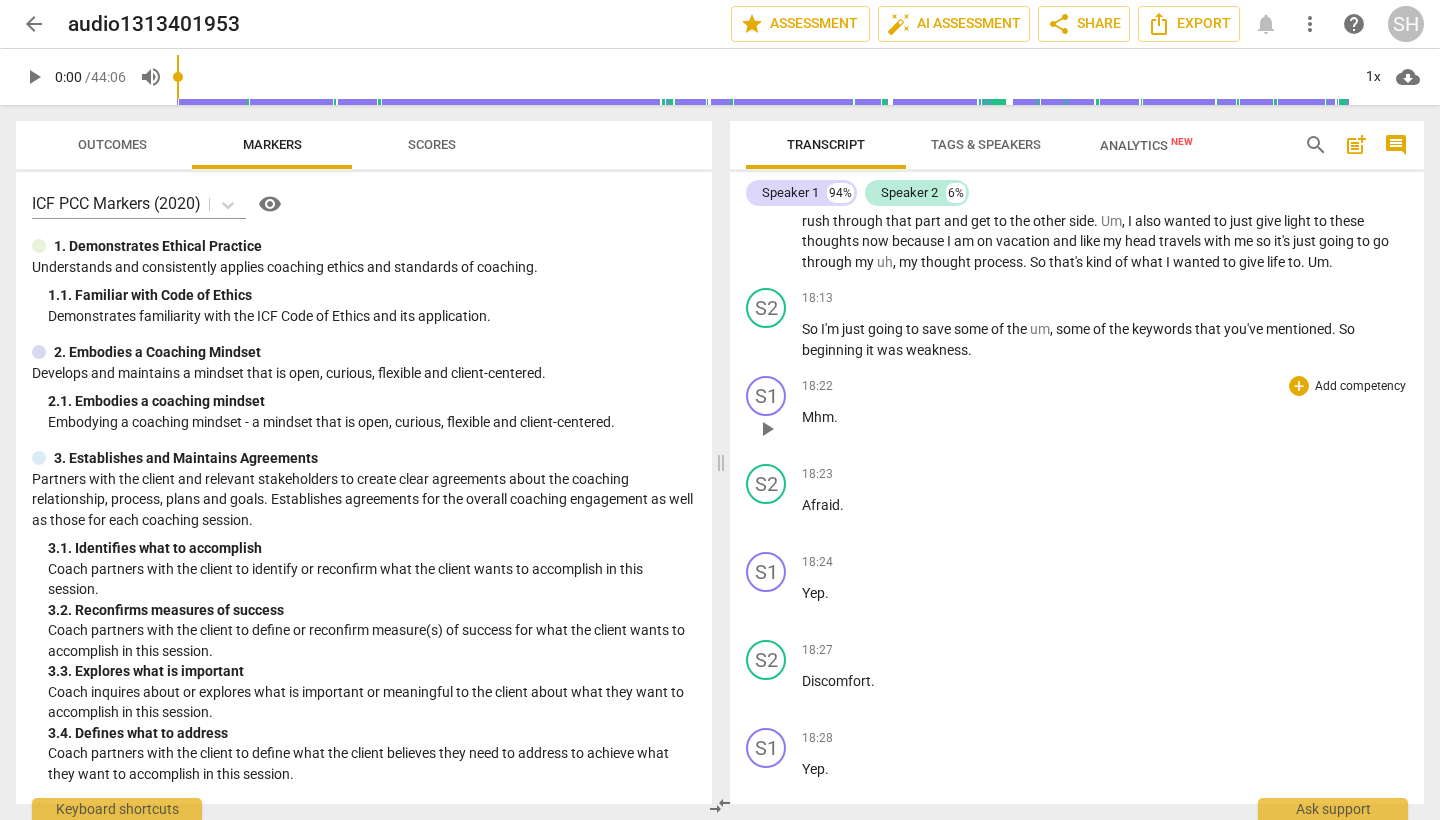 scroll, scrollTop: 3518, scrollLeft: 0, axis: vertical 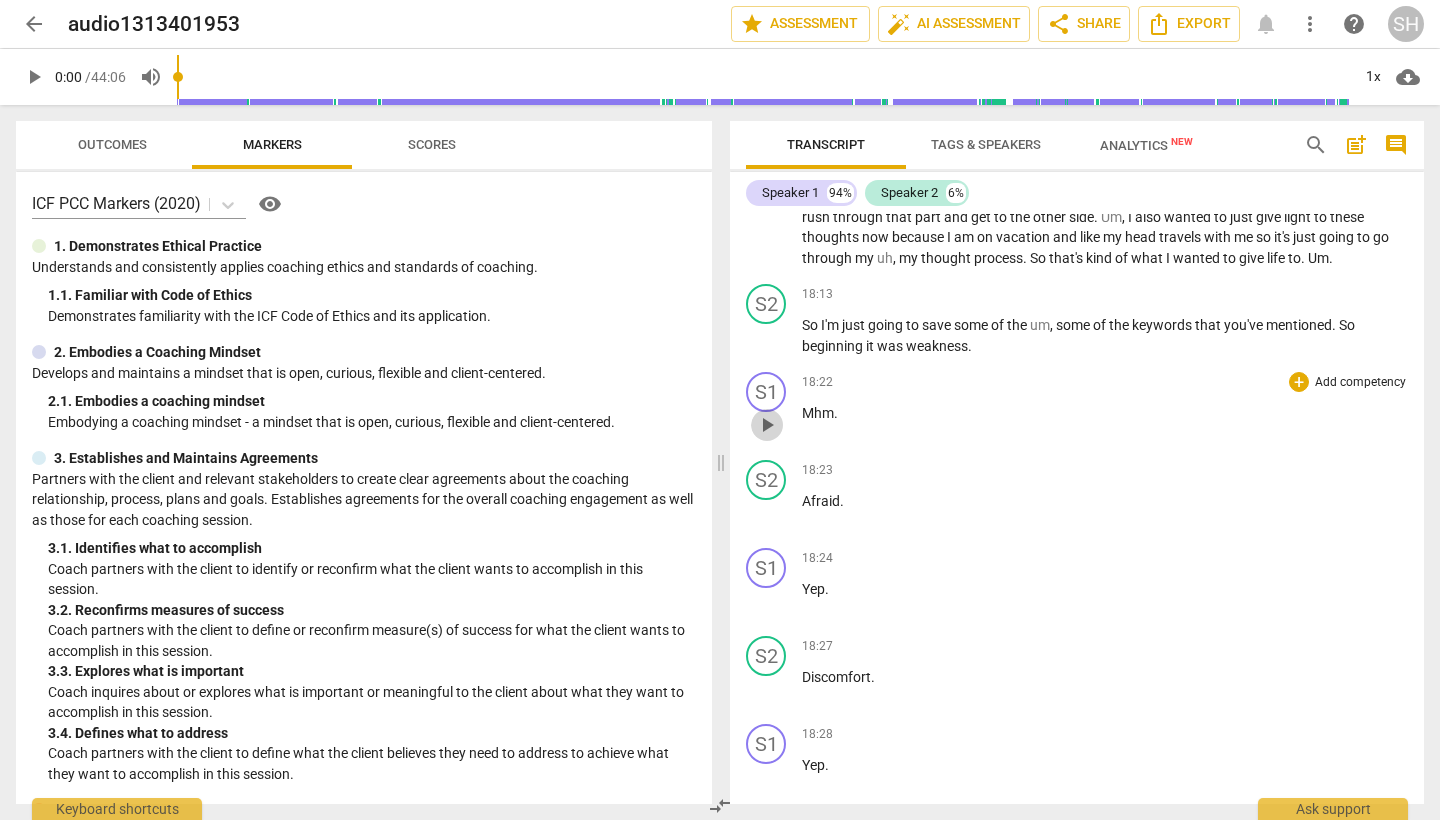 click on "play_arrow" at bounding box center [767, 425] 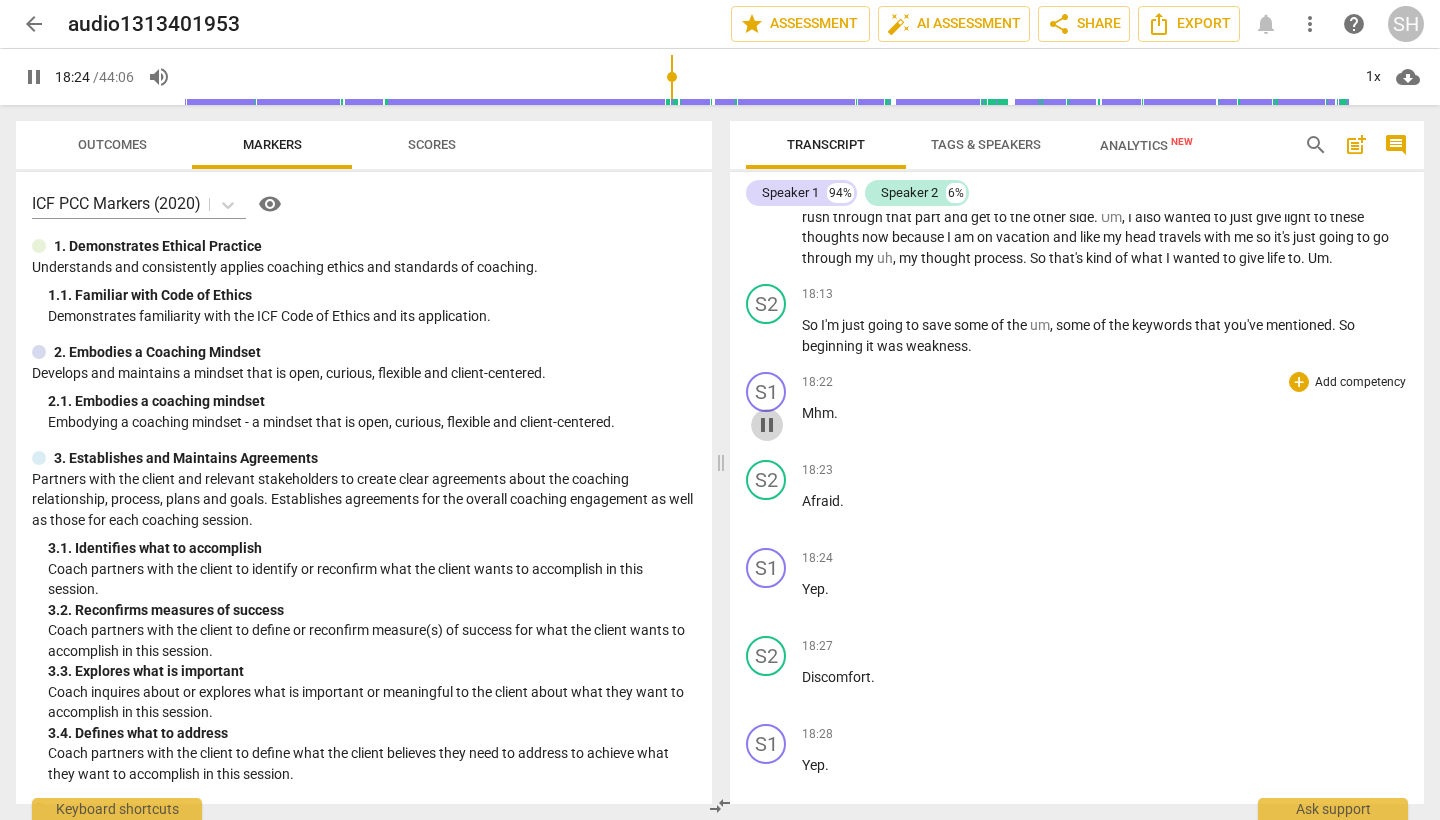 click on "pause" at bounding box center (767, 425) 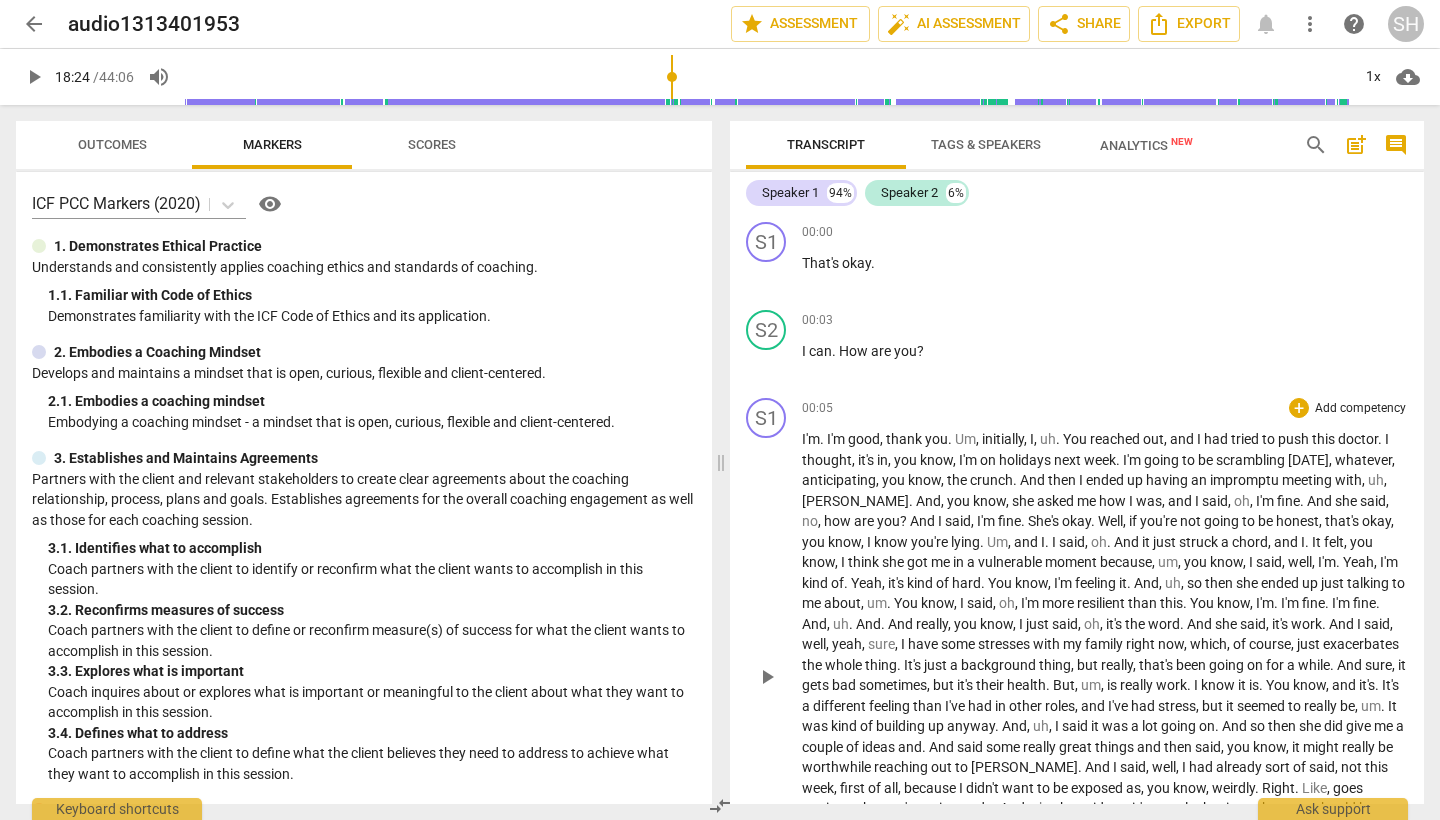 scroll, scrollTop: 0, scrollLeft: 0, axis: both 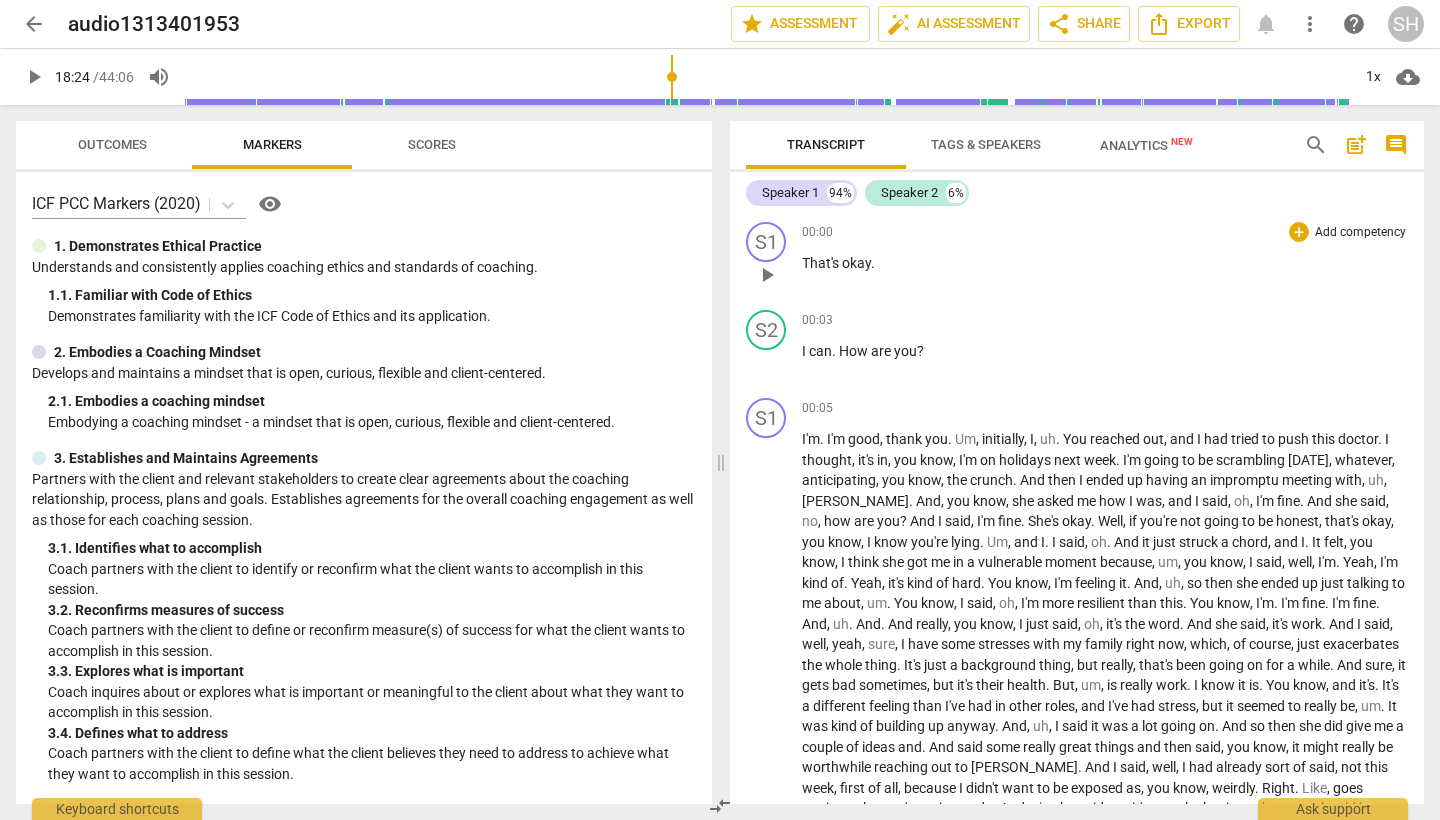 click on "play_arrow" at bounding box center [767, 275] 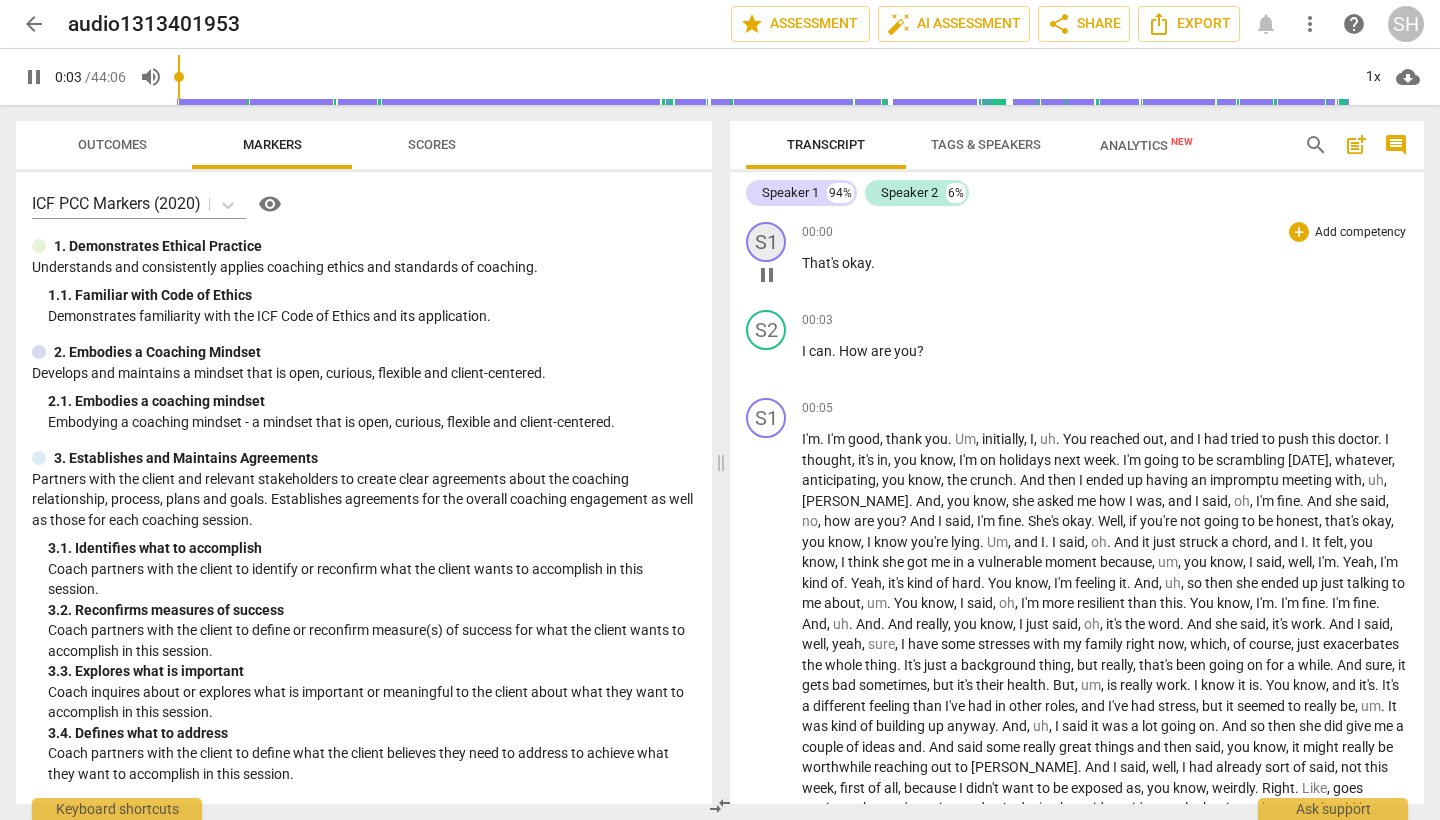 click on "S1" at bounding box center [766, 242] 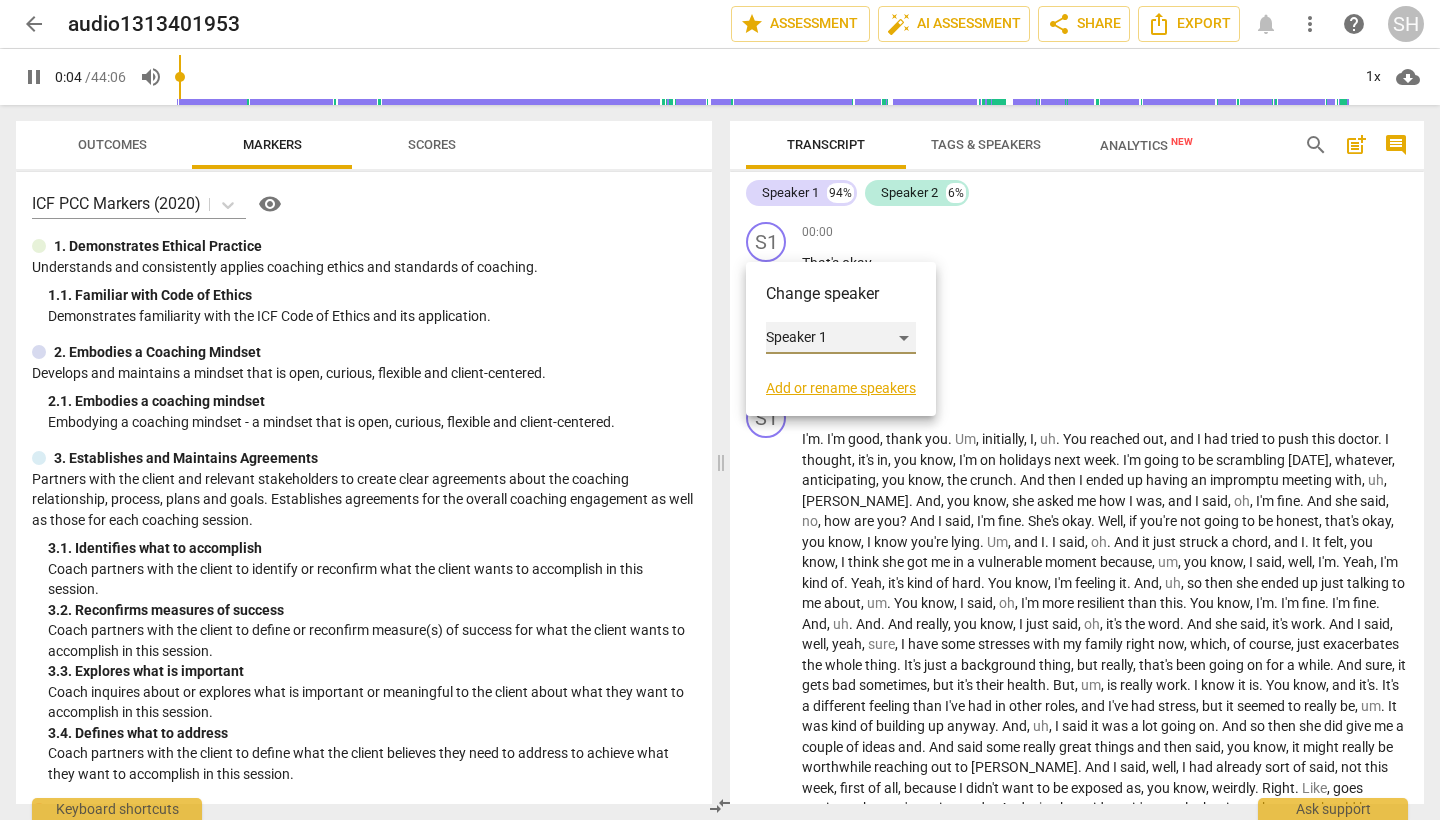 click on "Speaker 1" at bounding box center (841, 338) 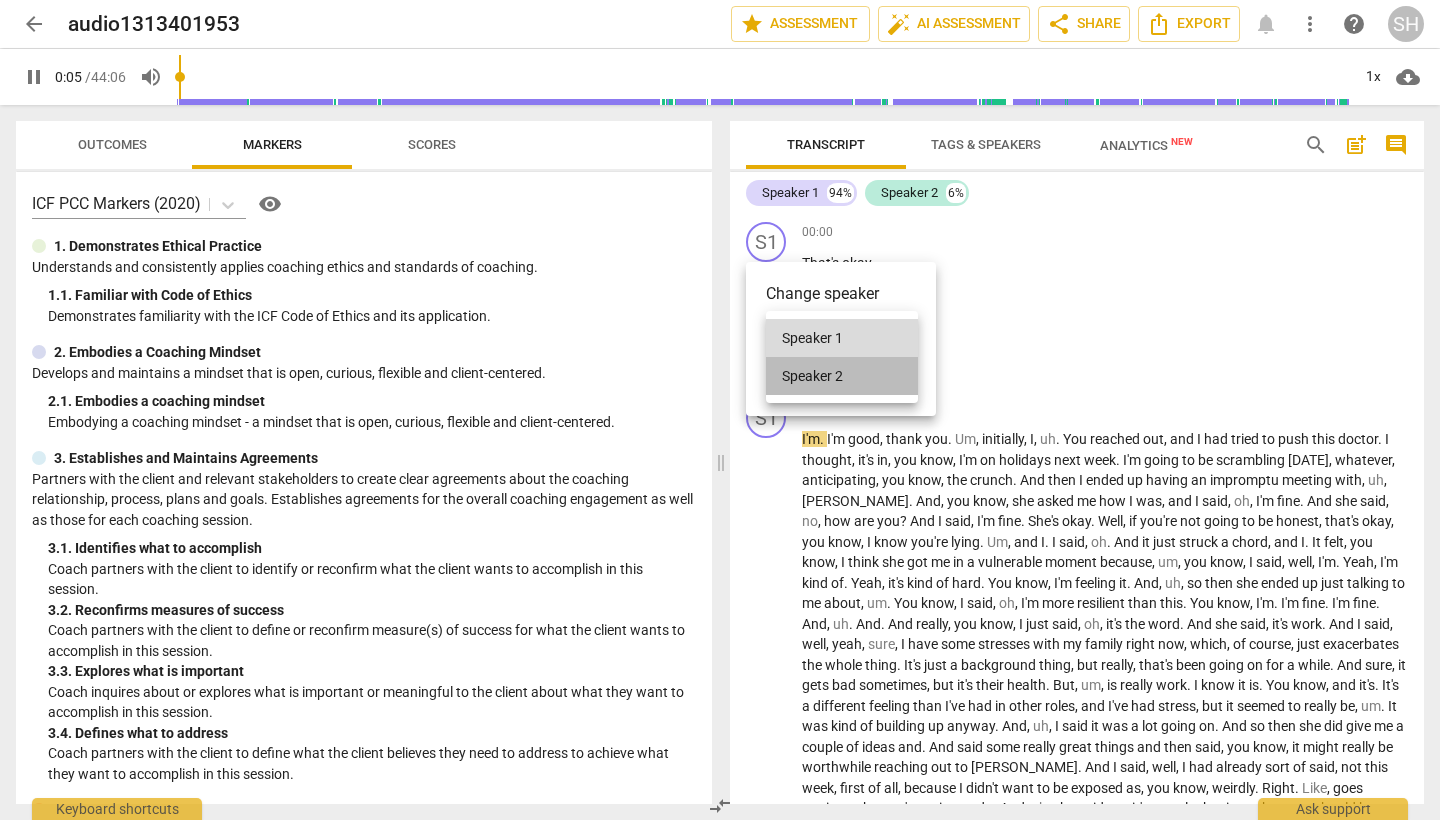 click on "Speaker 2" at bounding box center (842, 376) 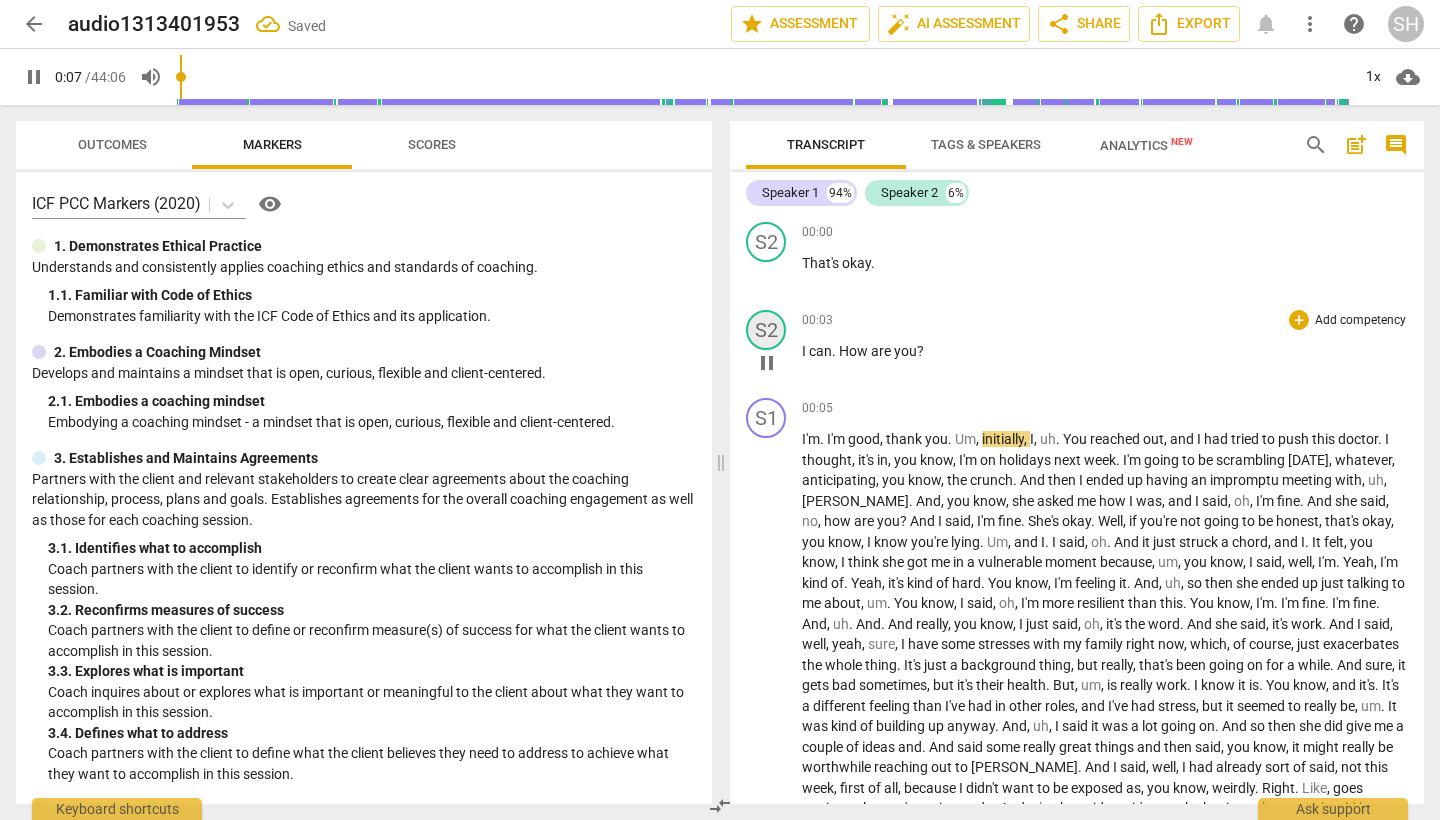 click on "S2" at bounding box center (766, 330) 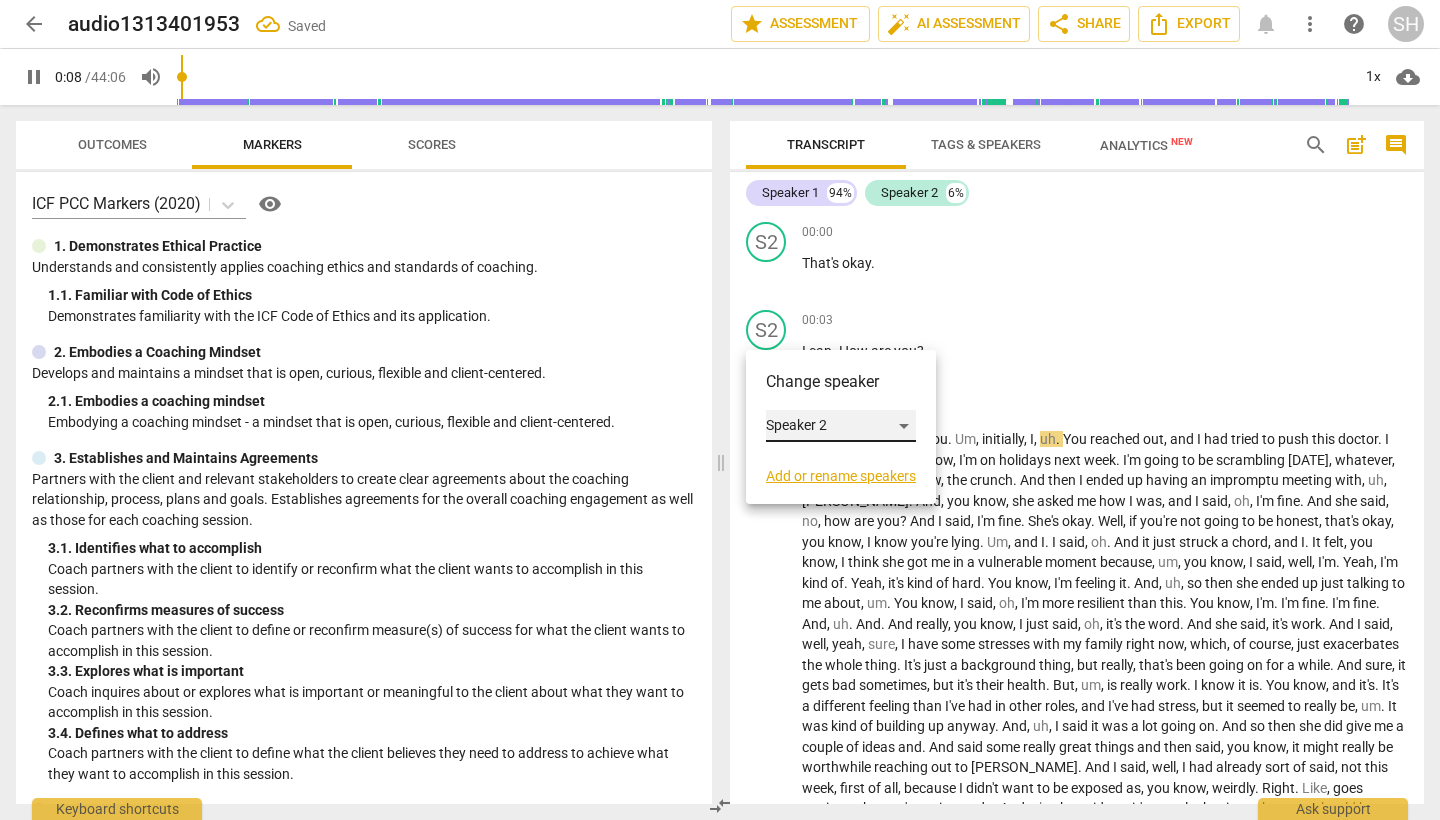 click on "Speaker 2" at bounding box center [841, 426] 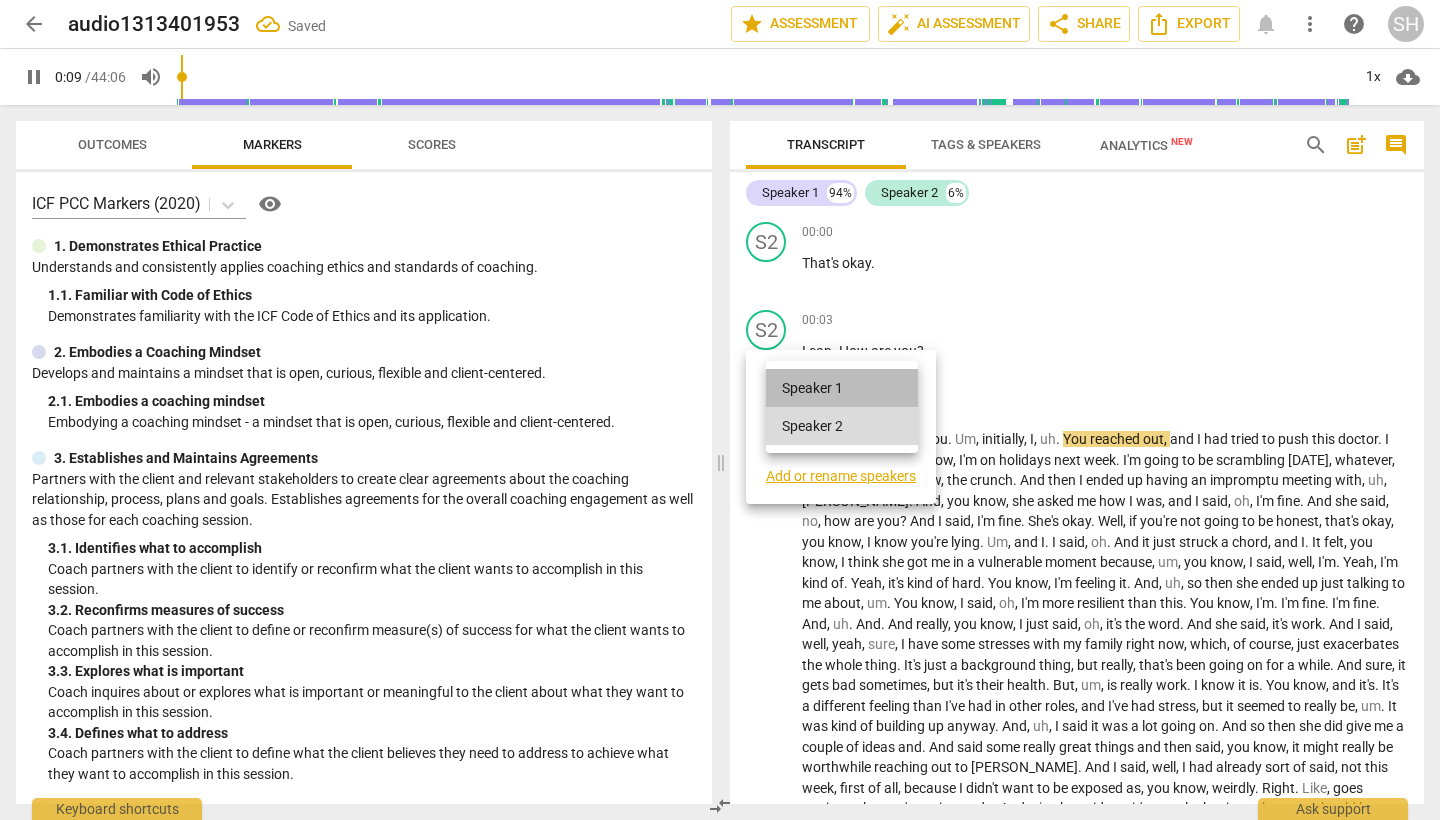 click on "Speaker 1" at bounding box center [842, 388] 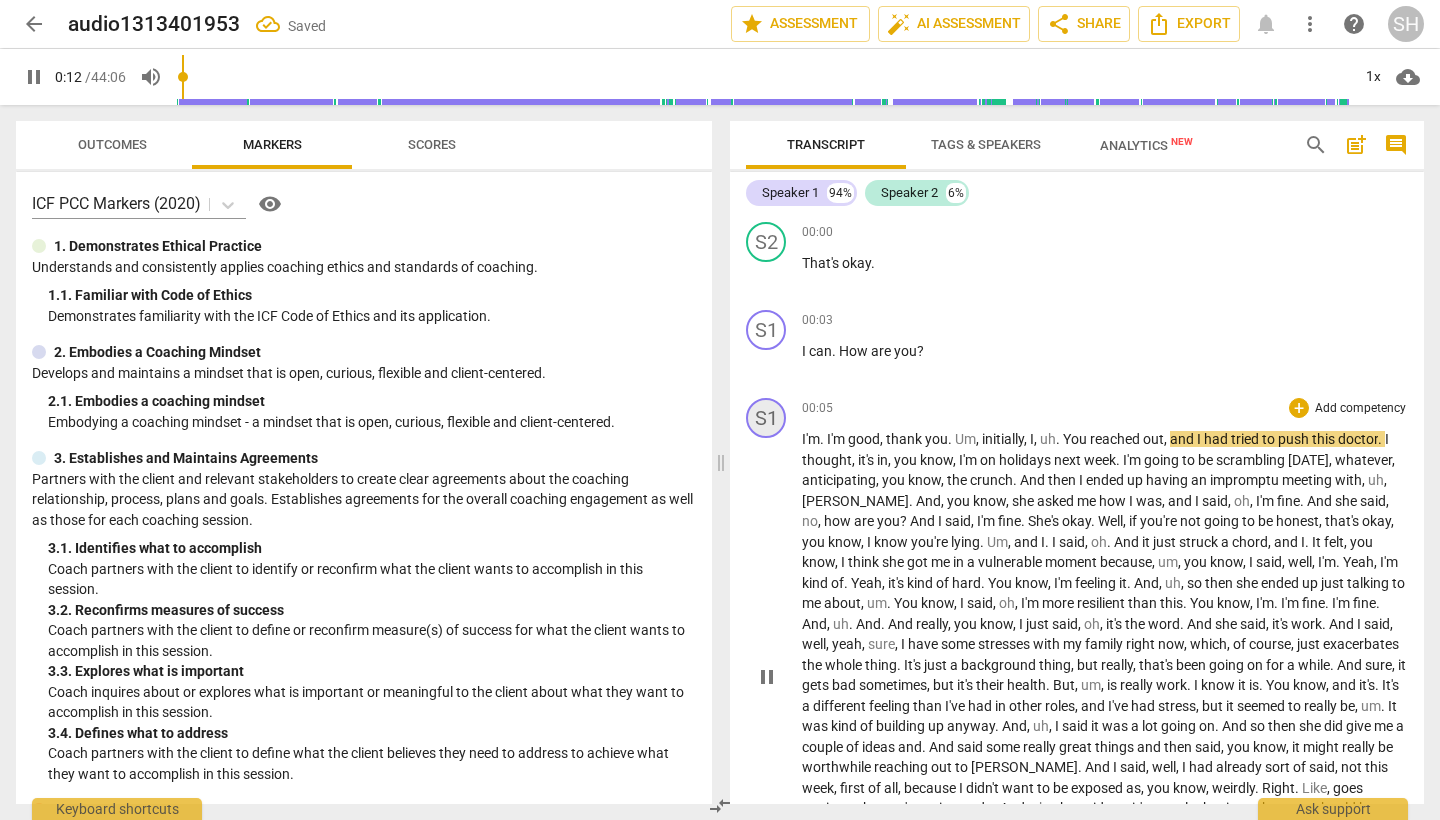 click on "S1" at bounding box center [766, 418] 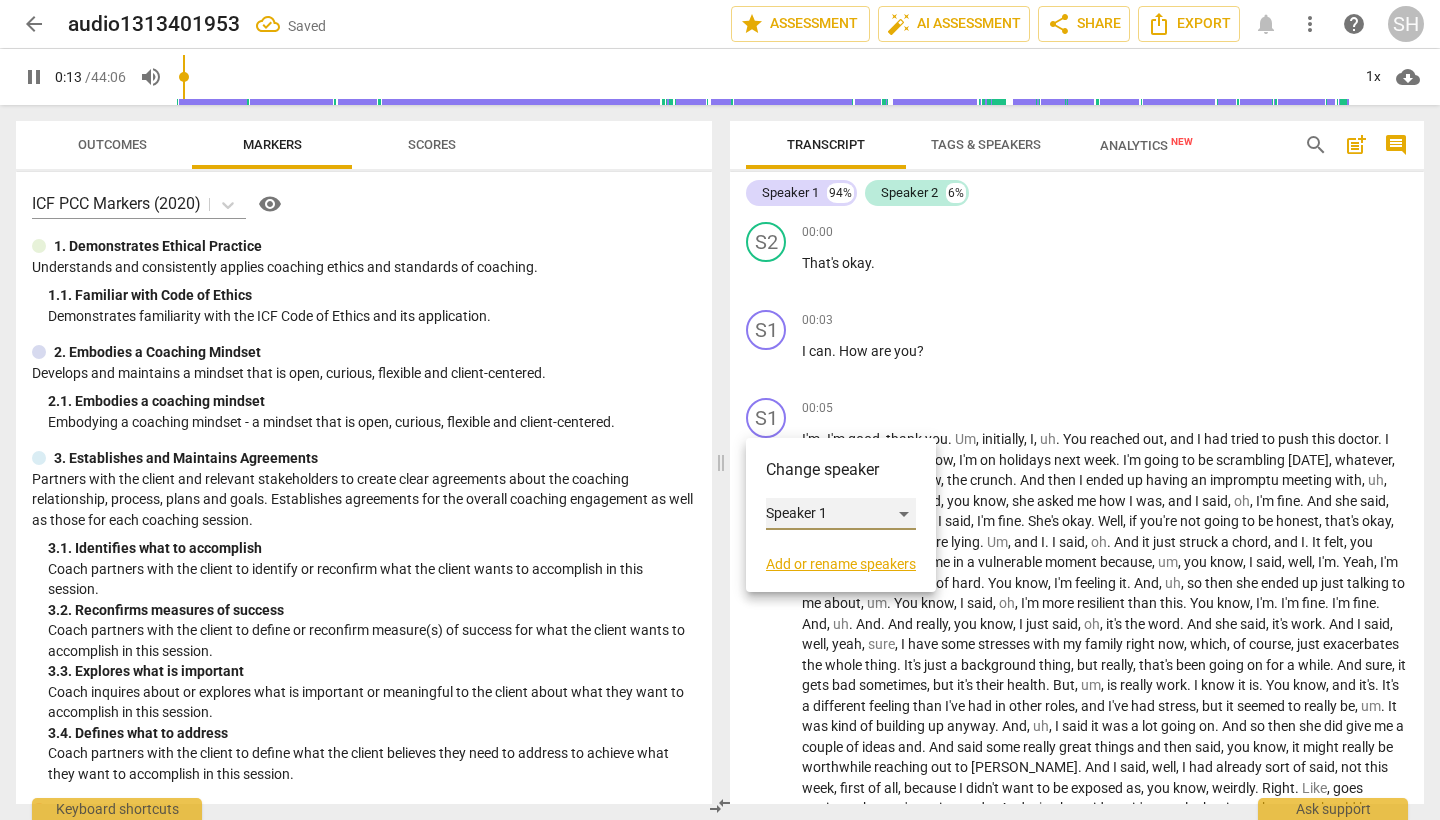 click on "Speaker 1" at bounding box center [841, 514] 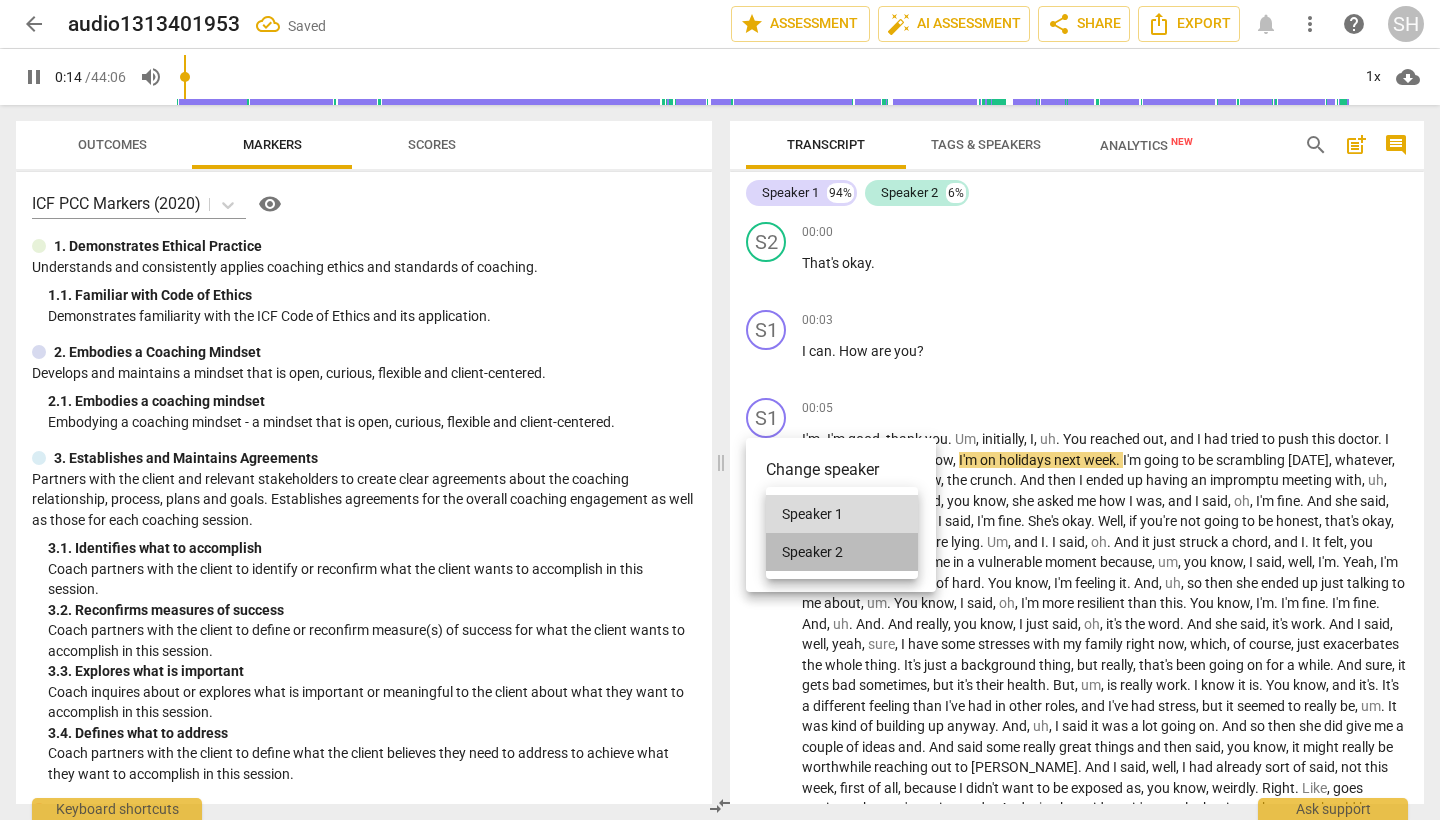 click on "Speaker 2" at bounding box center (842, 552) 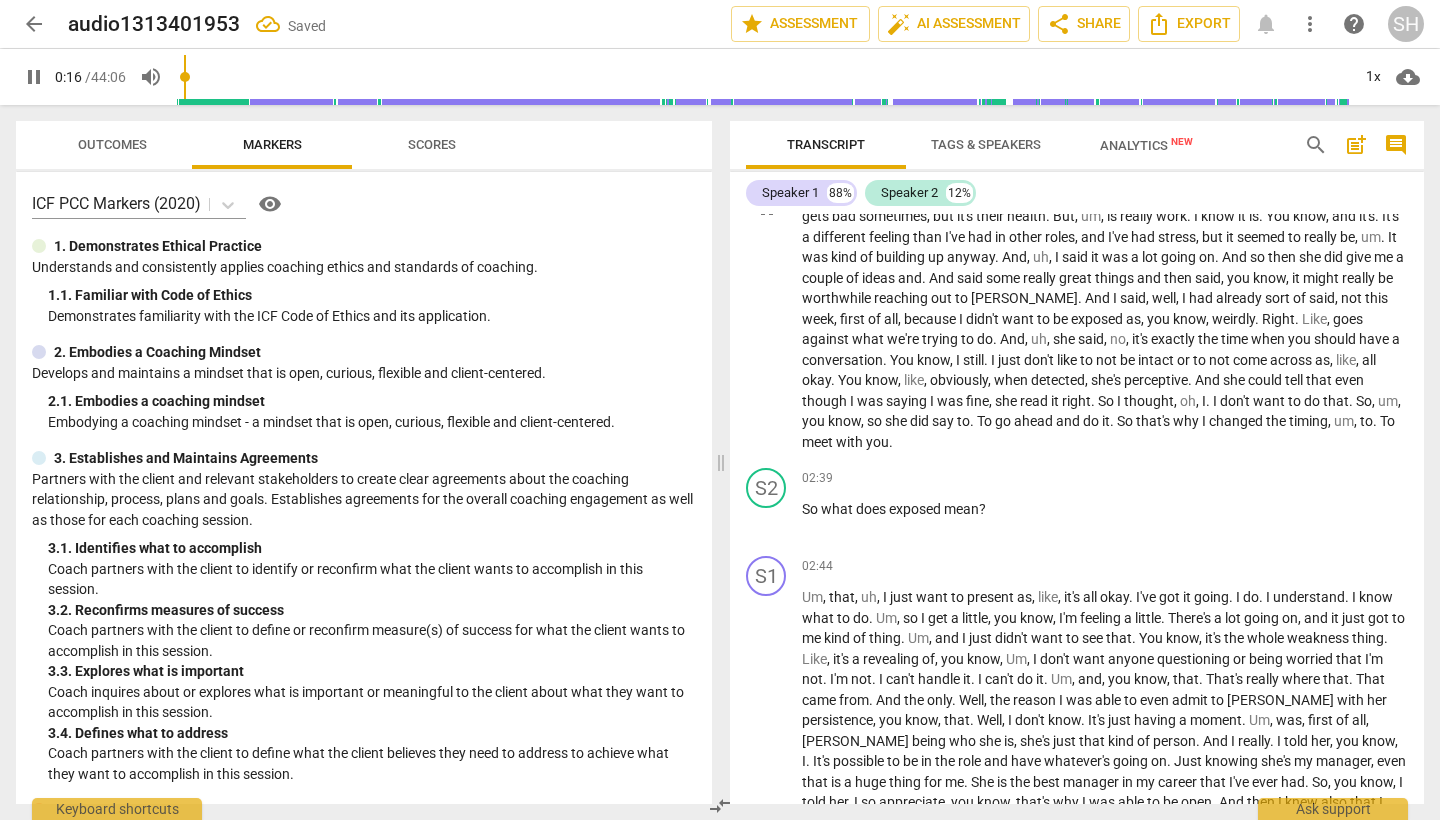 scroll, scrollTop: 480, scrollLeft: 0, axis: vertical 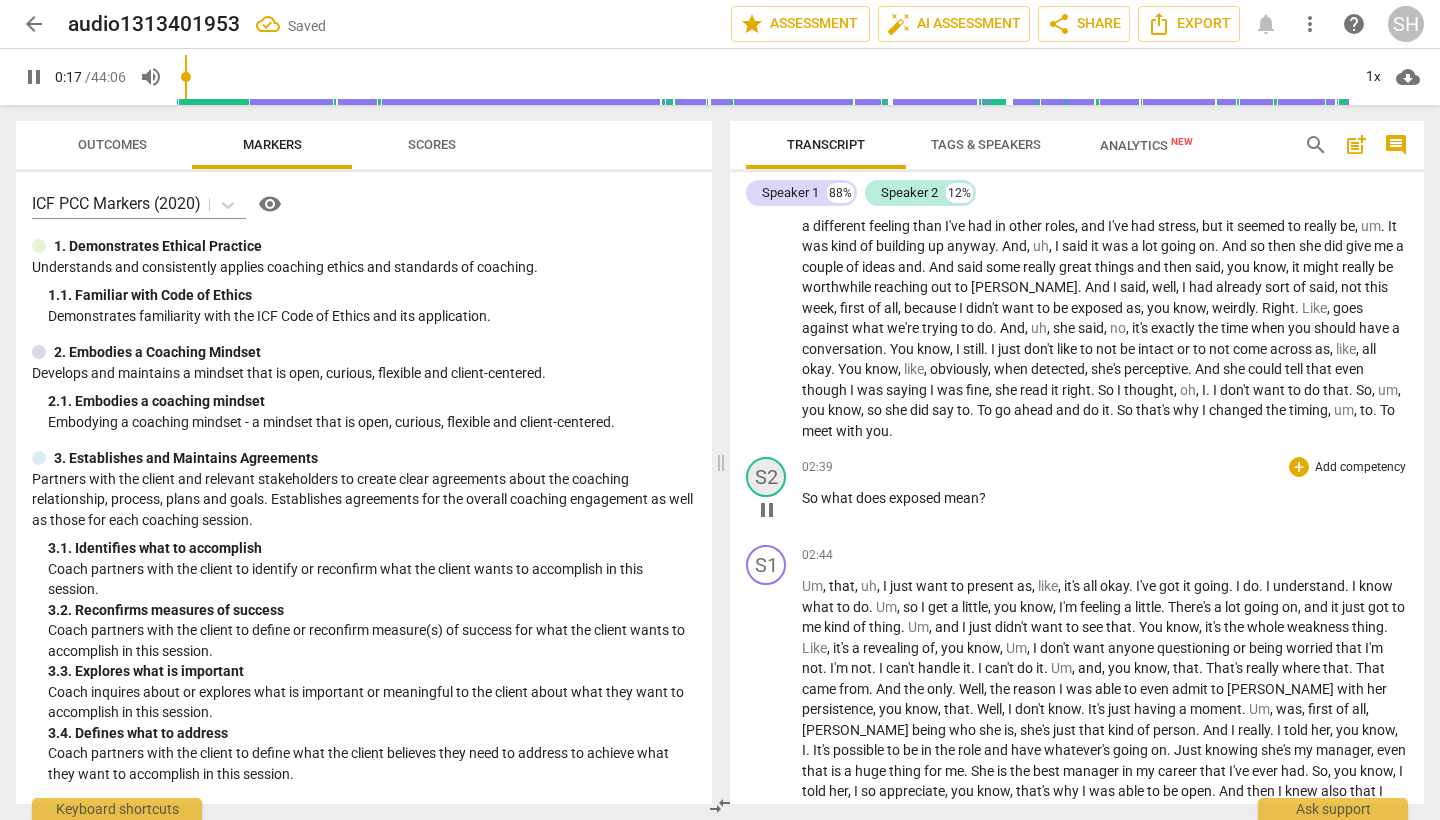 click on "S2" at bounding box center (766, 477) 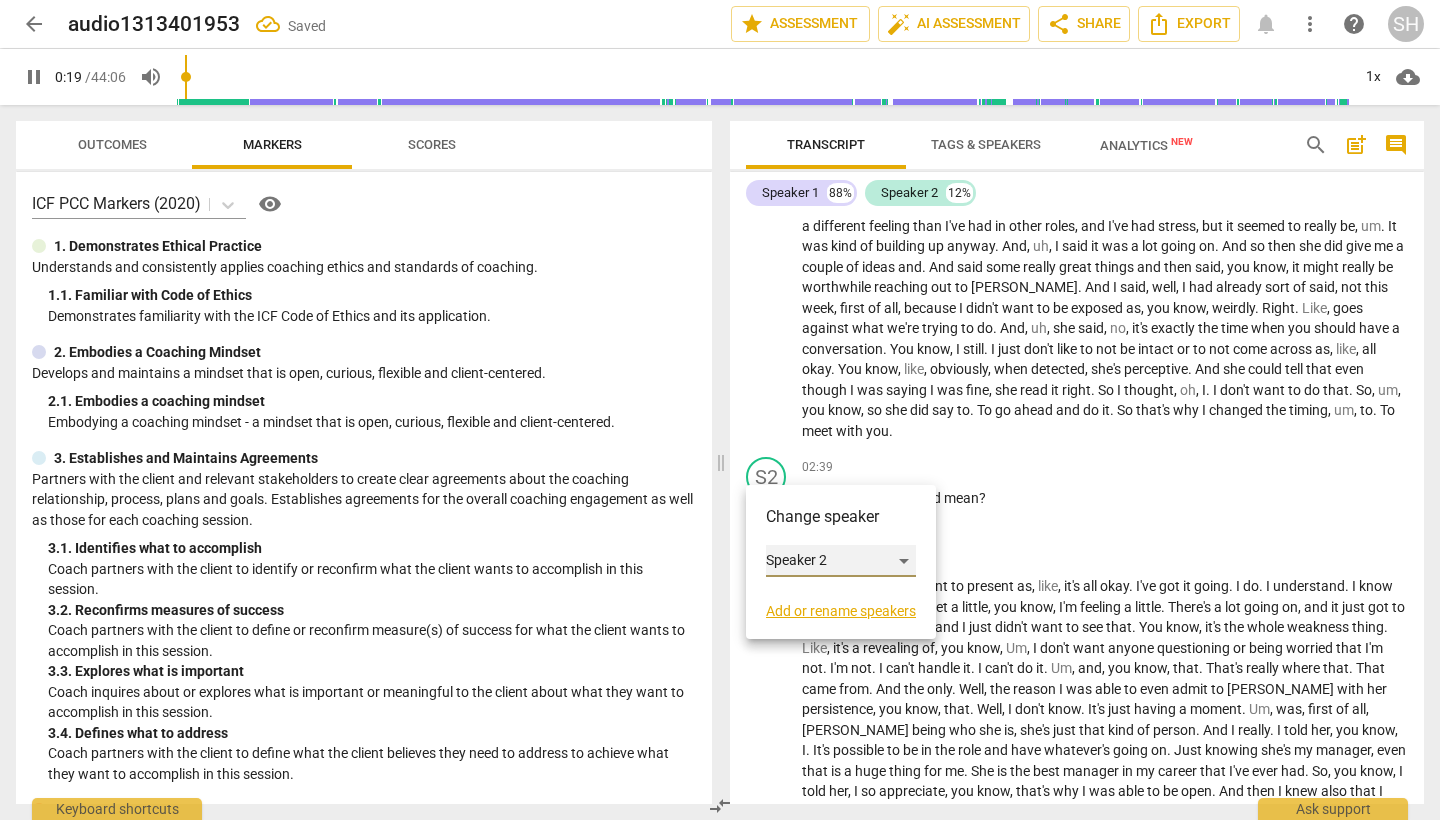 click on "Speaker 2" at bounding box center (841, 561) 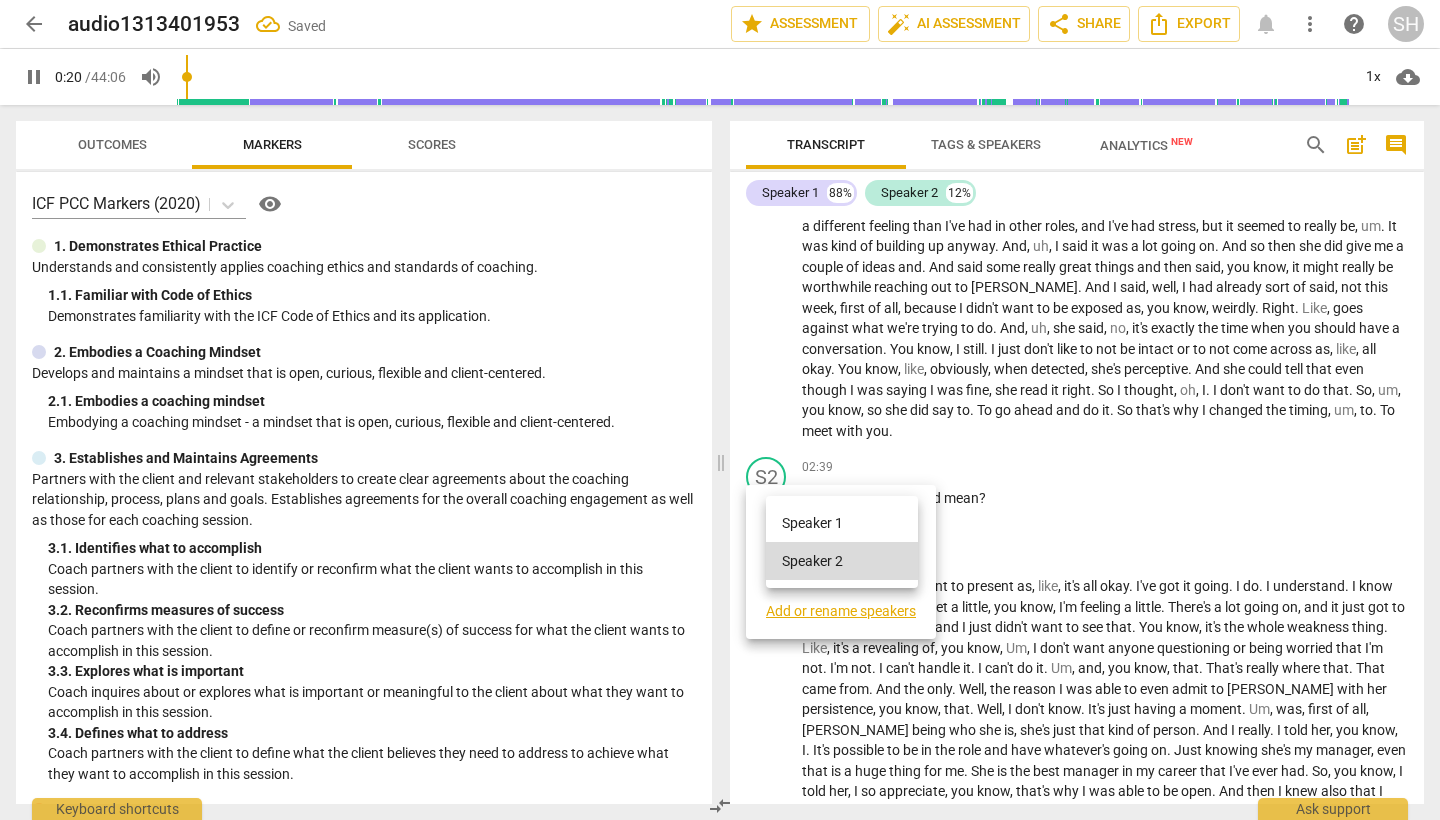 click on "Speaker 1" at bounding box center [842, 523] 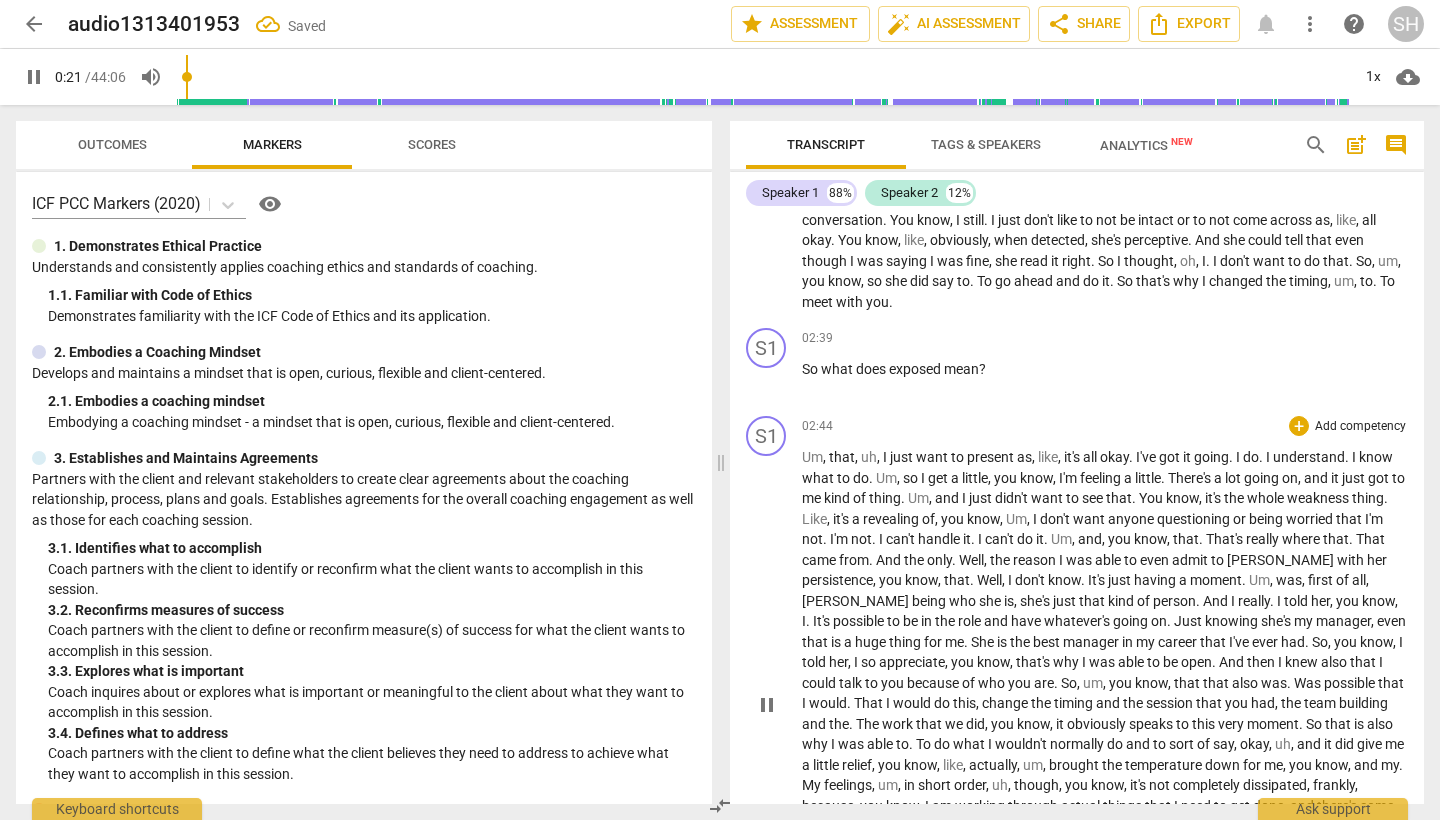 scroll, scrollTop: 687, scrollLeft: 0, axis: vertical 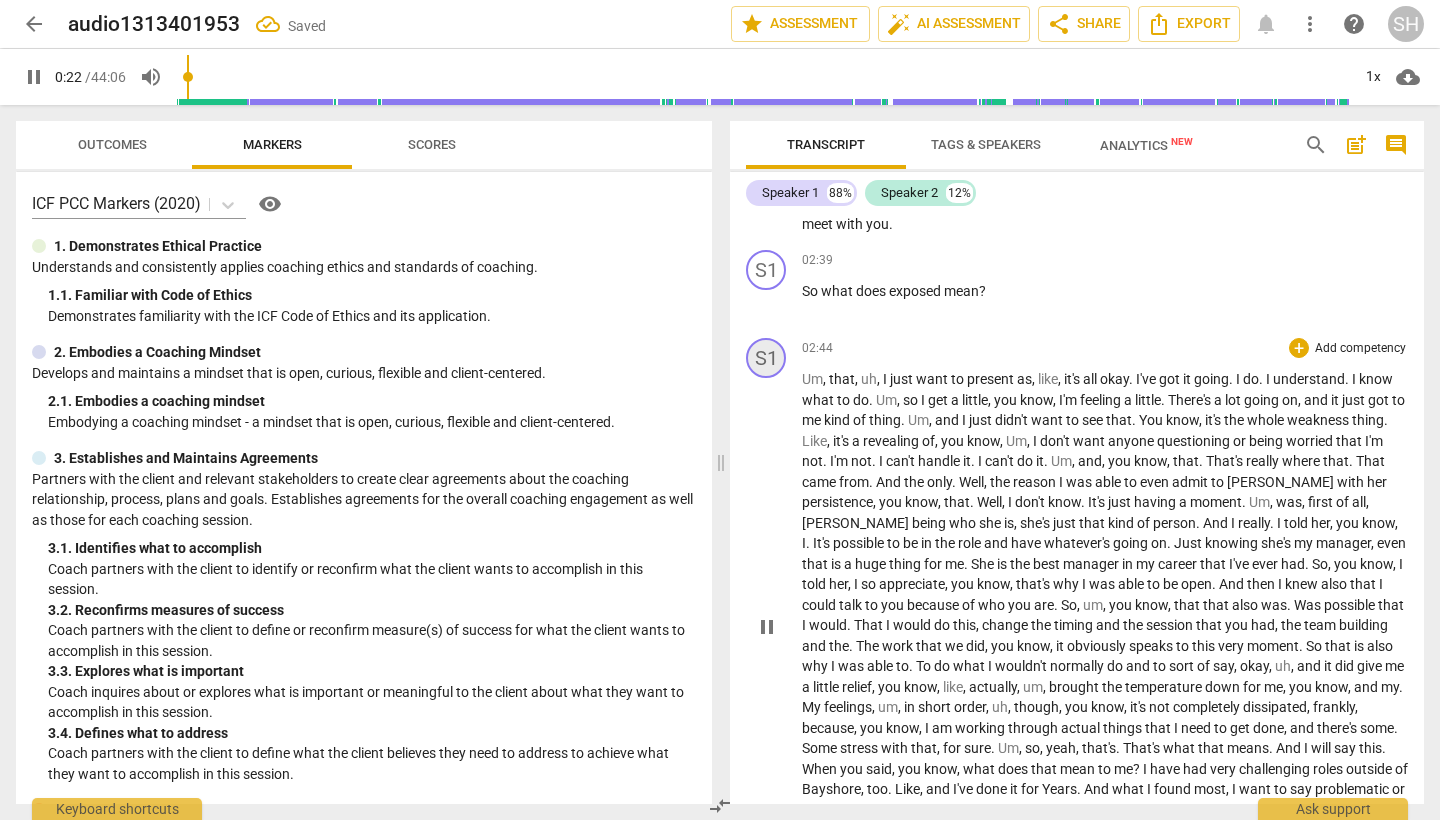 click on "S1" at bounding box center [766, 358] 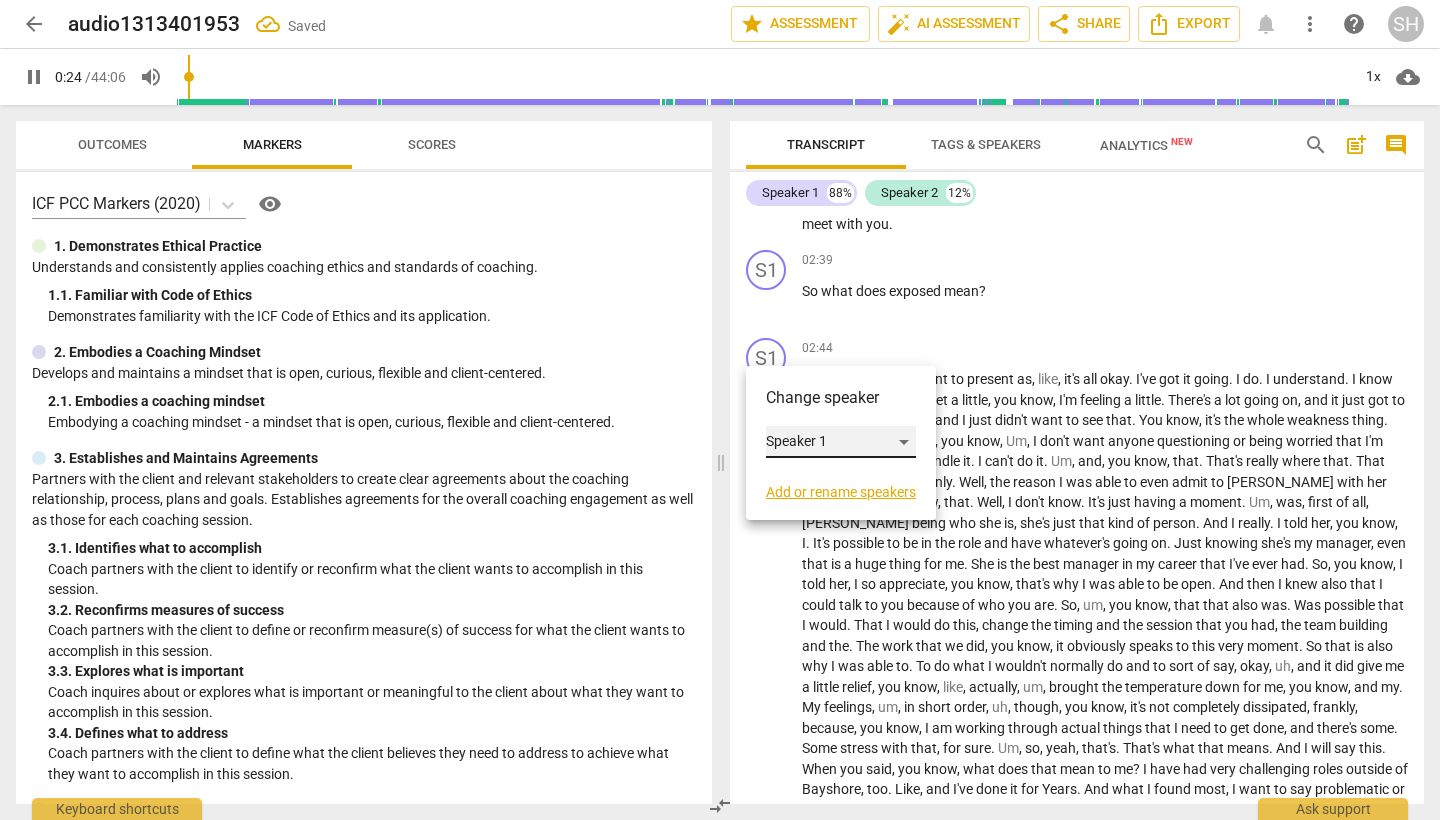 click on "Speaker 1" at bounding box center (841, 442) 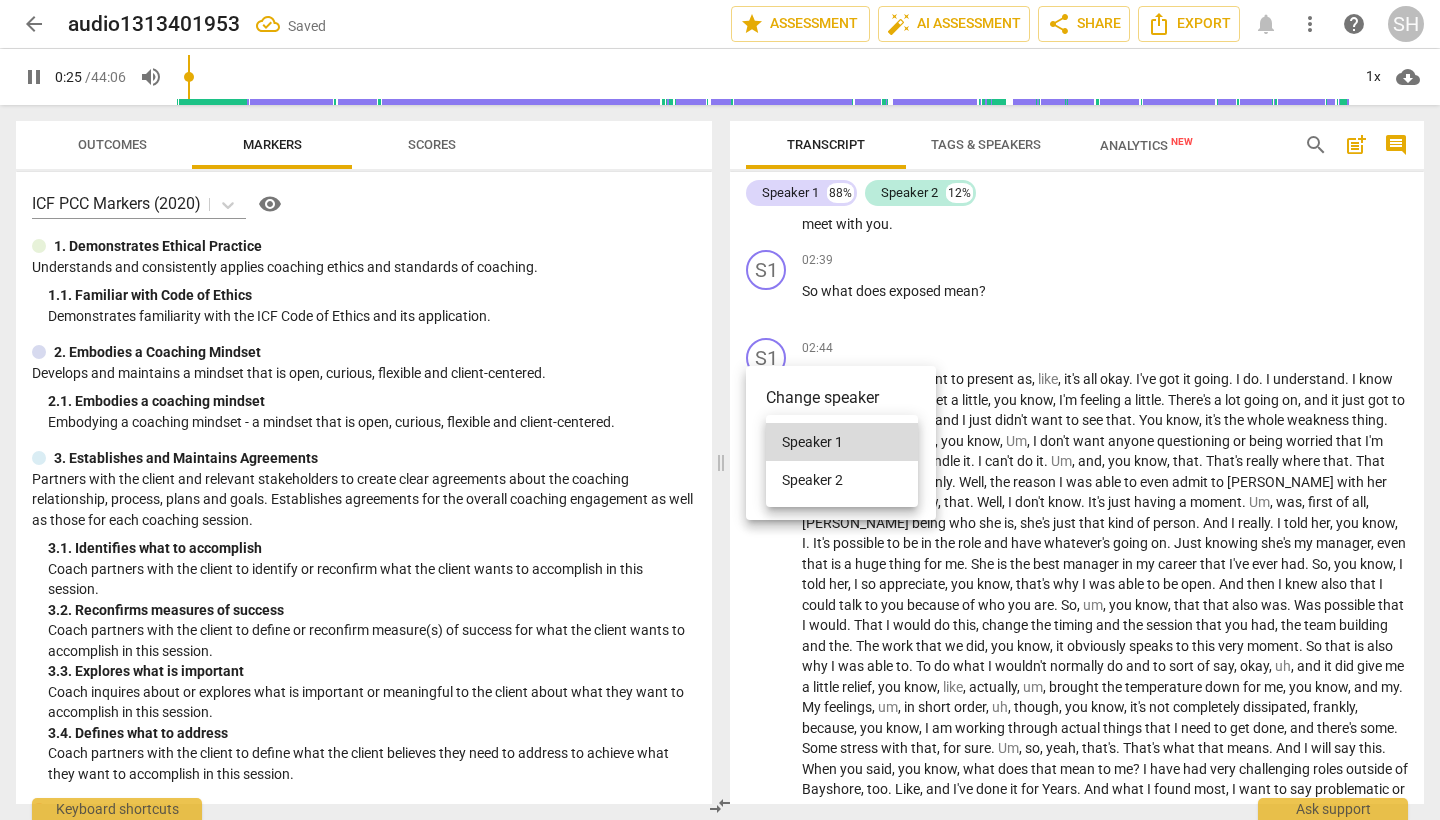 click on "Speaker 2" at bounding box center [842, 480] 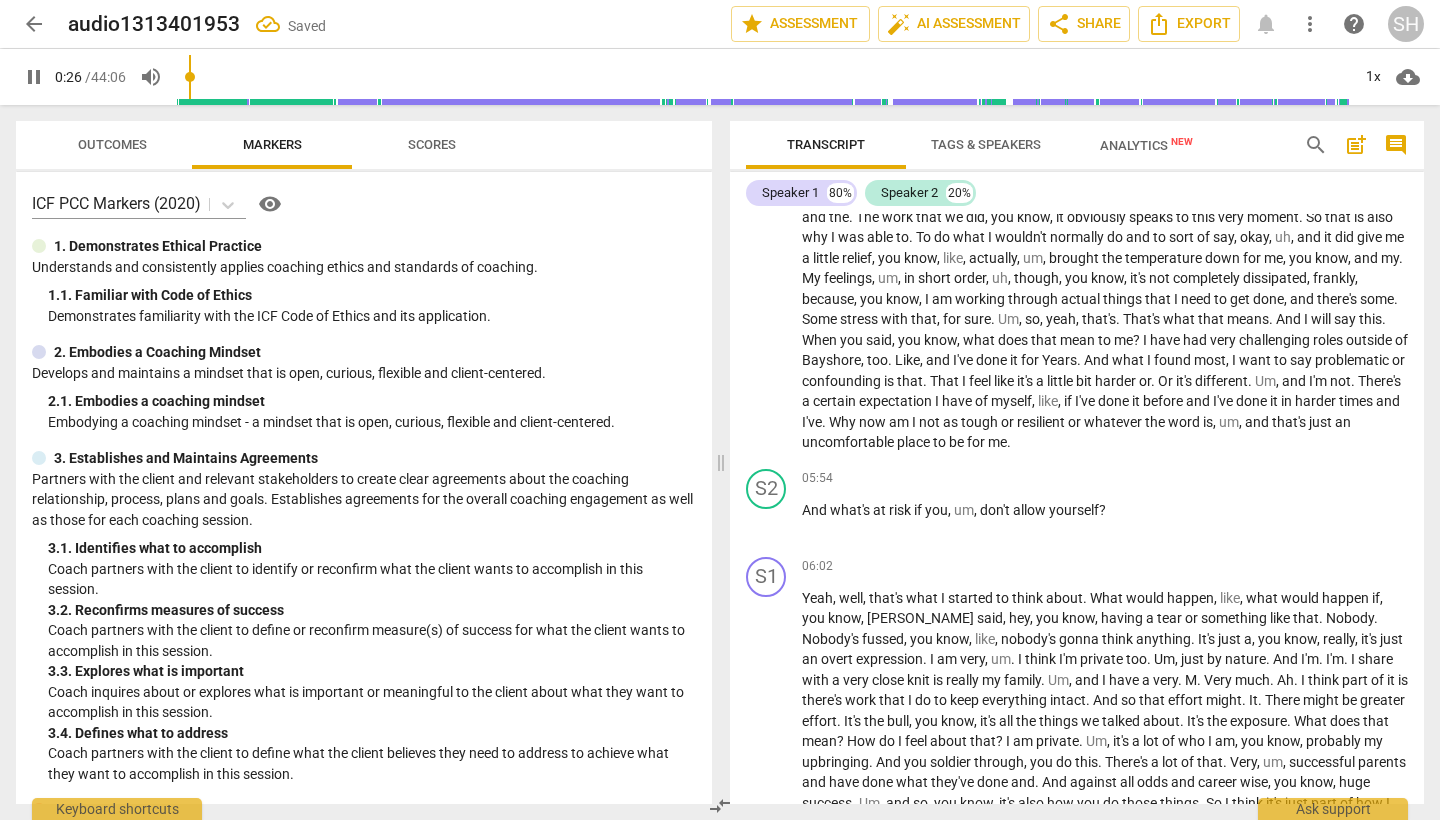 scroll, scrollTop: 1118, scrollLeft: 0, axis: vertical 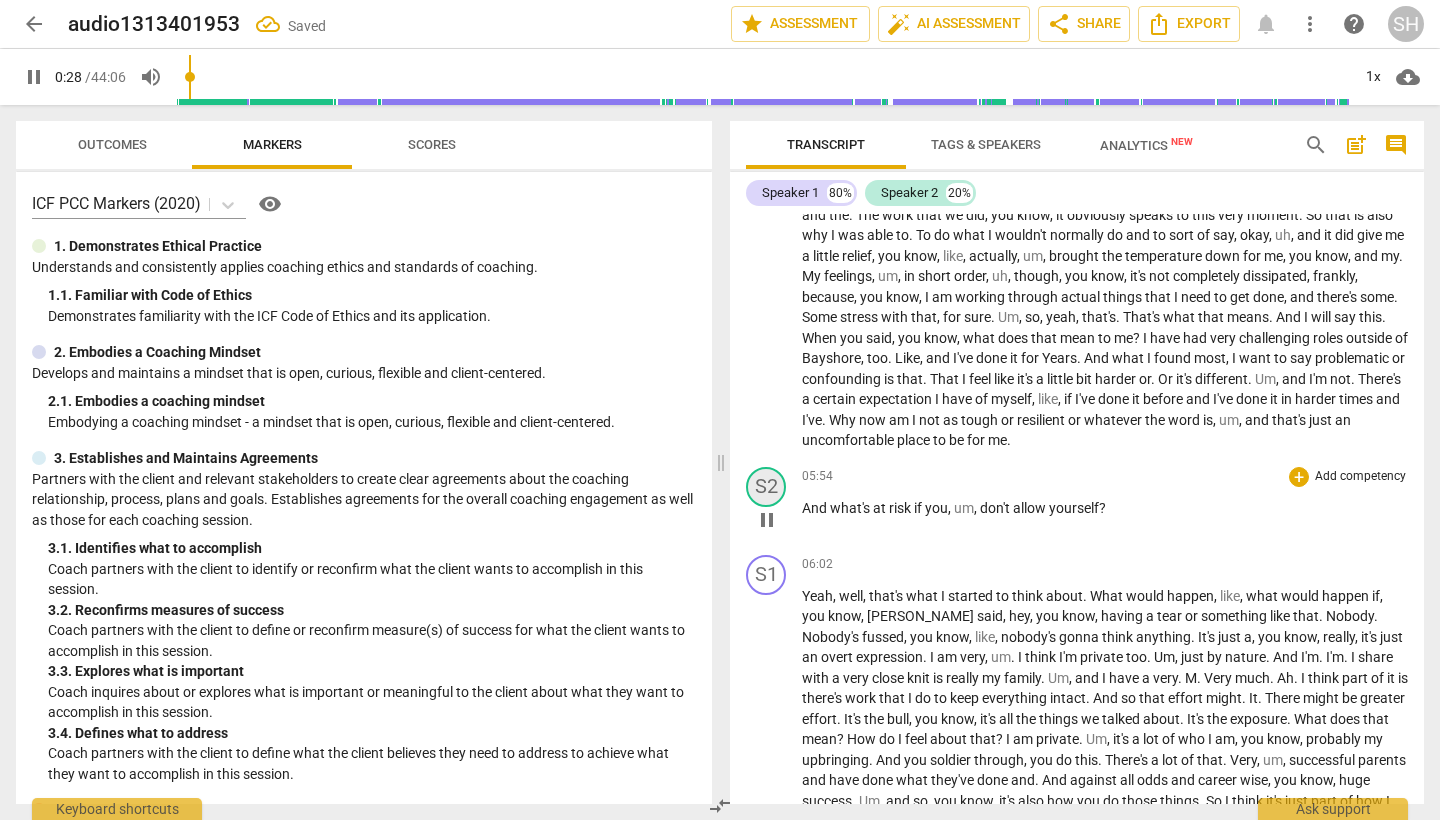 click on "S2" at bounding box center (766, 487) 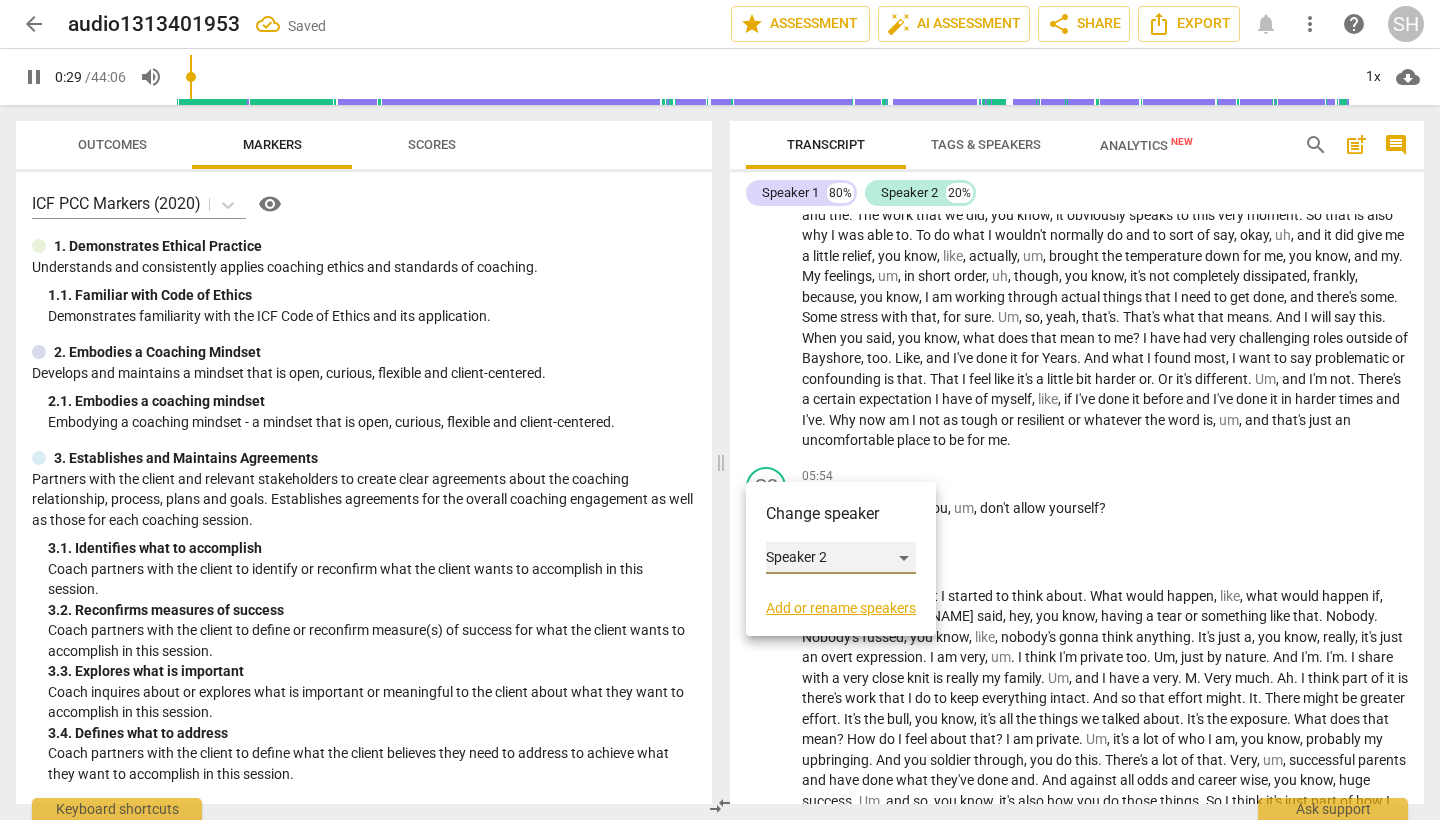 click on "Speaker 2" at bounding box center (841, 558) 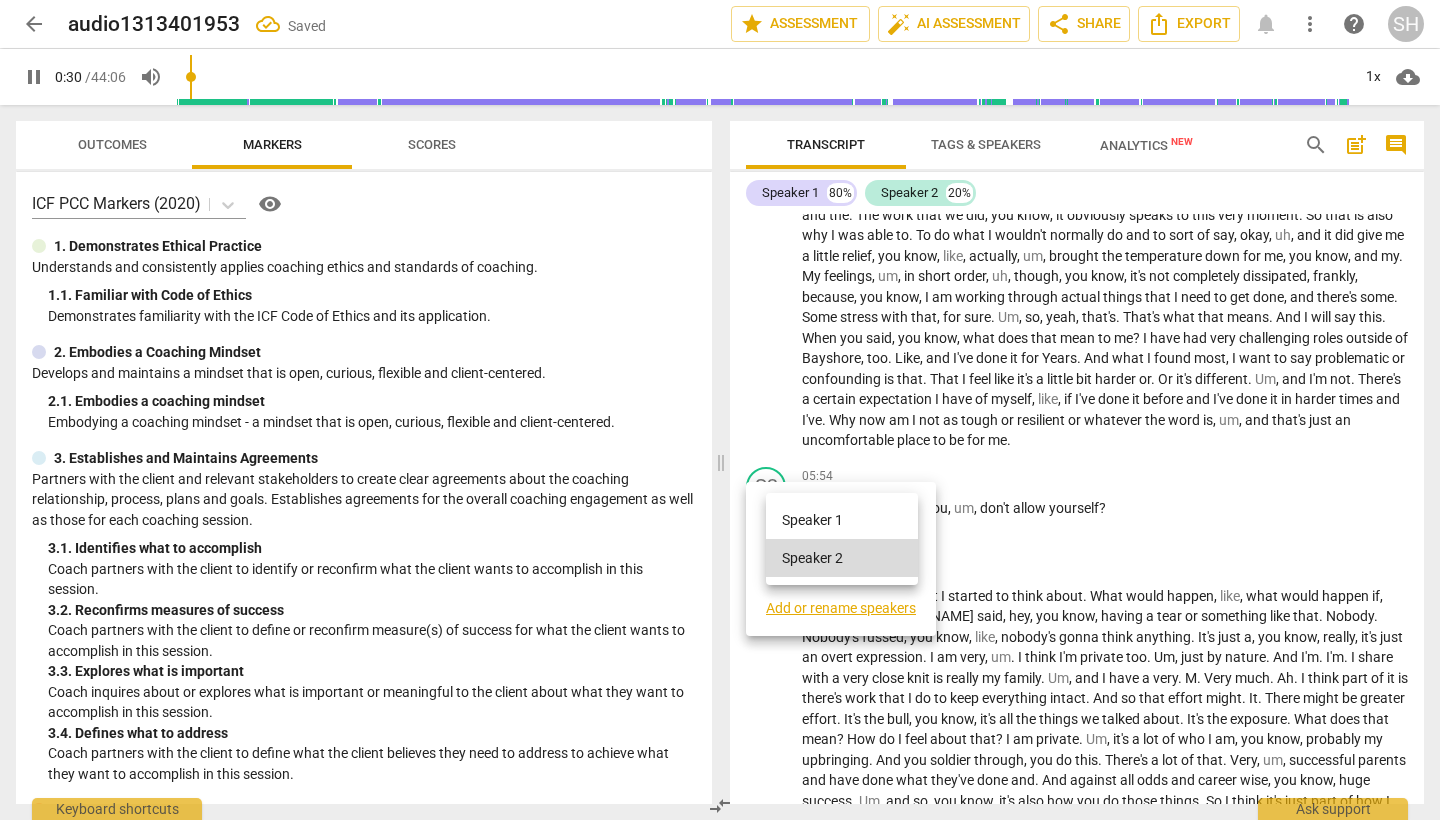 click on "Speaker 1" at bounding box center [842, 520] 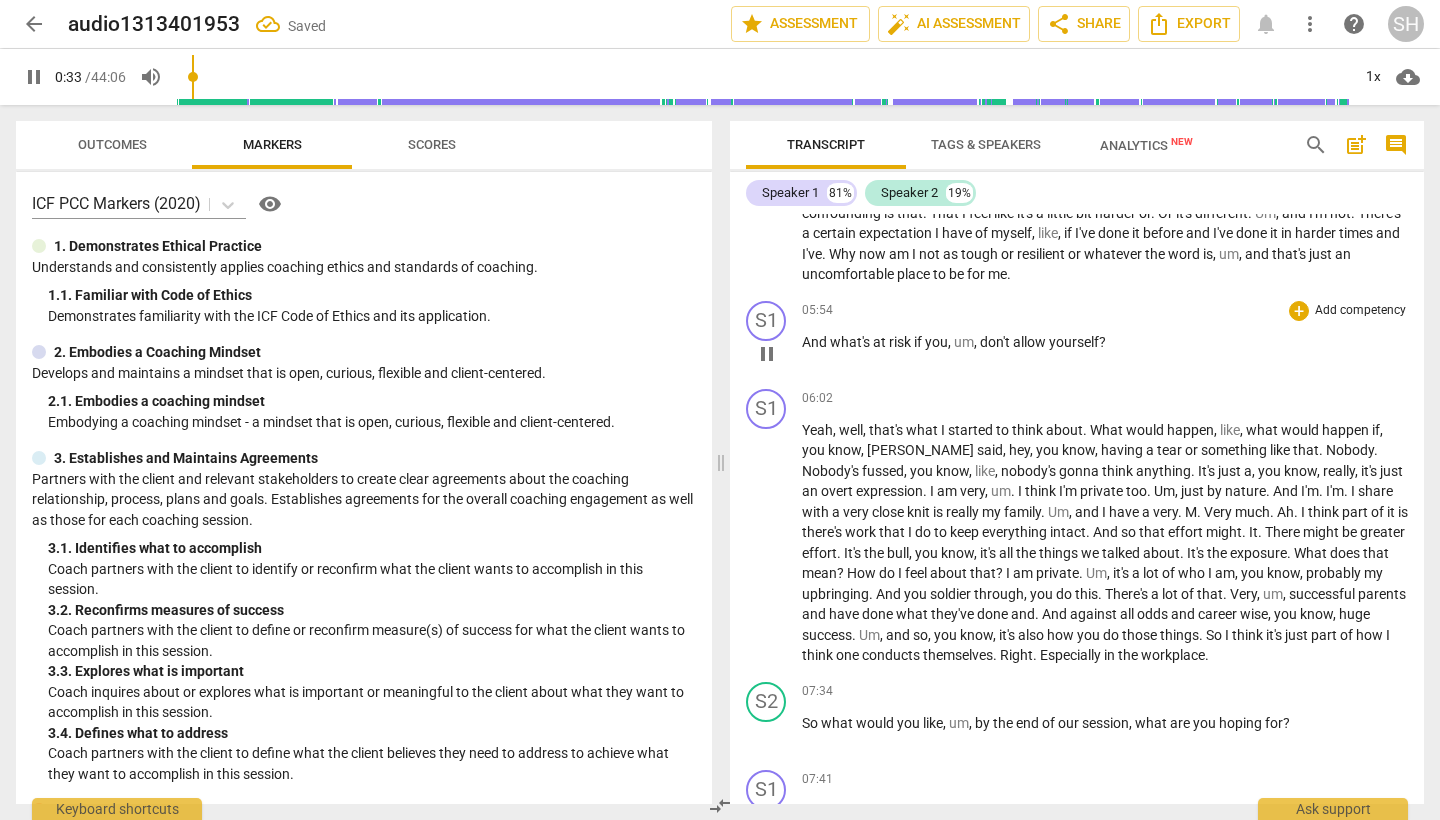 scroll, scrollTop: 1336, scrollLeft: 0, axis: vertical 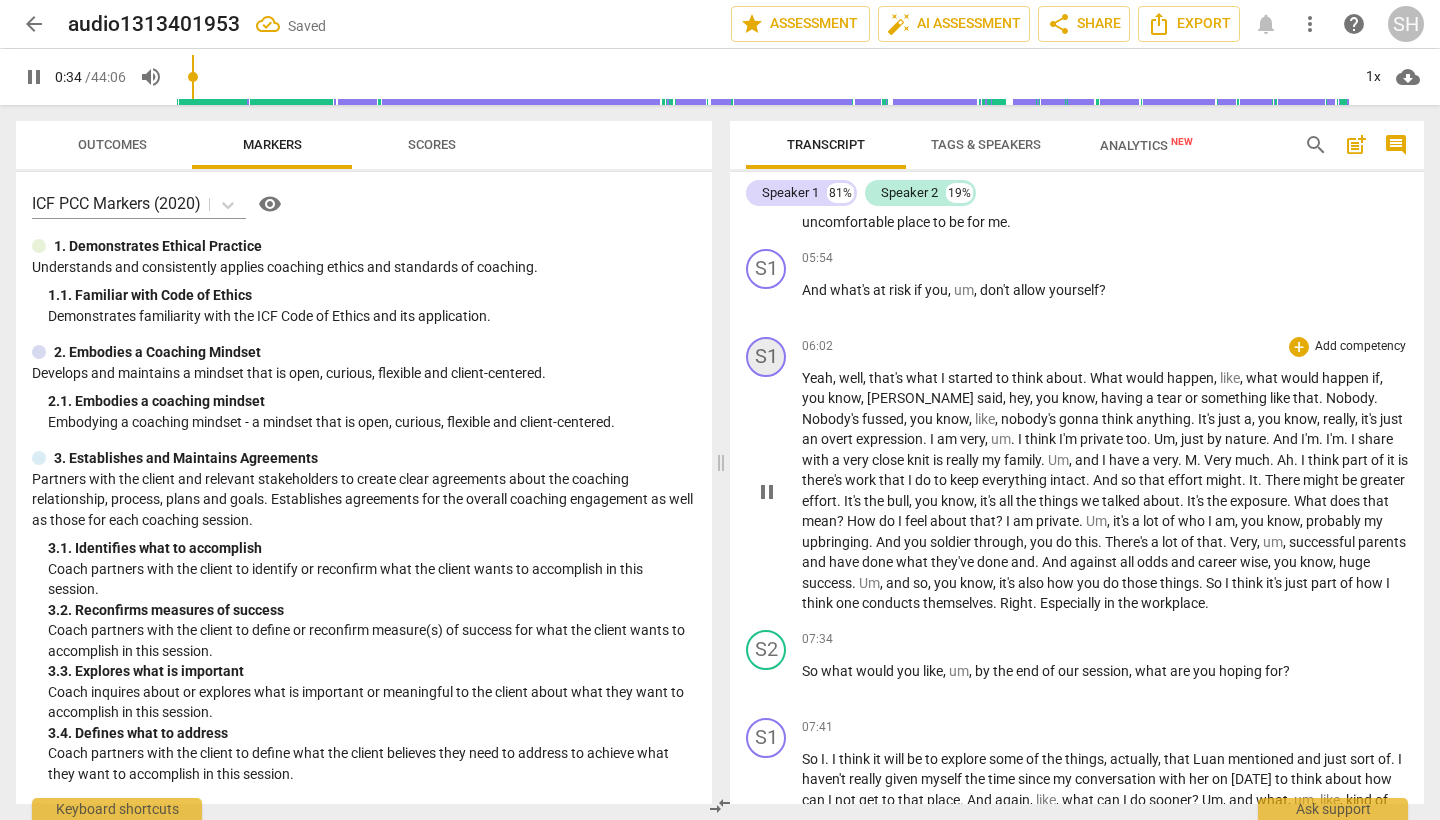 click on "S1" at bounding box center (766, 357) 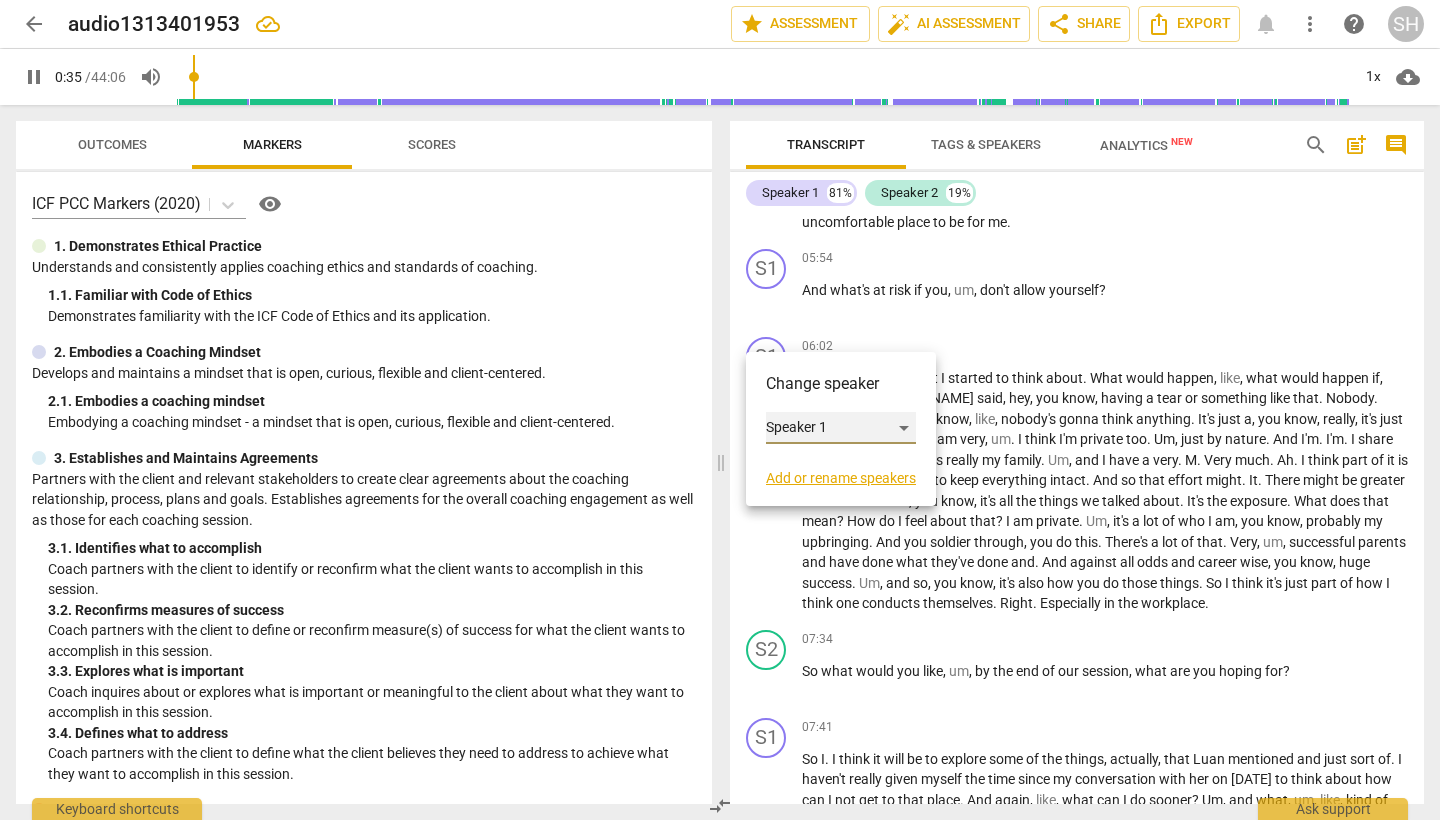 click on "Speaker 1" at bounding box center (841, 428) 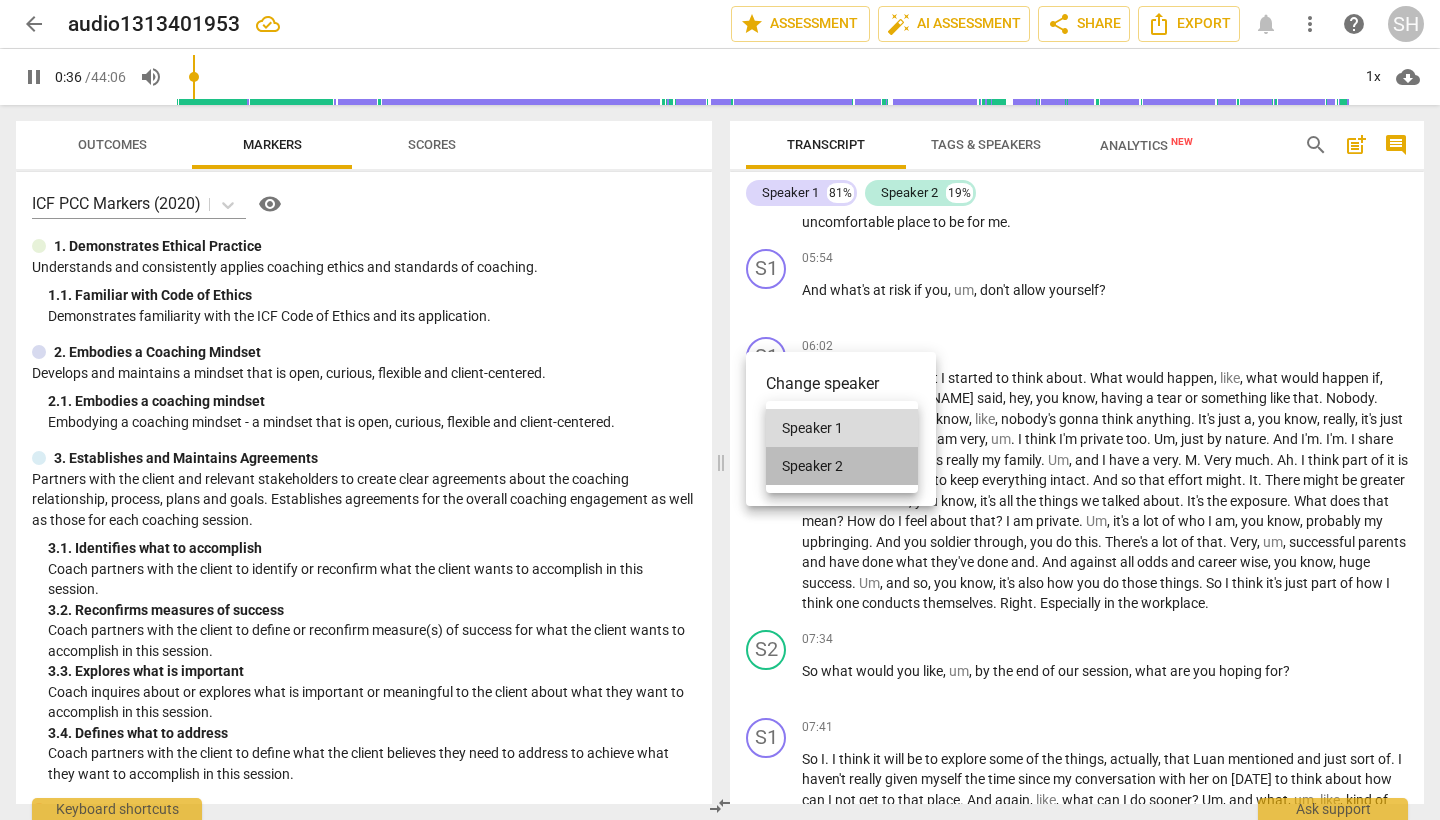 click on "Speaker 2" at bounding box center (842, 466) 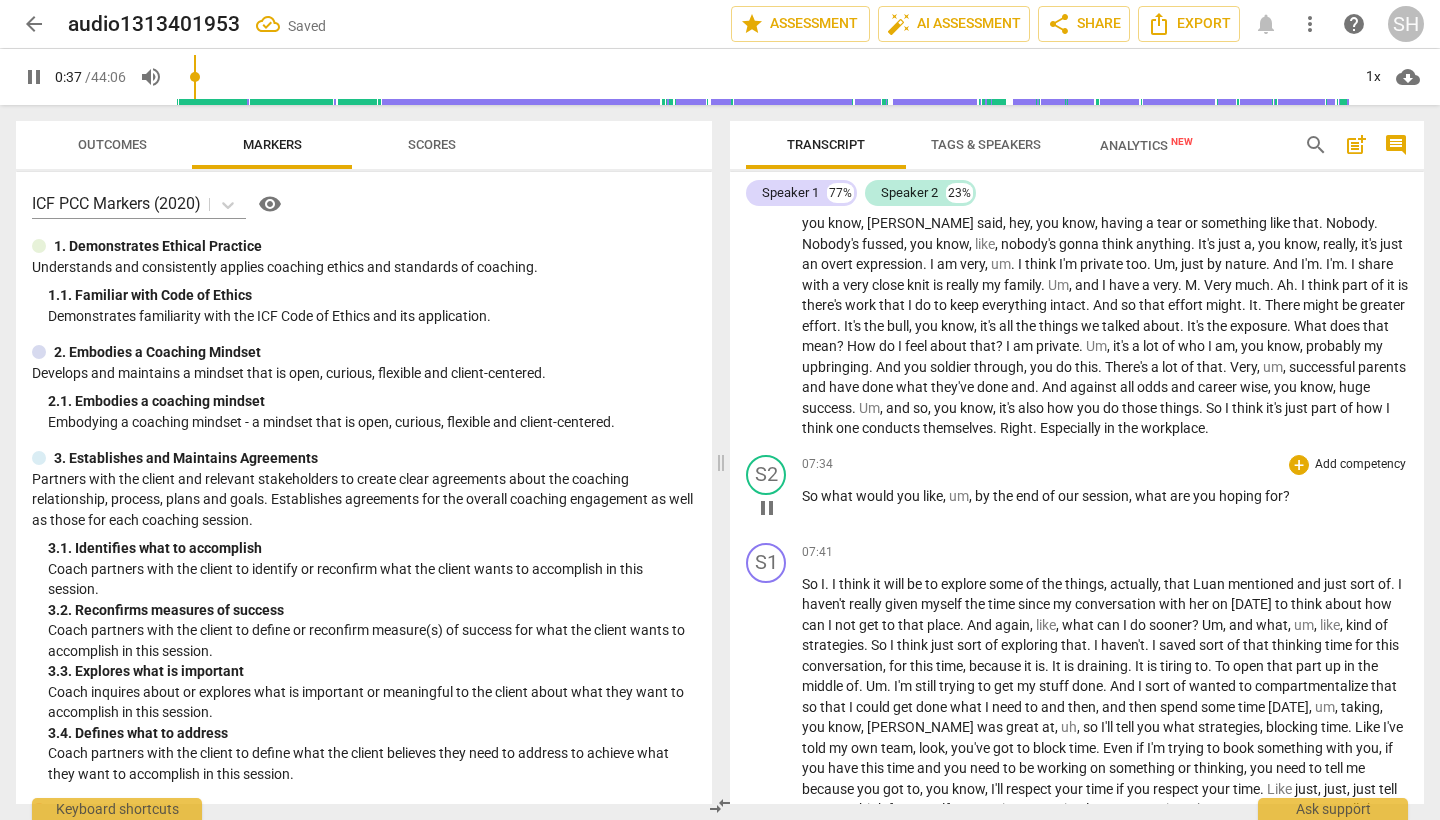 scroll, scrollTop: 1521, scrollLeft: 0, axis: vertical 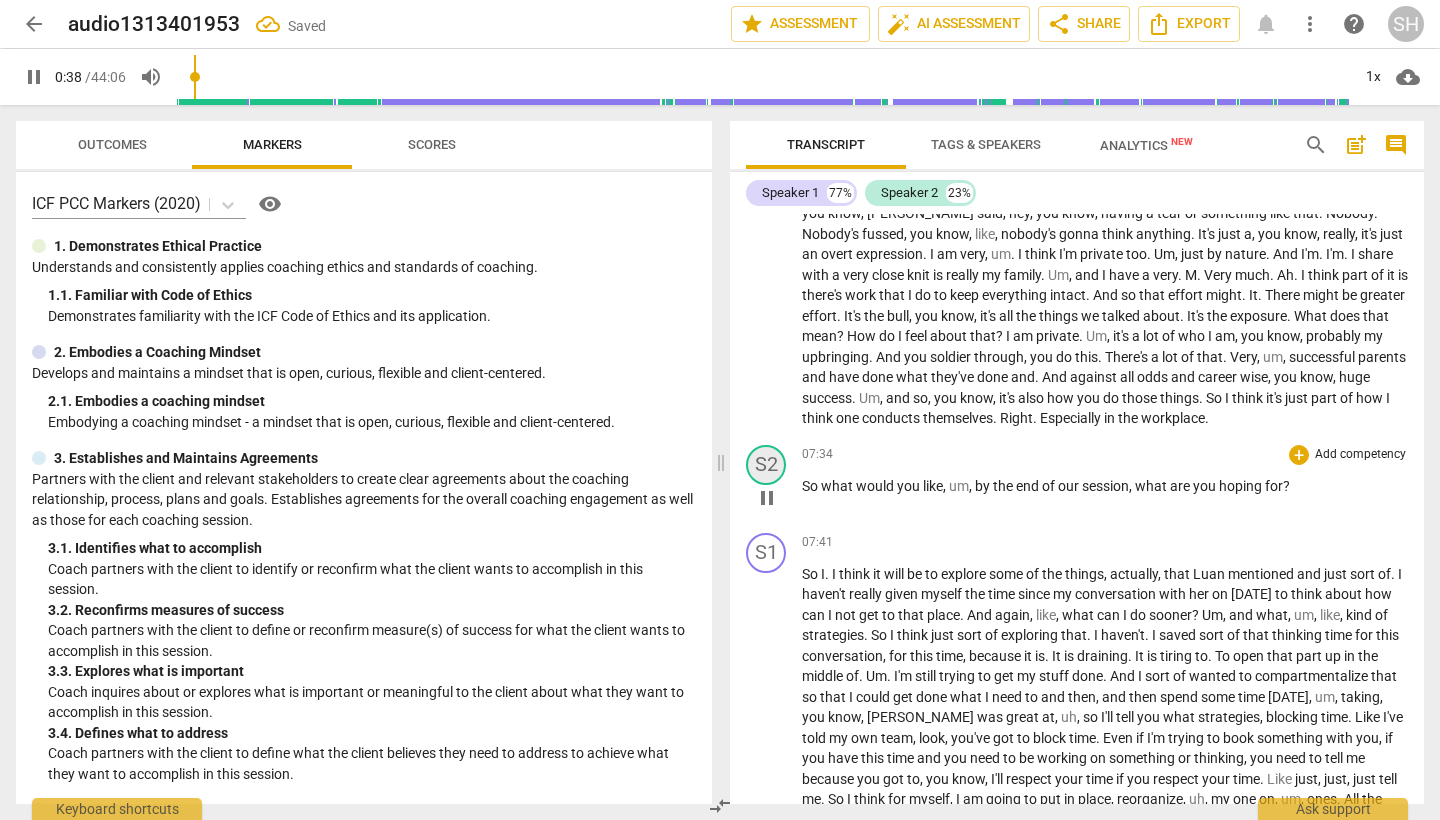 click on "S2" at bounding box center (766, 465) 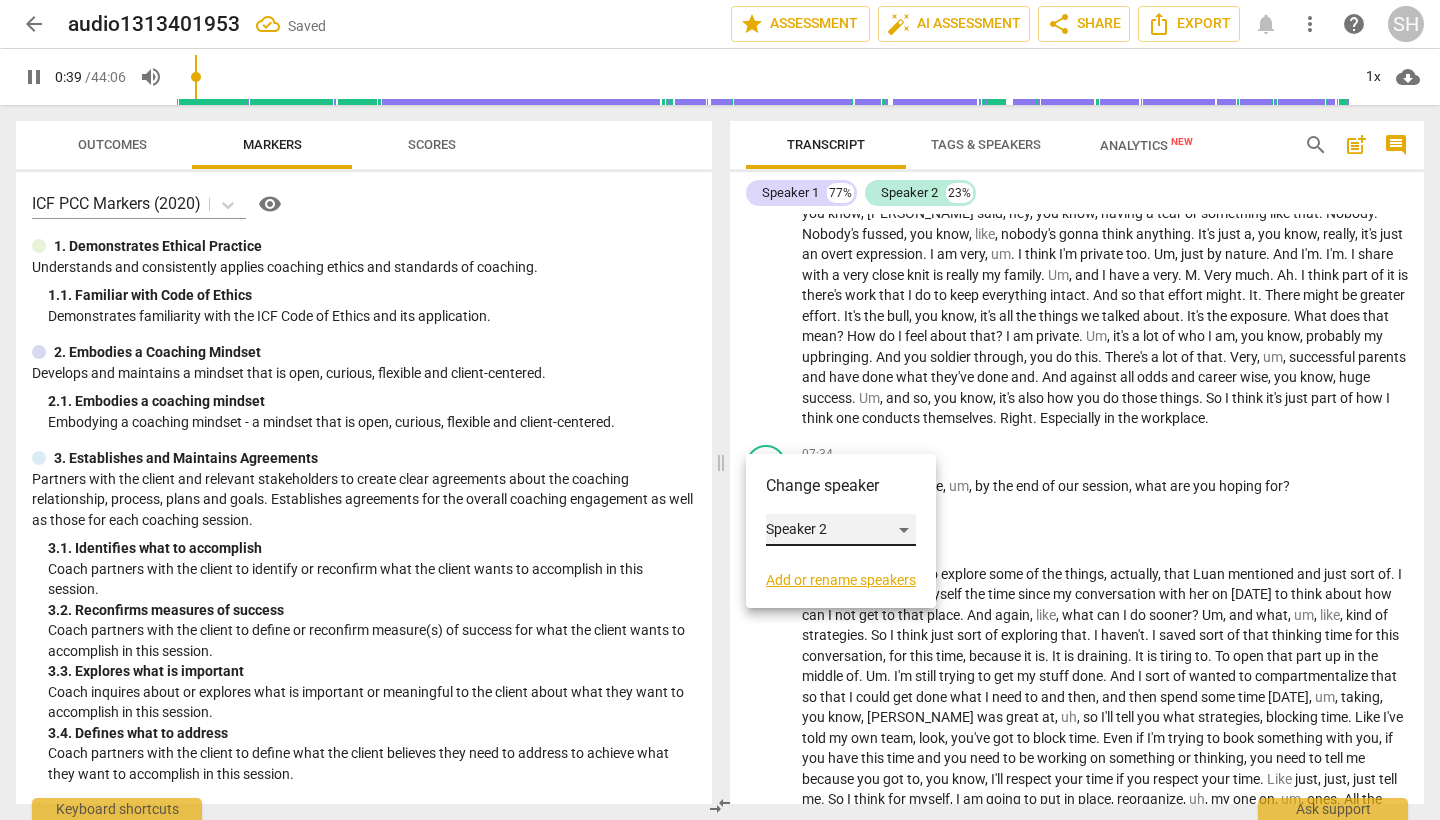 click on "Speaker 2" at bounding box center [841, 530] 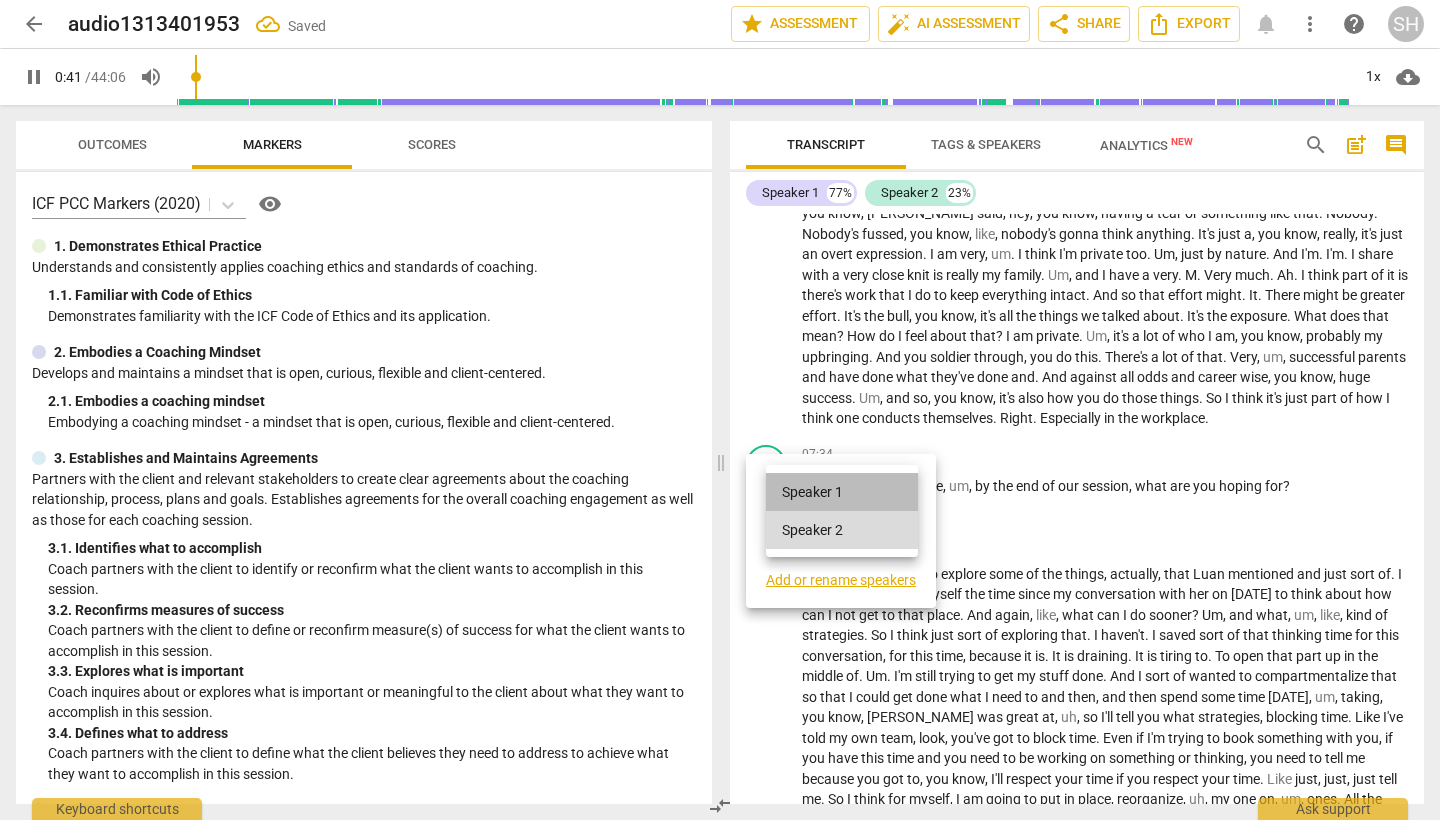 click on "Speaker 1" at bounding box center (842, 492) 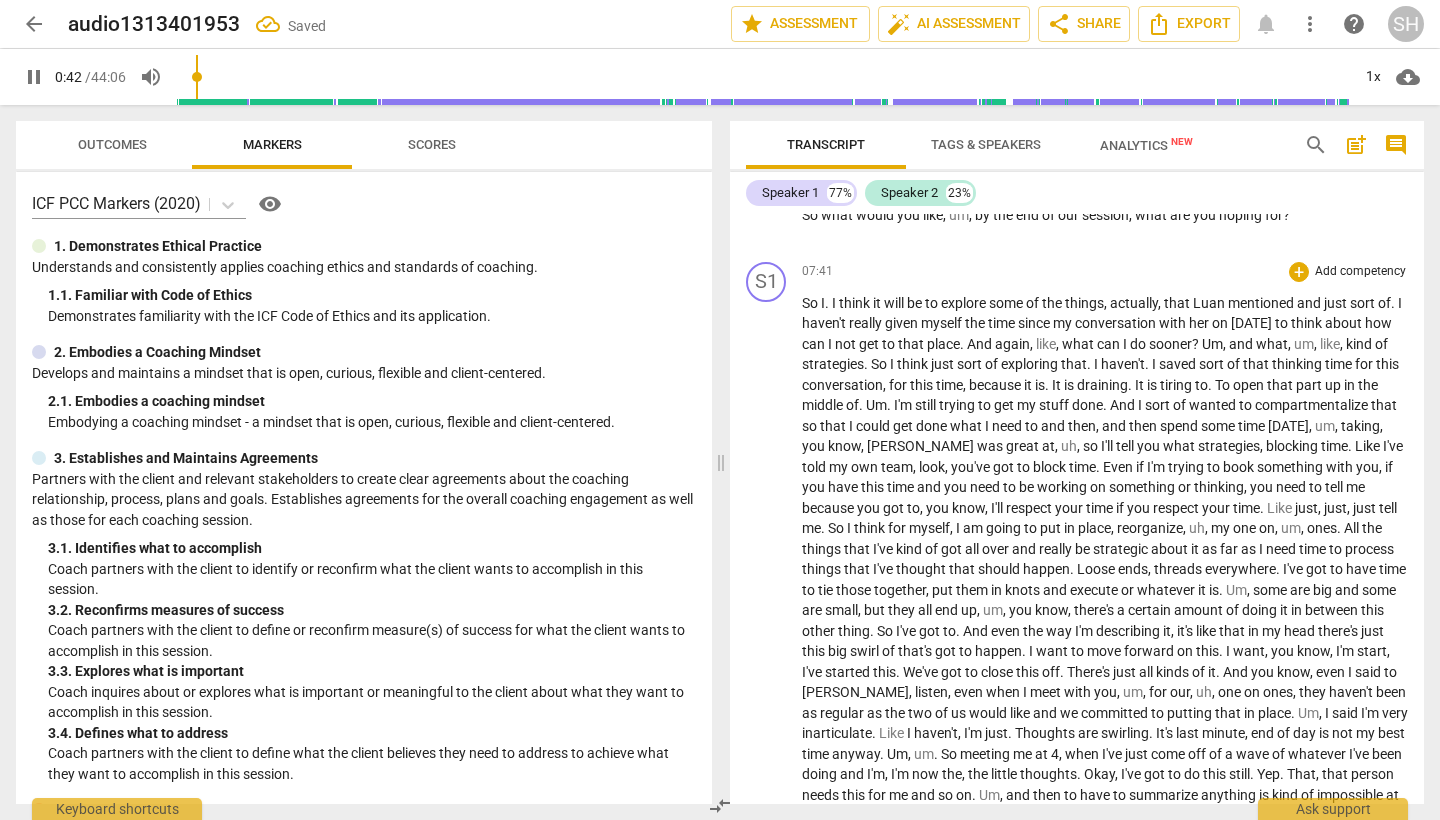 scroll, scrollTop: 1806, scrollLeft: 0, axis: vertical 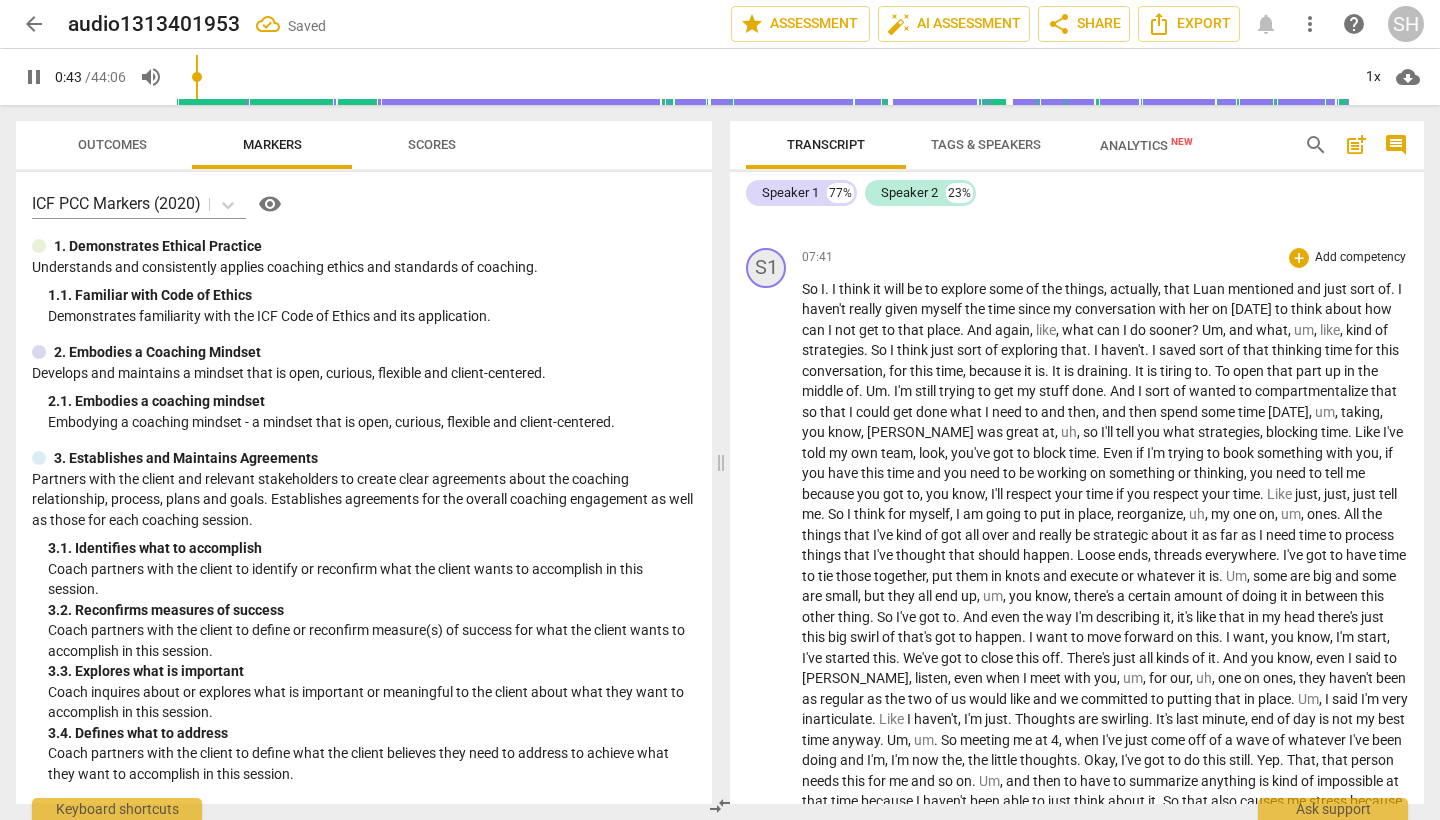 click on "S1" at bounding box center (766, 268) 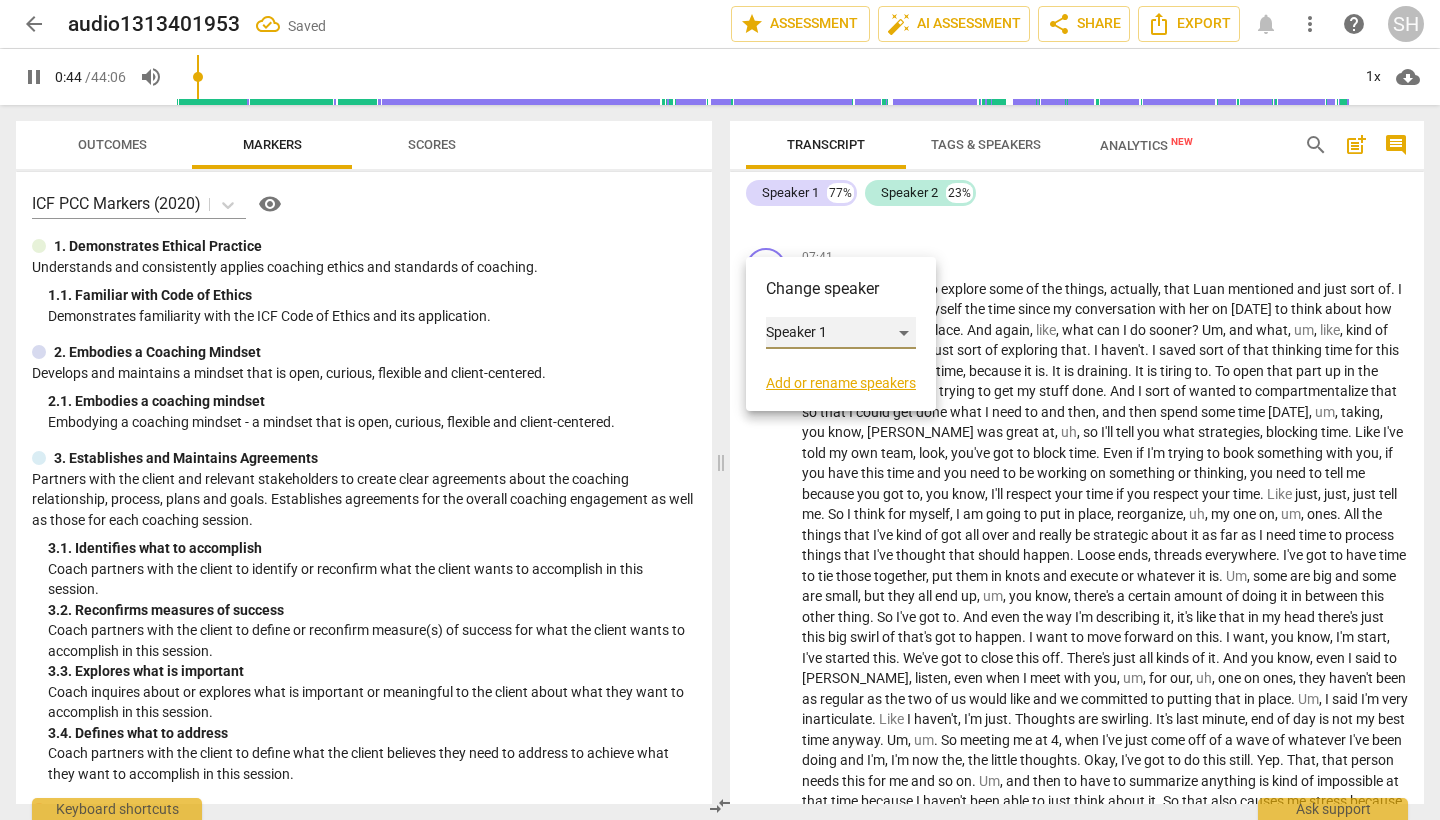 click on "Speaker 1" at bounding box center (841, 333) 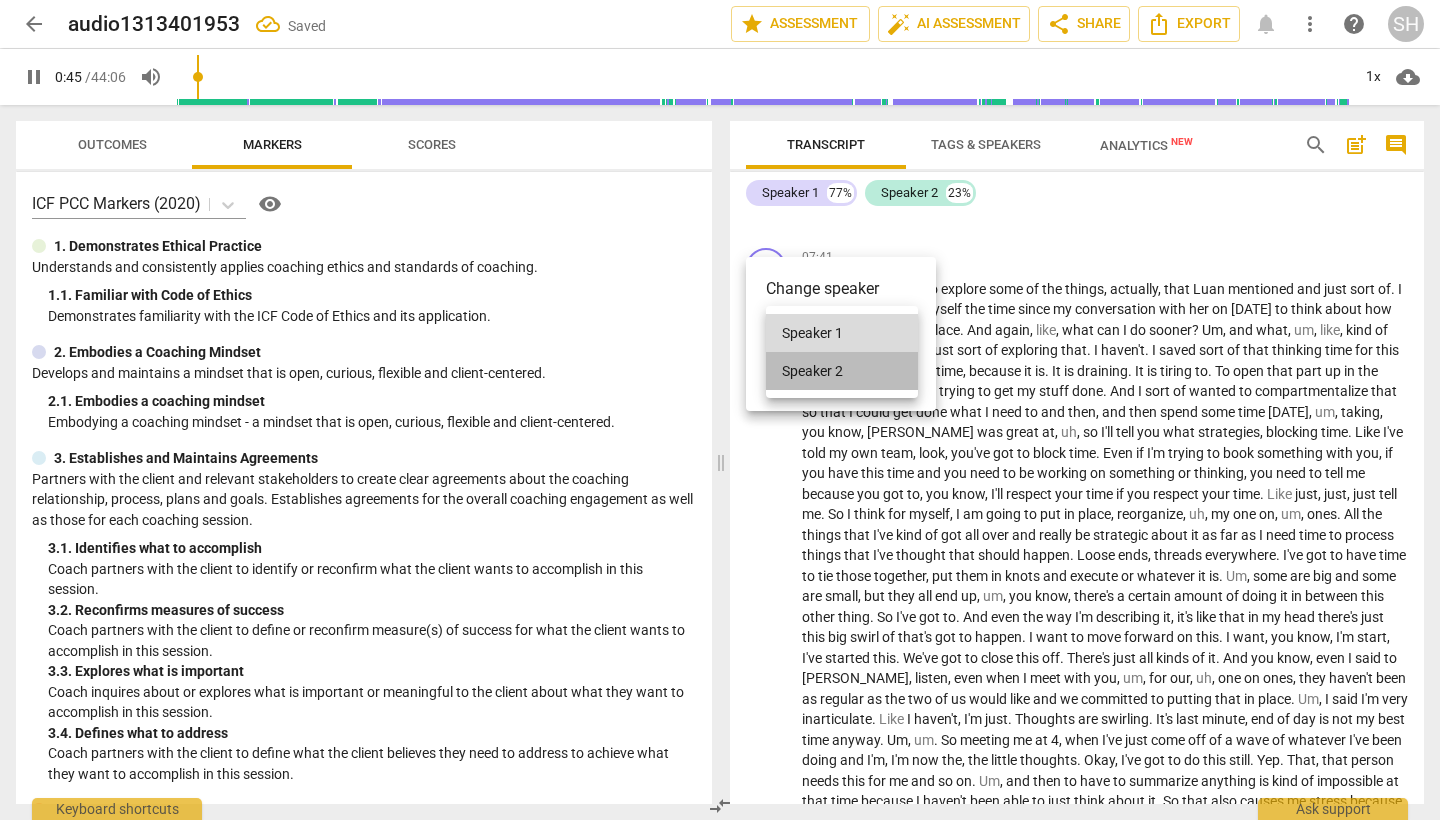 click on "Speaker 2" at bounding box center (842, 371) 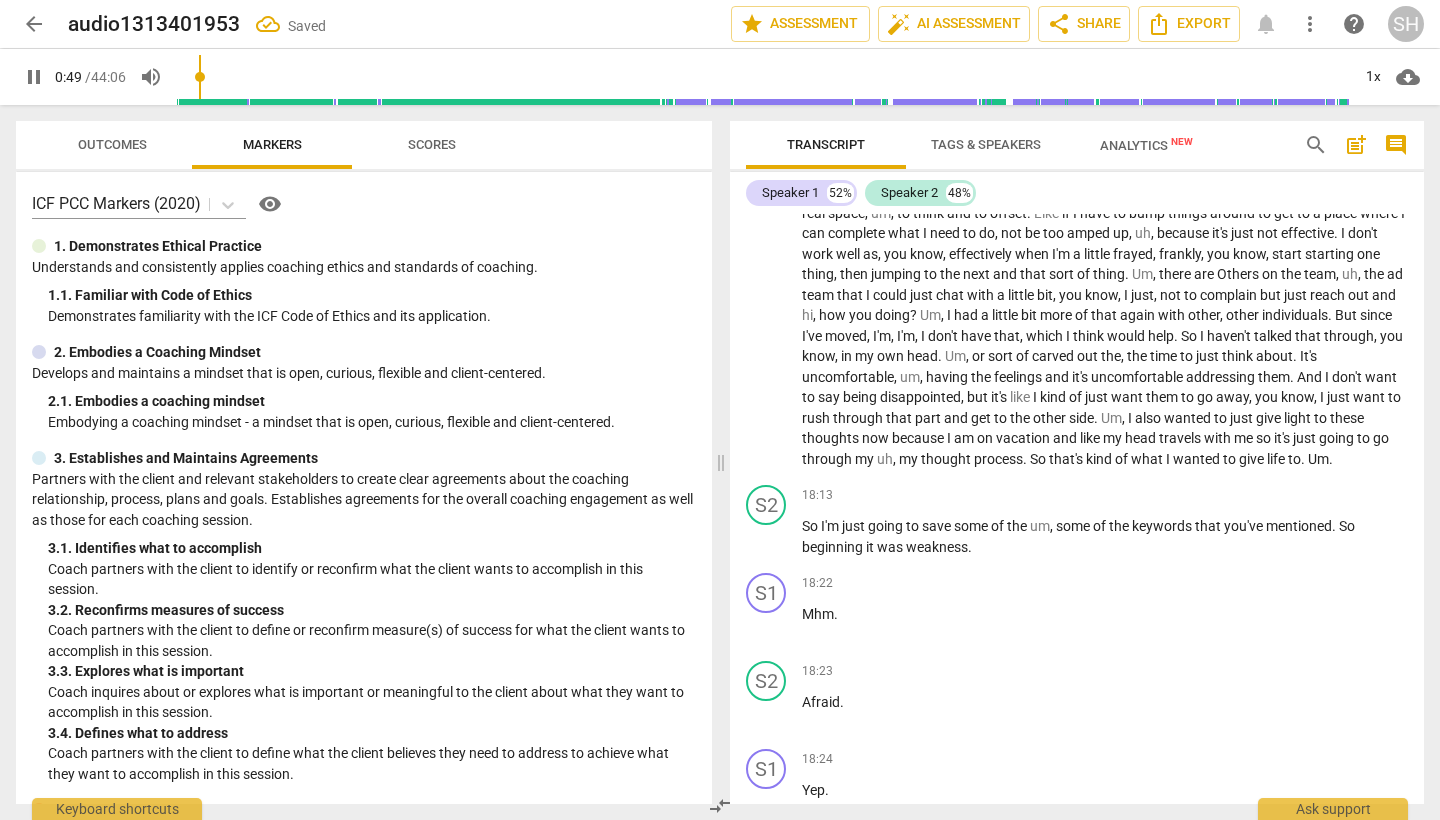 scroll, scrollTop: 3319, scrollLeft: 0, axis: vertical 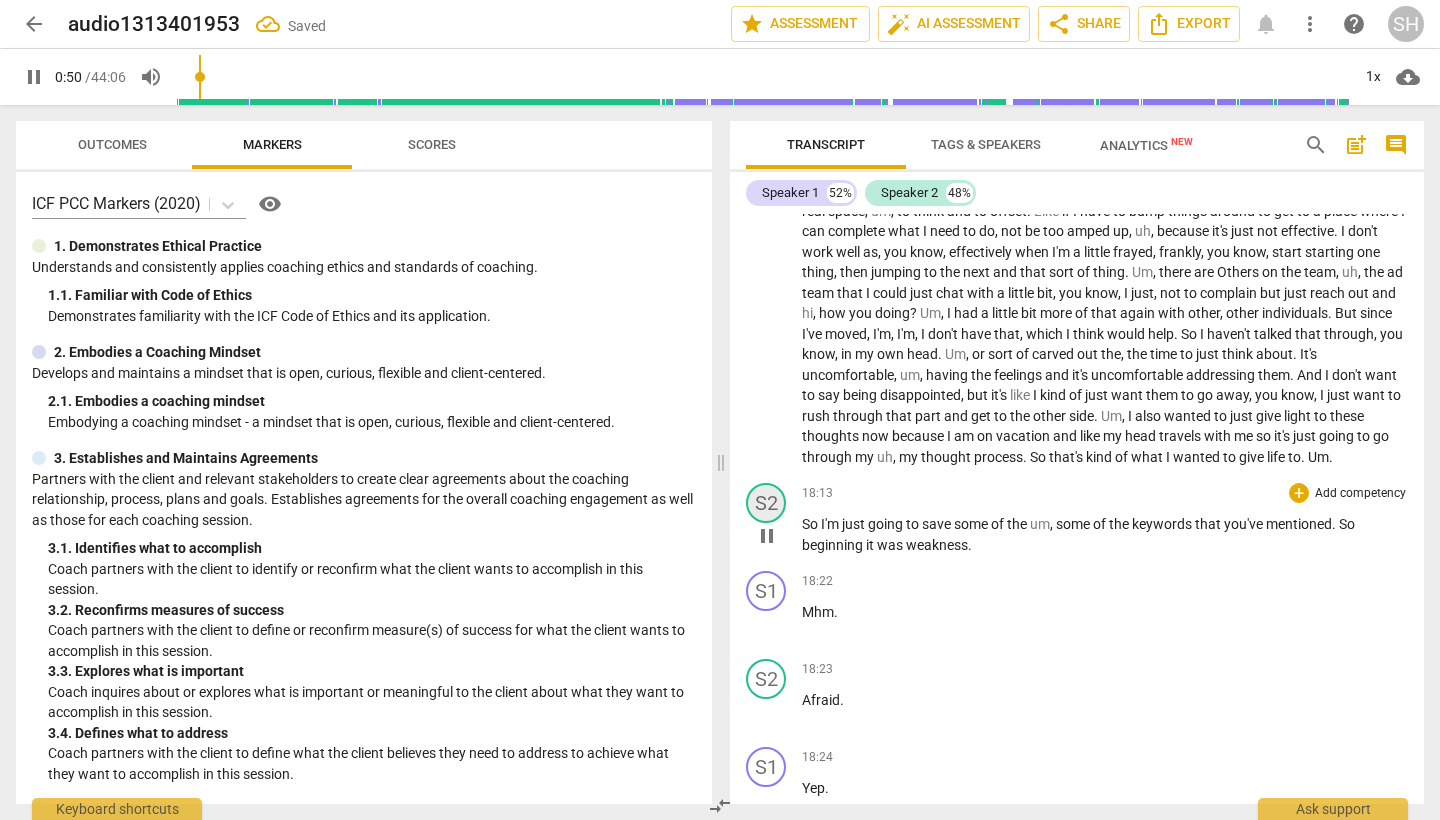 click on "S2" at bounding box center [766, 503] 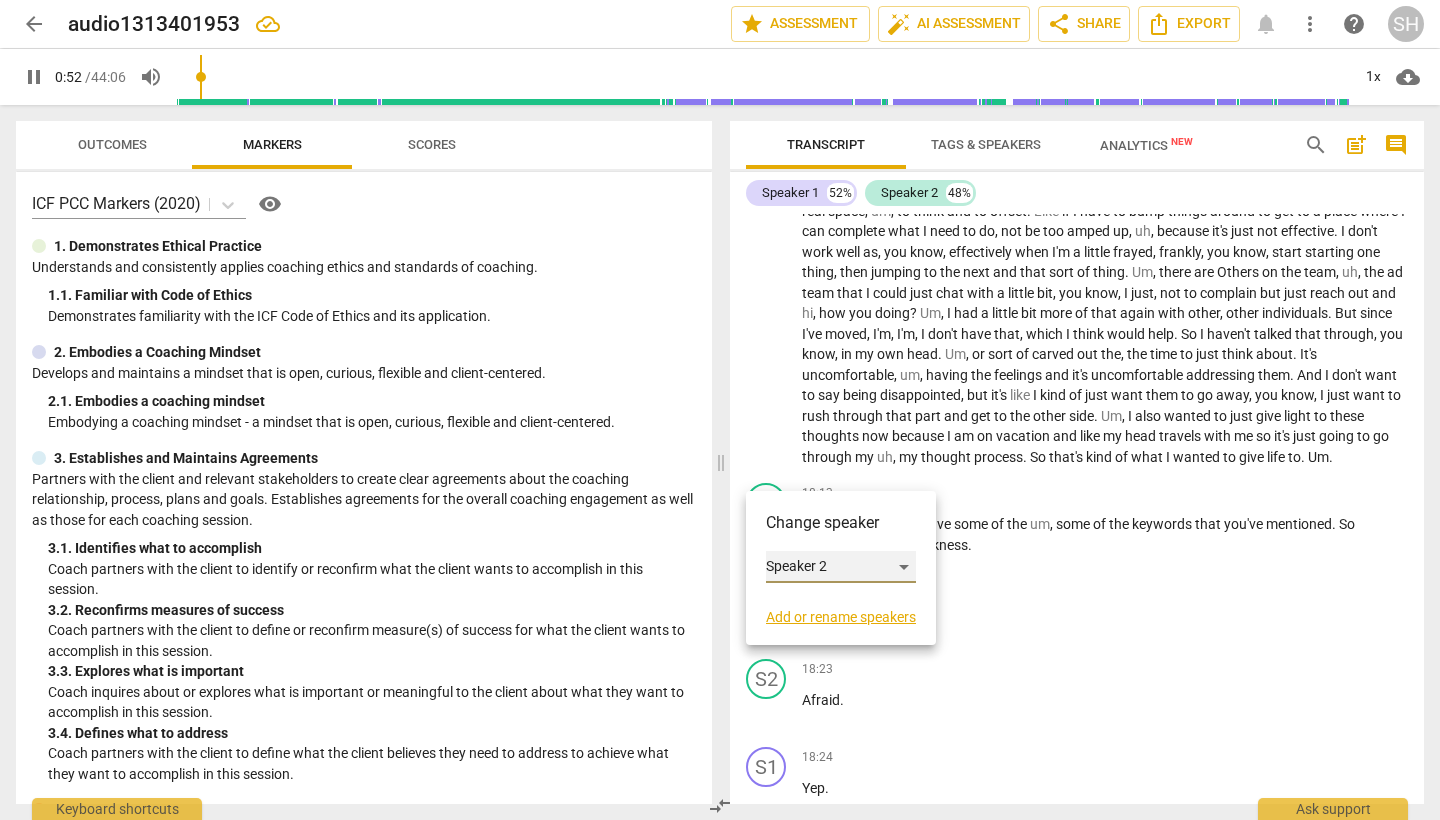 click on "Speaker 2" at bounding box center [841, 567] 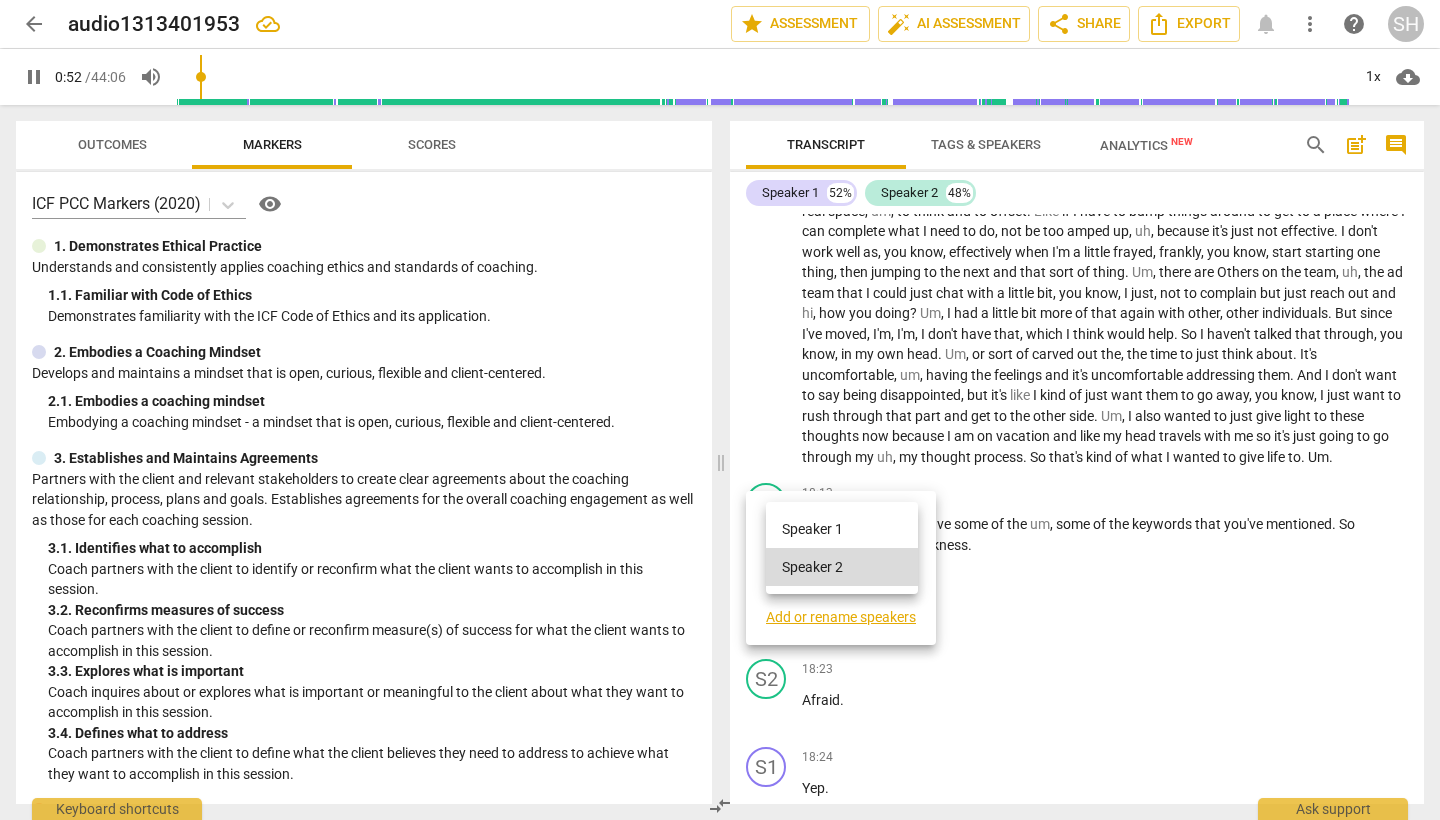 click on "Speaker 1" at bounding box center (842, 529) 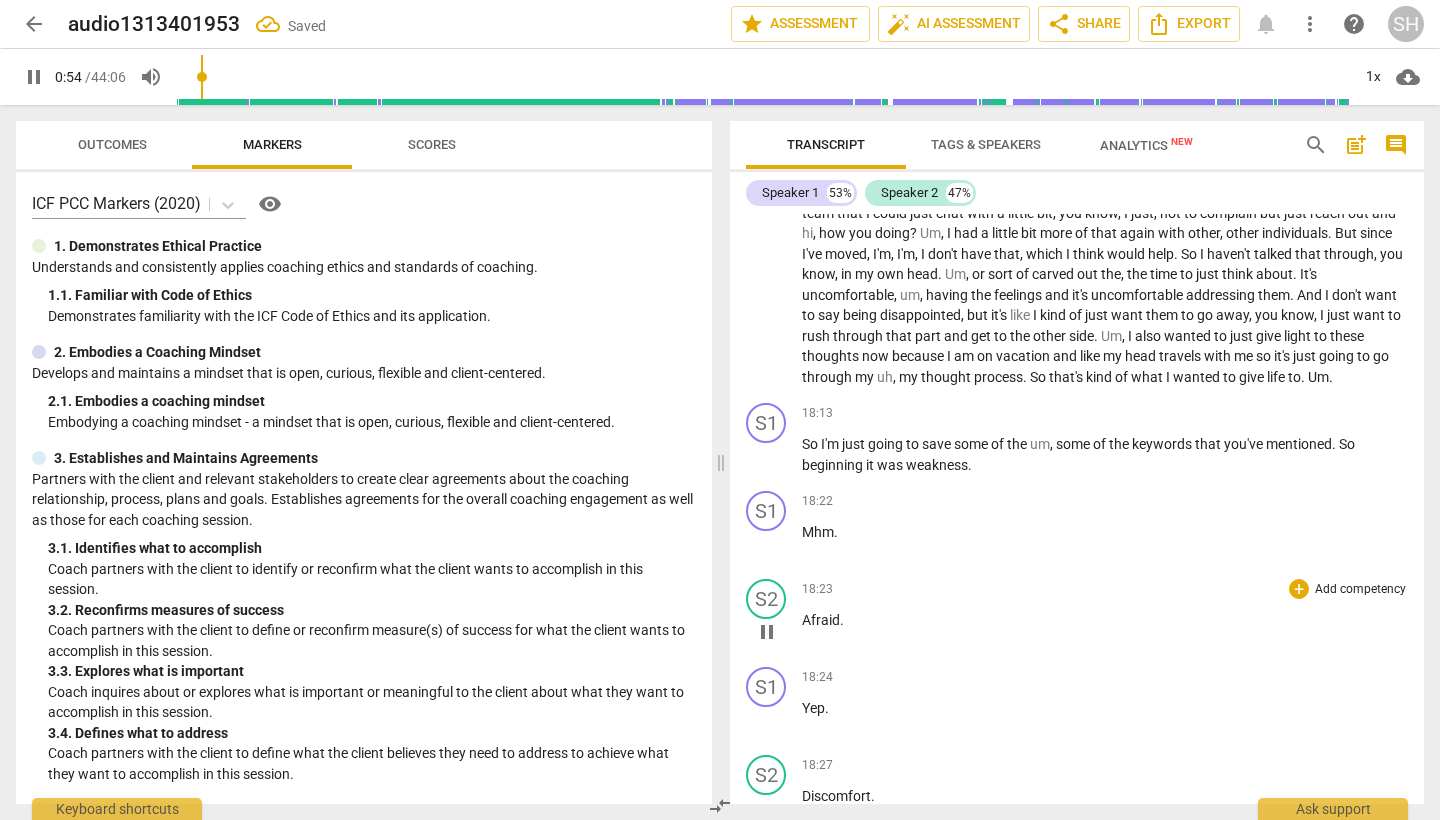 scroll, scrollTop: 3433, scrollLeft: 0, axis: vertical 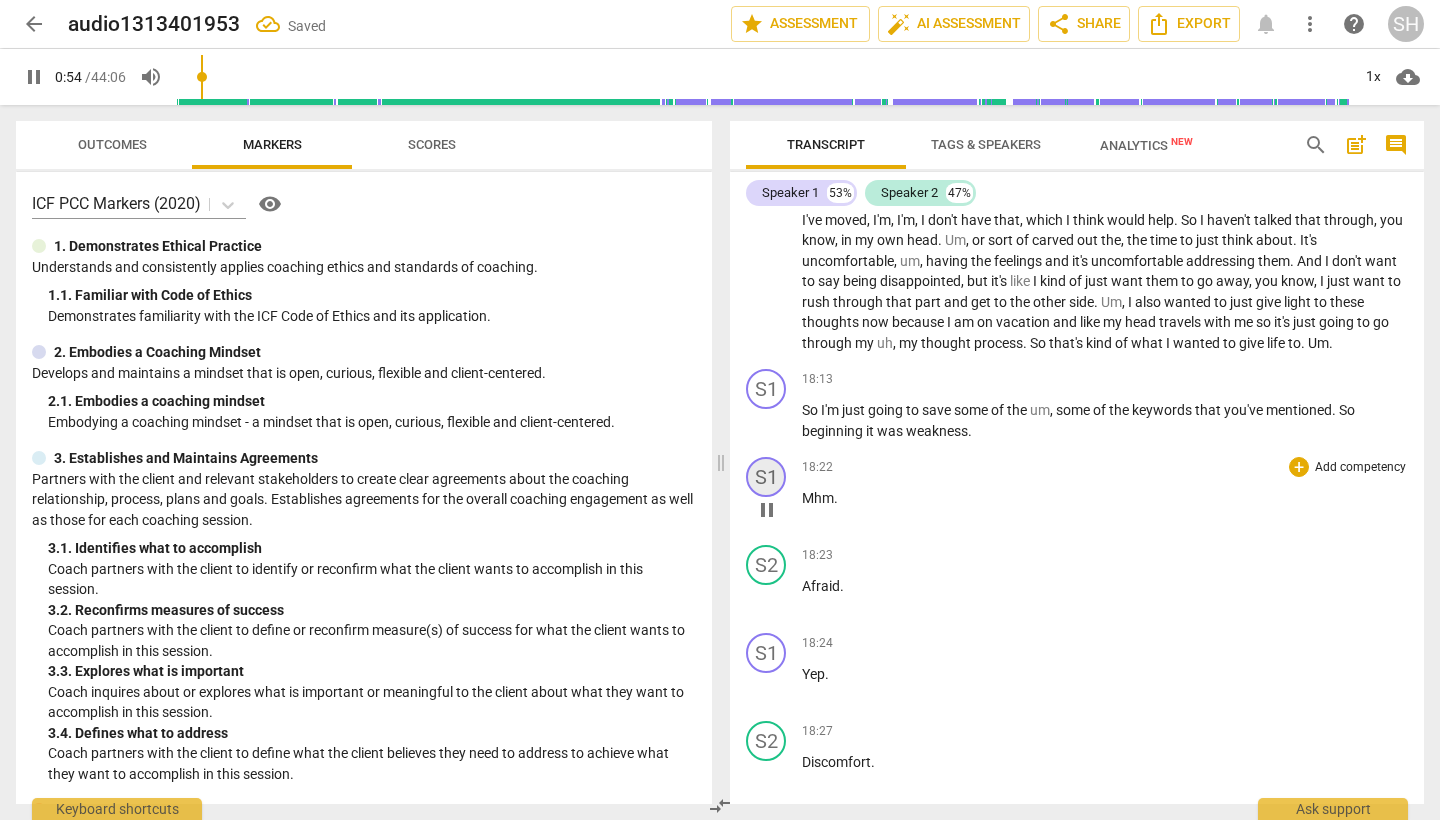 click on "S1" at bounding box center [766, 477] 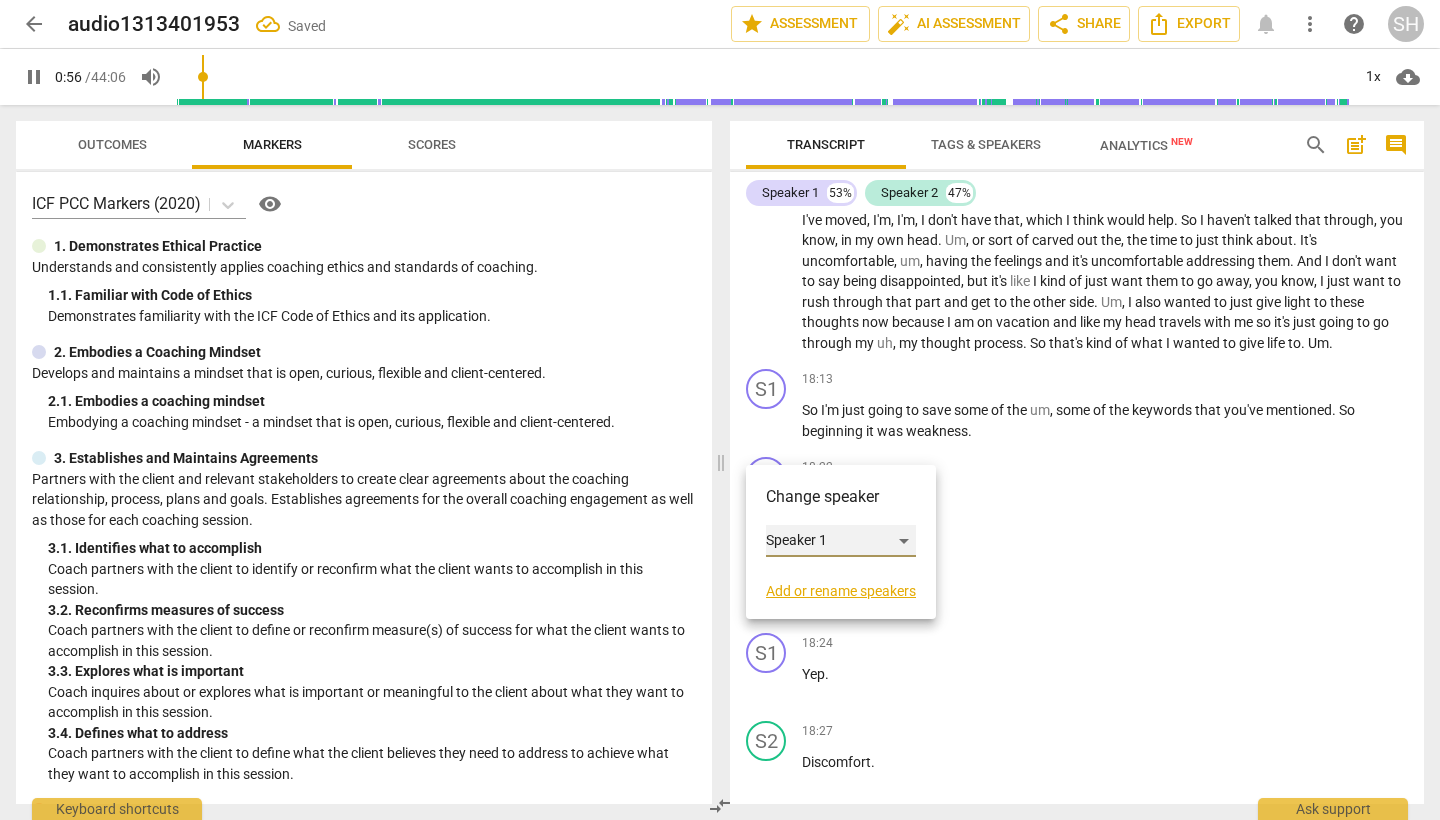 click on "Speaker 1" at bounding box center (841, 541) 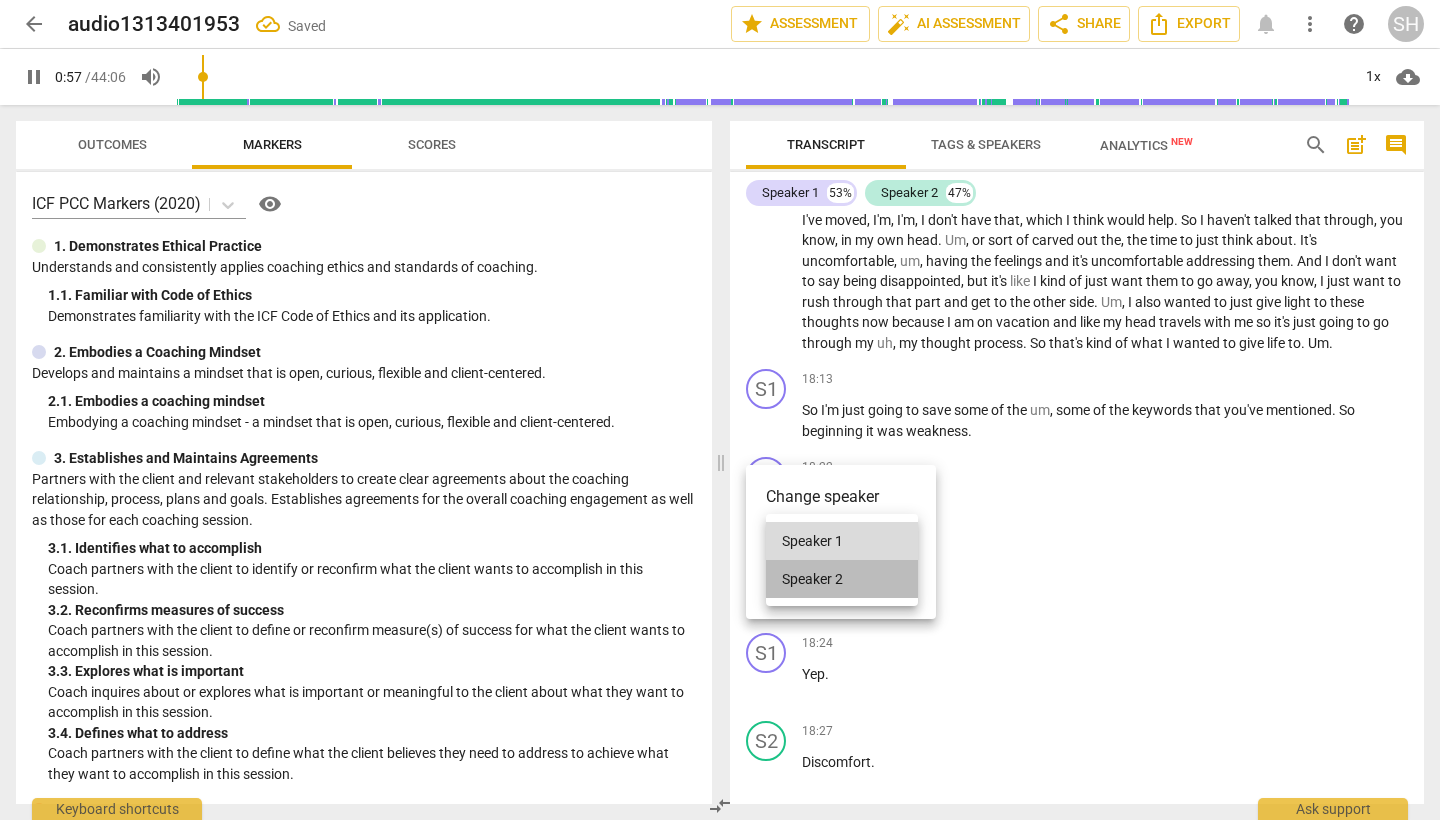 click on "Speaker 2" at bounding box center (842, 579) 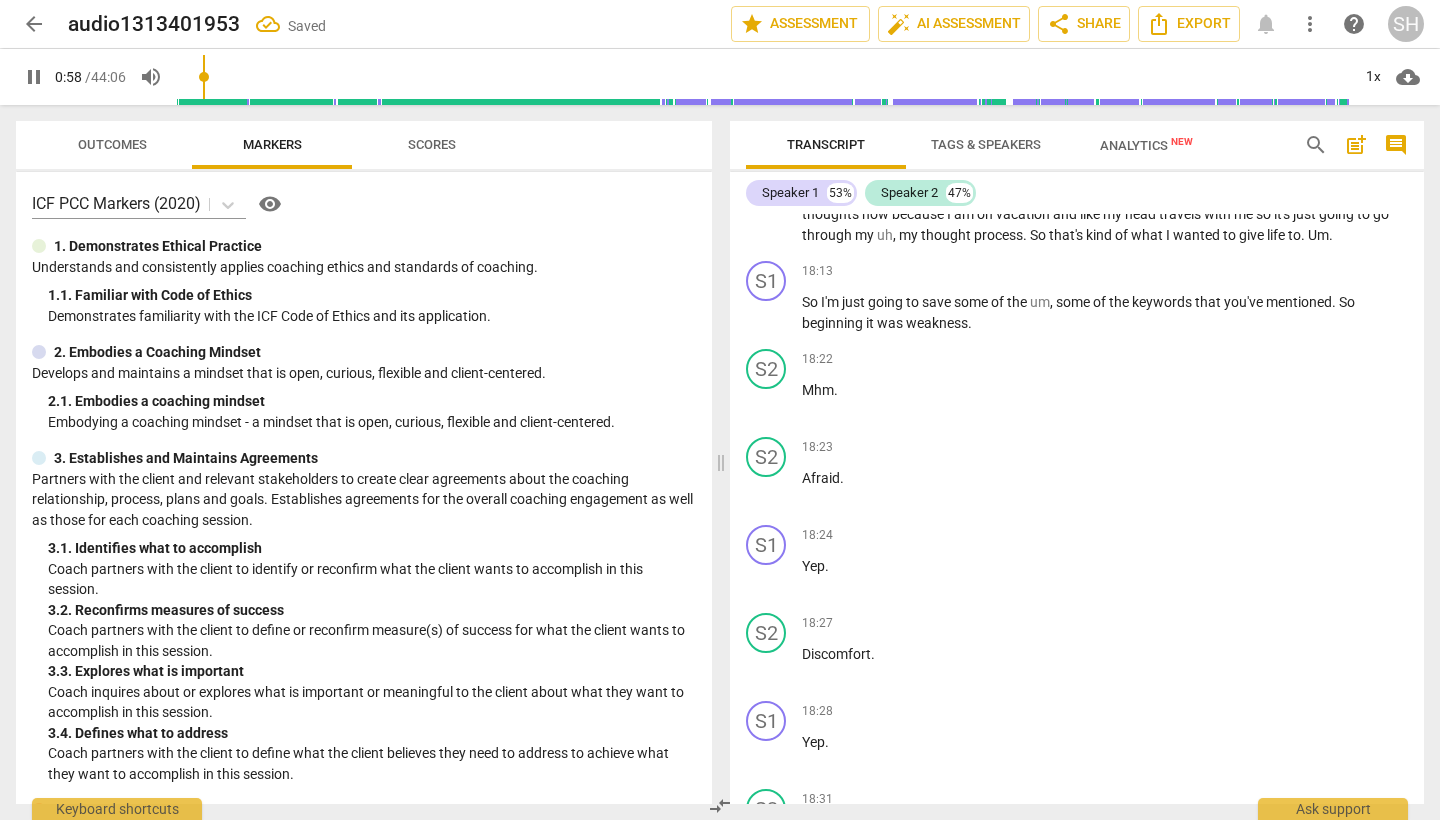 scroll, scrollTop: 3548, scrollLeft: 0, axis: vertical 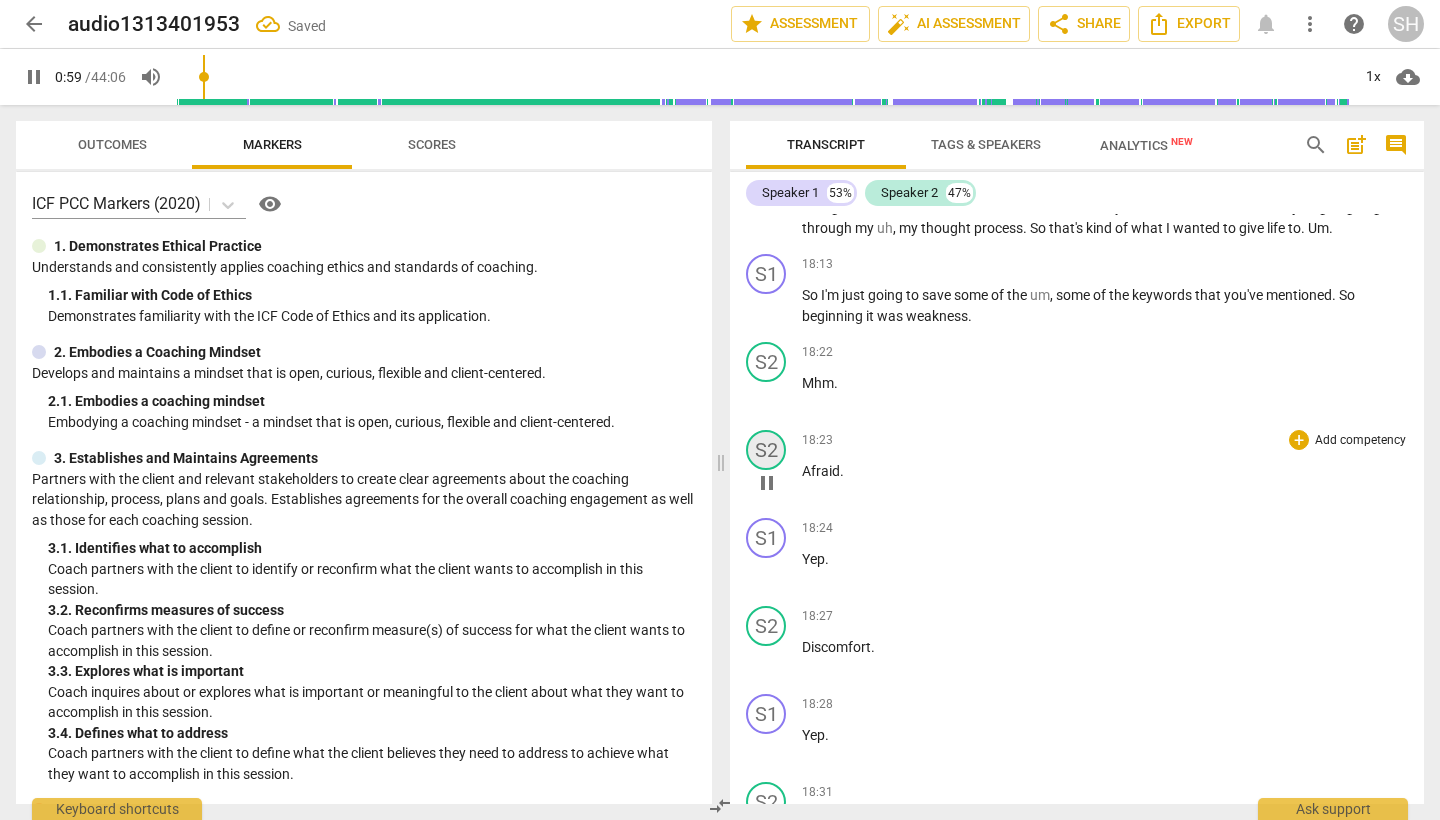 click on "S2" at bounding box center (766, 450) 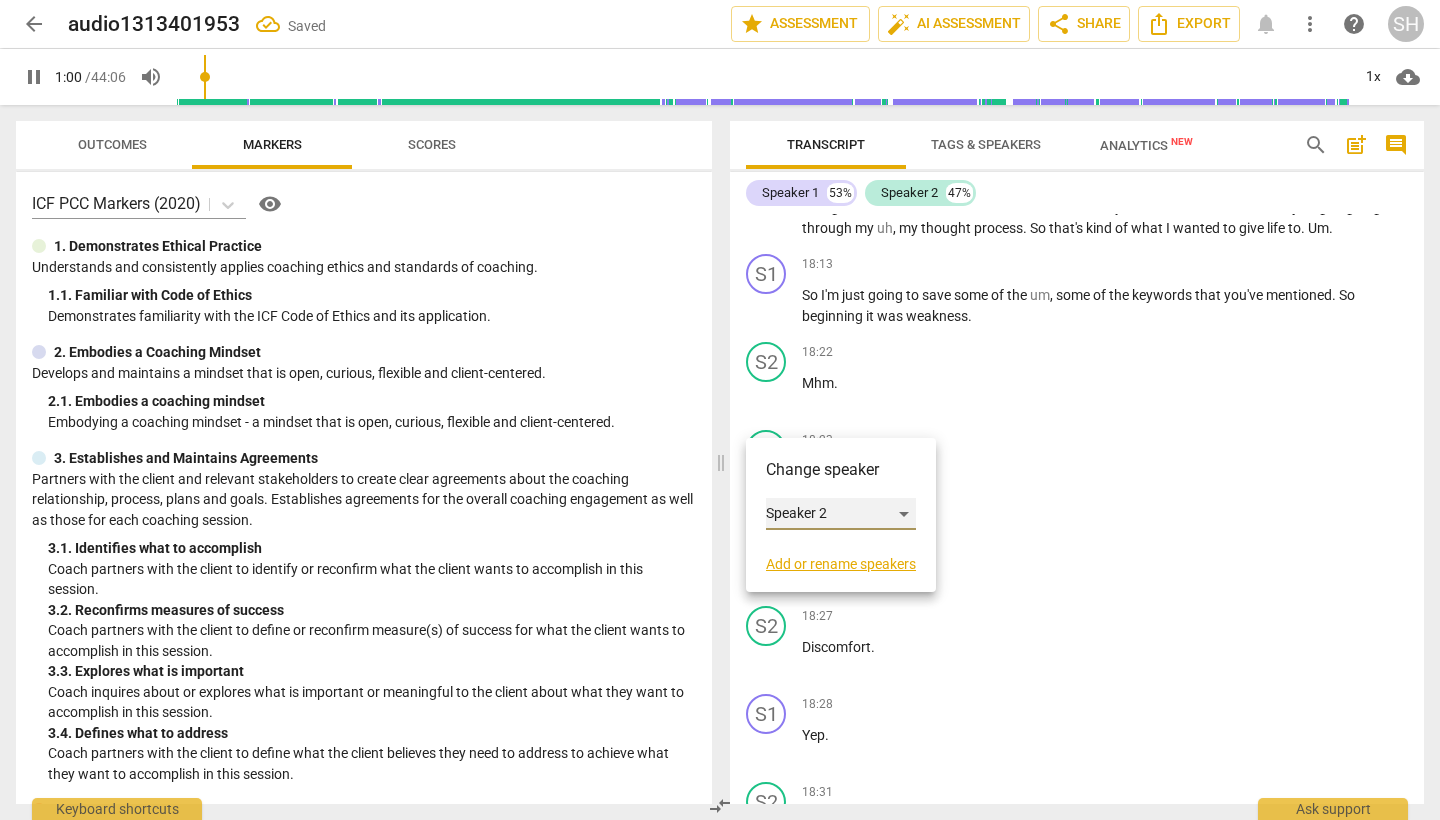 click on "Speaker 2" at bounding box center [841, 514] 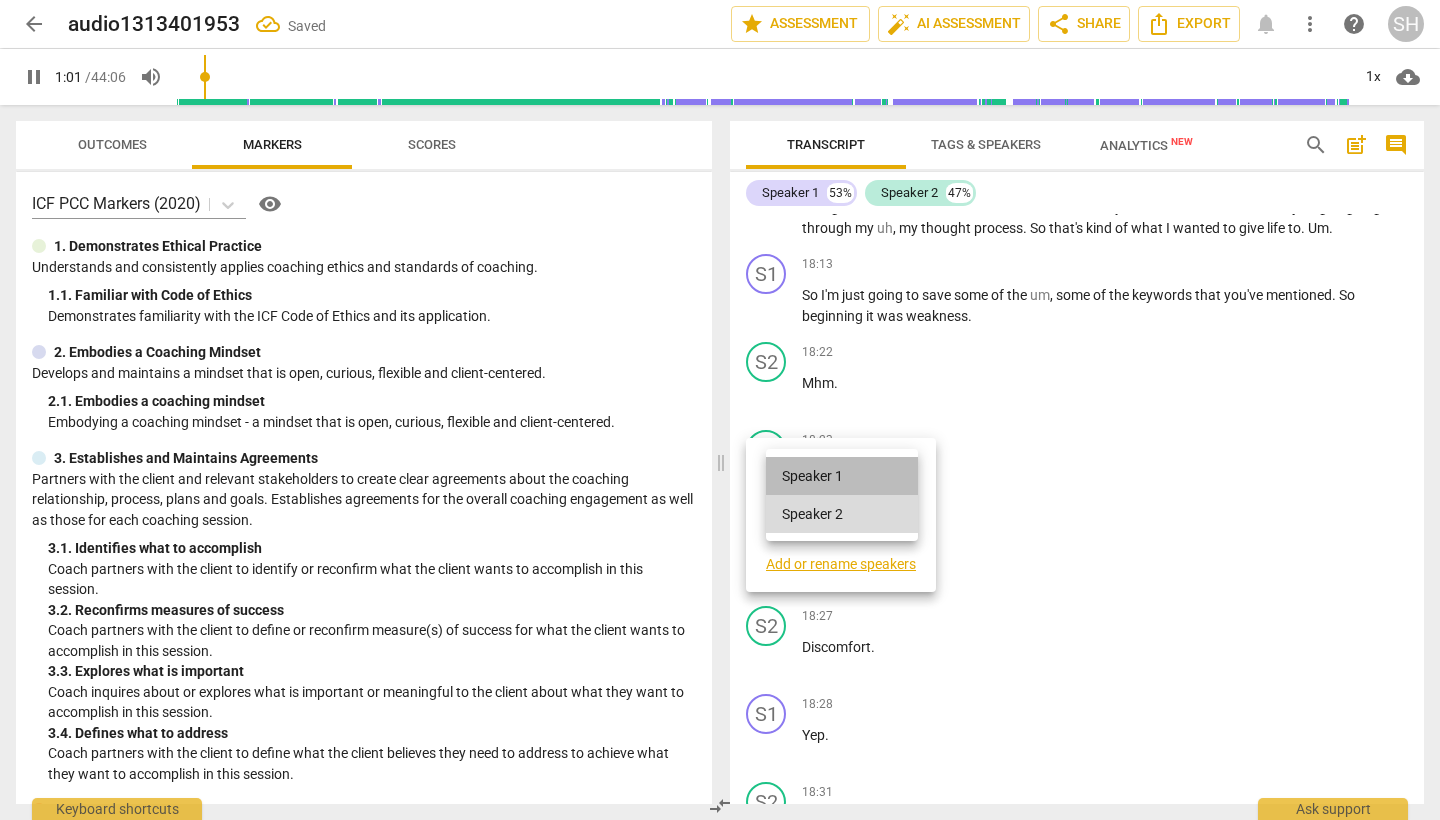 click on "Speaker 1" at bounding box center [842, 476] 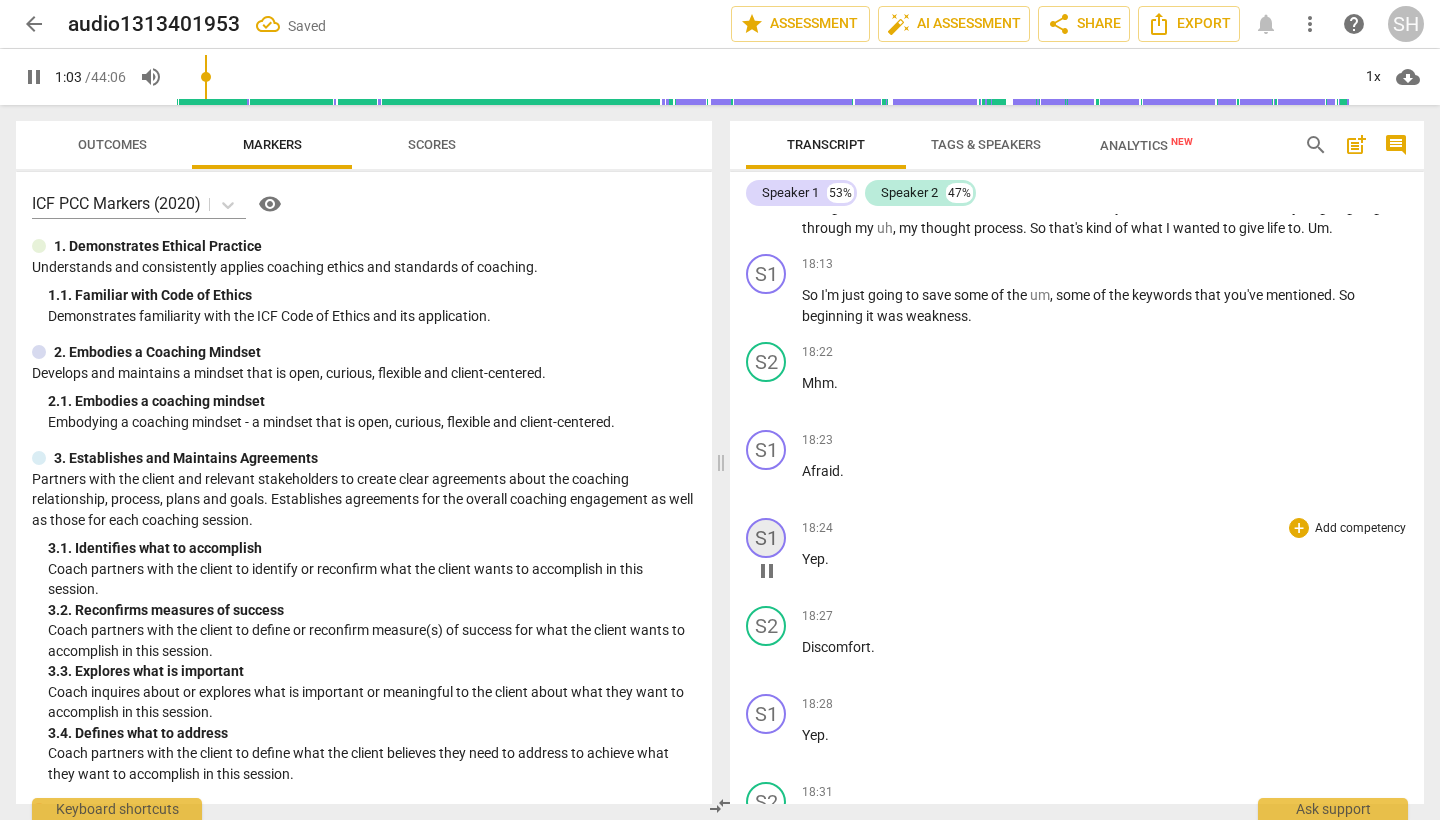 click on "S1" at bounding box center (766, 538) 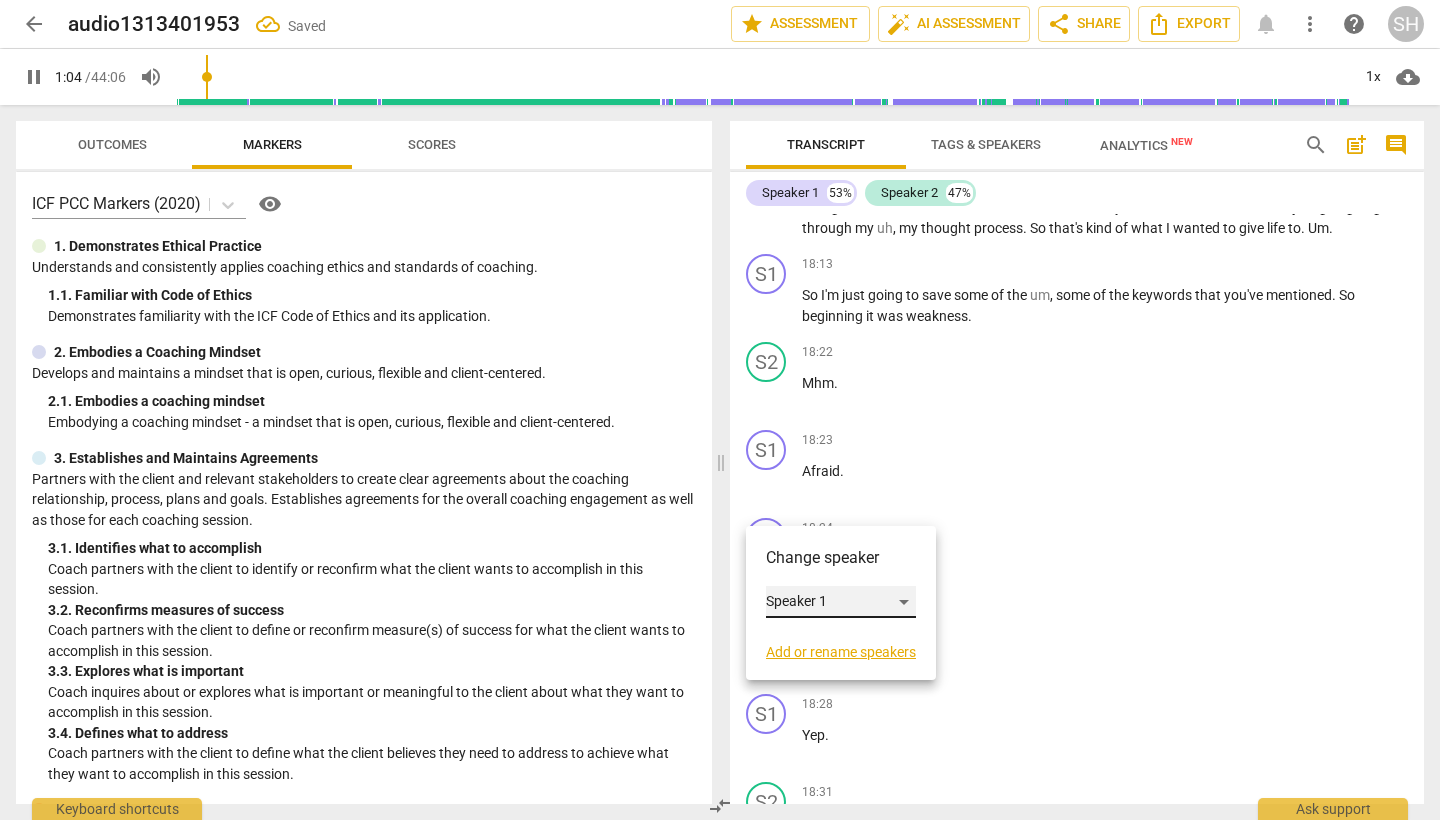 click on "Speaker 1" at bounding box center (841, 602) 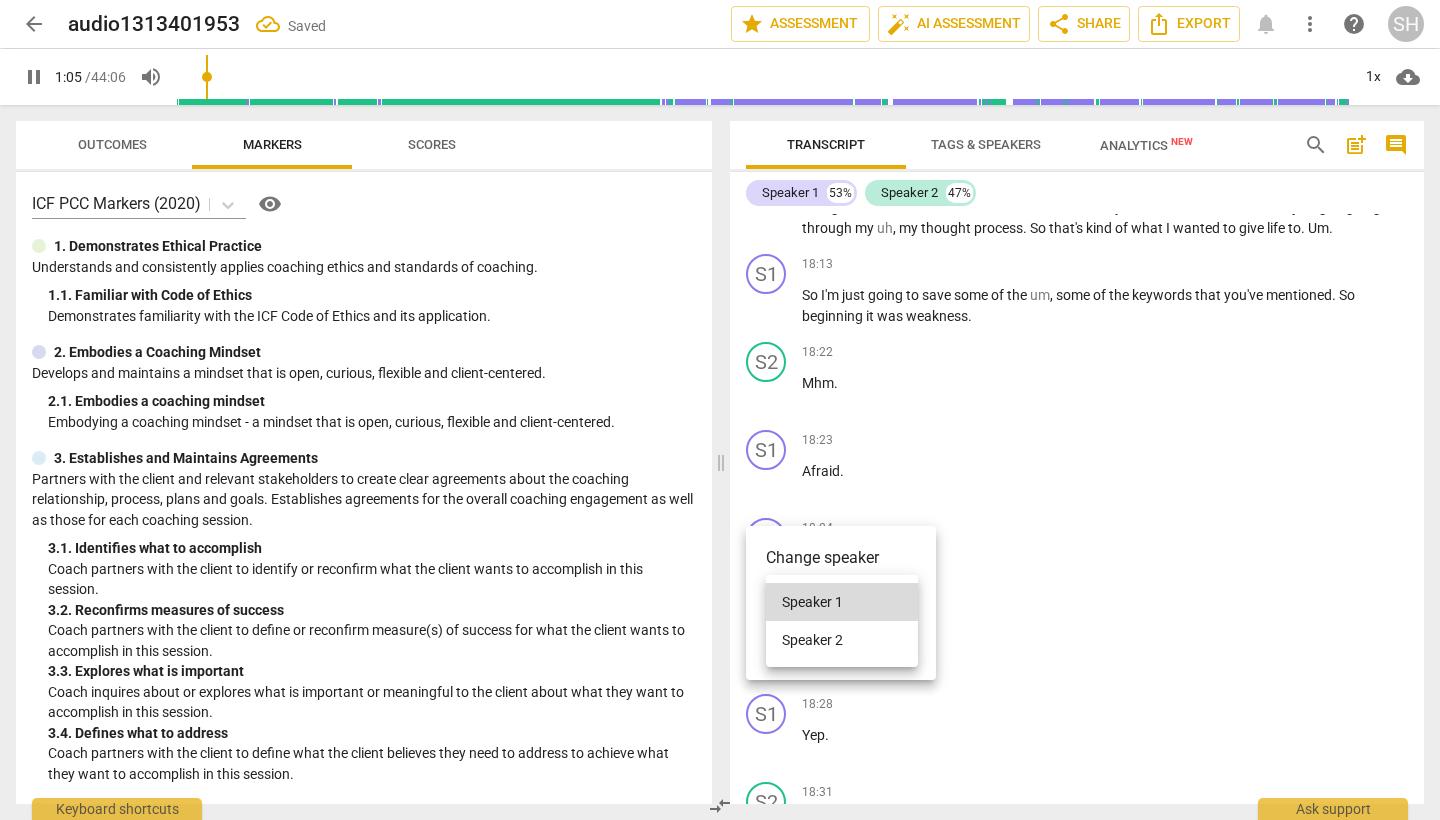 click on "Speaker 2" at bounding box center [842, 640] 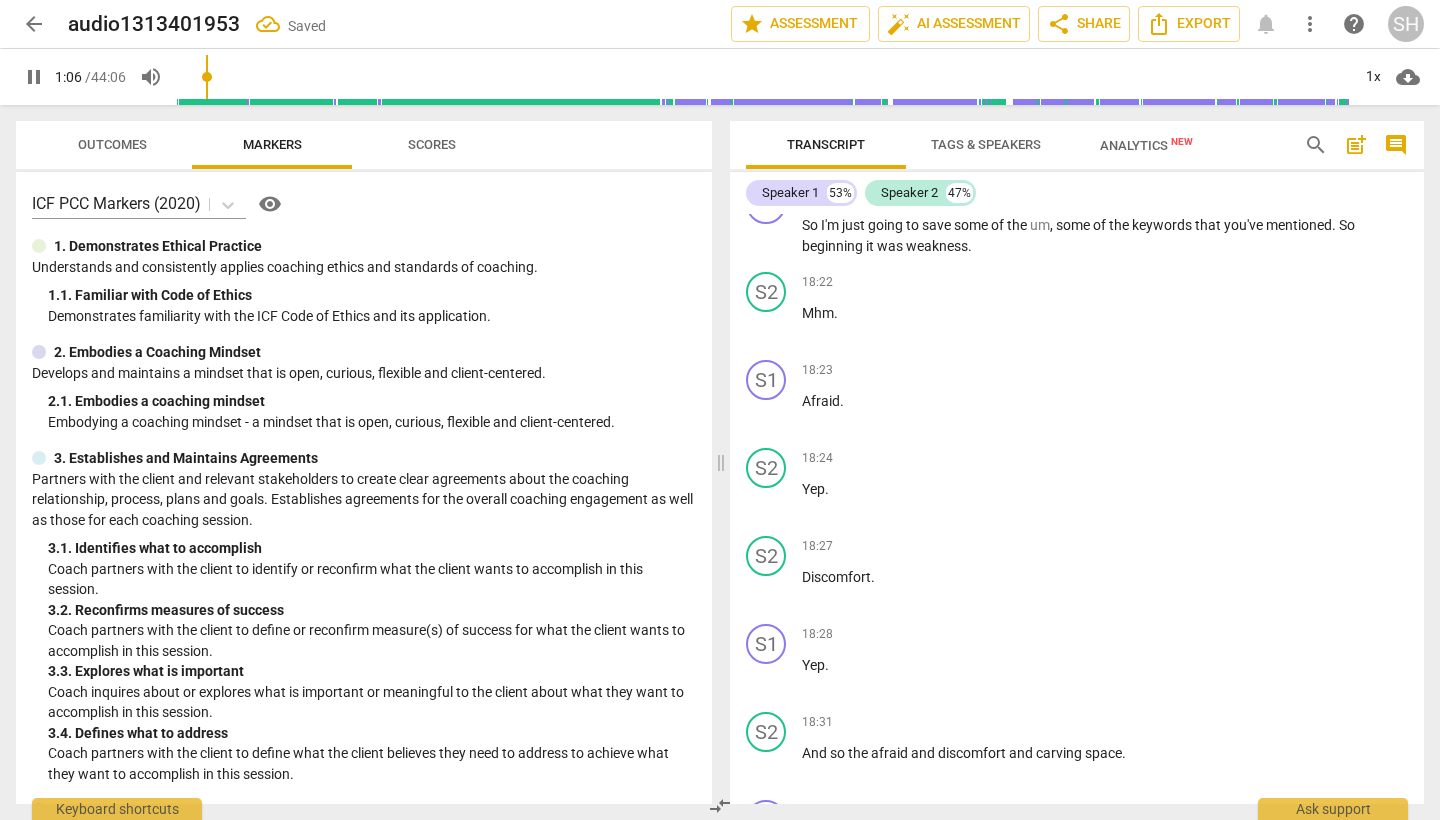 scroll, scrollTop: 3624, scrollLeft: 0, axis: vertical 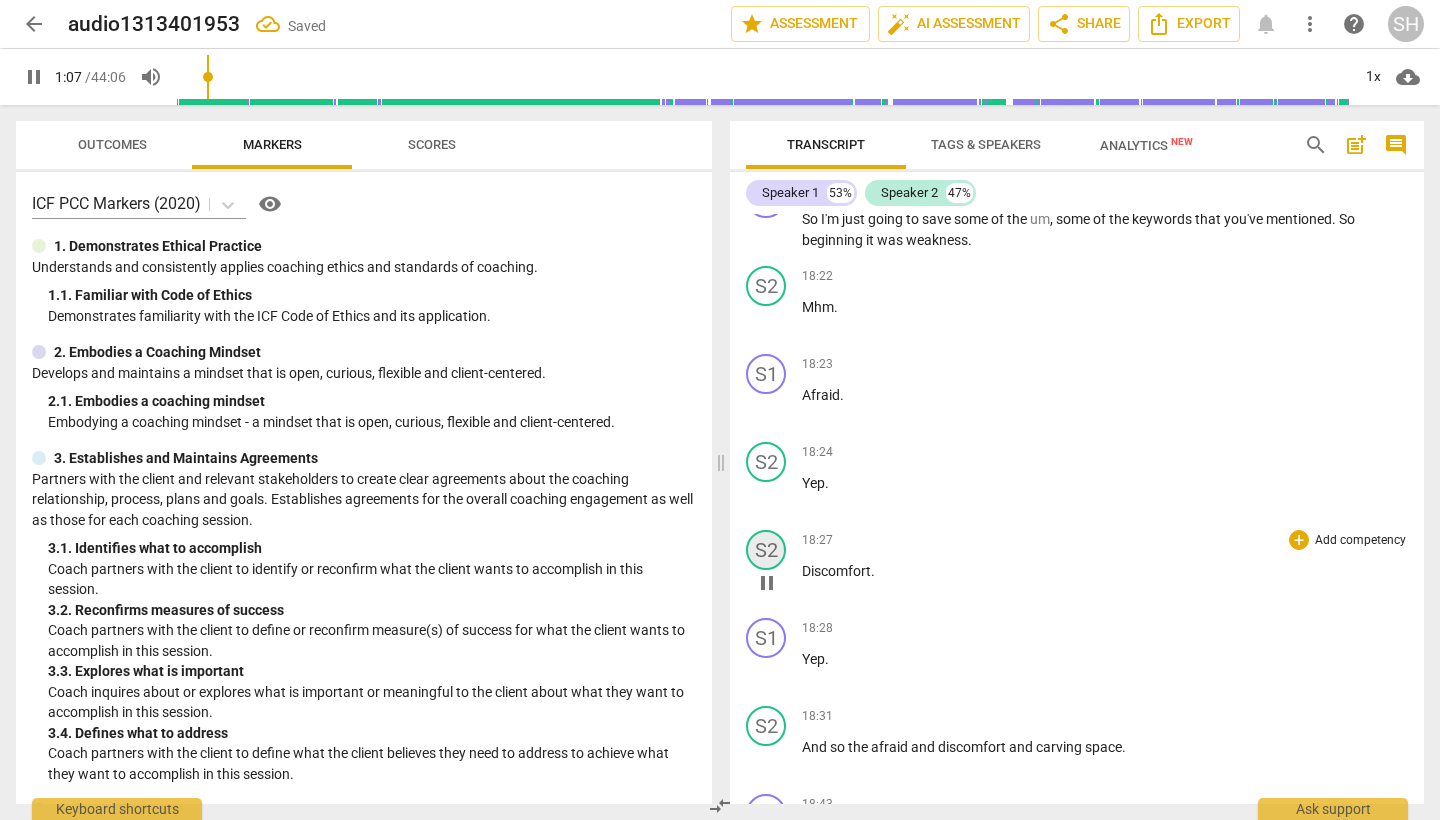 click on "S2" at bounding box center (766, 550) 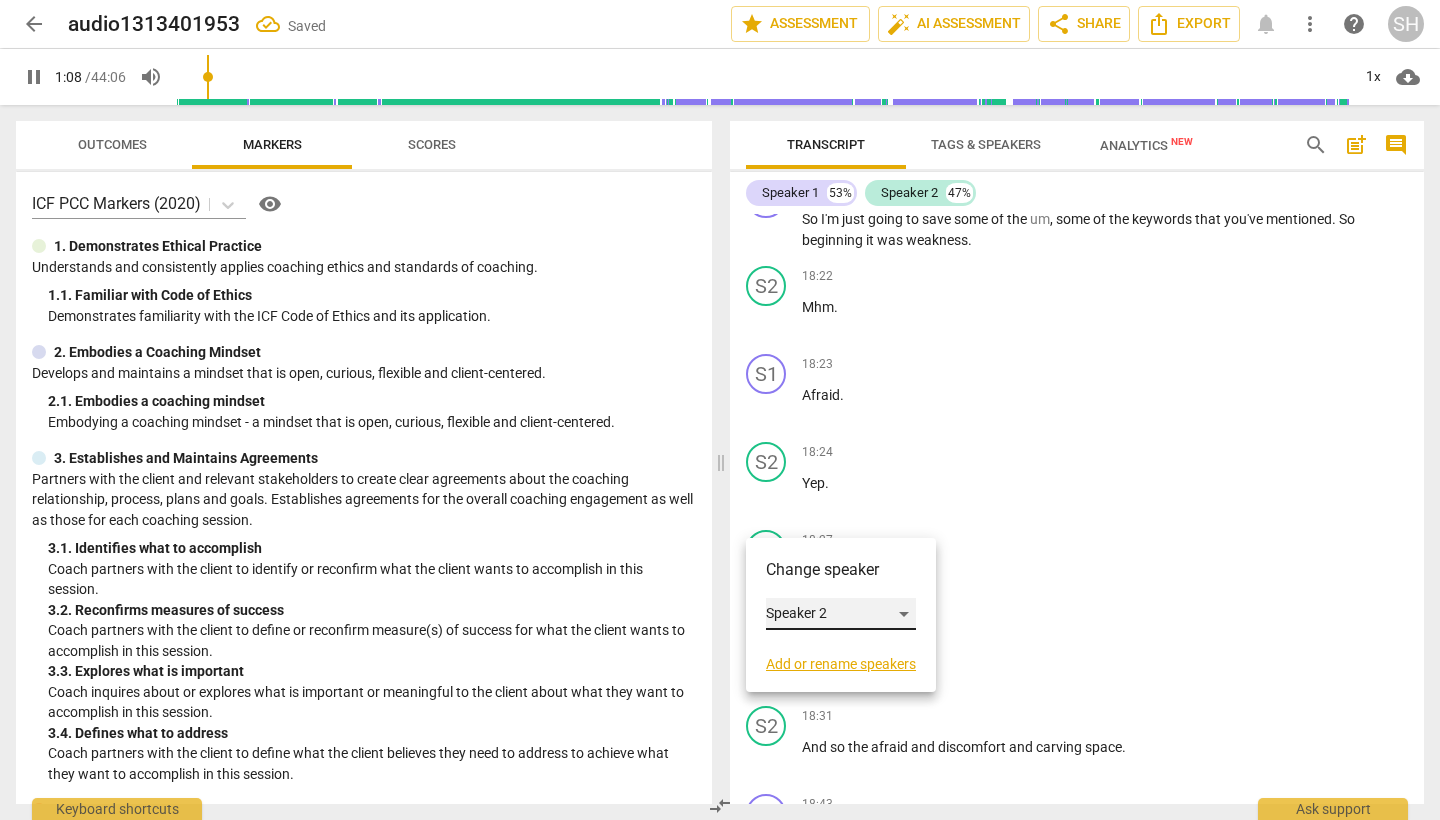 click on "Speaker 2" at bounding box center (841, 614) 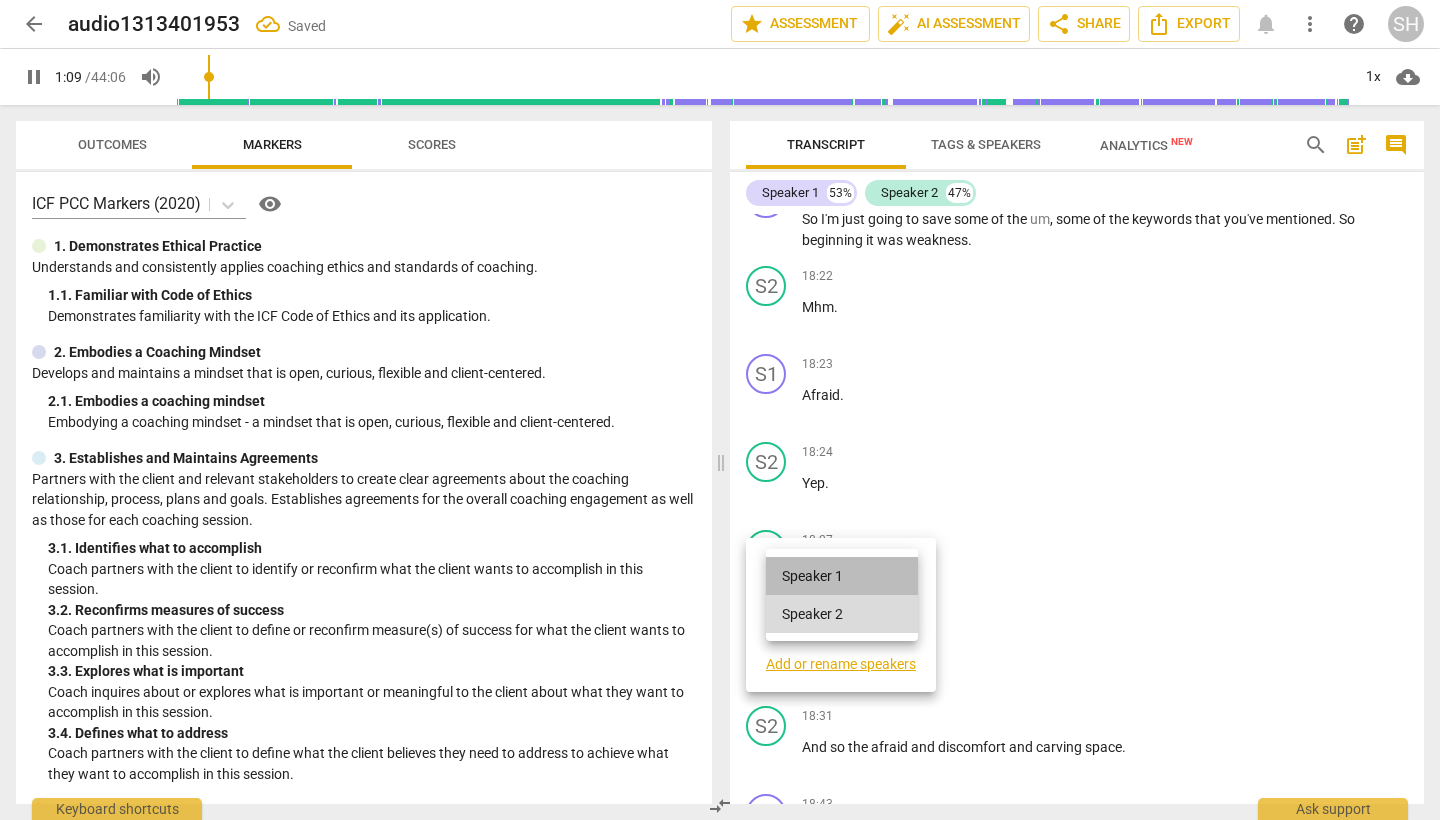 click on "Speaker 1" at bounding box center [842, 576] 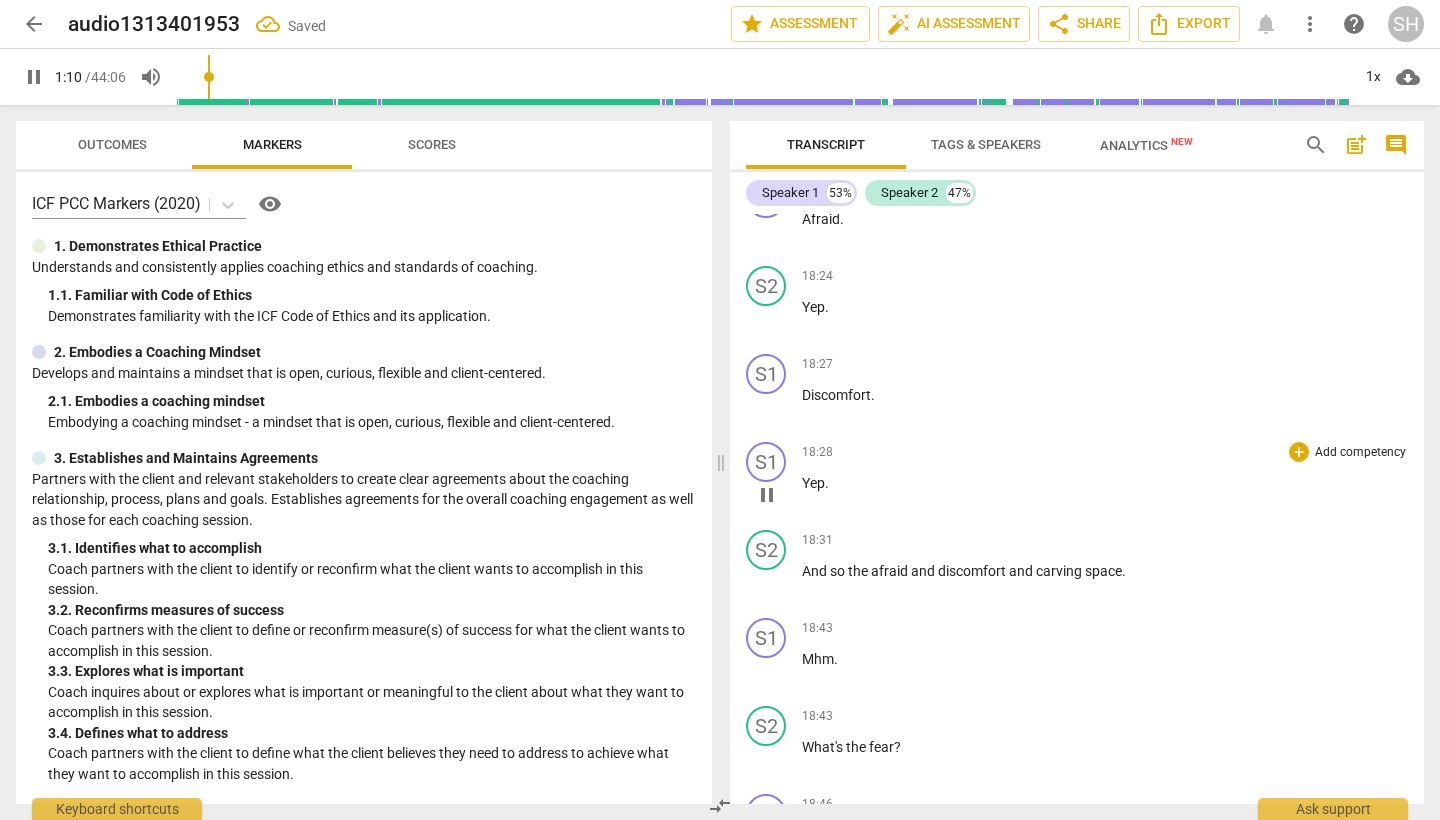 scroll, scrollTop: 3908, scrollLeft: 0, axis: vertical 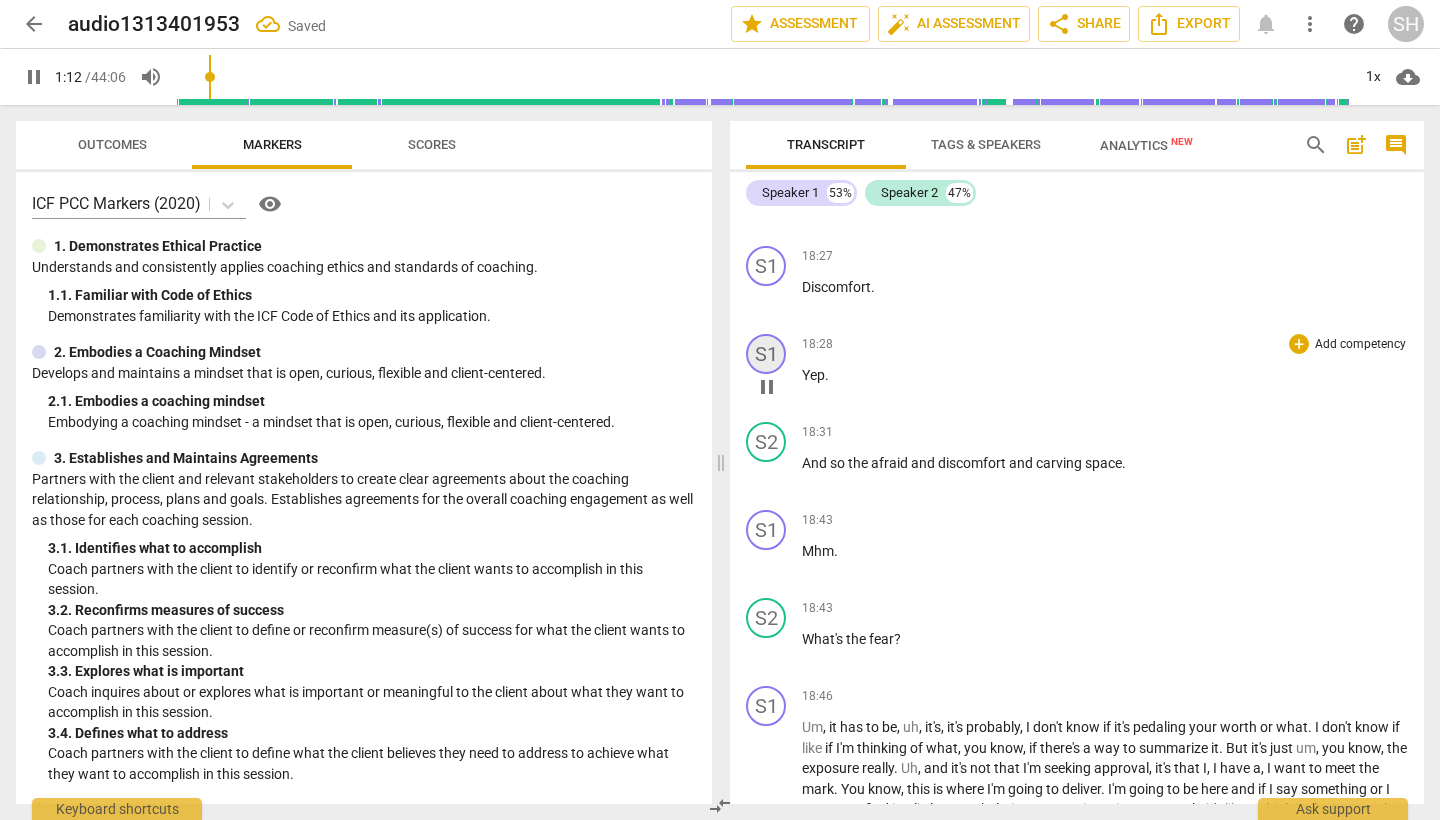 click on "S1" at bounding box center (766, 354) 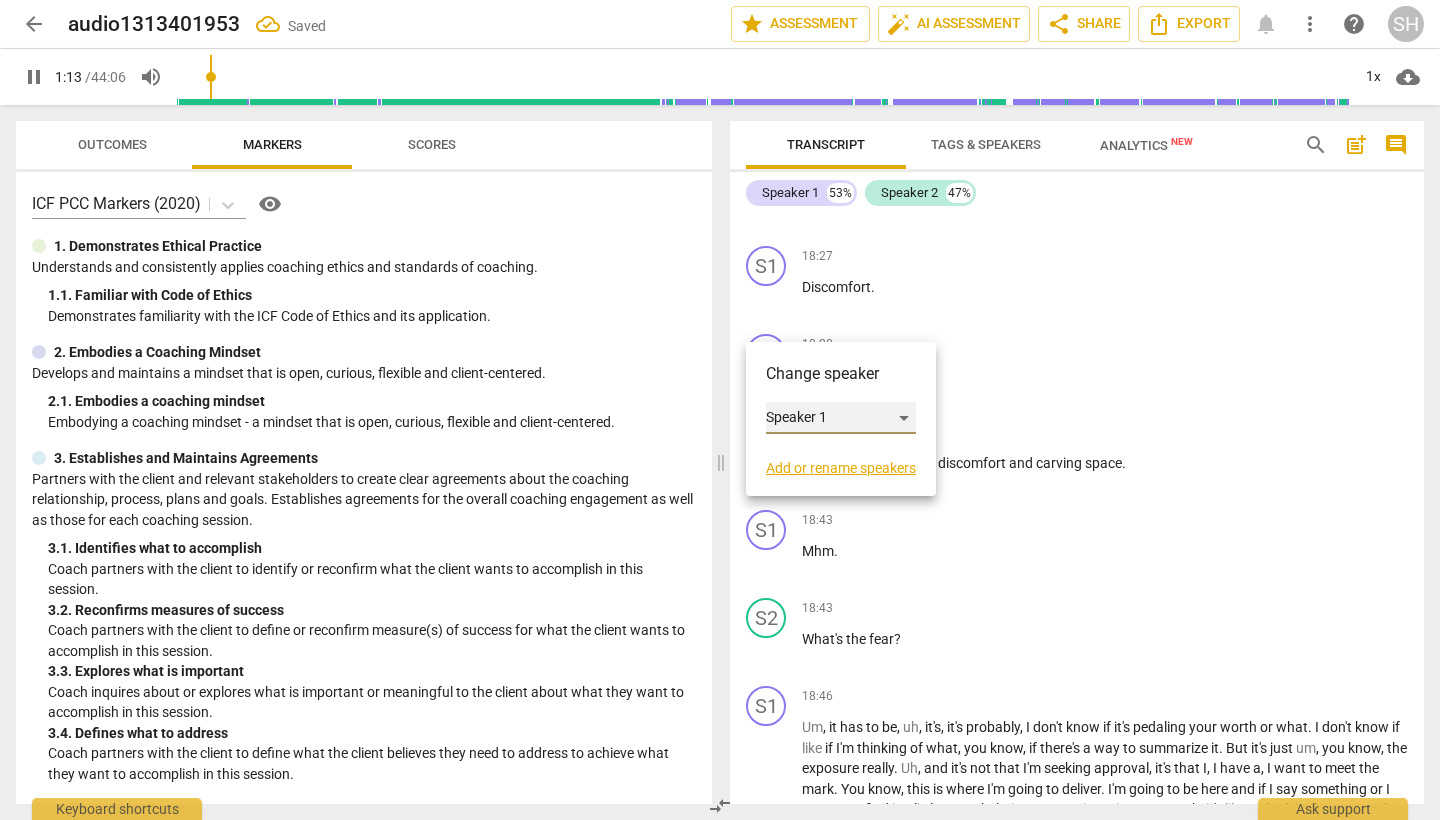 click on "Speaker 1" at bounding box center (841, 418) 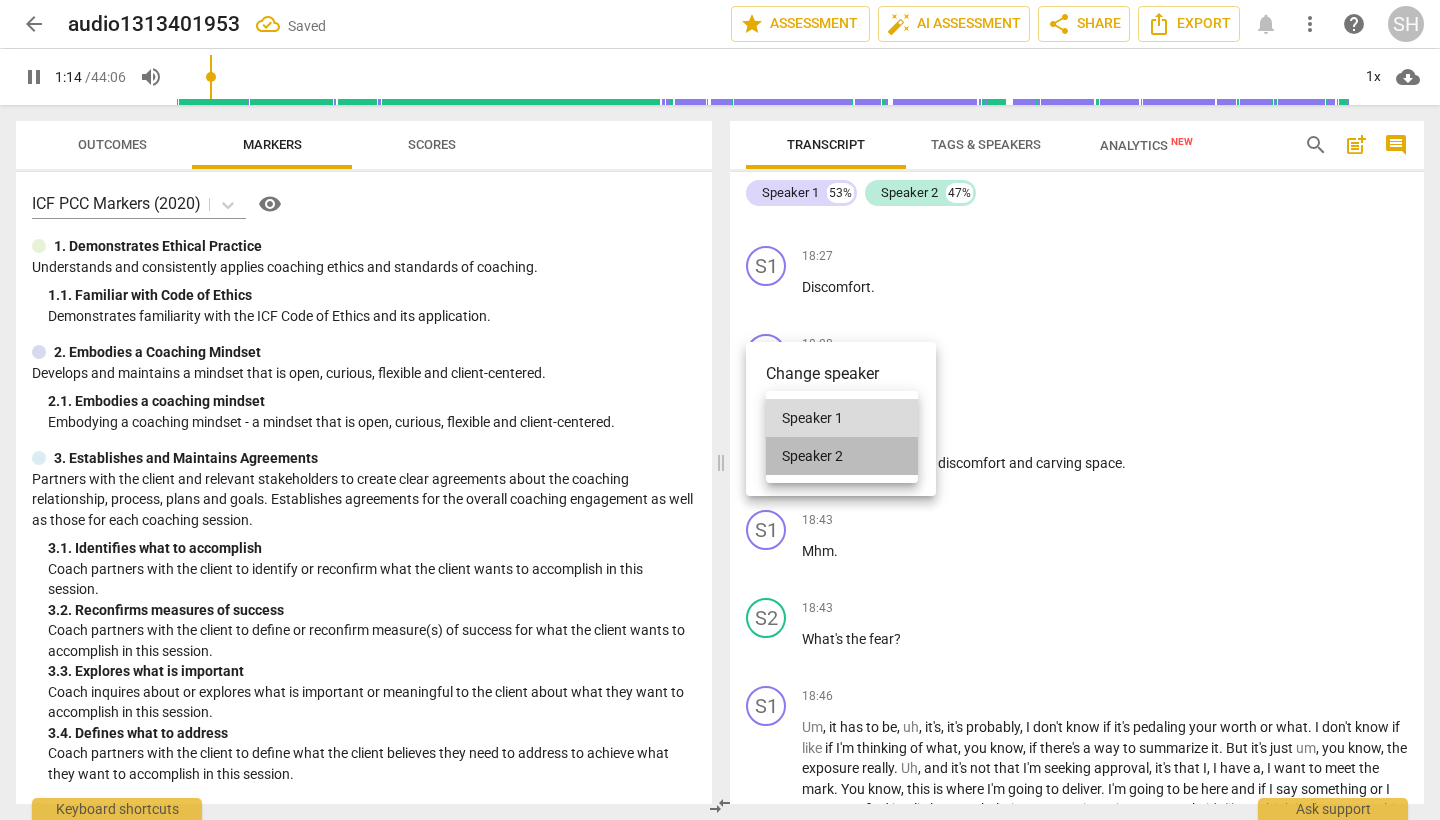 click on "Speaker 2" at bounding box center (842, 456) 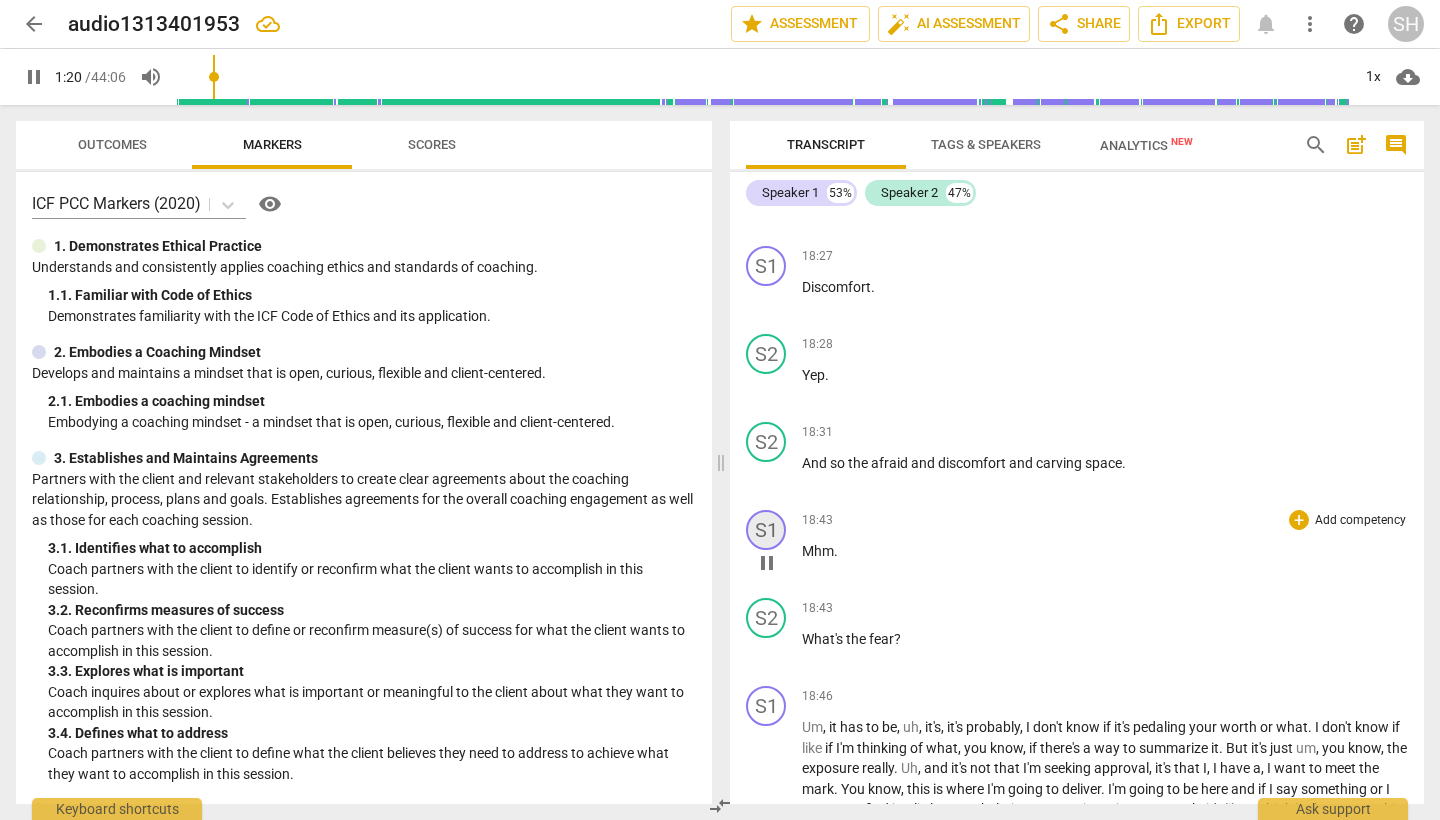click on "S1" at bounding box center (766, 530) 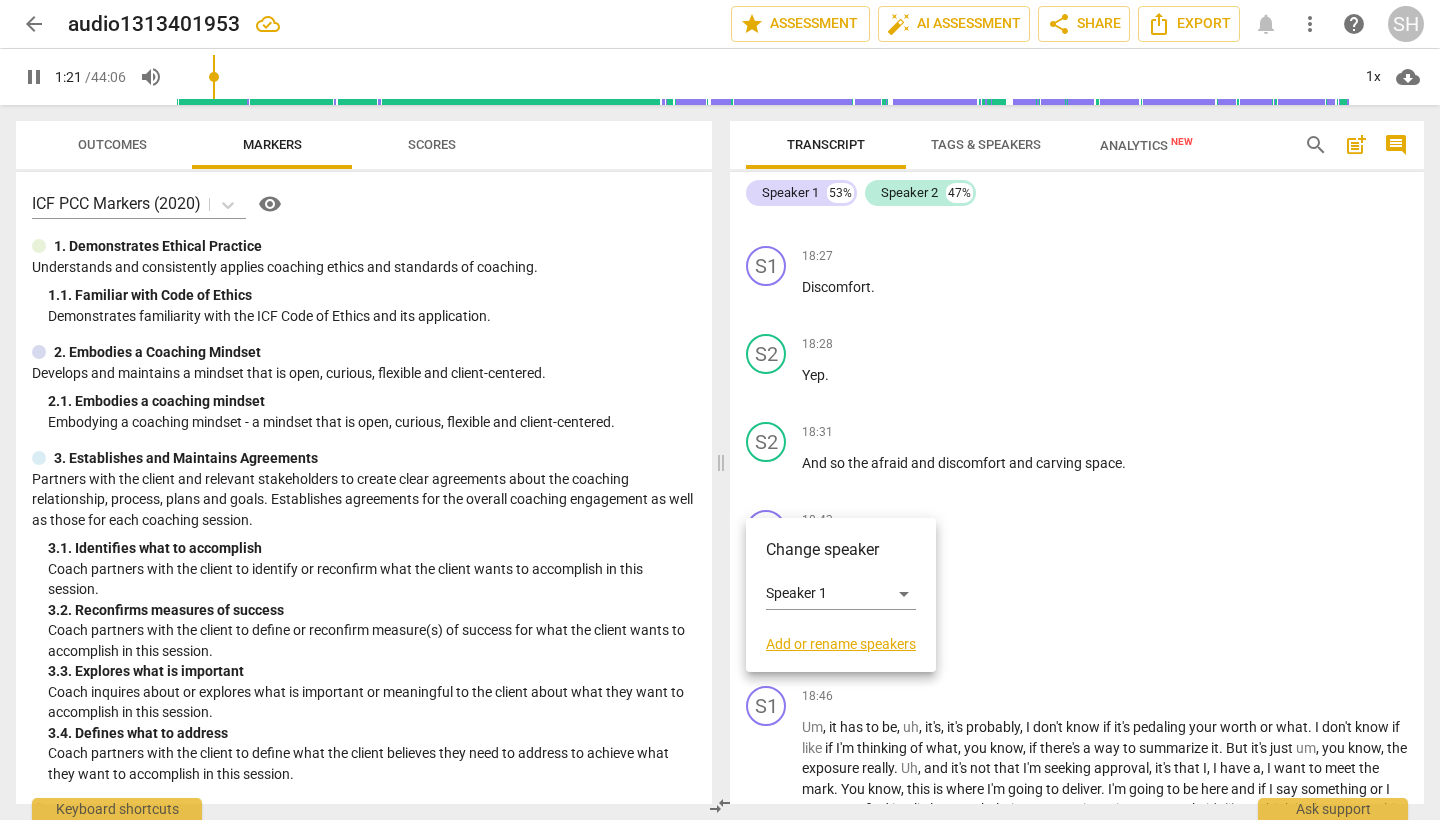 scroll, scrollTop: 437, scrollLeft: 0, axis: vertical 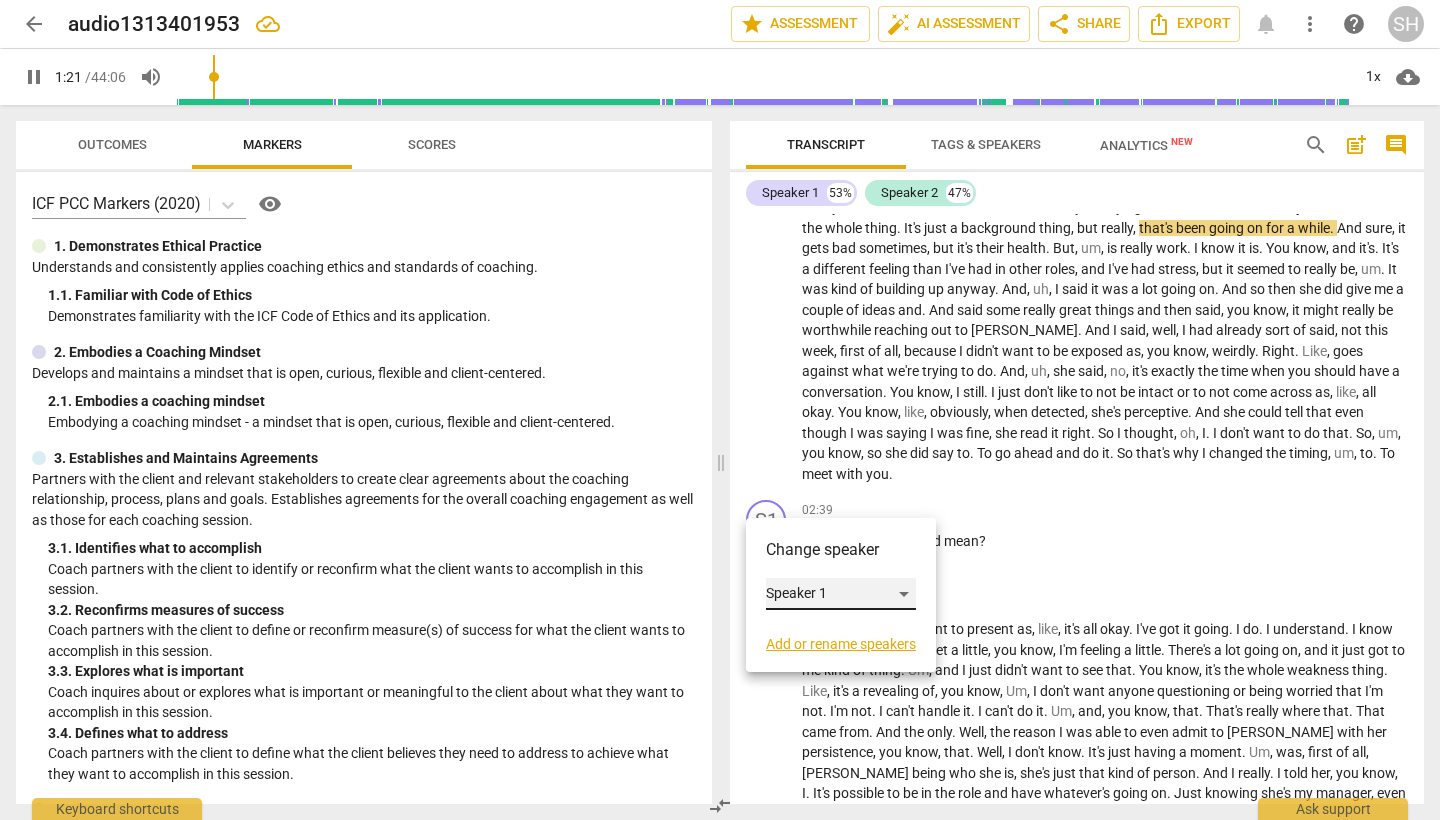 click on "Speaker 1" at bounding box center (841, 594) 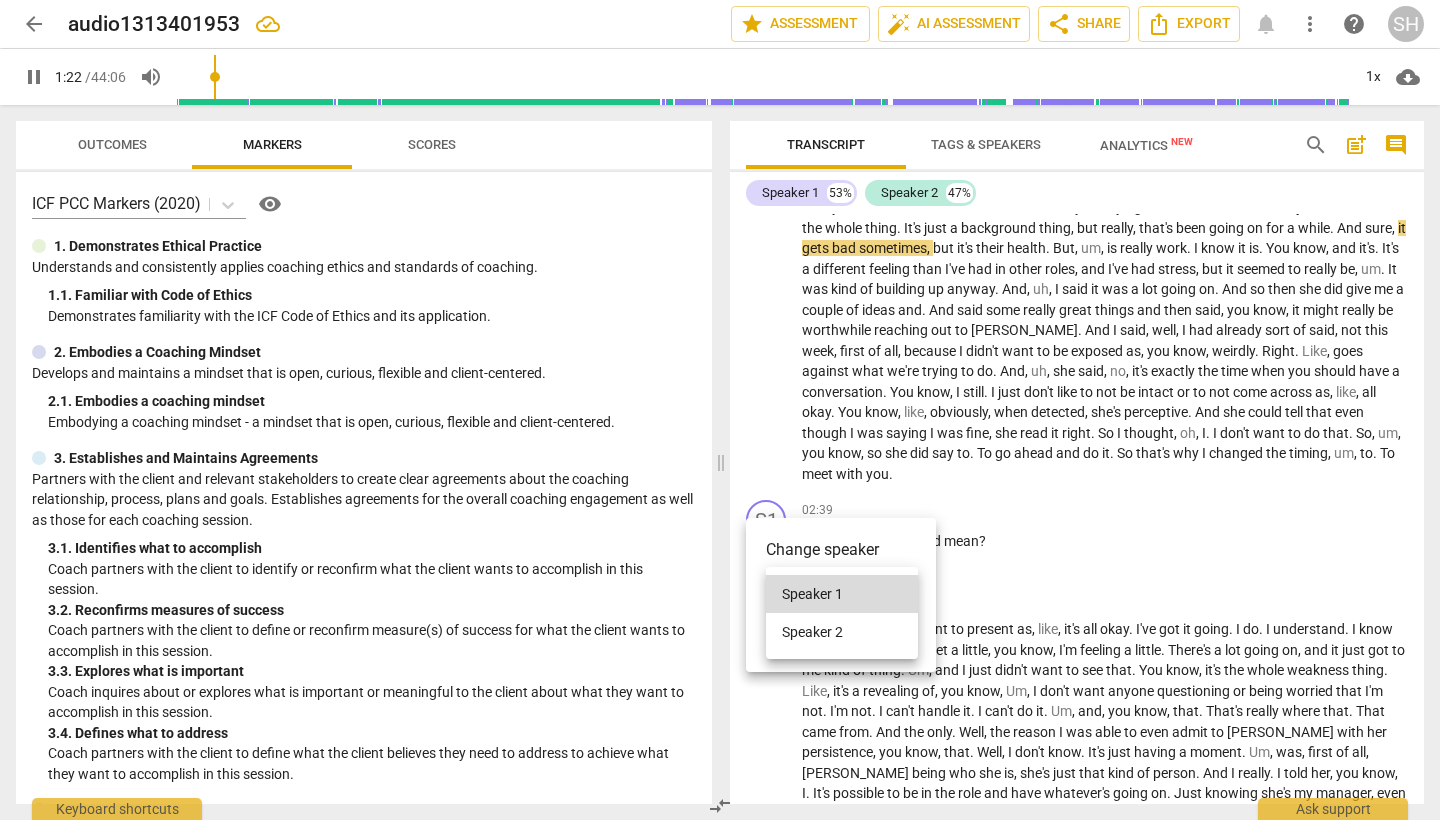 click on "Speaker 2" at bounding box center [842, 632] 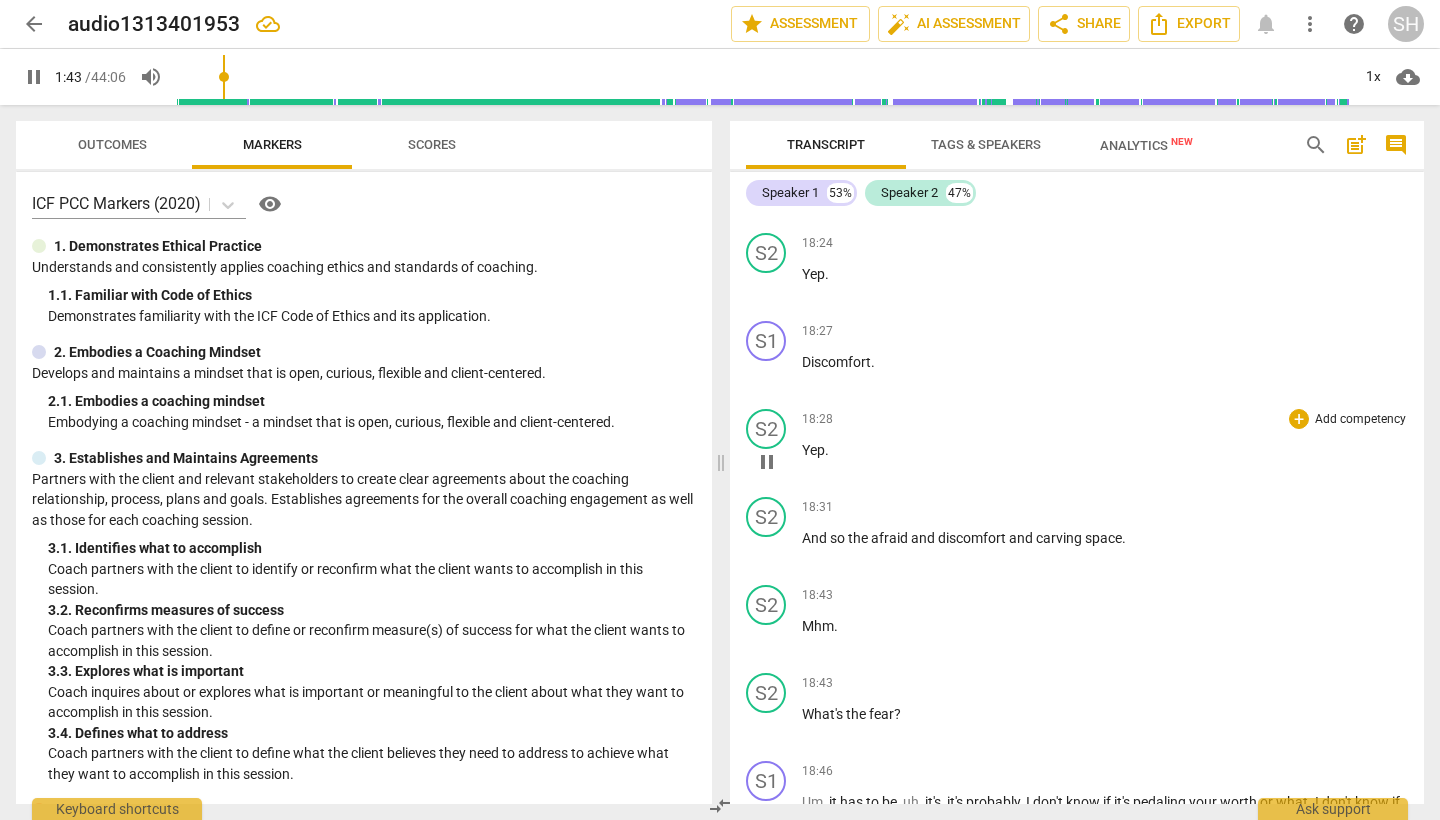 scroll, scrollTop: 3835, scrollLeft: 0, axis: vertical 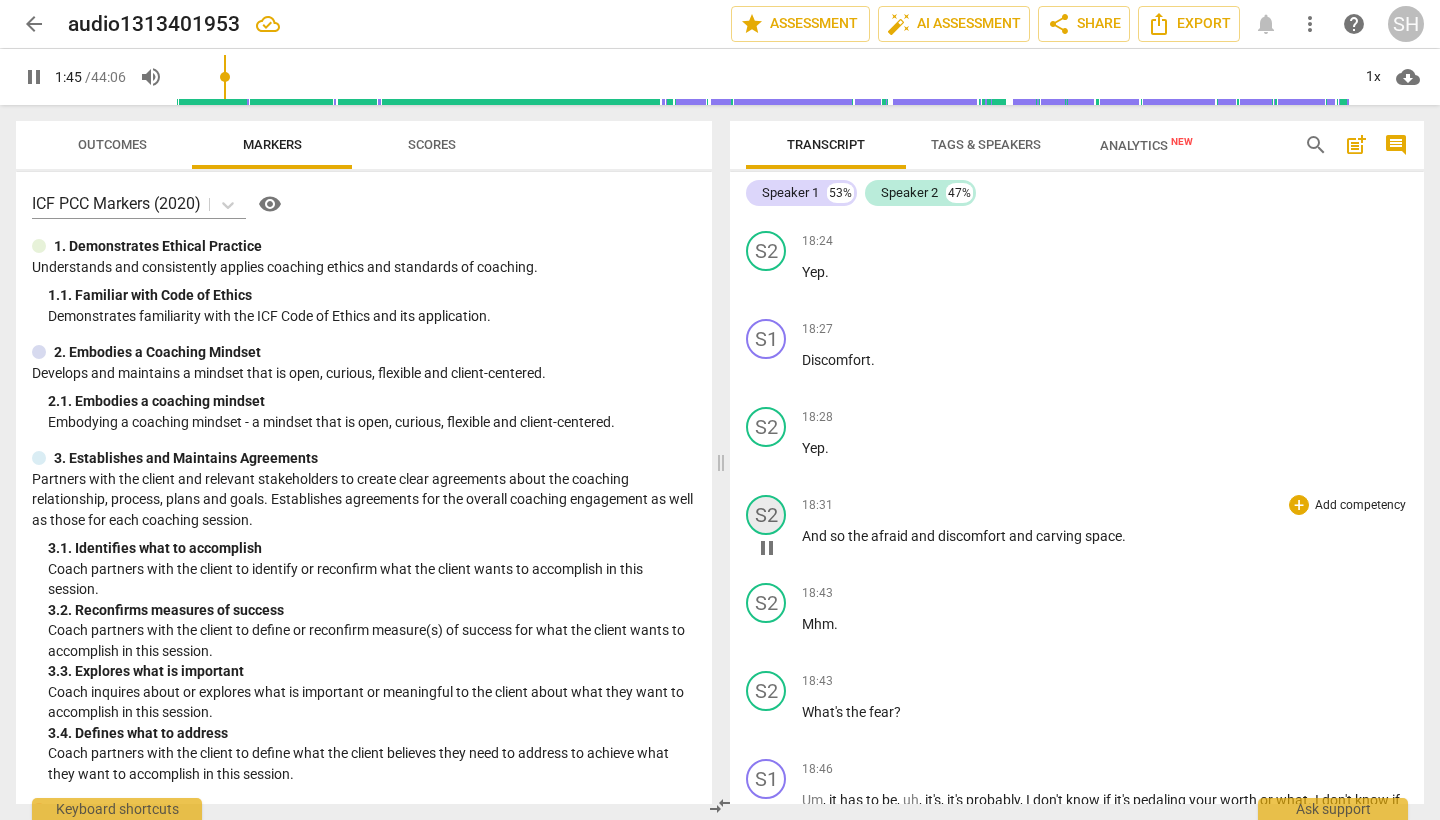 click on "S2" at bounding box center (766, 515) 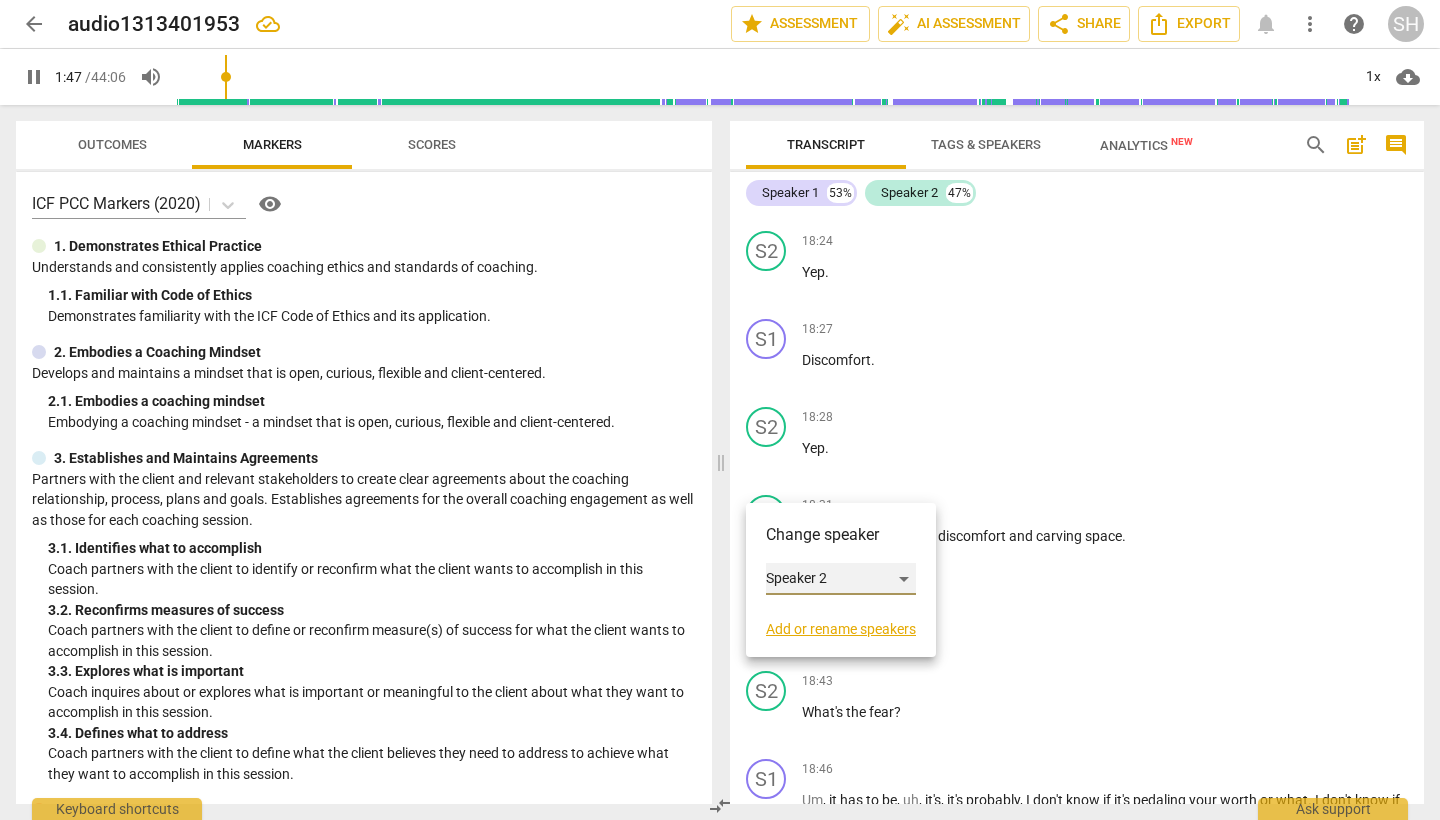 click on "Speaker 2" at bounding box center [841, 579] 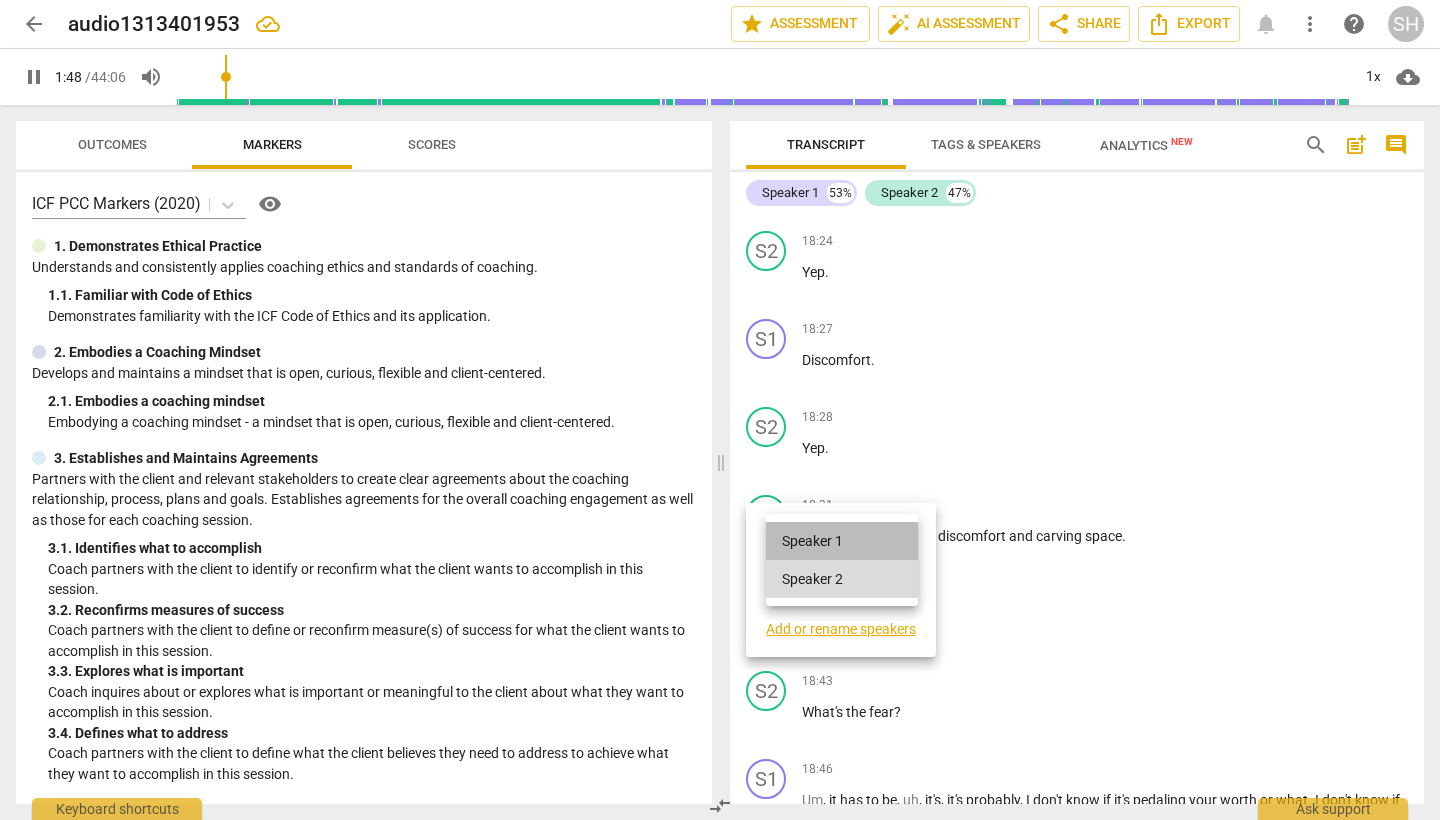 click on "Speaker 1" at bounding box center (842, 541) 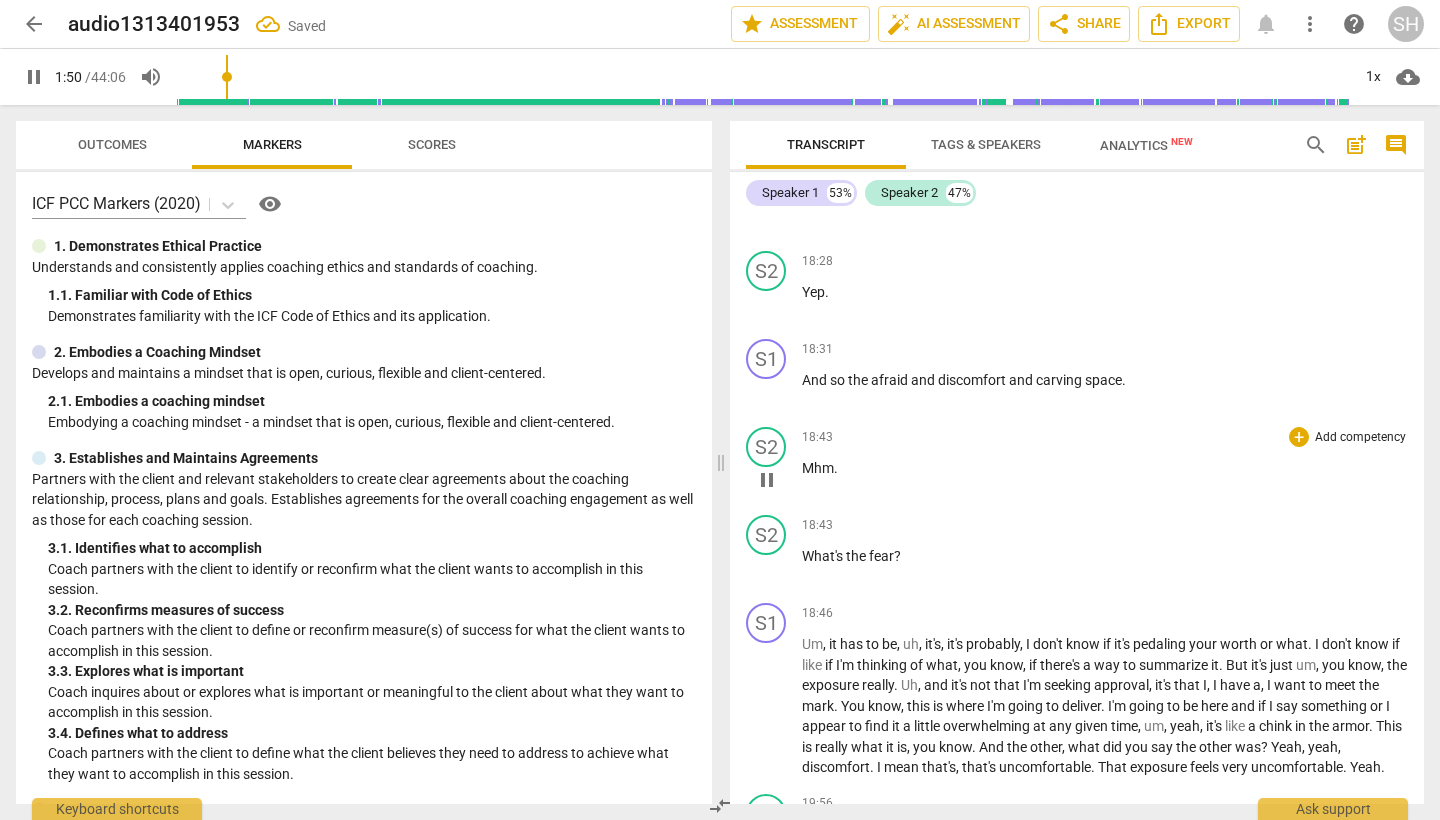 scroll, scrollTop: 3992, scrollLeft: 0, axis: vertical 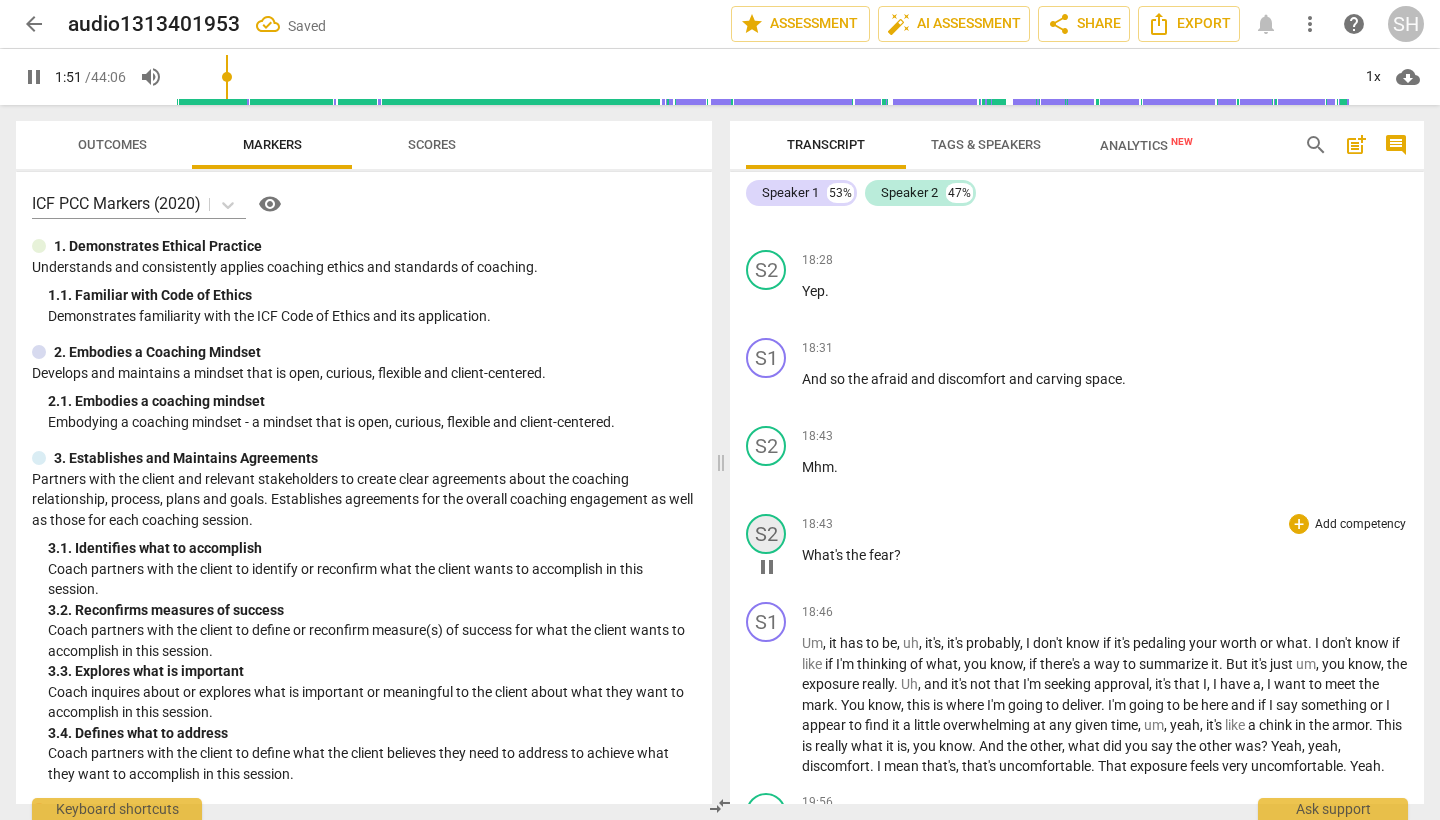 click on "S2" at bounding box center [766, 534] 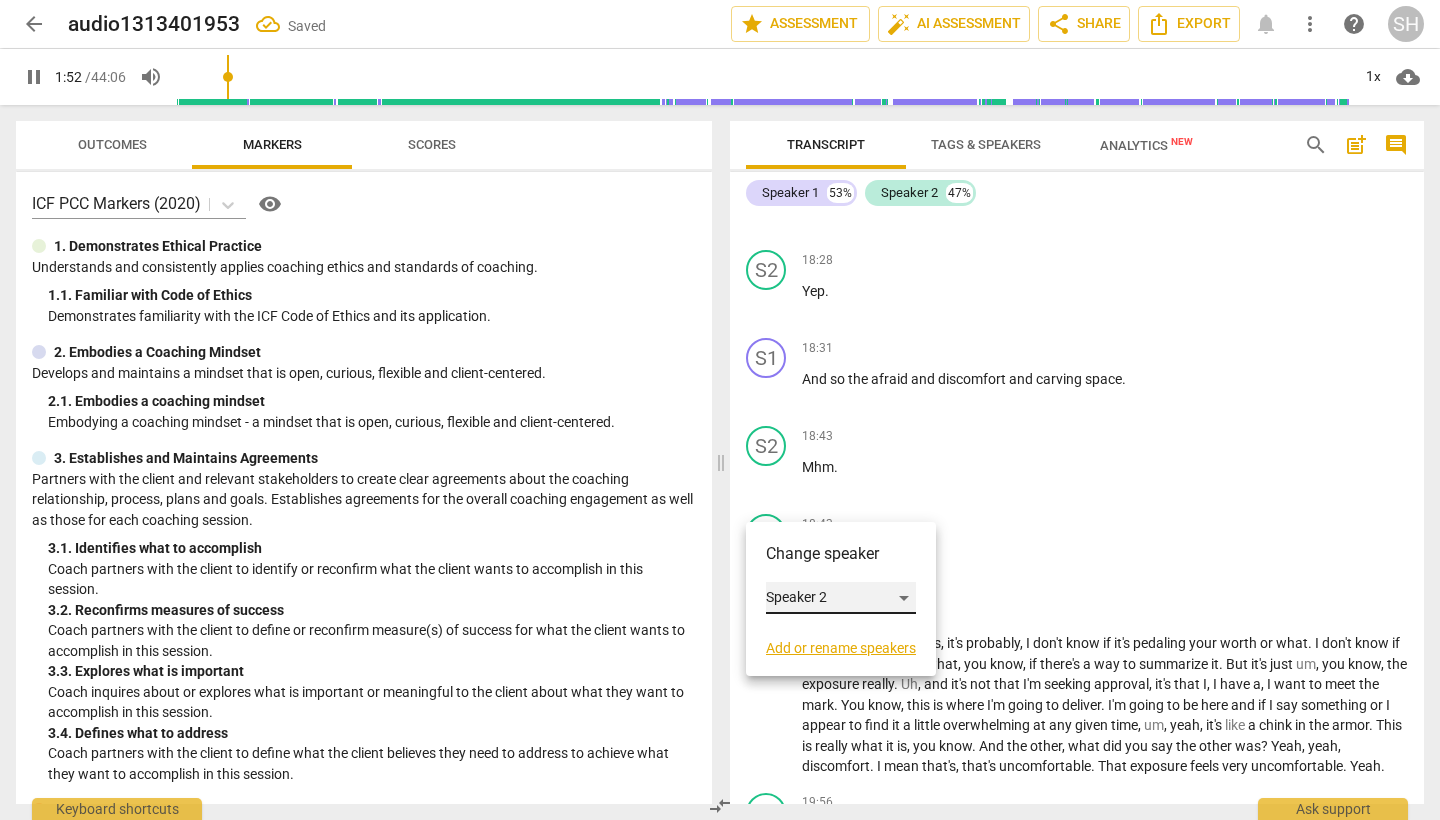 click on "Speaker 2" at bounding box center [841, 598] 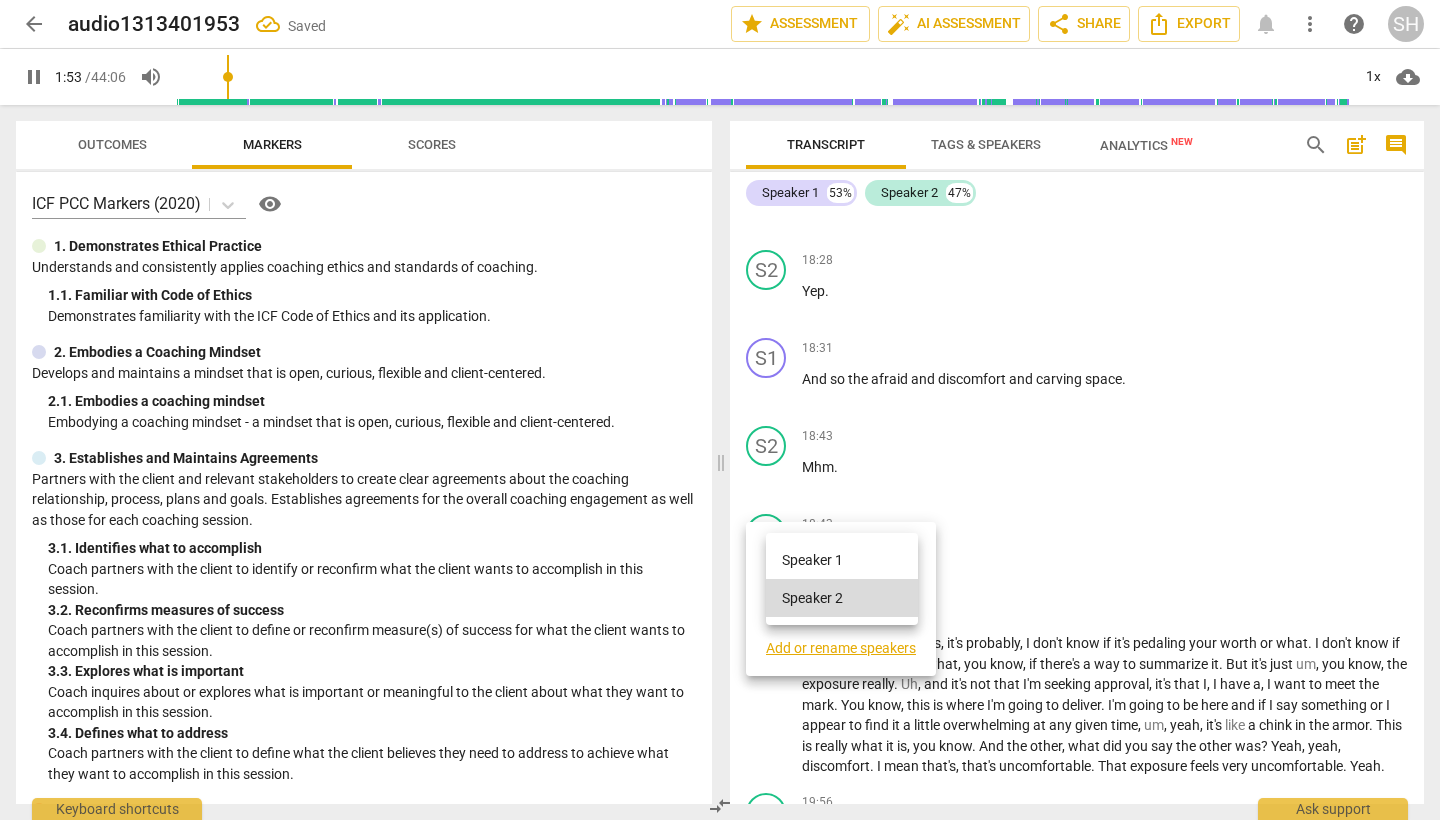 click on "Speaker 1" at bounding box center (842, 560) 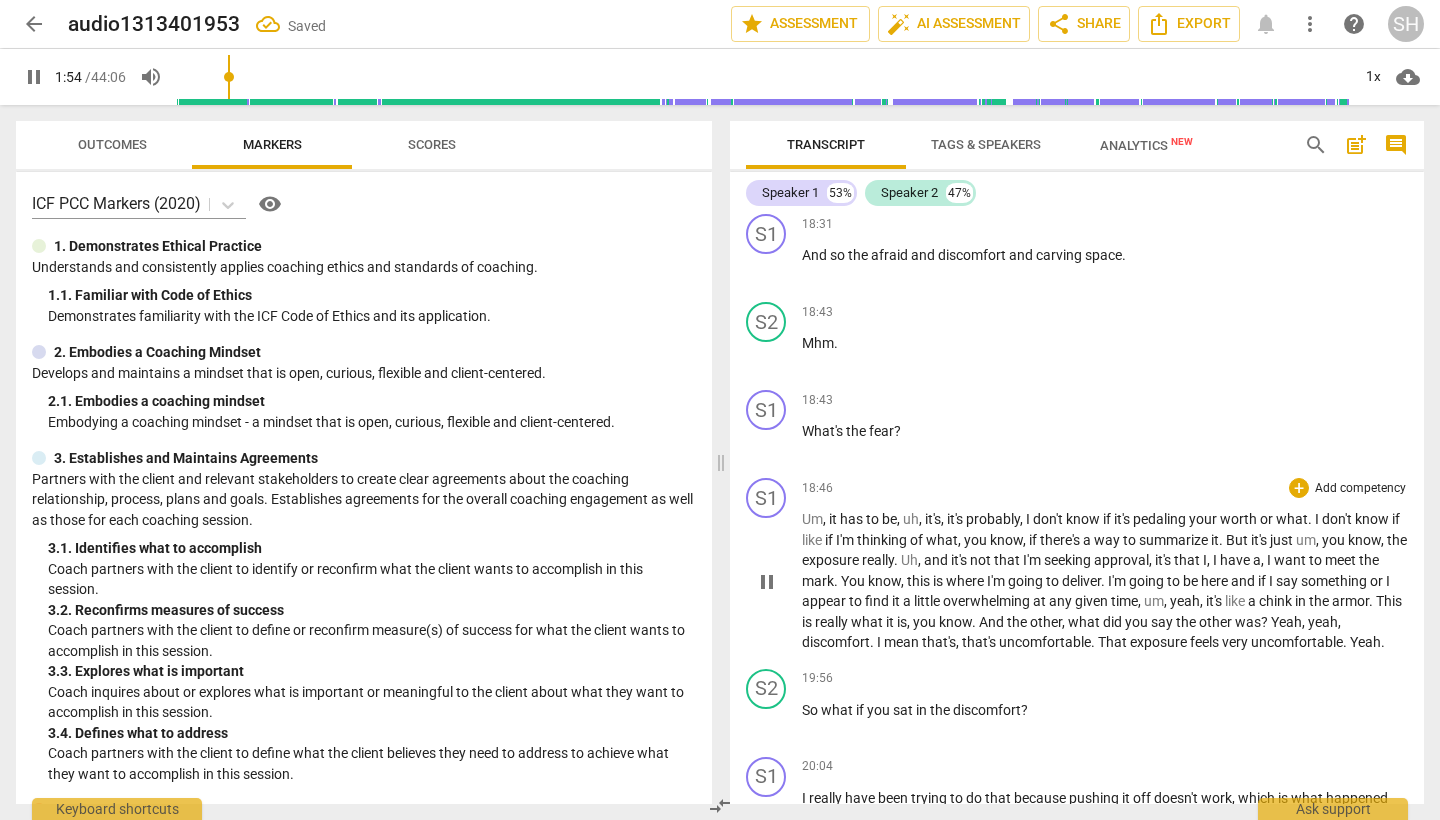 scroll, scrollTop: 4120, scrollLeft: 0, axis: vertical 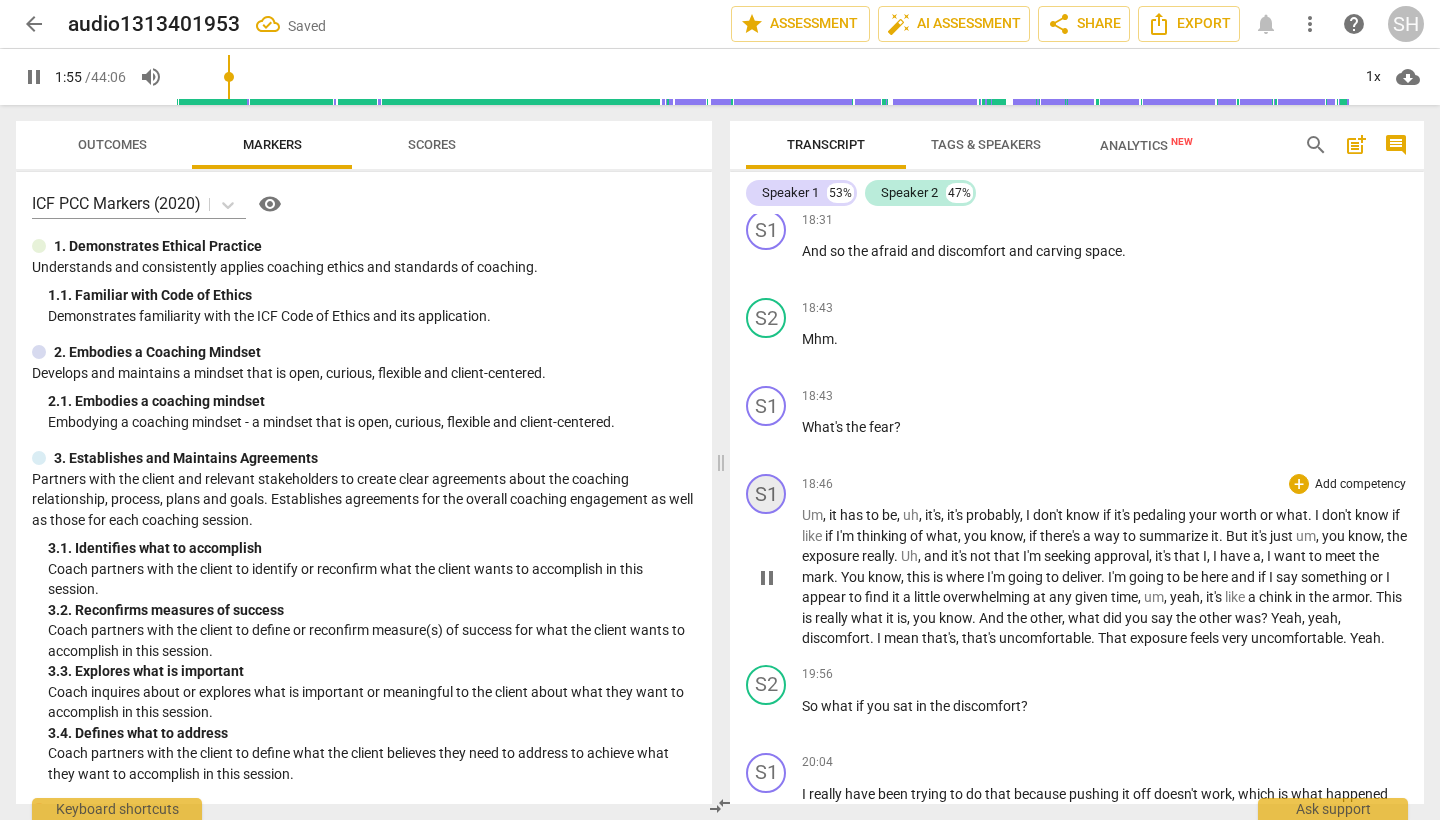 click on "S1" at bounding box center [766, 494] 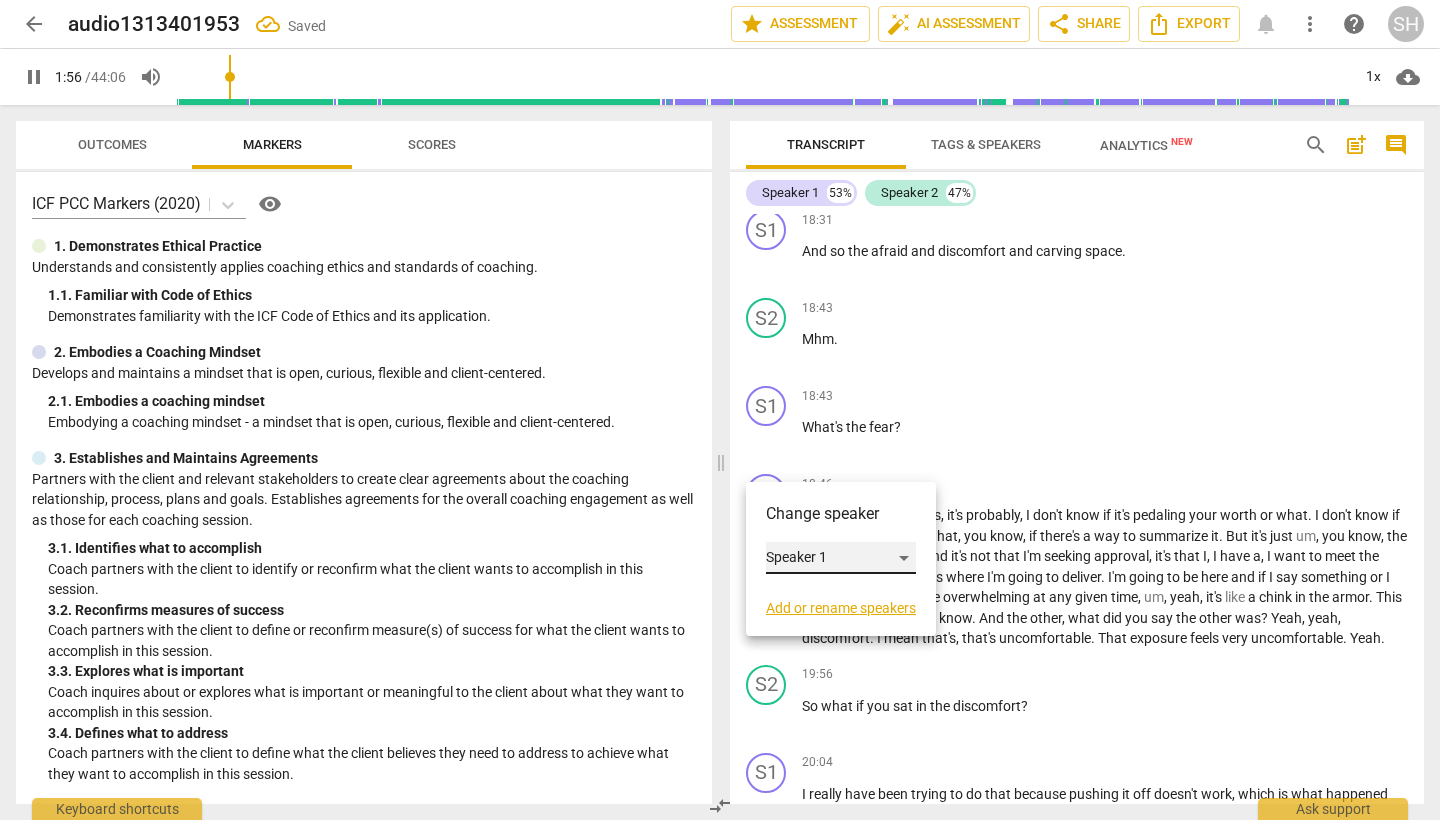 click on "Speaker 1" at bounding box center (841, 558) 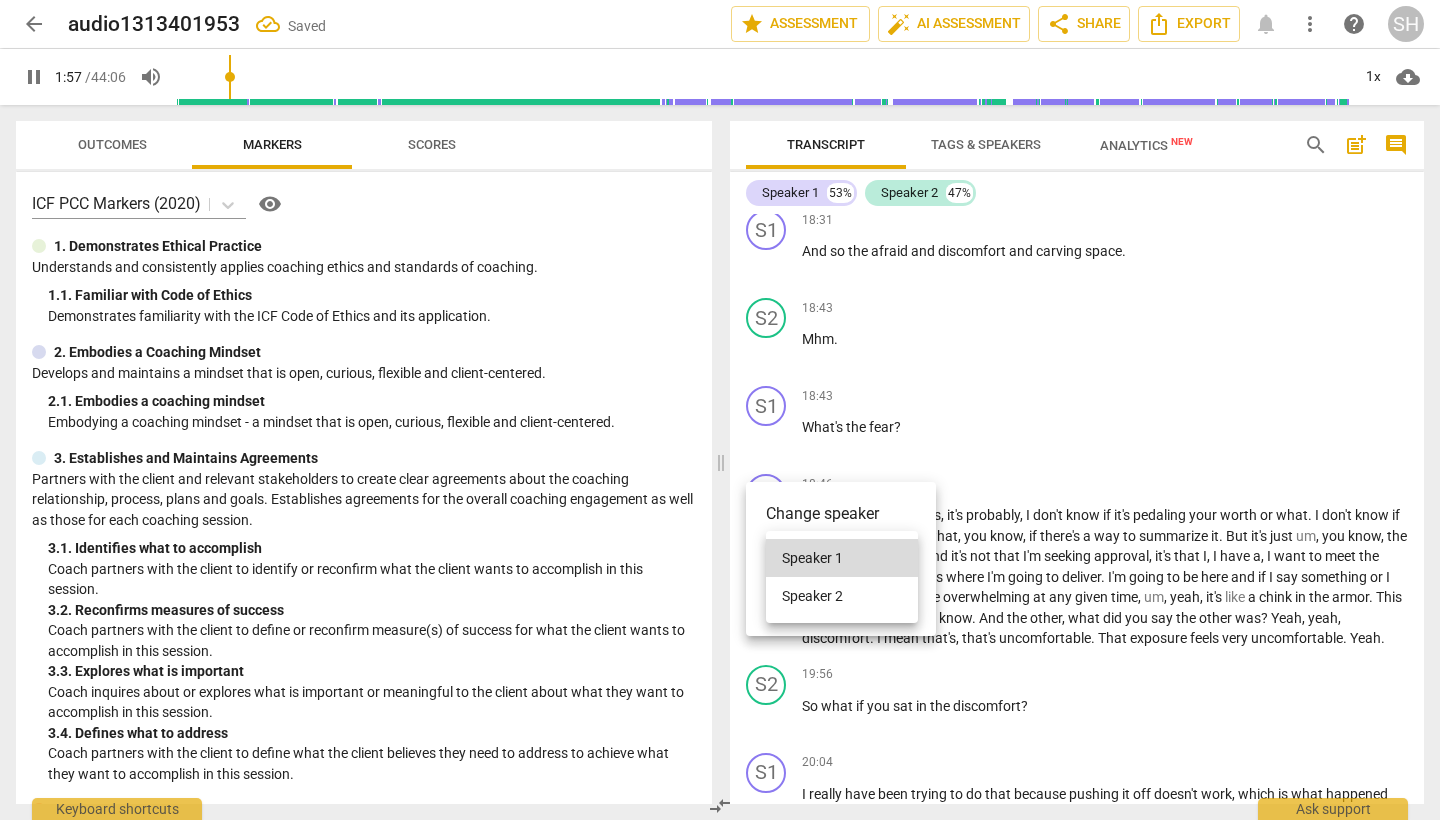 click on "Speaker 2" at bounding box center (842, 596) 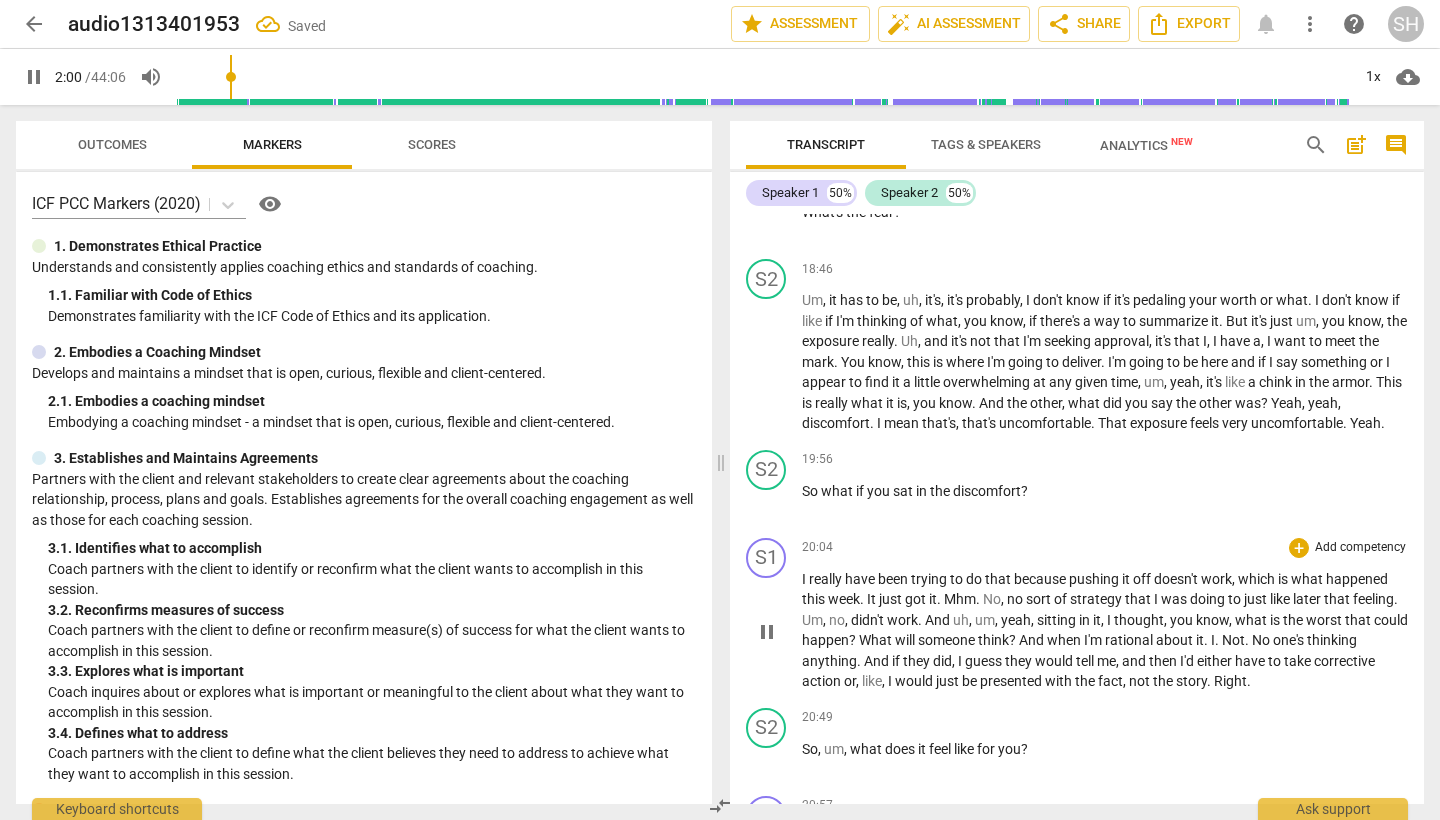 scroll, scrollTop: 4362, scrollLeft: 0, axis: vertical 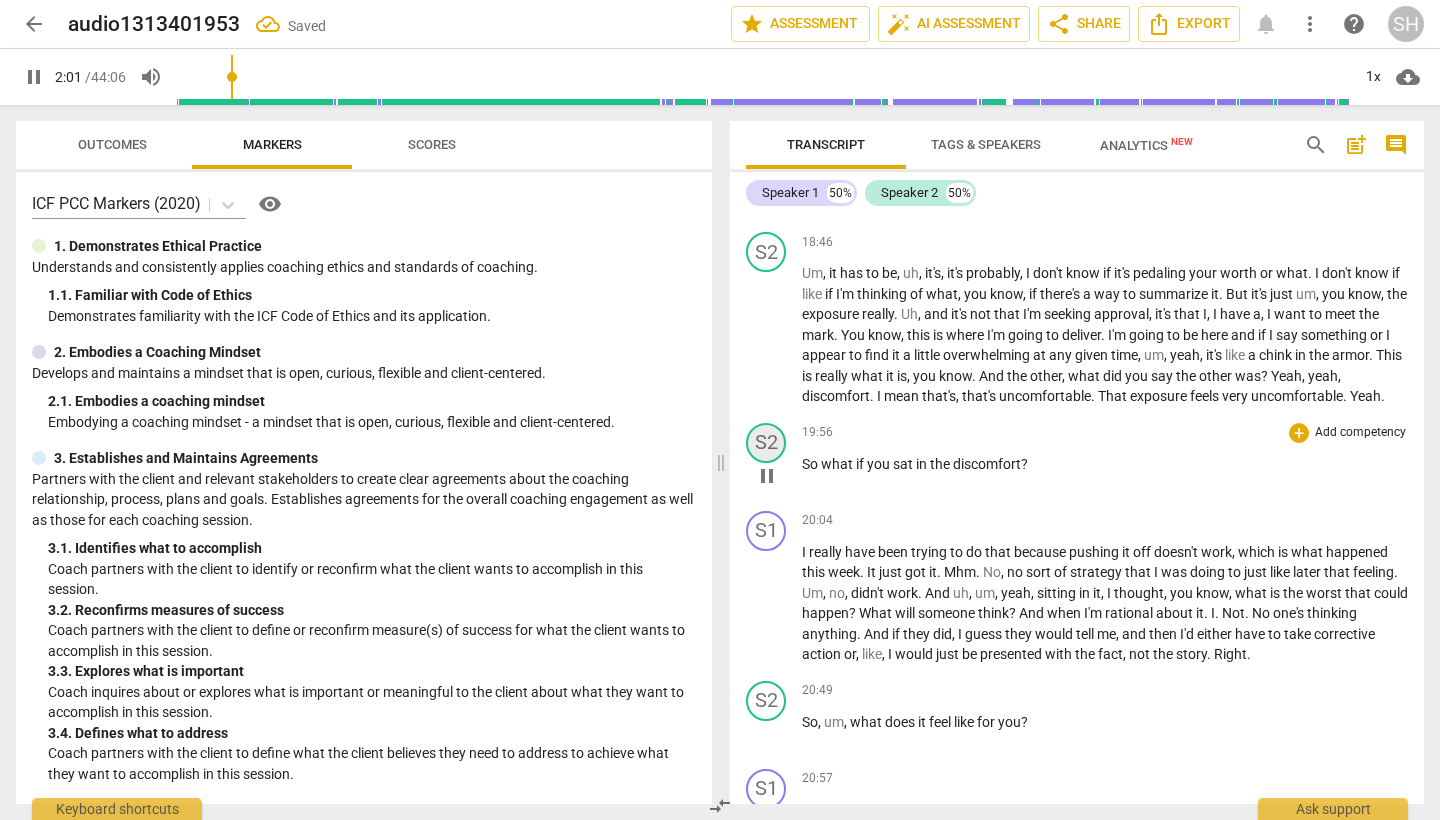 click on "S2" at bounding box center [766, 443] 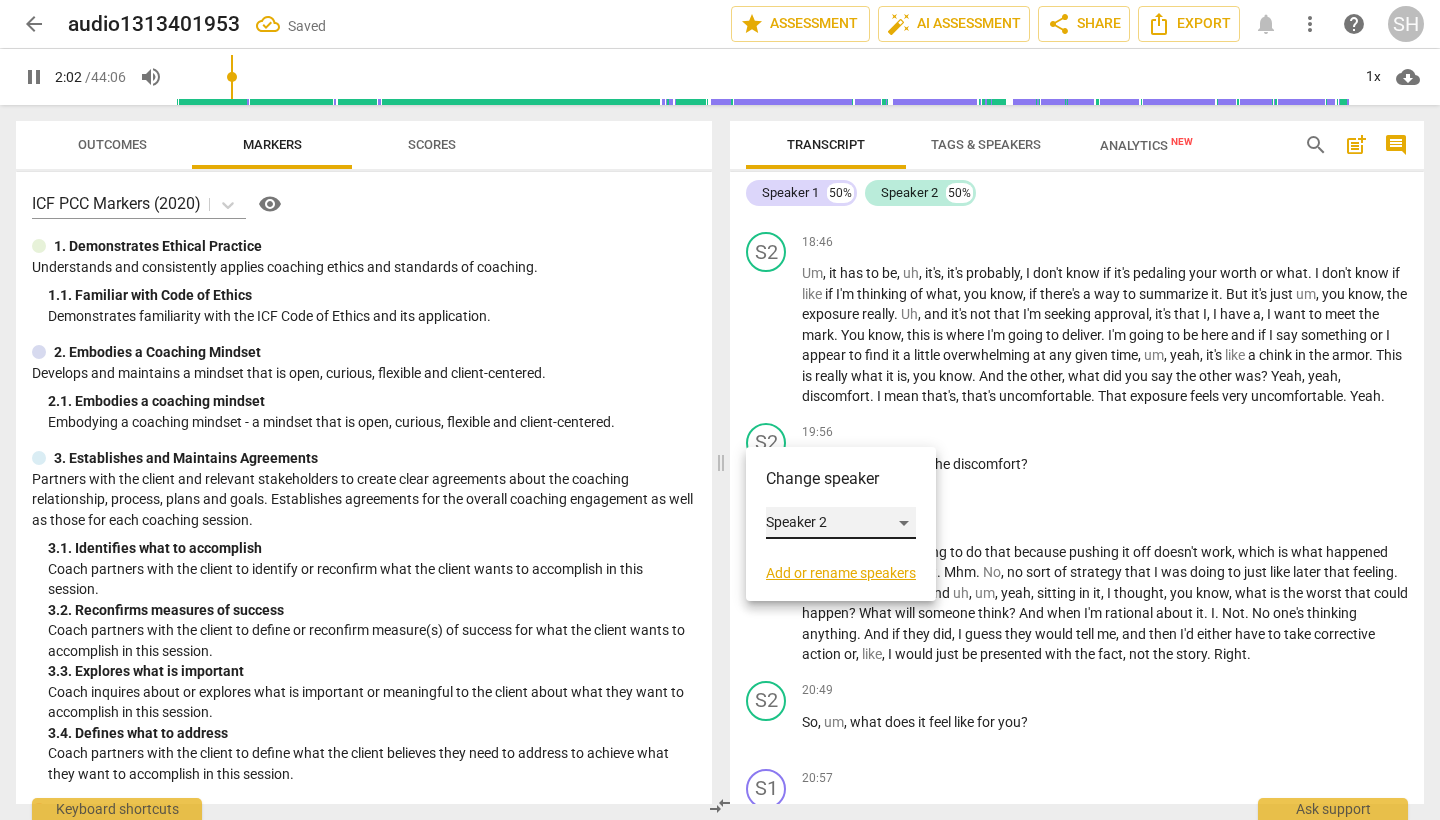 click on "Speaker 2" at bounding box center [841, 523] 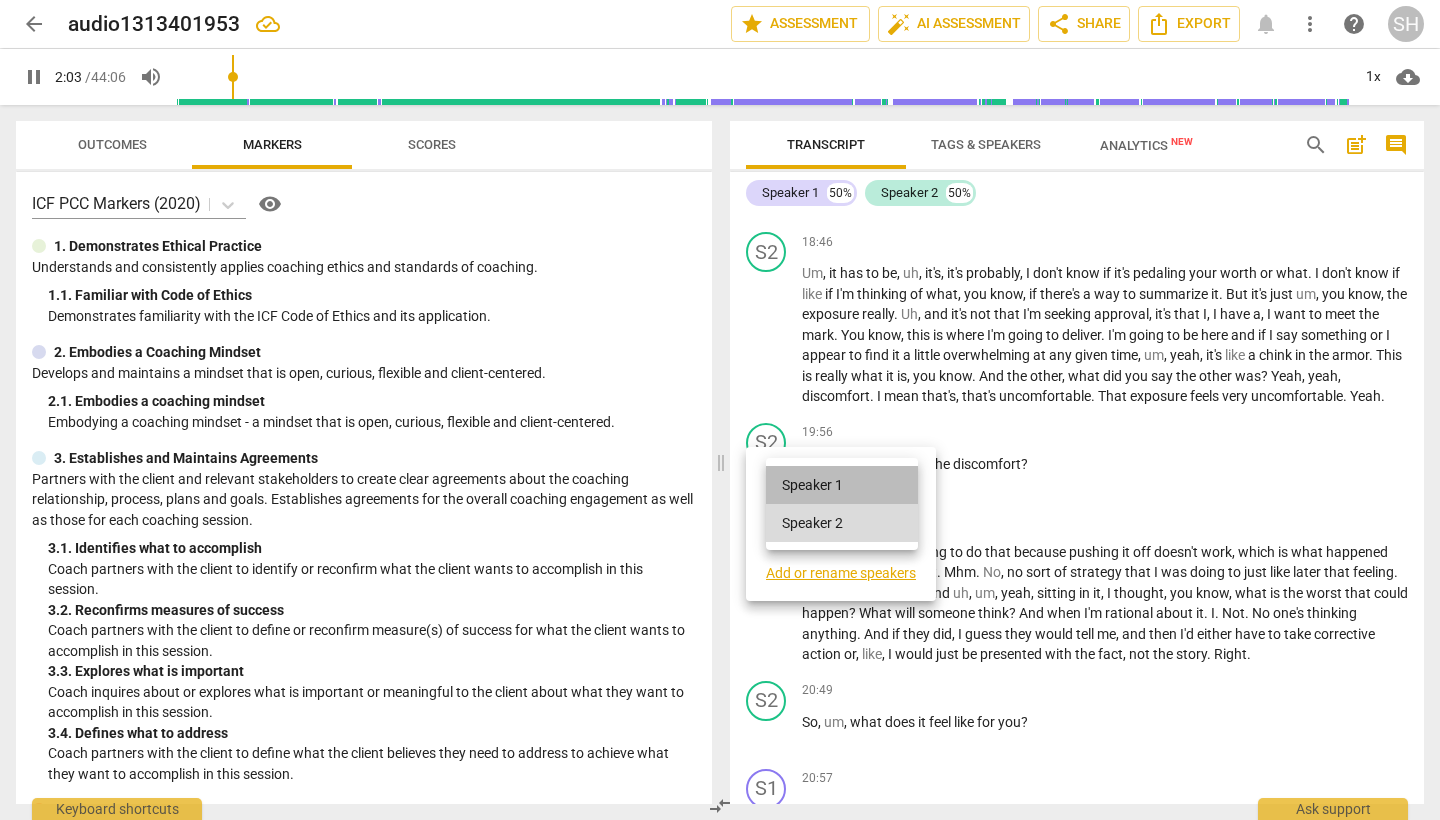 click on "Speaker 1" at bounding box center (842, 485) 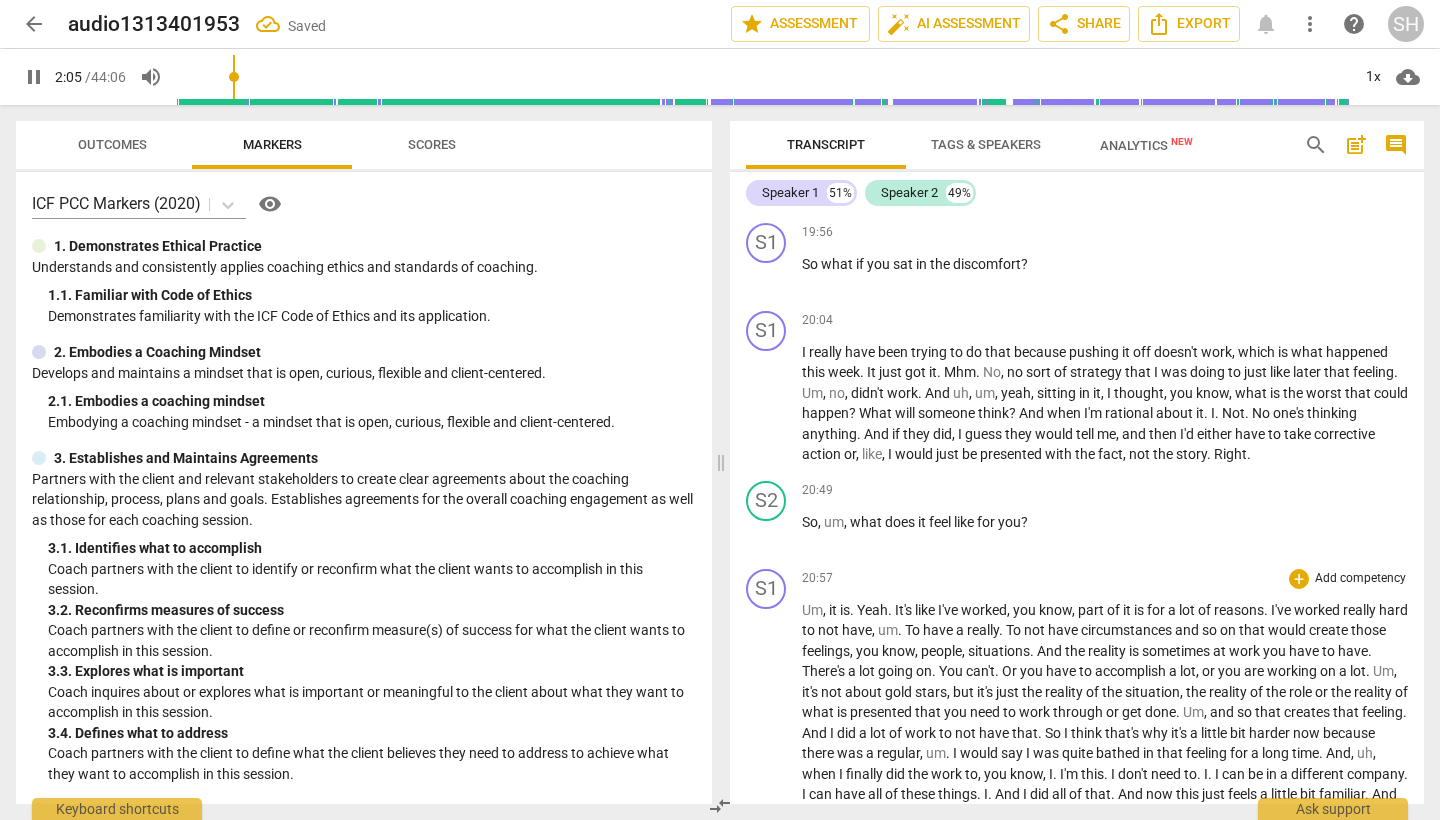 scroll, scrollTop: 4566, scrollLeft: 0, axis: vertical 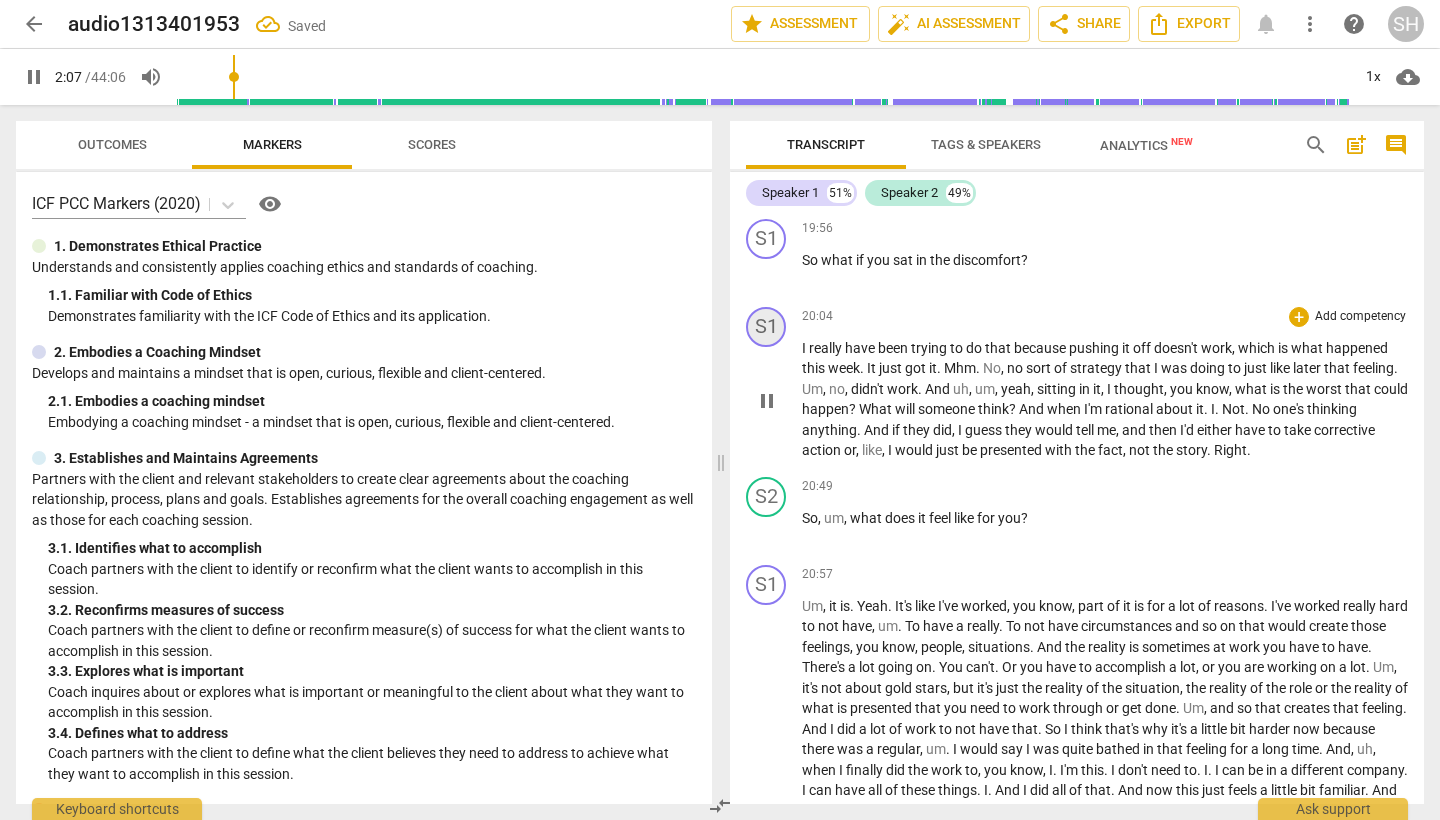click on "S1" at bounding box center [766, 327] 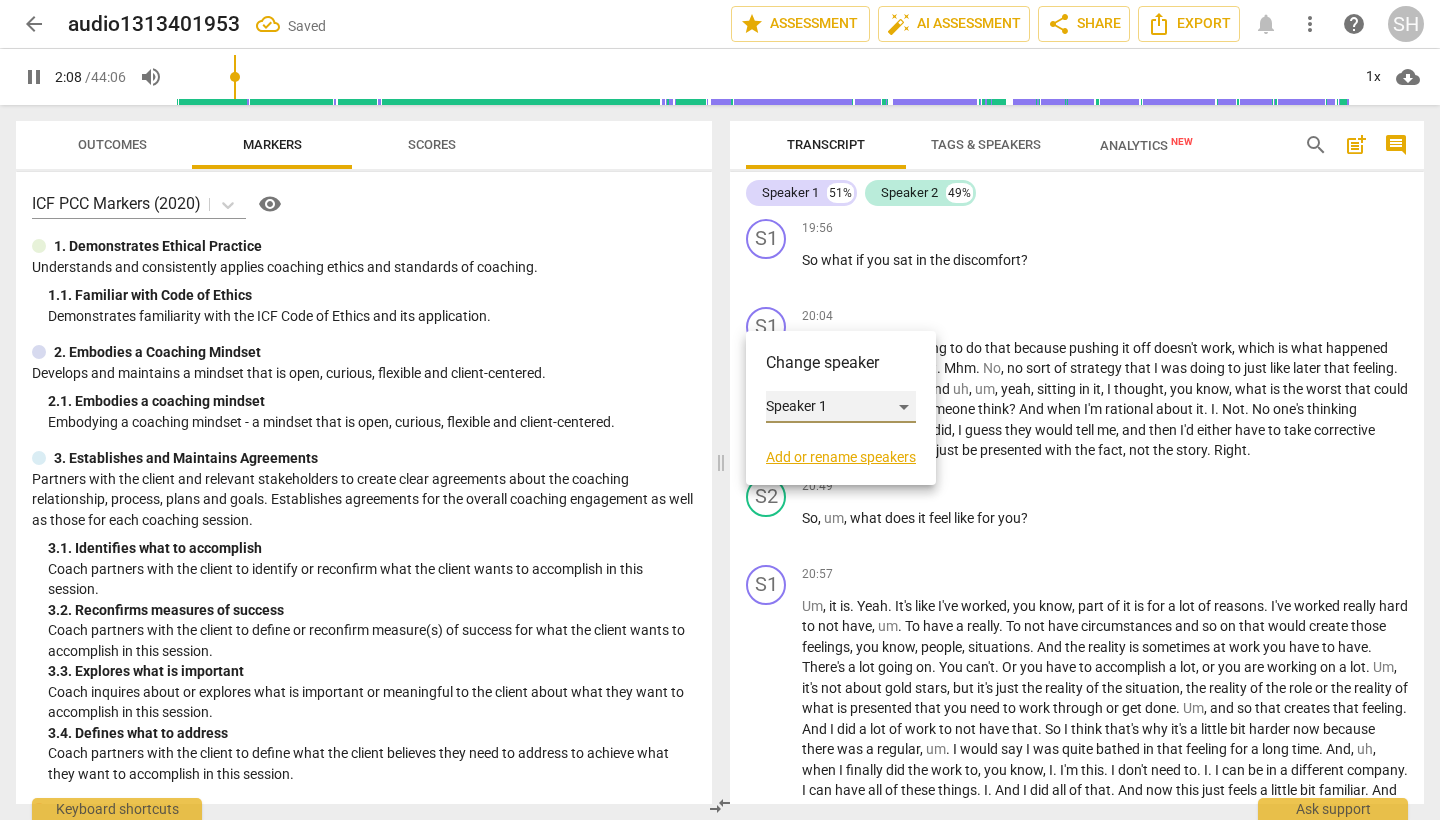 click on "Speaker 1" at bounding box center (841, 407) 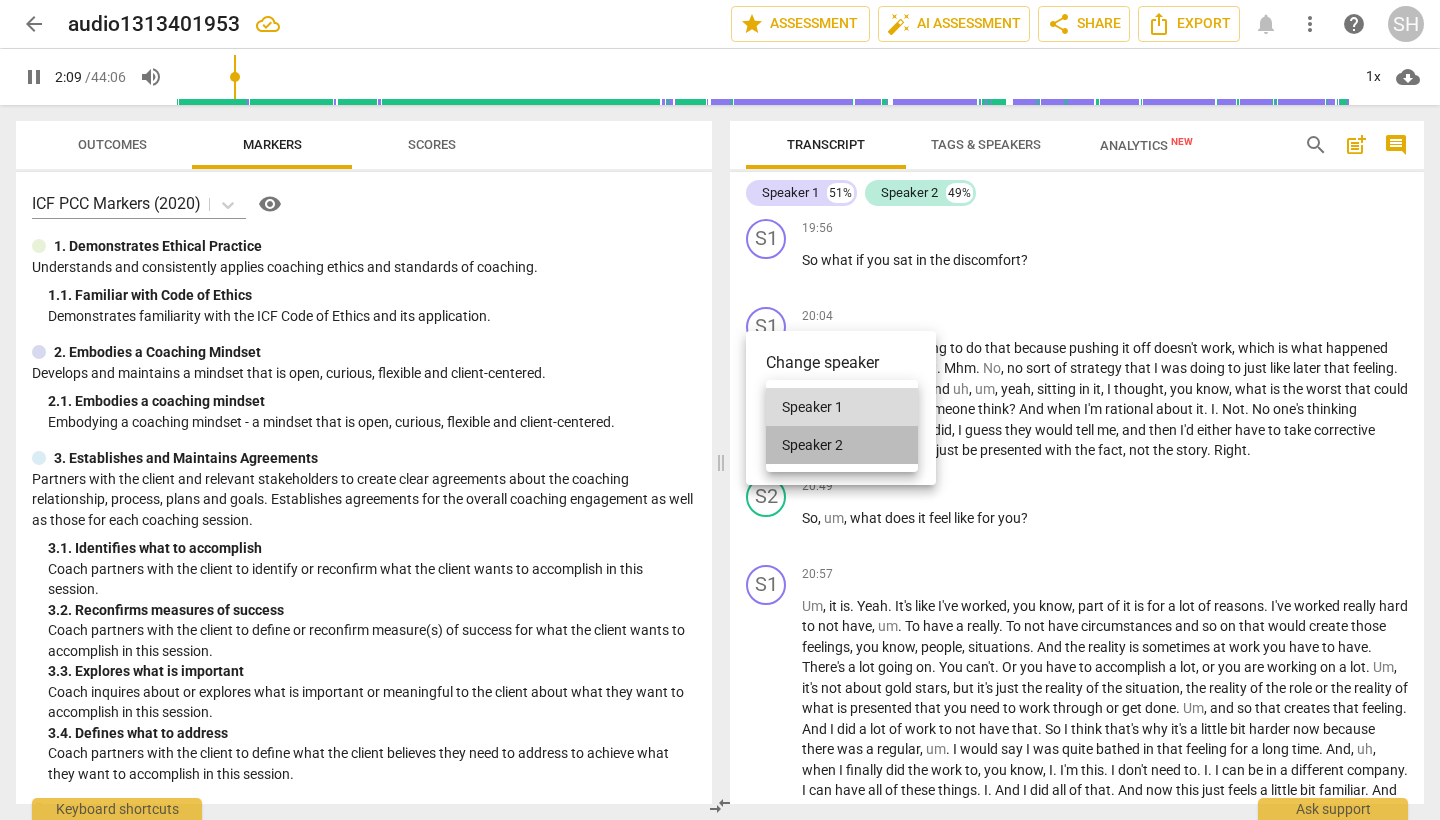 click on "Speaker 2" at bounding box center (842, 445) 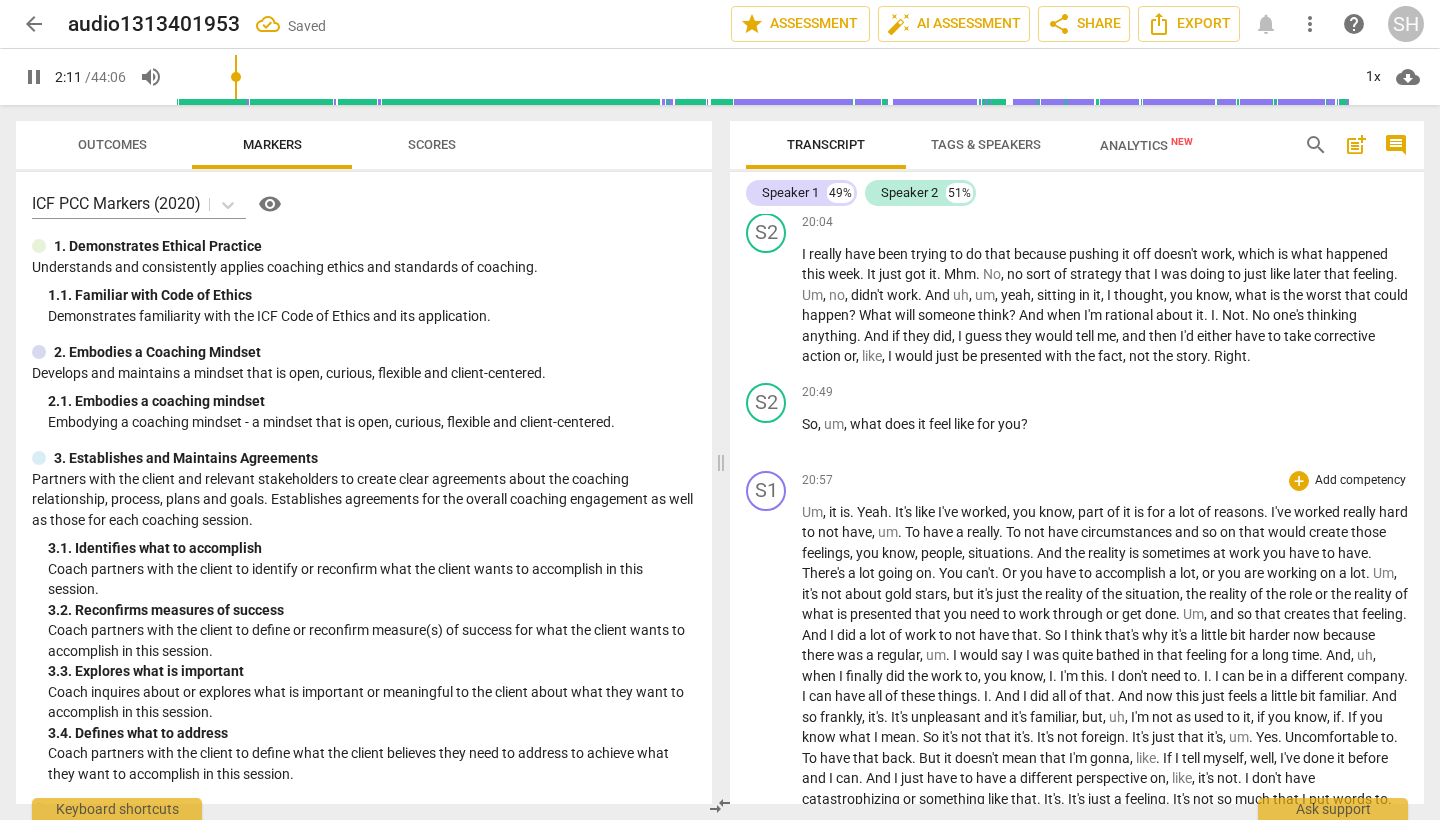 scroll, scrollTop: 4666, scrollLeft: 0, axis: vertical 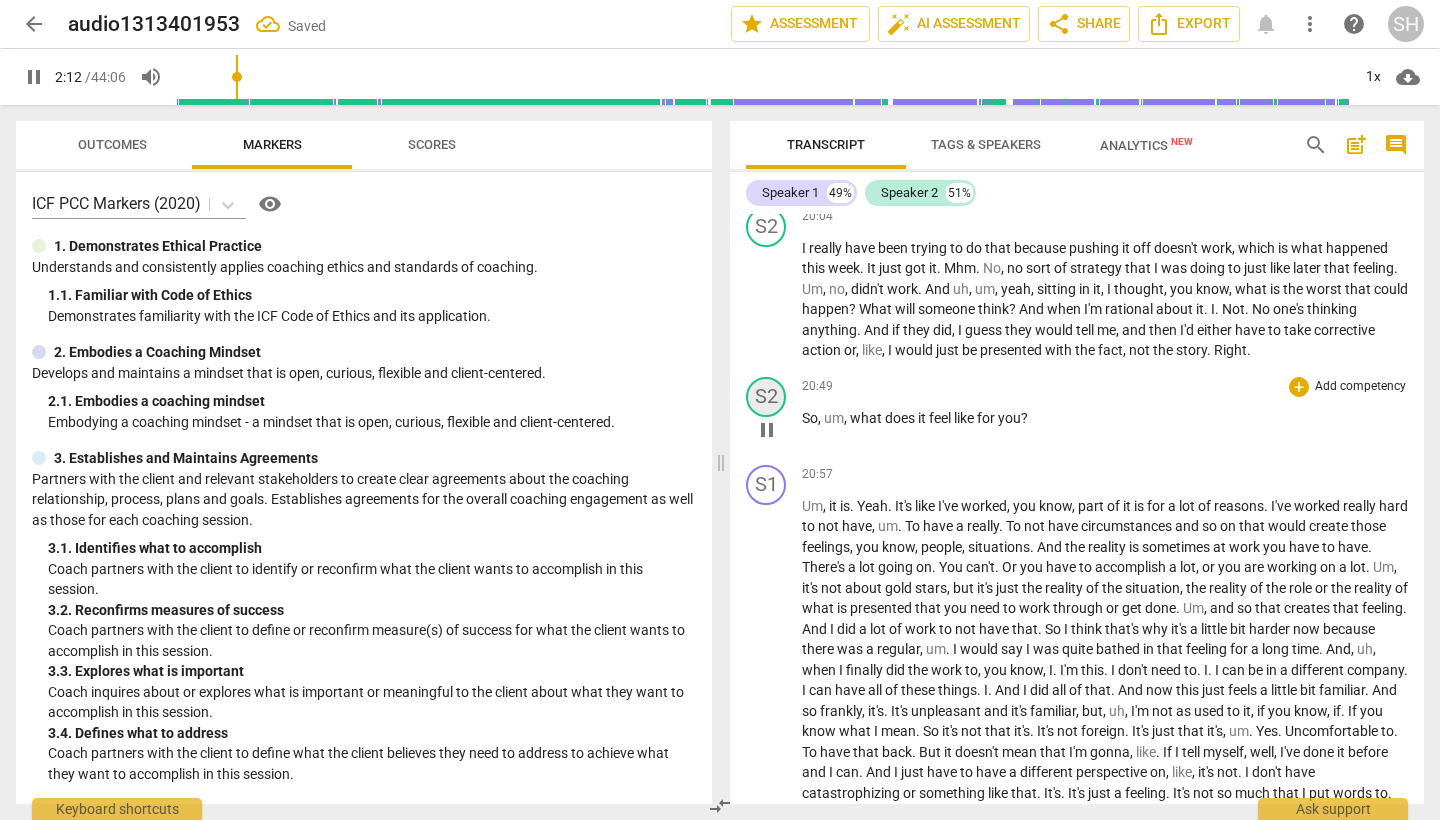 click on "S2" at bounding box center (766, 397) 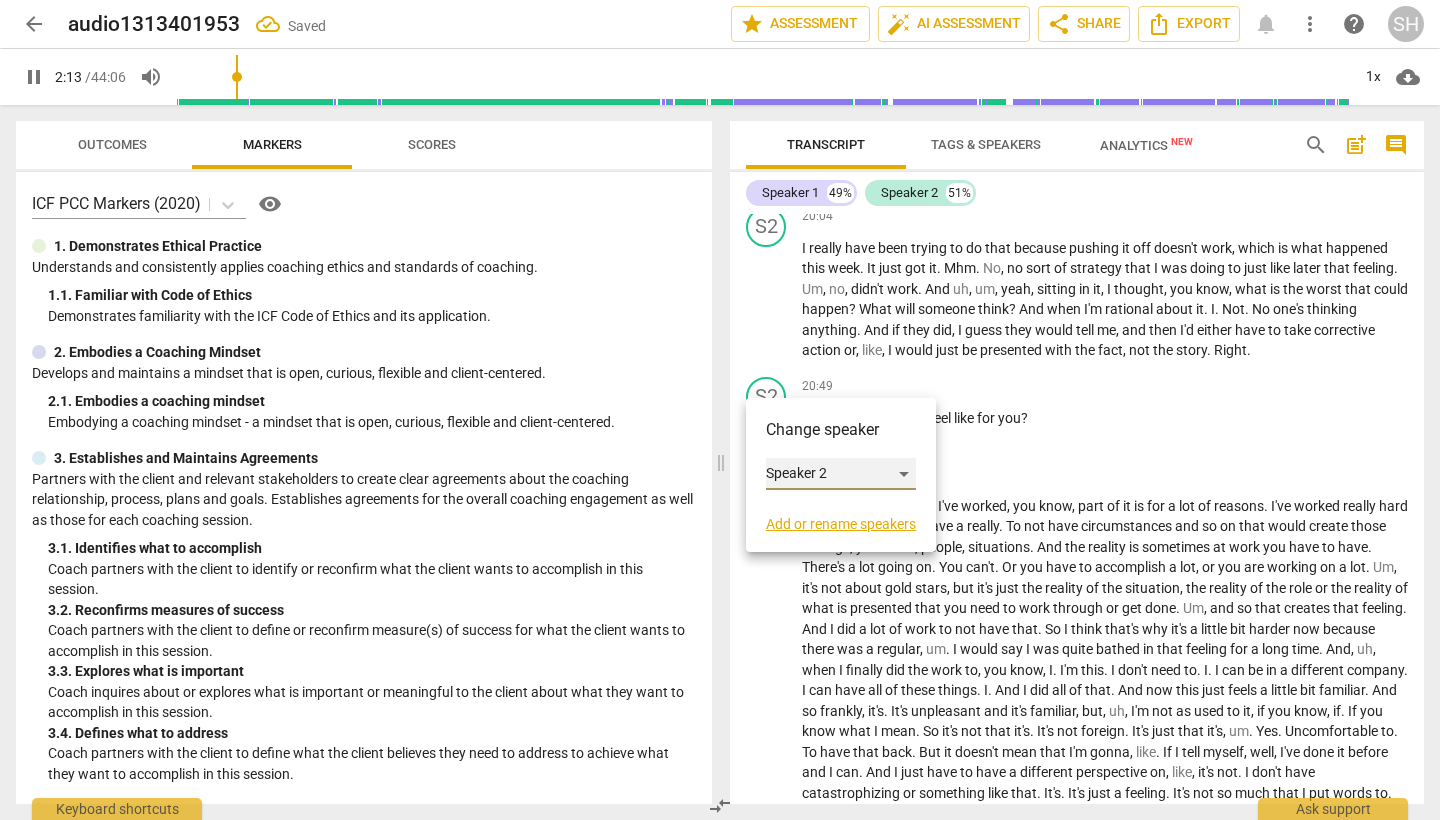 click on "Speaker 2" at bounding box center (841, 474) 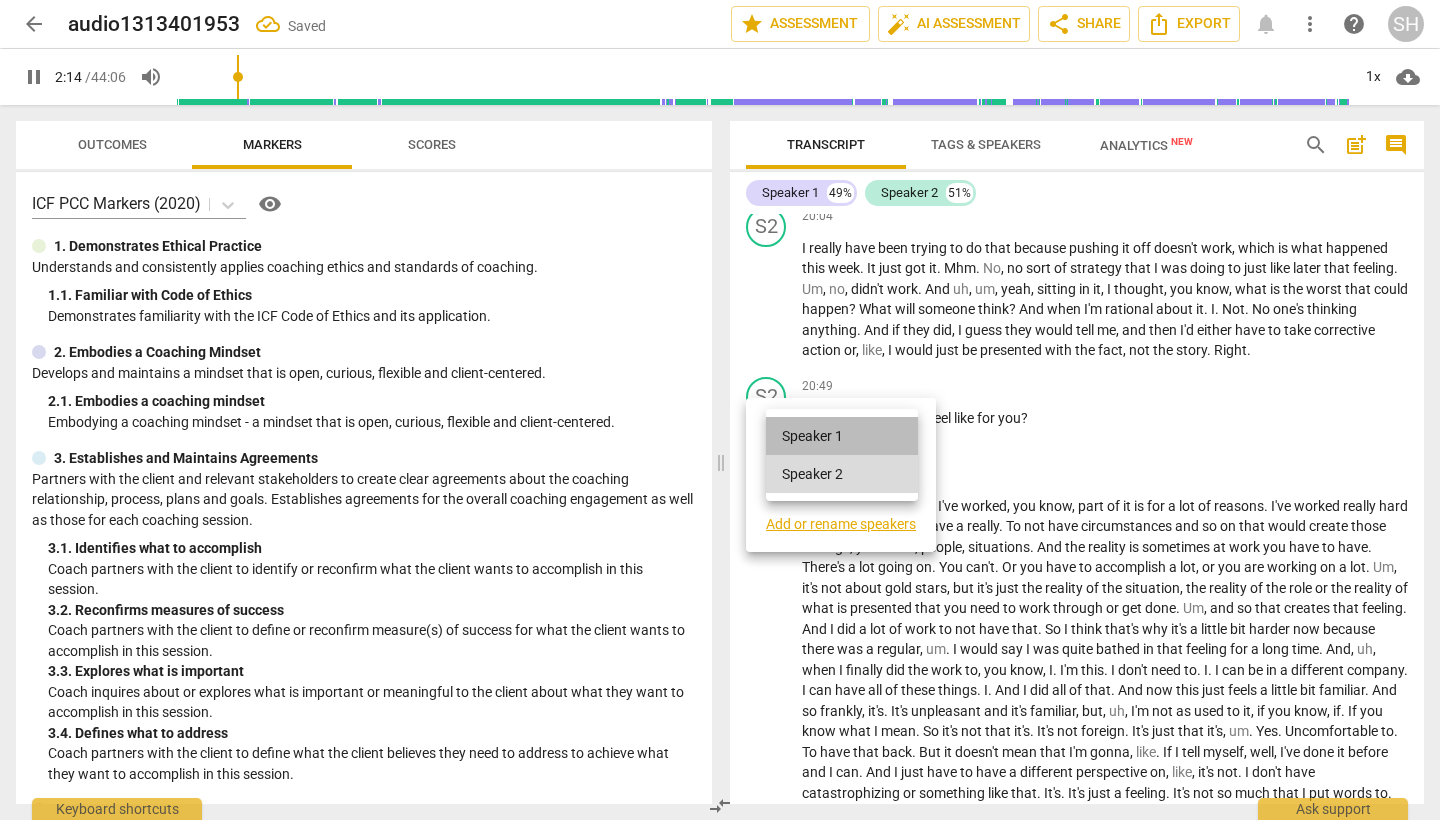 click on "Speaker 1" at bounding box center (842, 436) 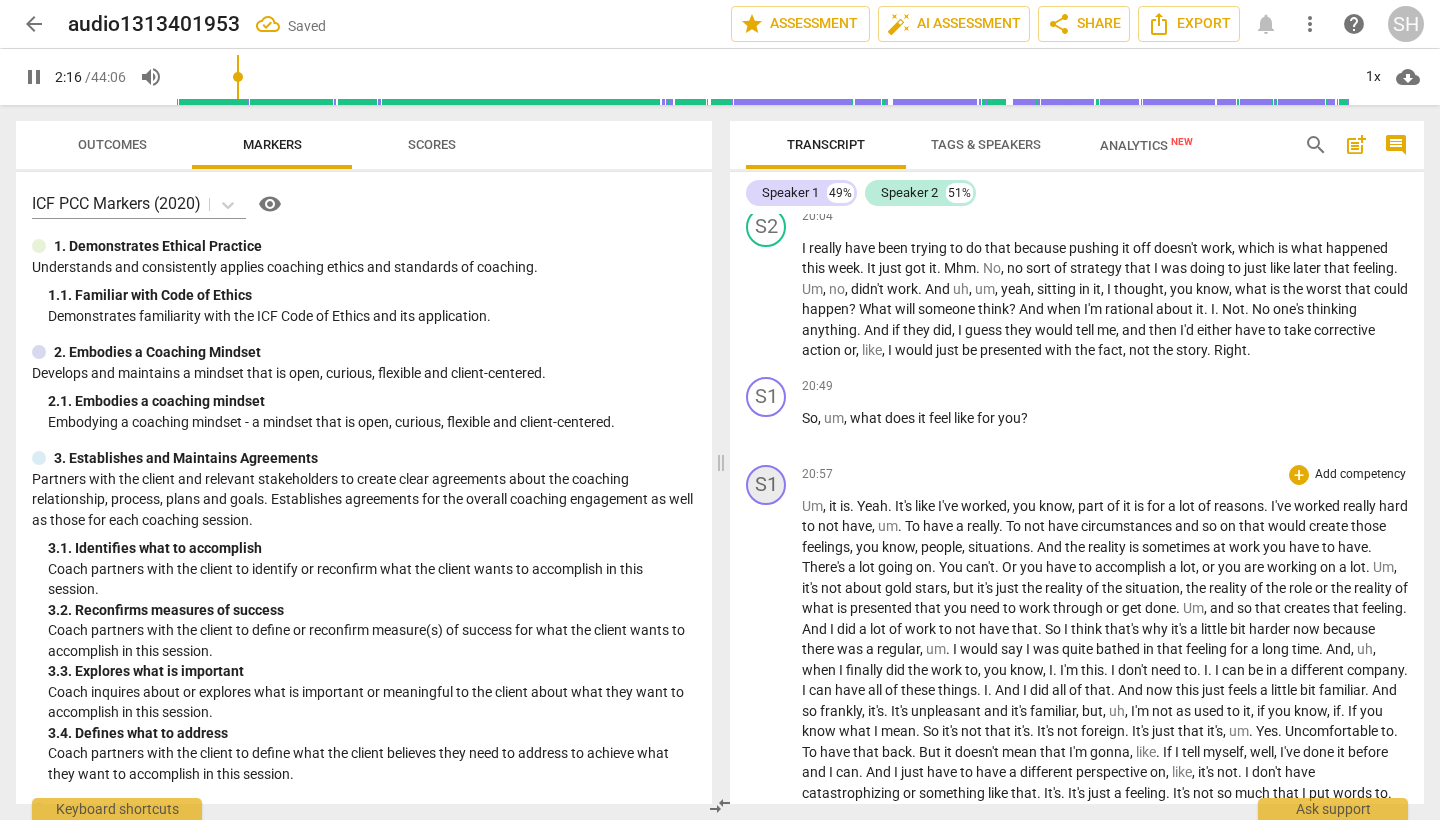 click on "S1" at bounding box center (766, 485) 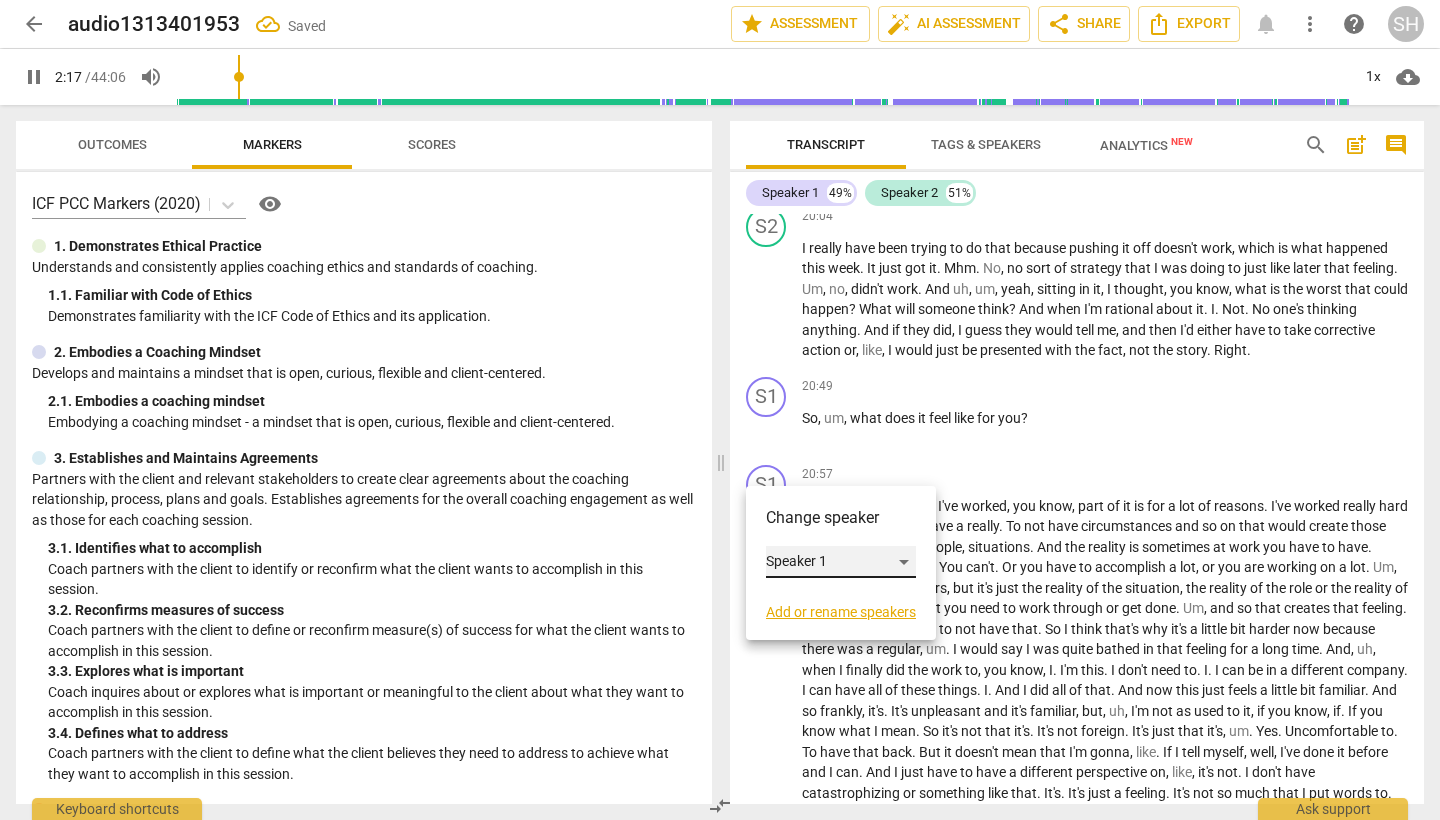 click on "Speaker 1" at bounding box center (841, 562) 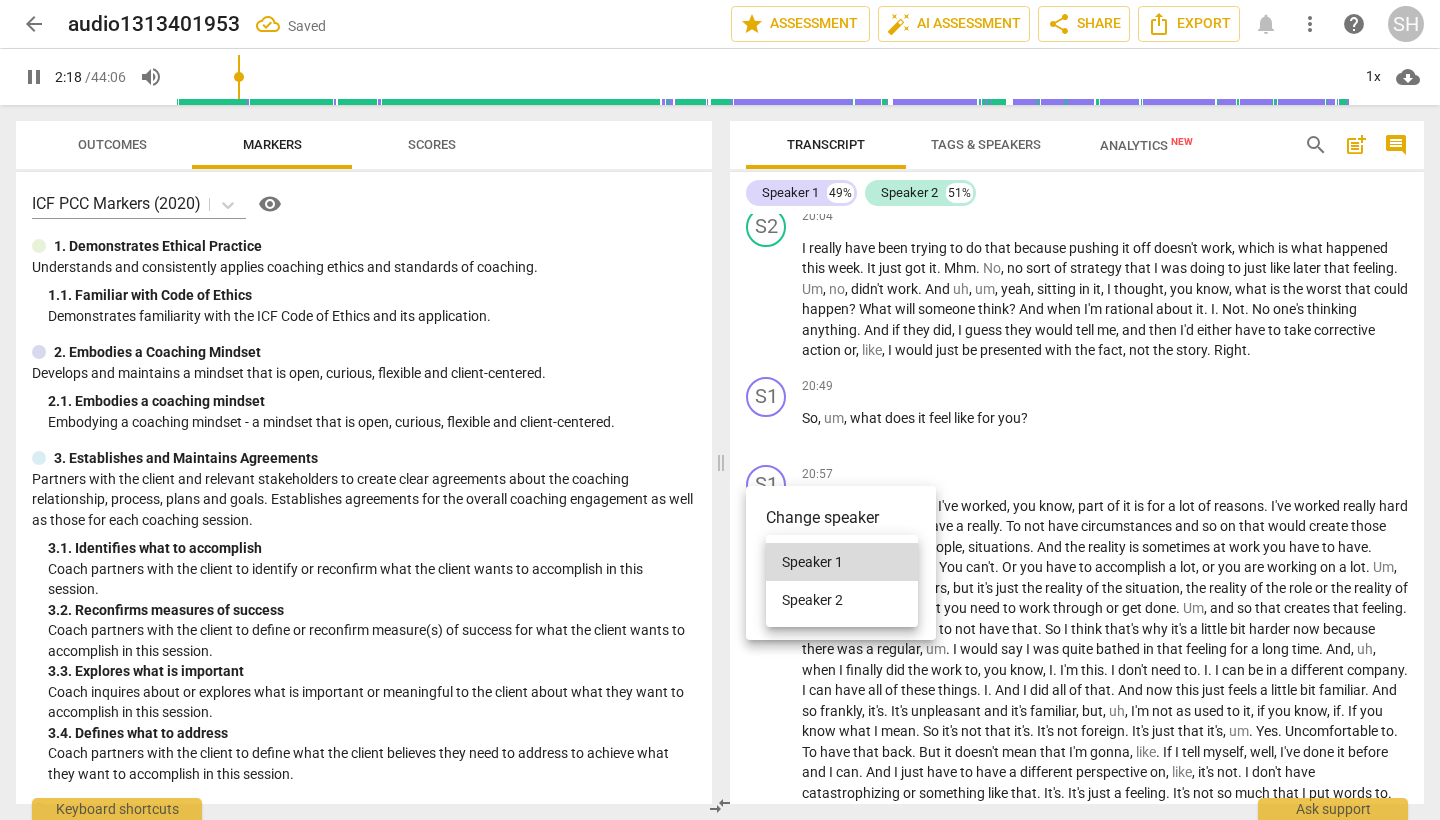click on "Speaker 2" at bounding box center [842, 600] 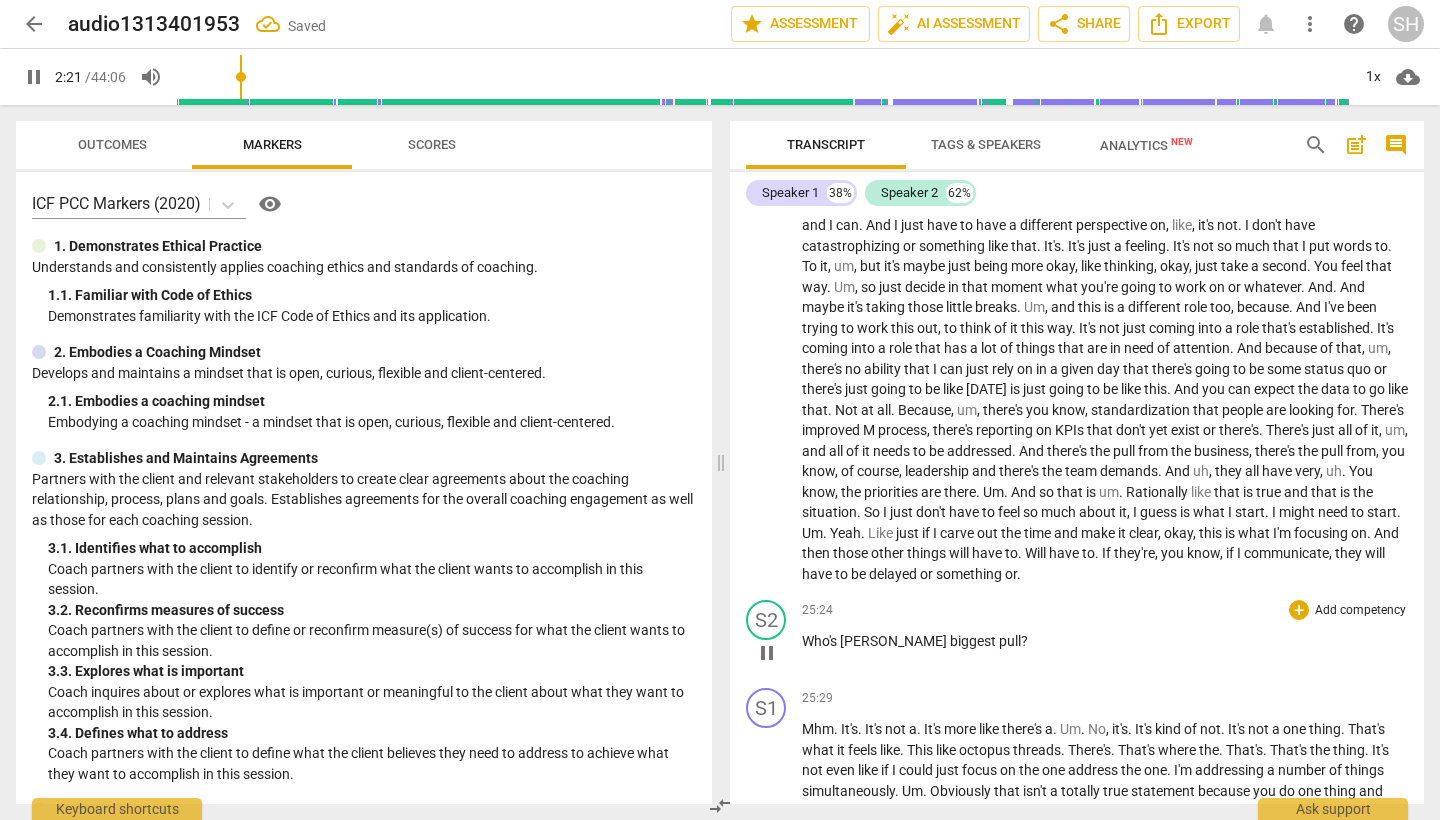 scroll, scrollTop: 5214, scrollLeft: 0, axis: vertical 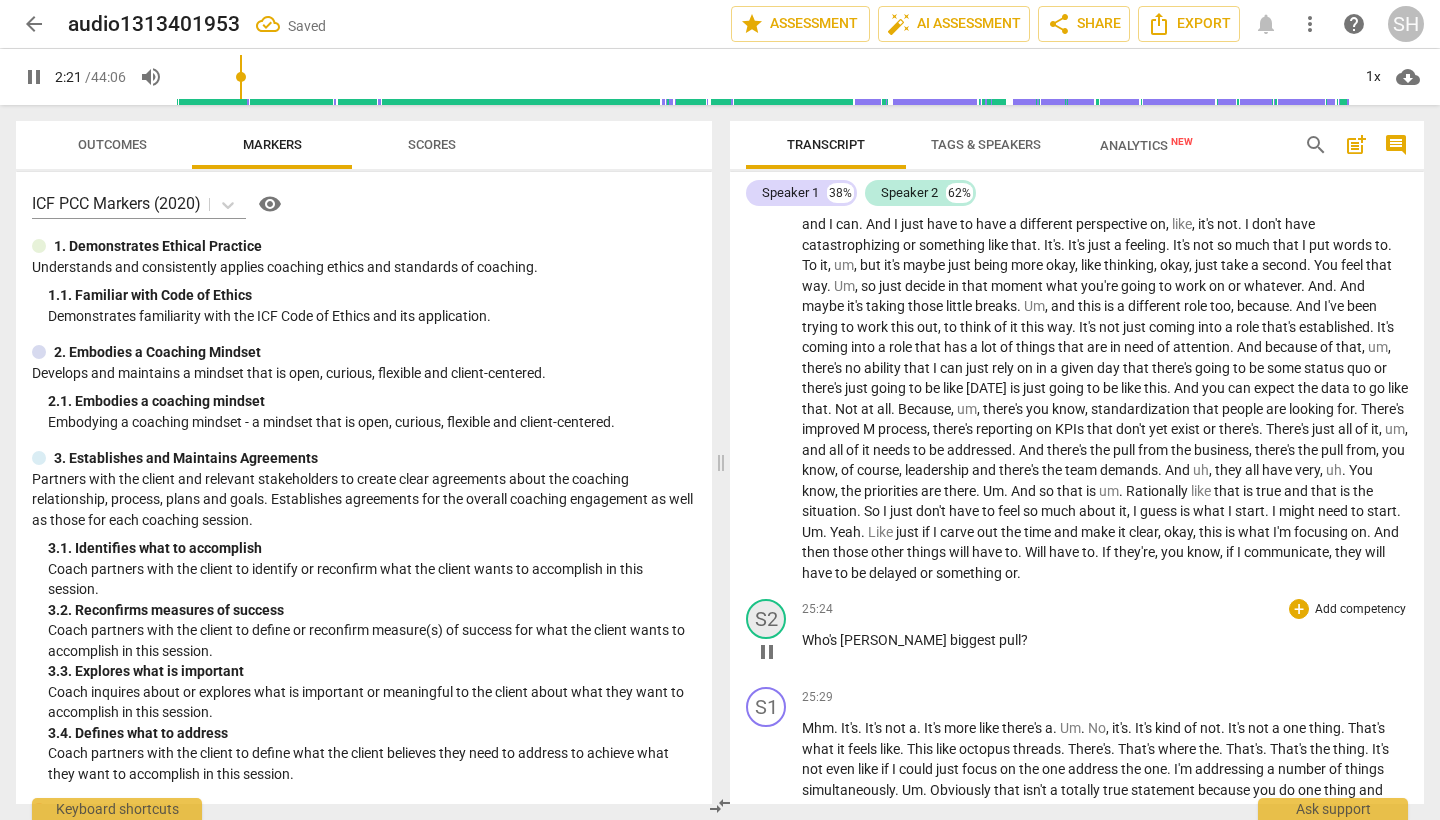 click on "S2" at bounding box center (766, 619) 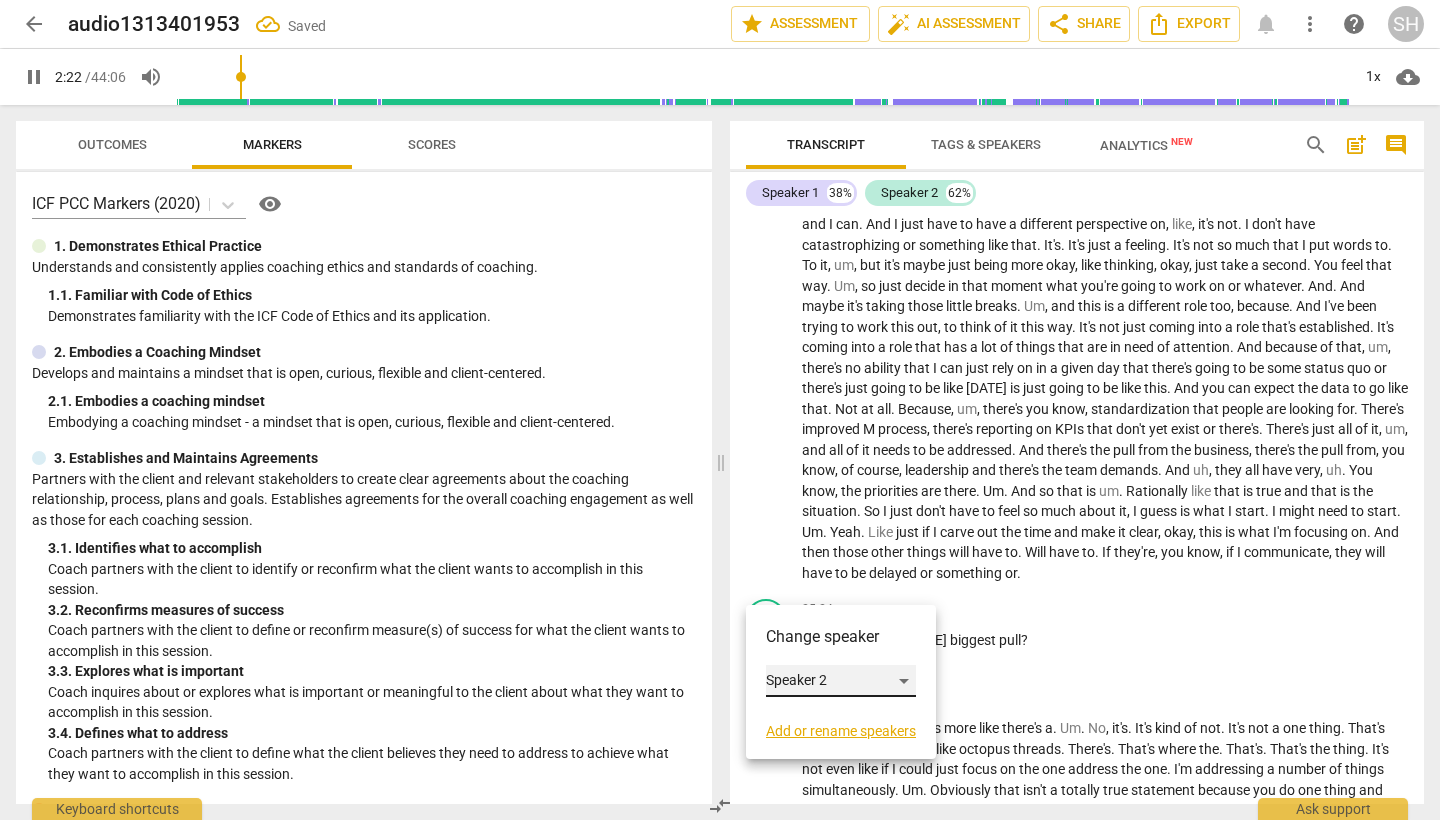 click on "Speaker 2" at bounding box center [841, 681] 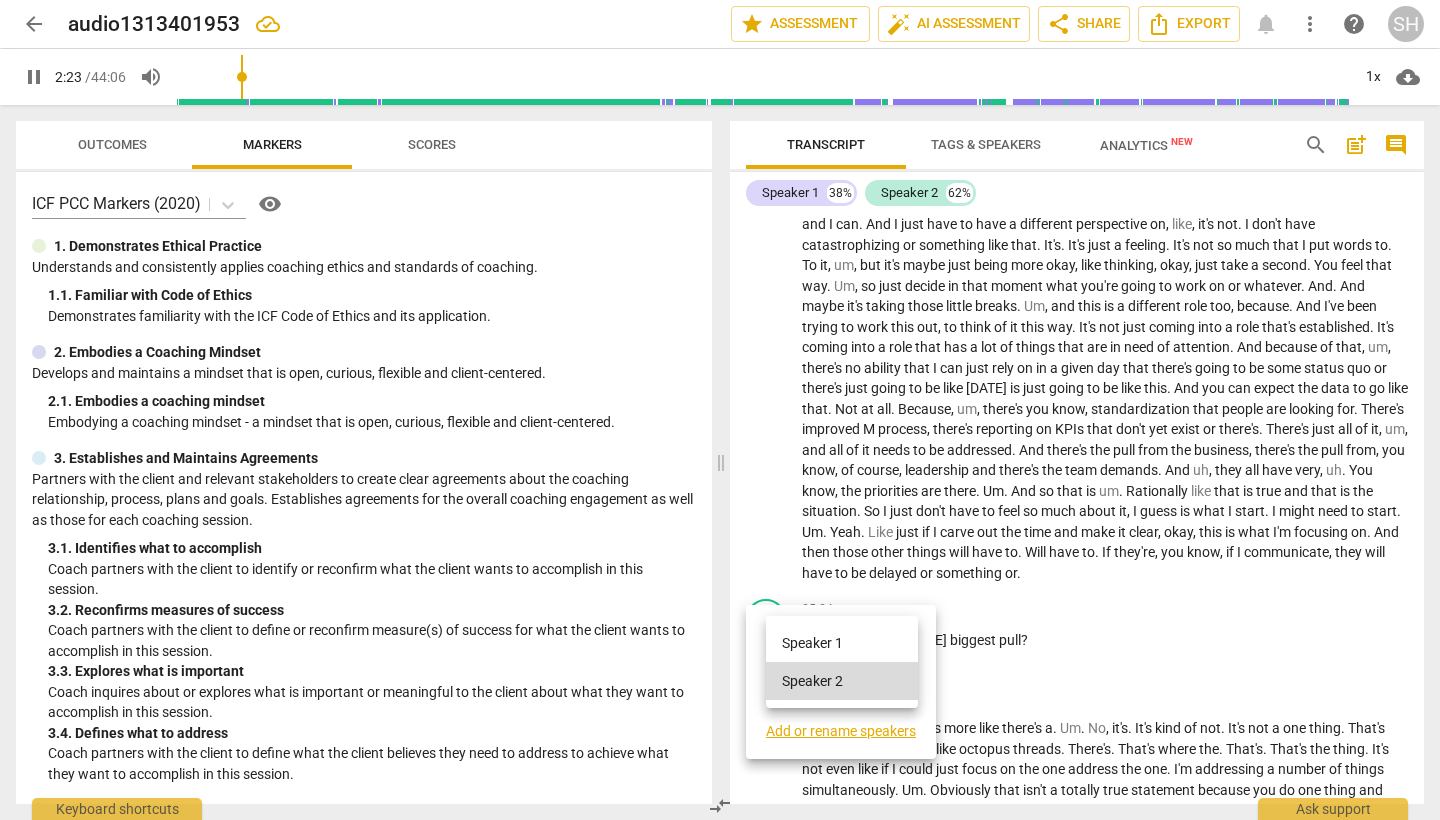 click on "Speaker 1" at bounding box center [842, 643] 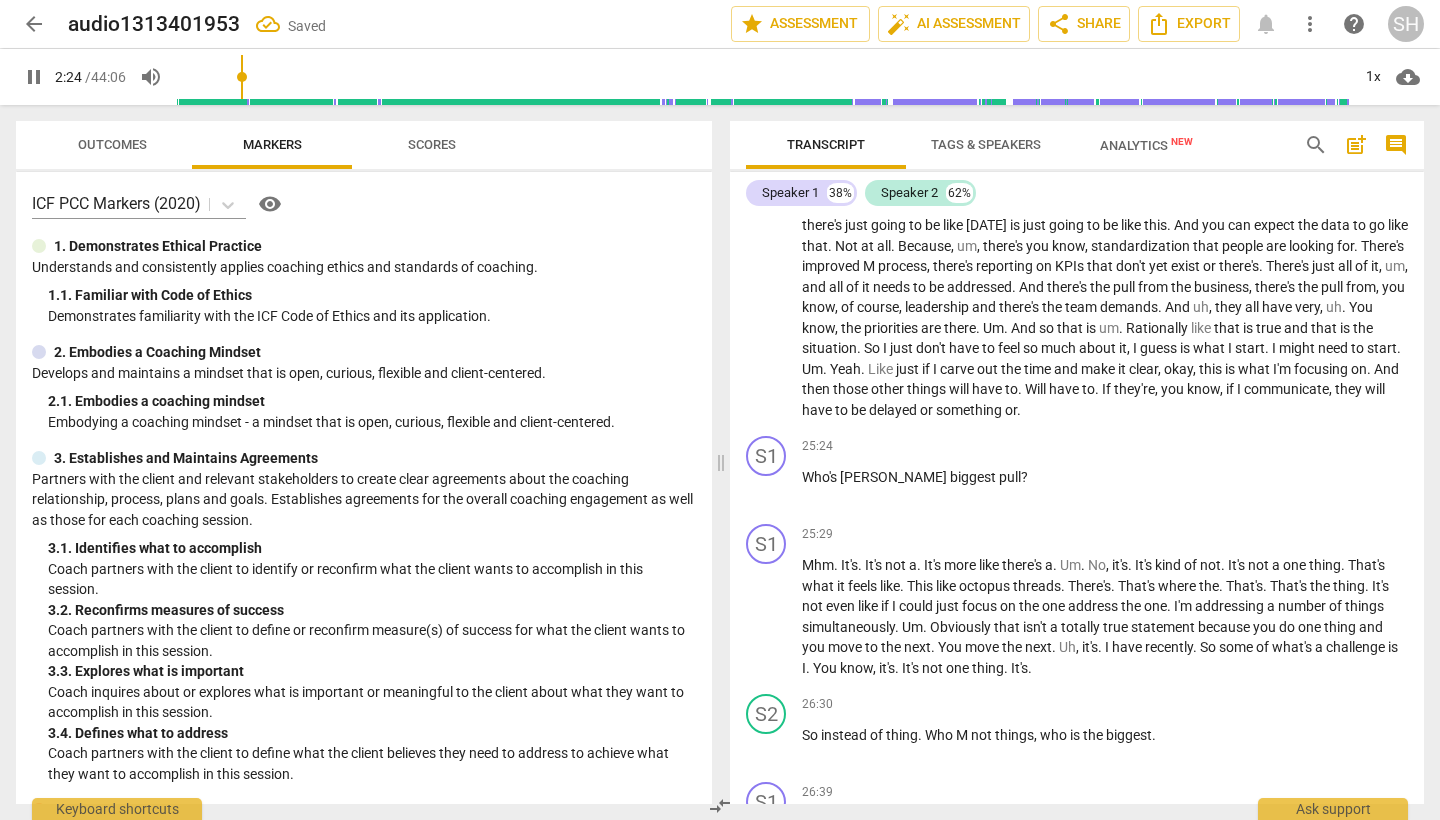scroll, scrollTop: 5388, scrollLeft: 0, axis: vertical 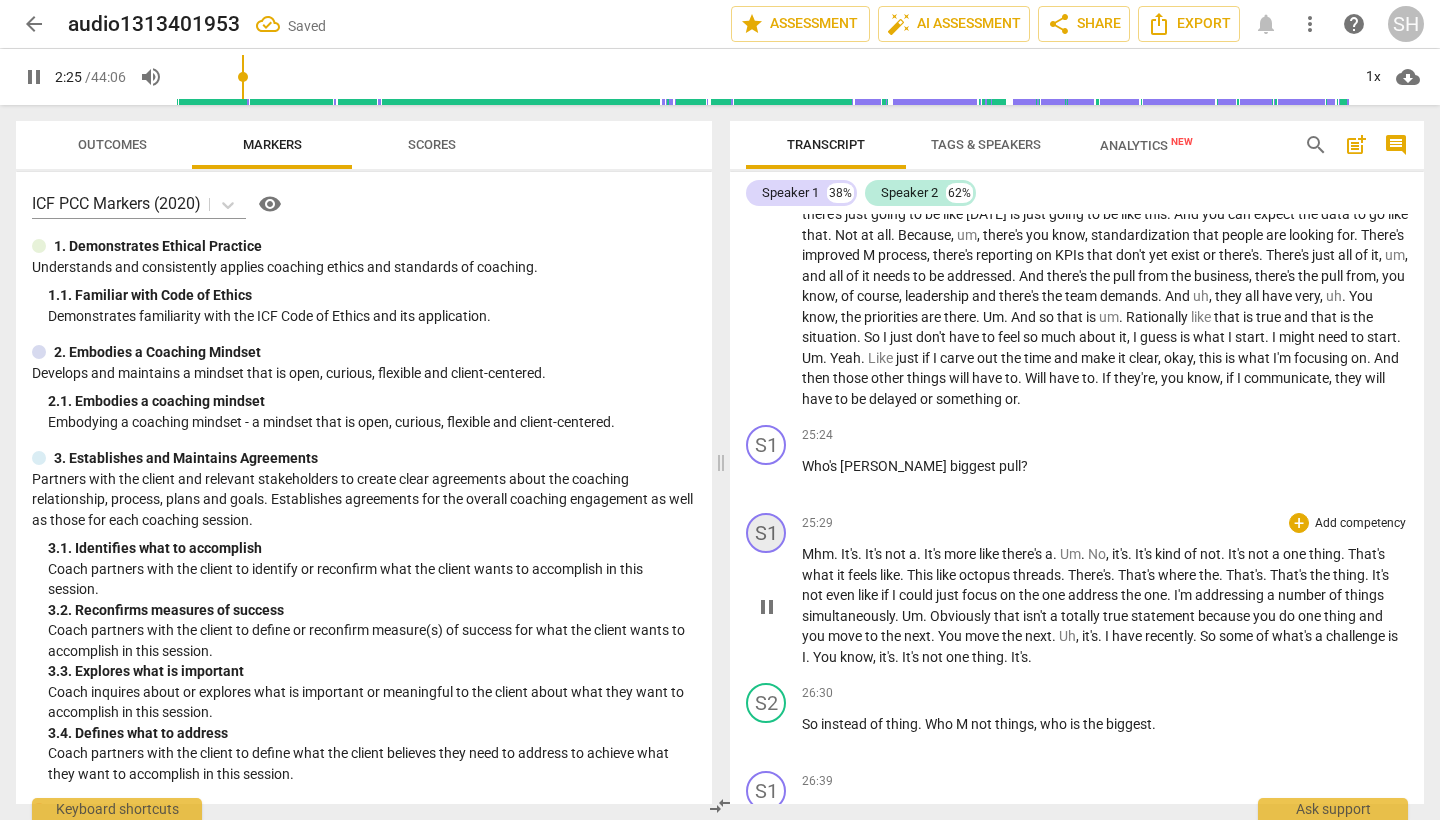 click on "S1" at bounding box center [766, 533] 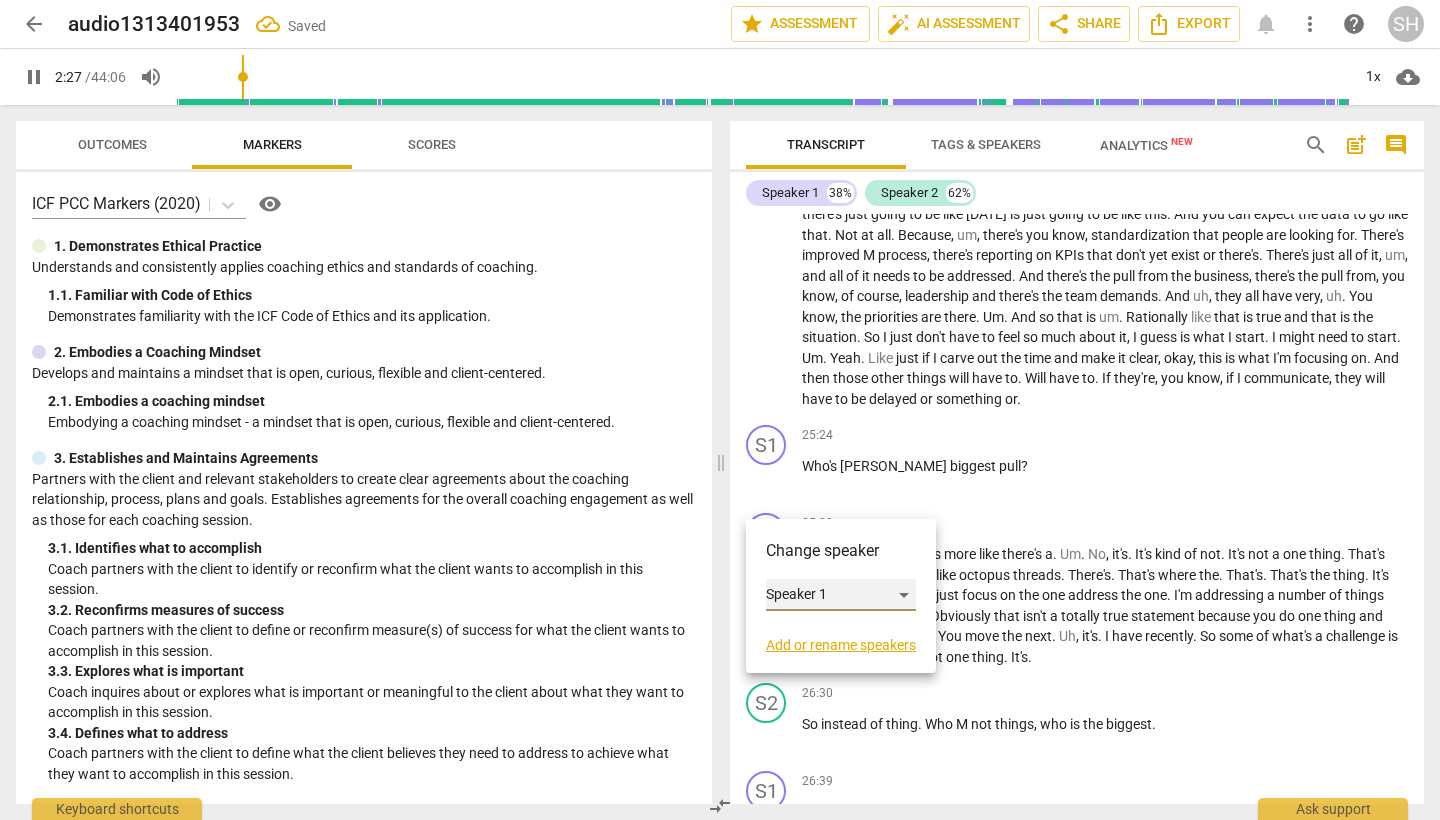 click on "Speaker 1" at bounding box center [841, 595] 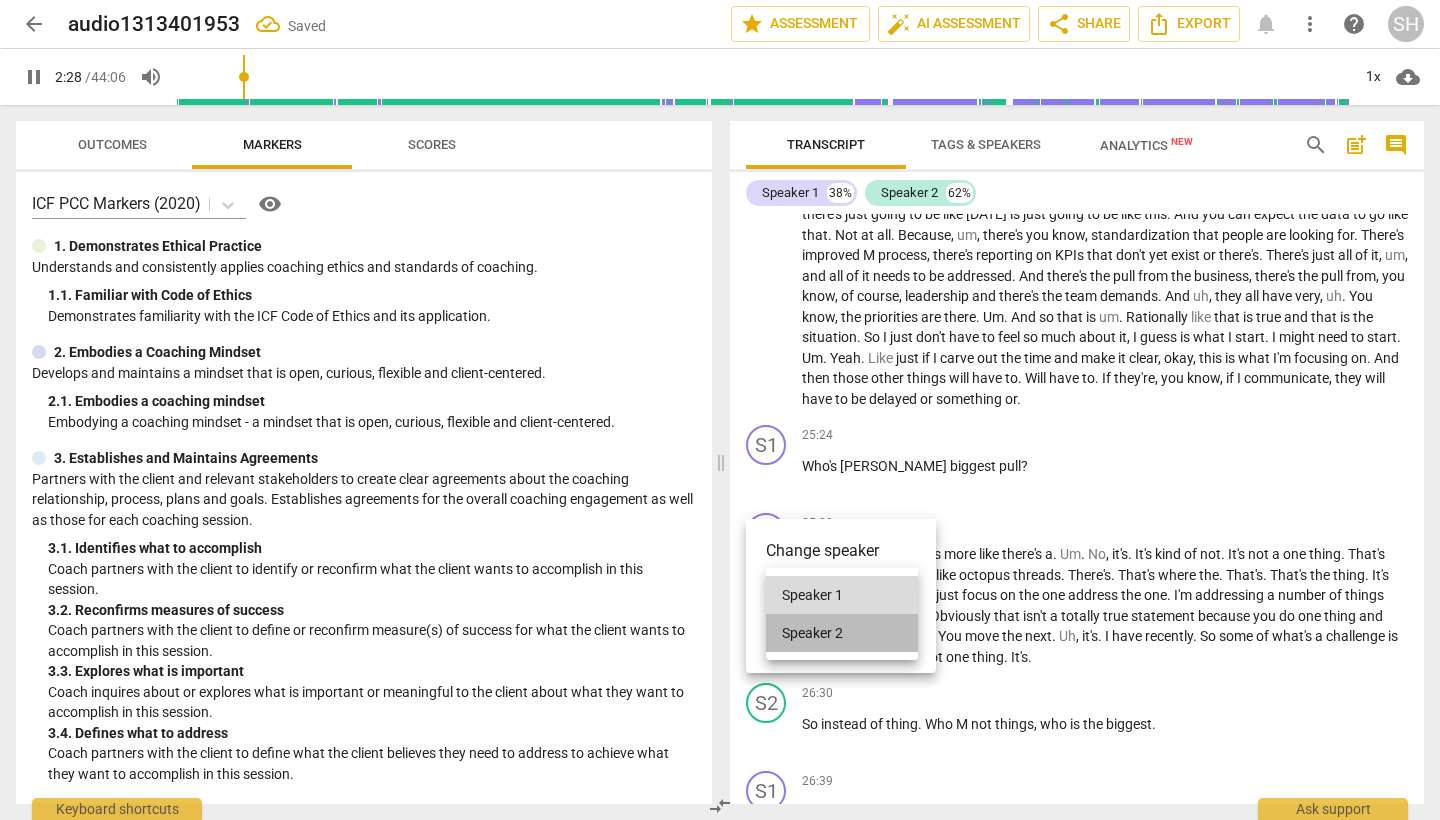 click on "Speaker 2" at bounding box center (842, 633) 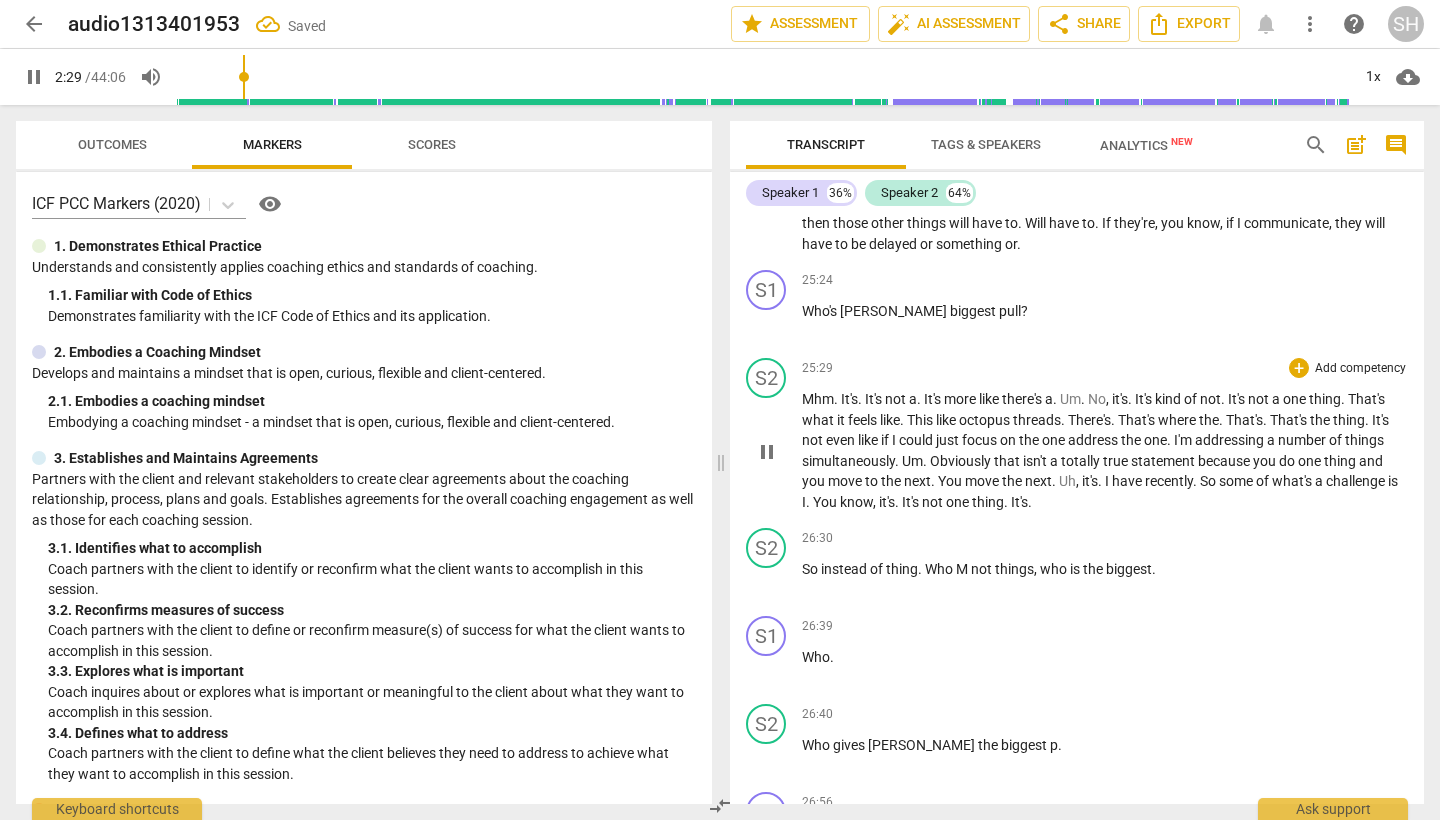 scroll, scrollTop: 5548, scrollLeft: 0, axis: vertical 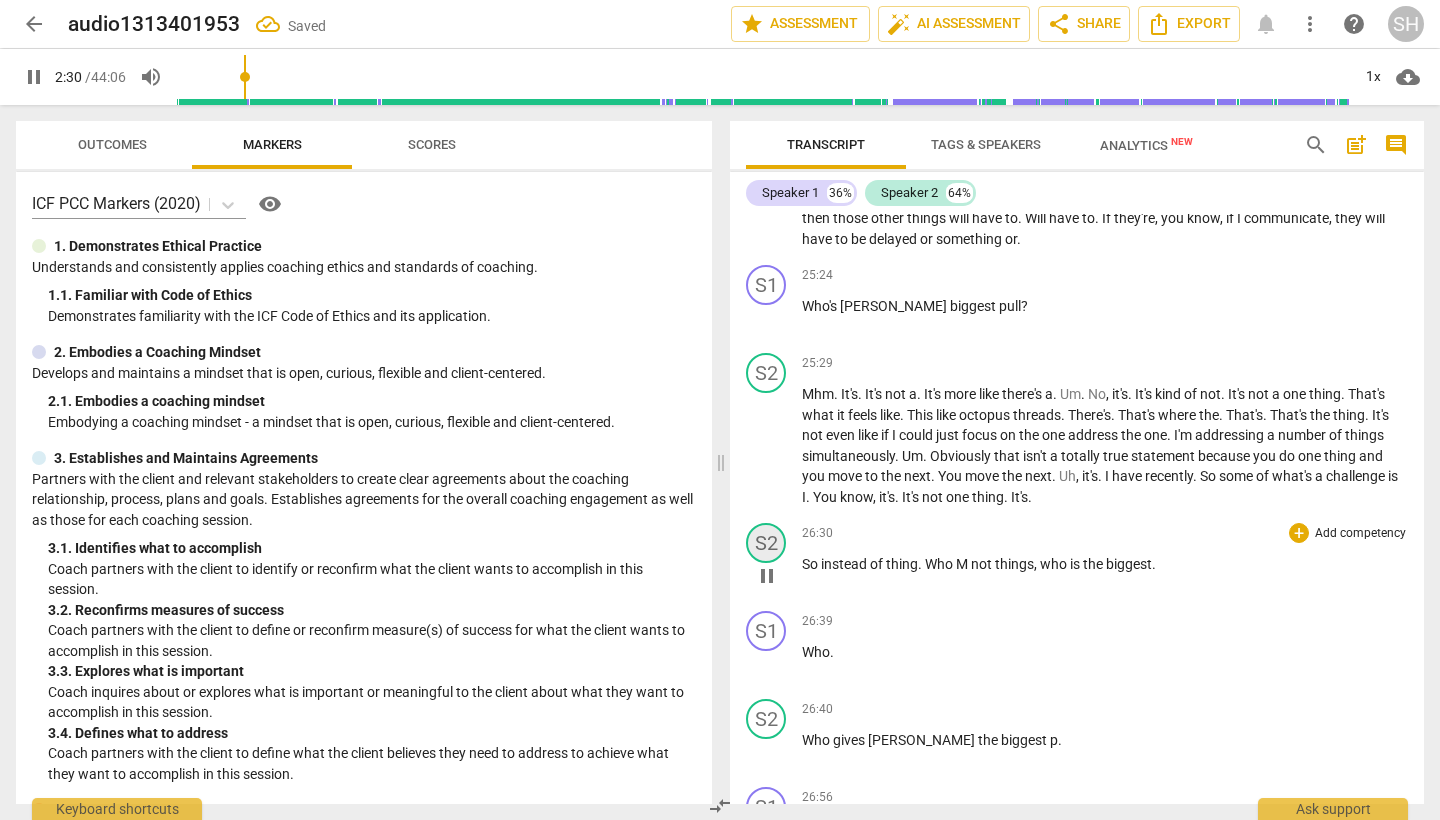 click on "S2" at bounding box center (766, 543) 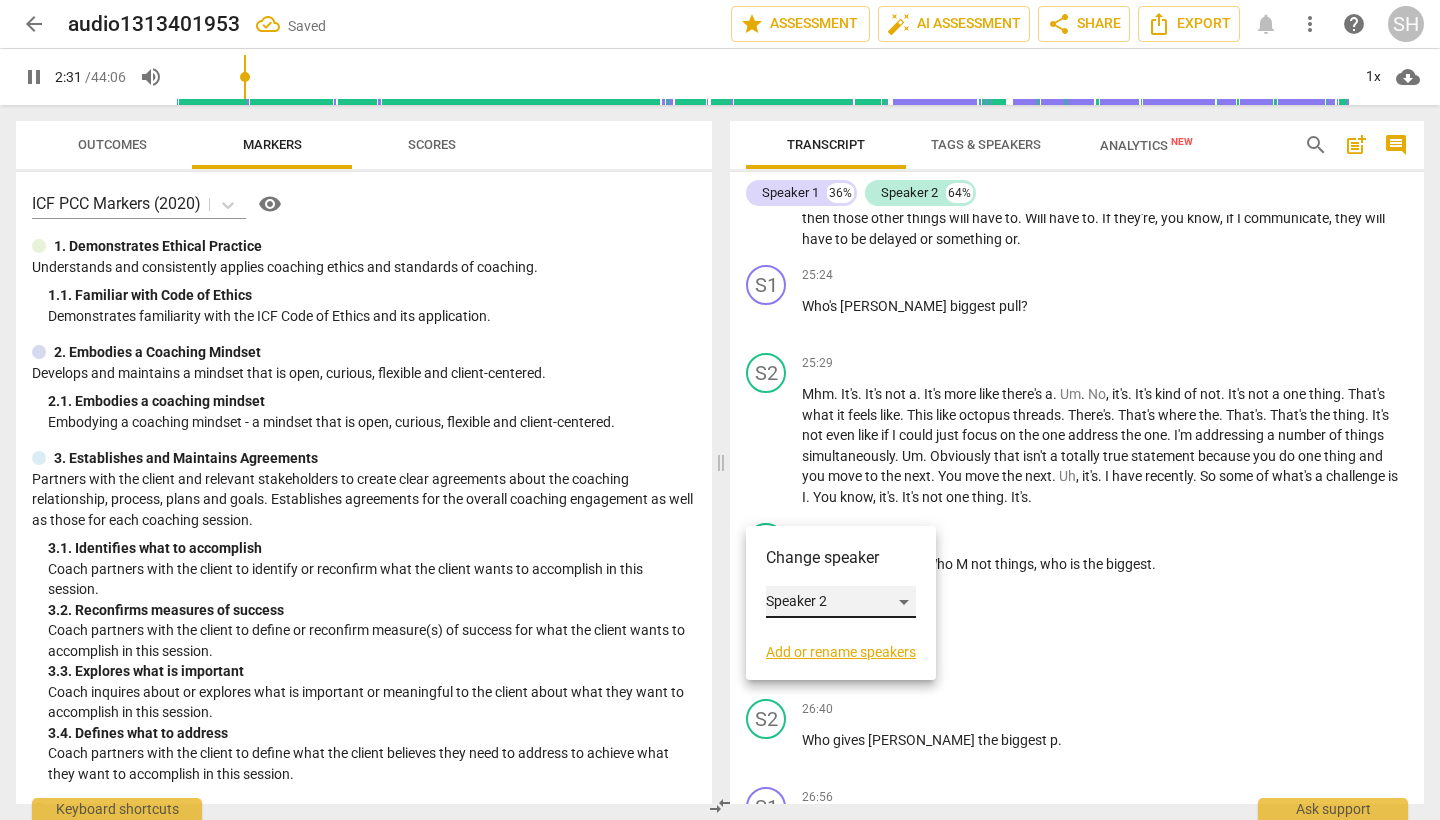 click on "Speaker 2" at bounding box center (841, 602) 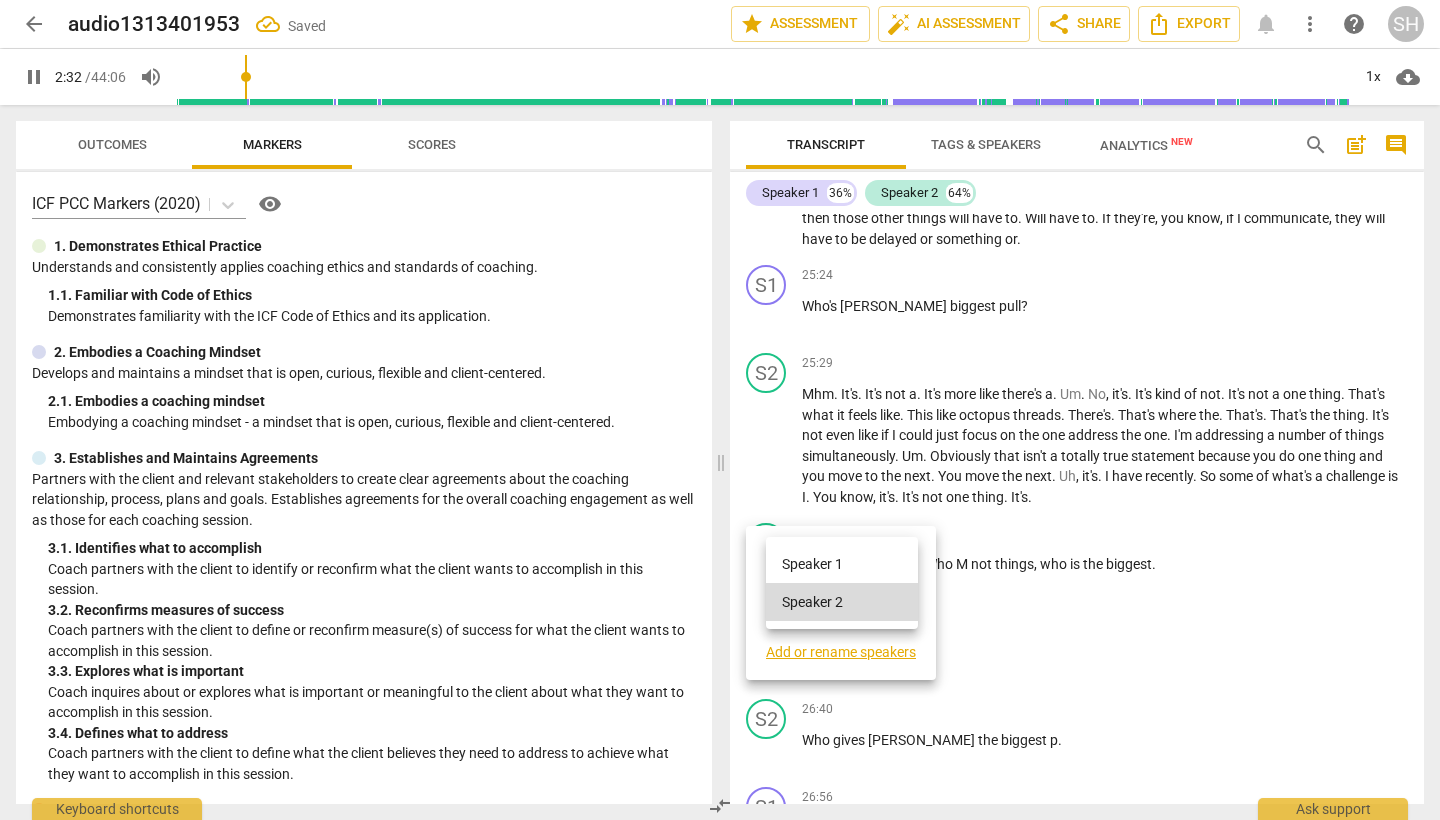 click on "Speaker 1" at bounding box center [842, 564] 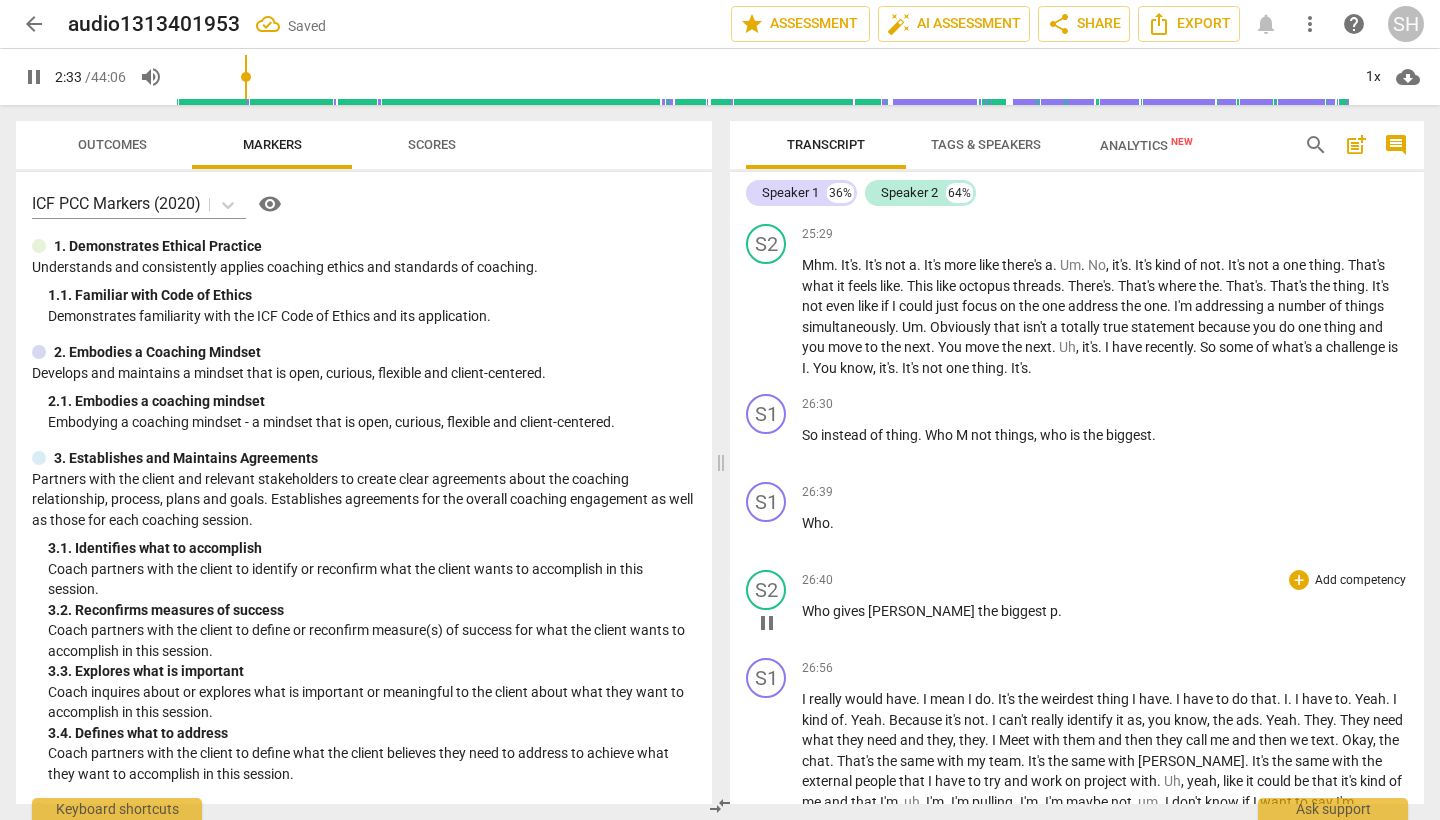 scroll, scrollTop: 5701, scrollLeft: 0, axis: vertical 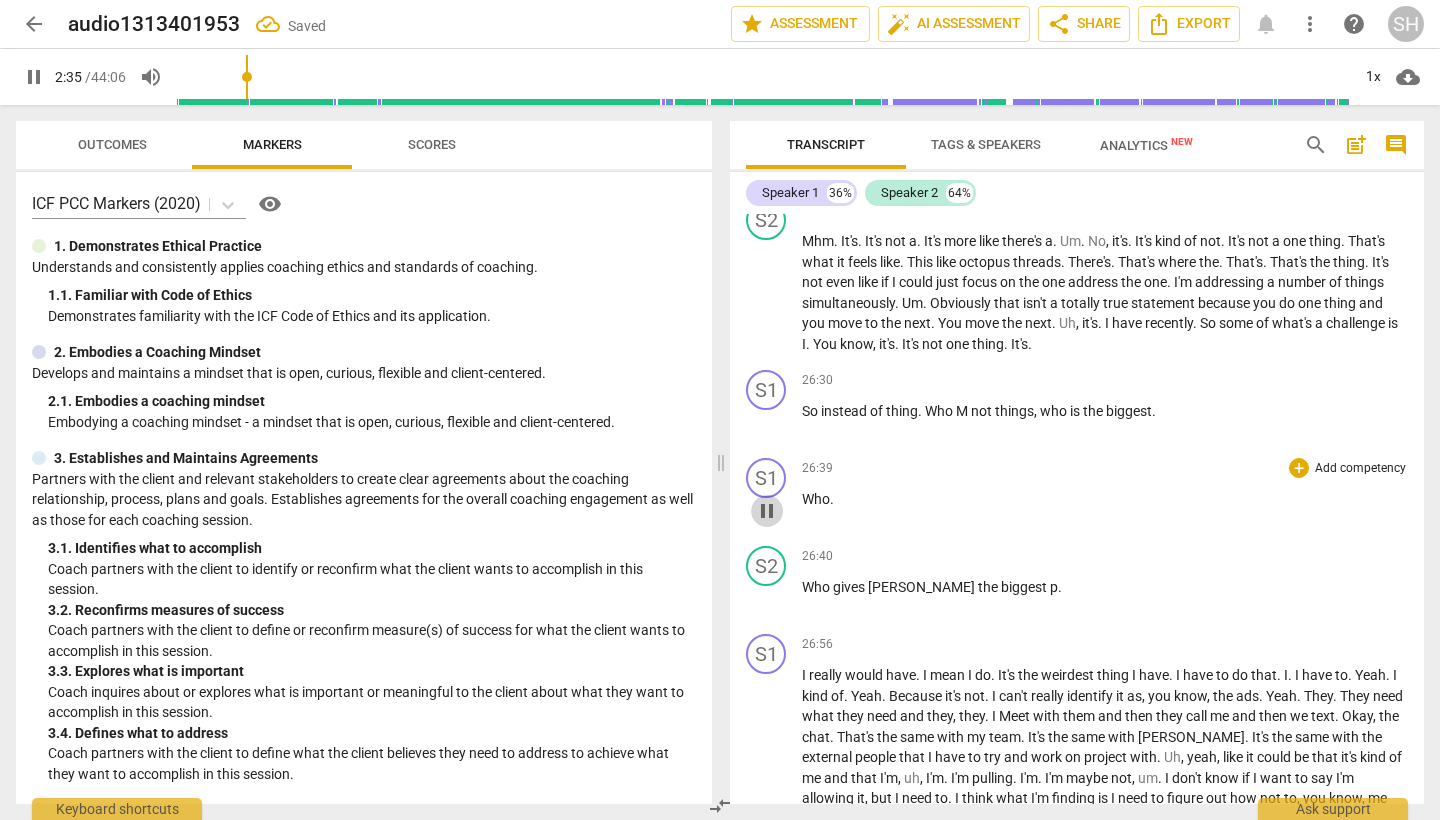 click on "pause" at bounding box center (767, 511) 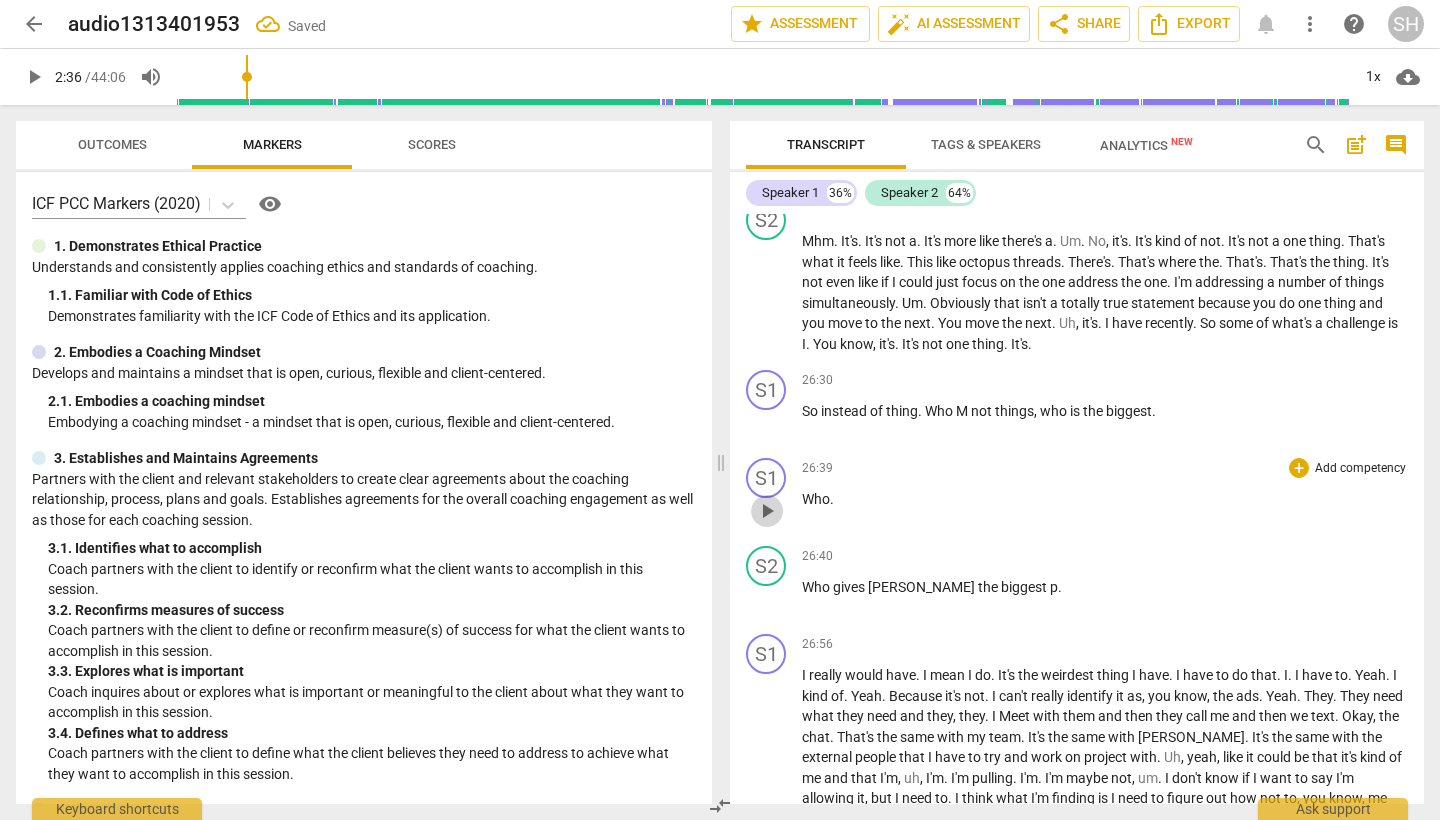 click on "play_arrow" at bounding box center (767, 511) 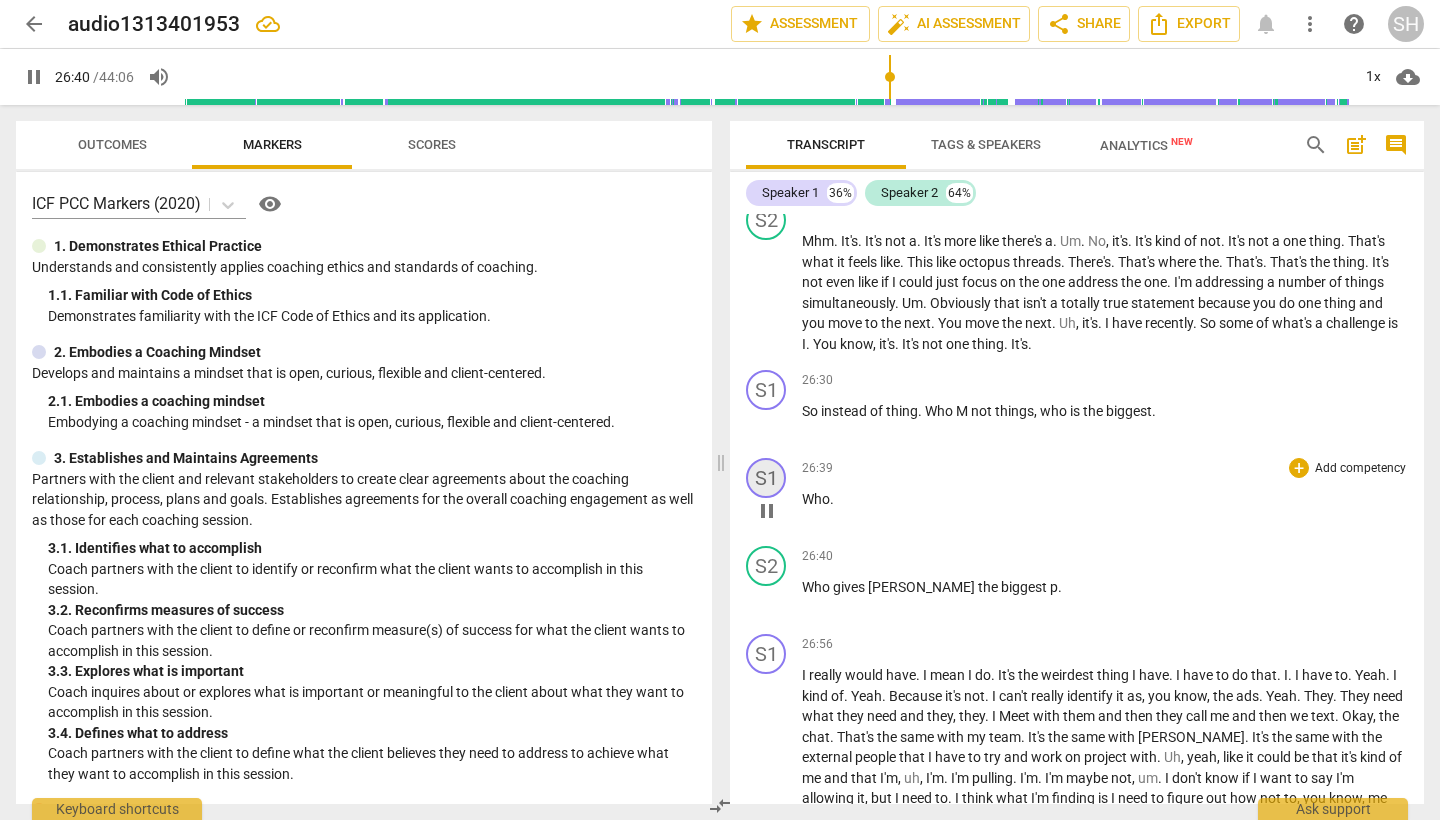 click on "S1" at bounding box center [766, 478] 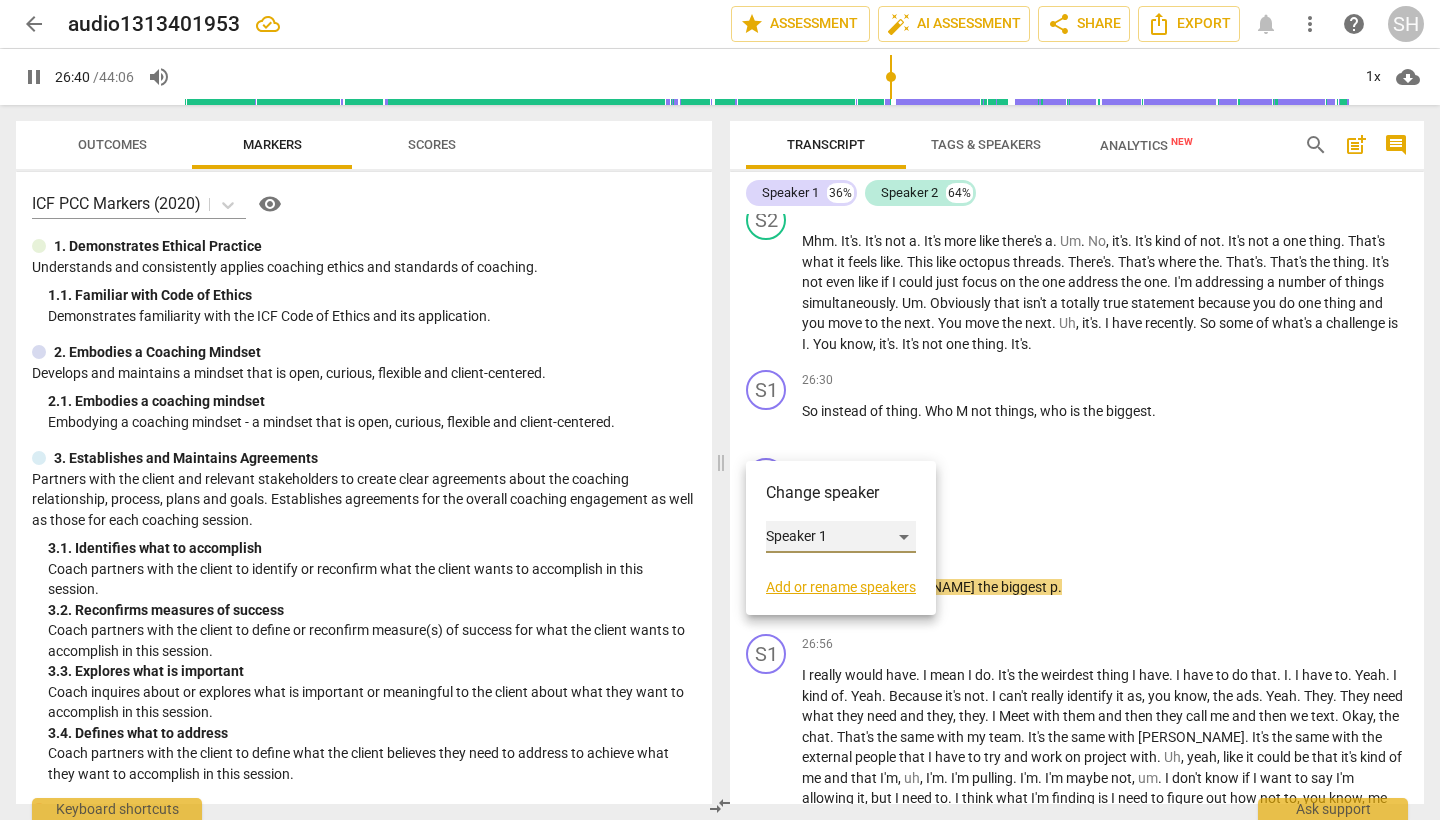 click on "Speaker 1" at bounding box center [841, 537] 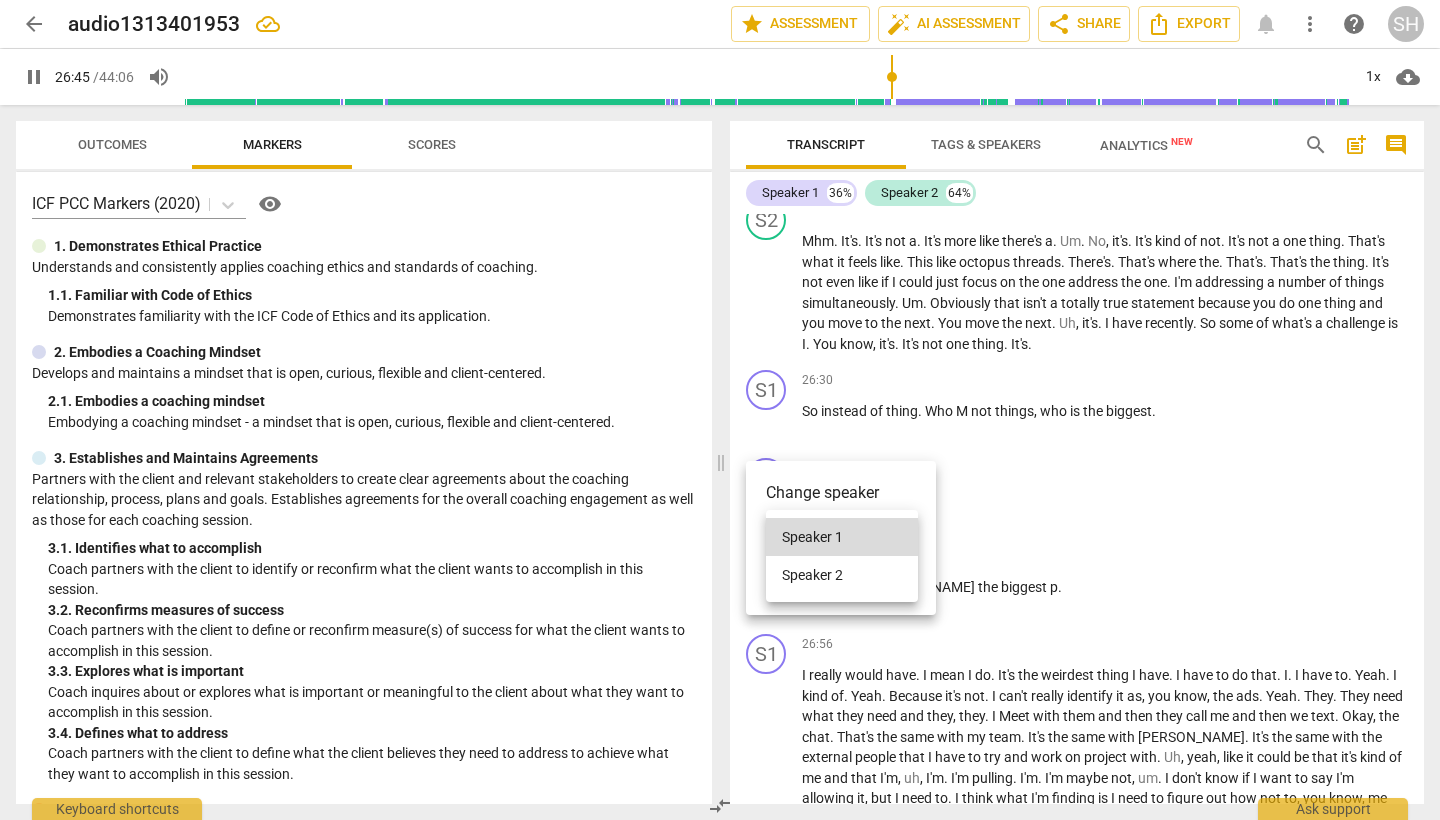 click at bounding box center [720, 410] 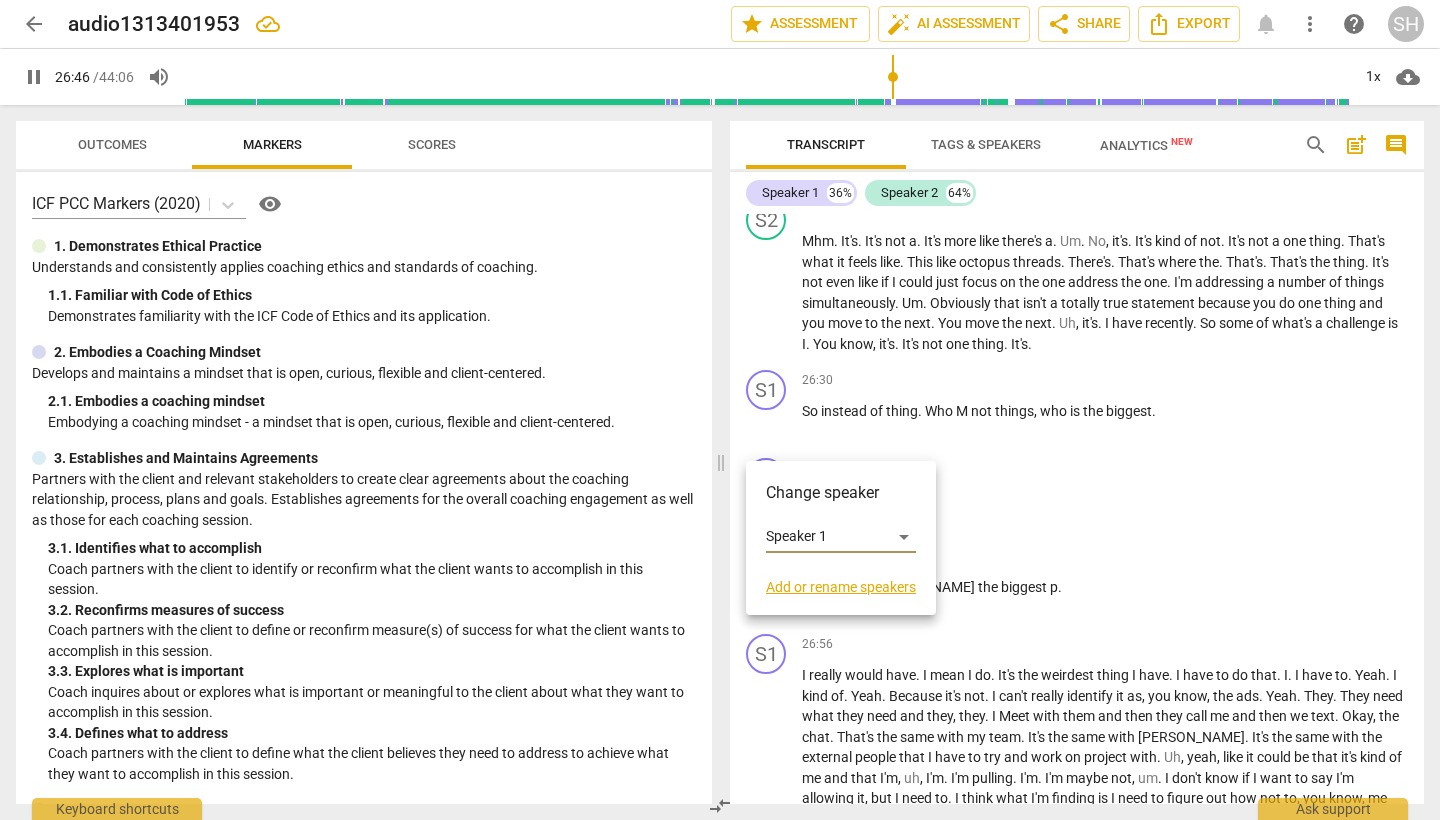 click at bounding box center [720, 410] 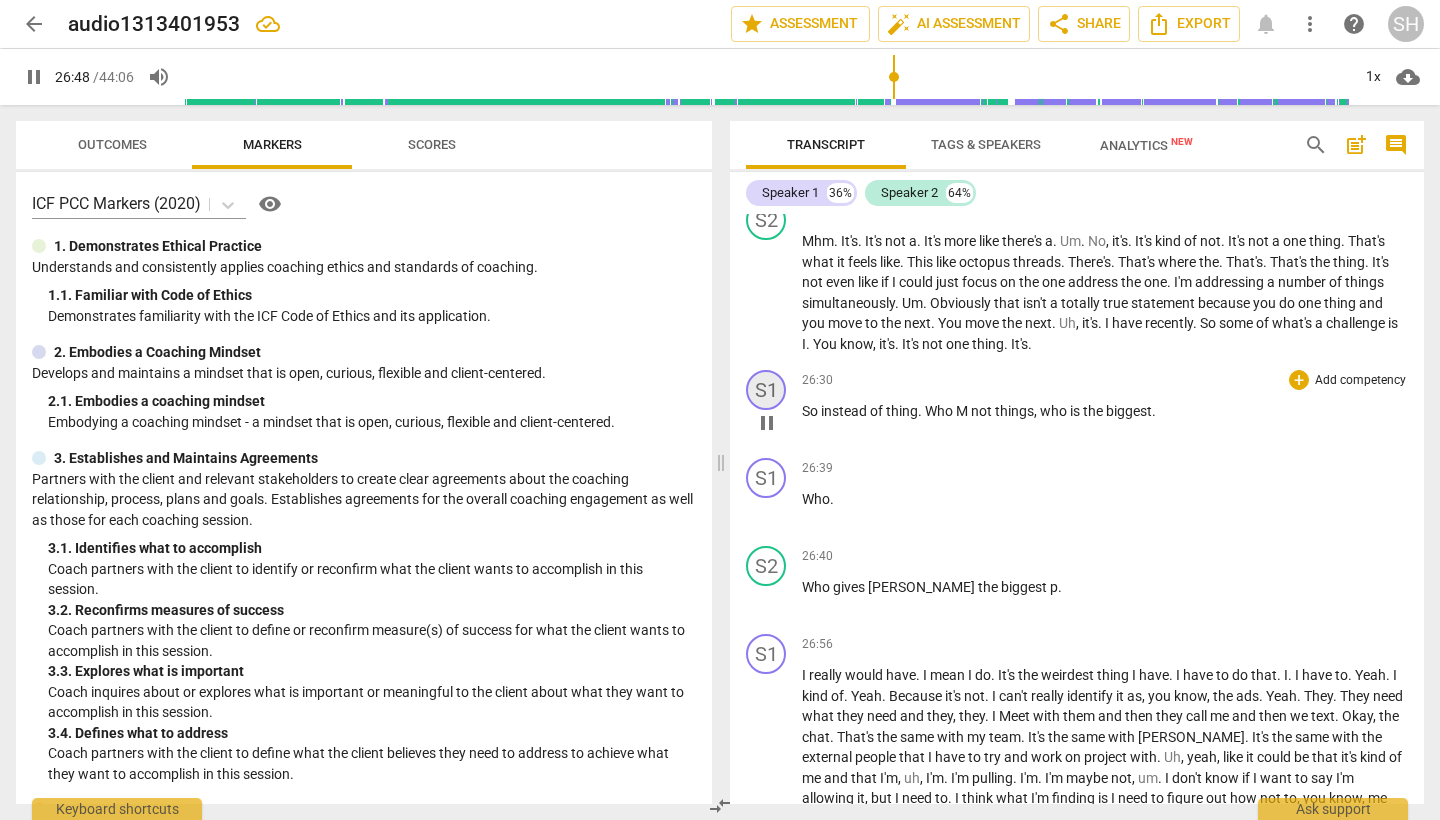 click on "S1" at bounding box center [766, 390] 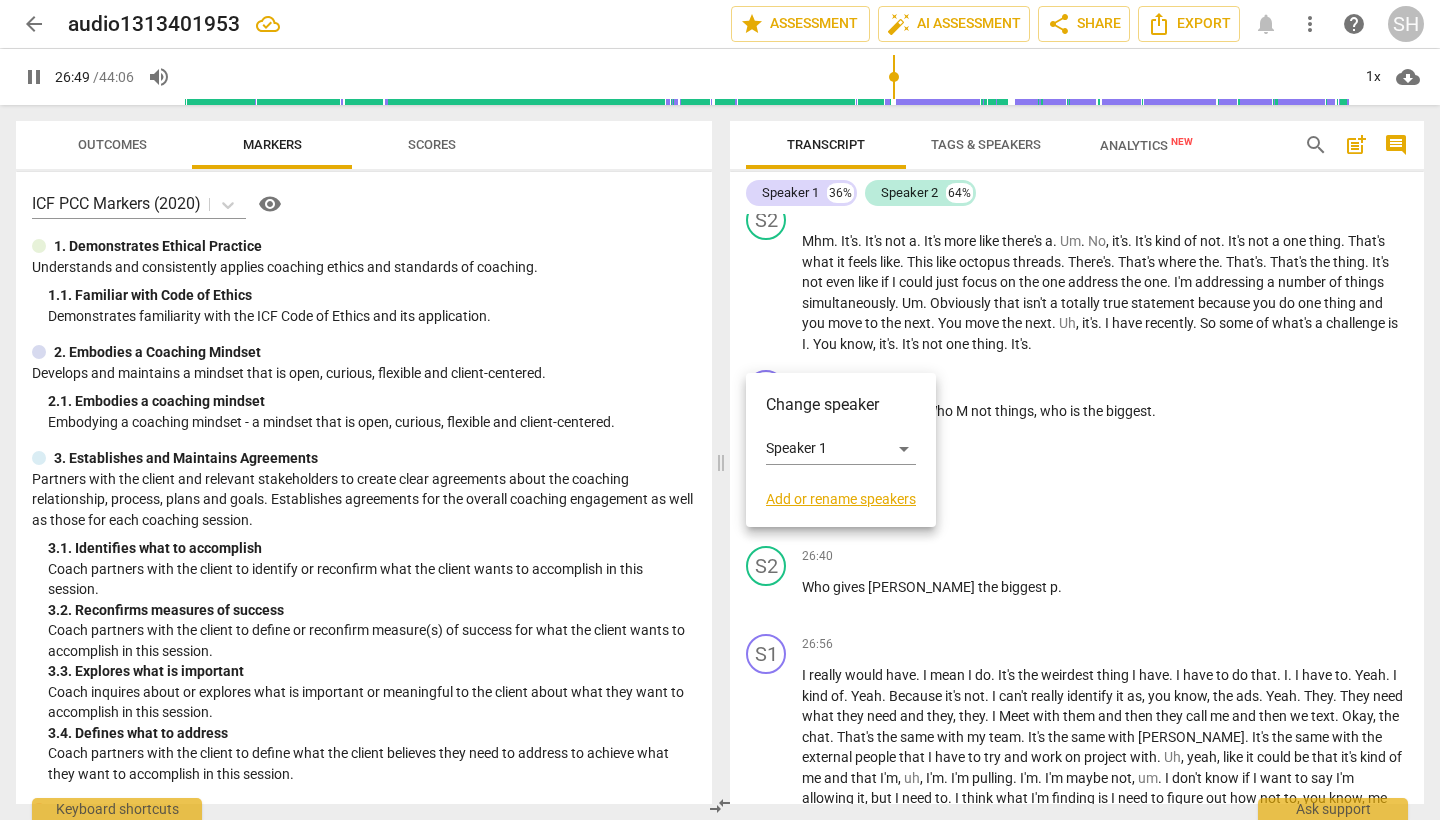 click at bounding box center [720, 410] 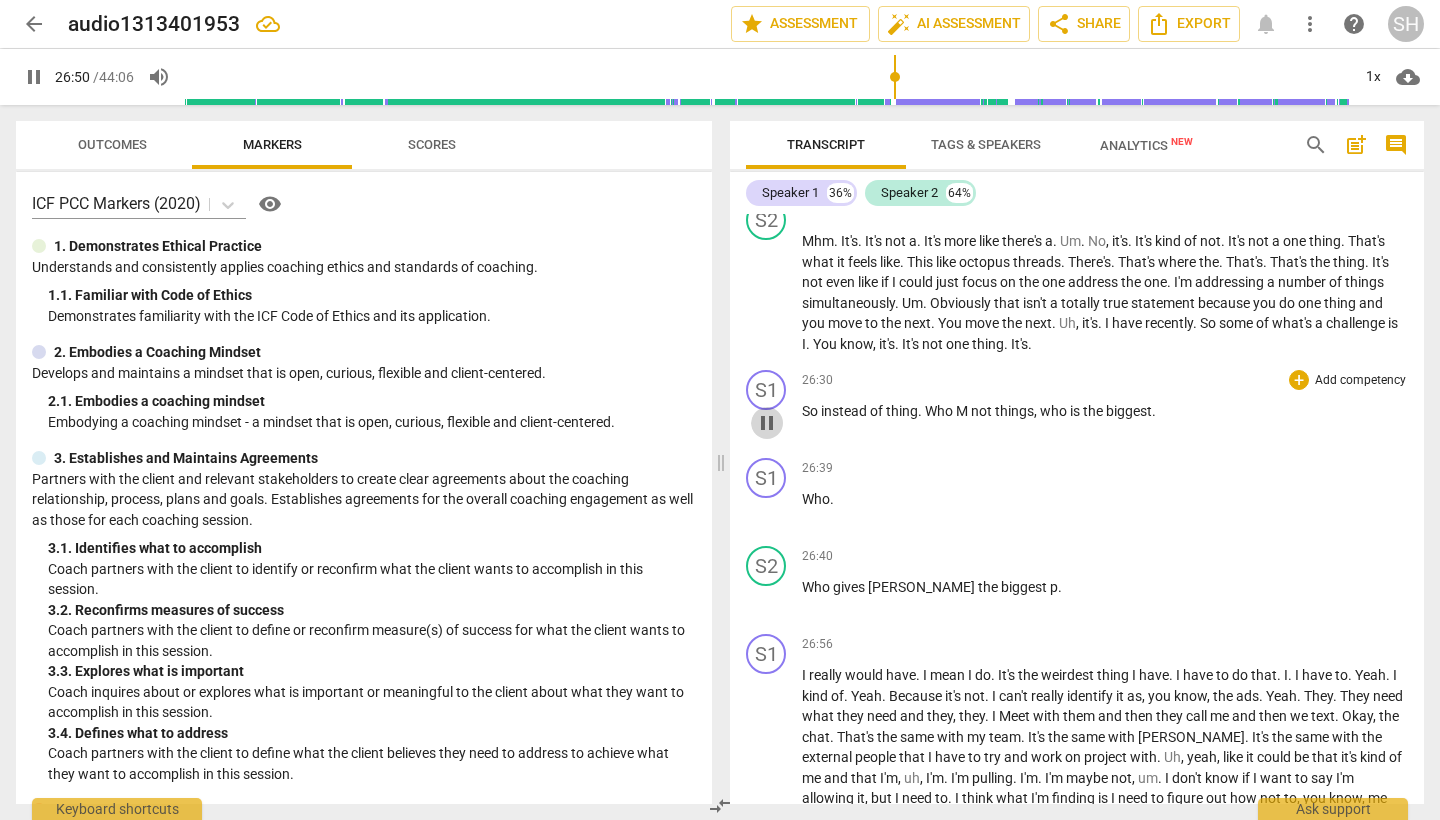 click on "pause" at bounding box center [767, 423] 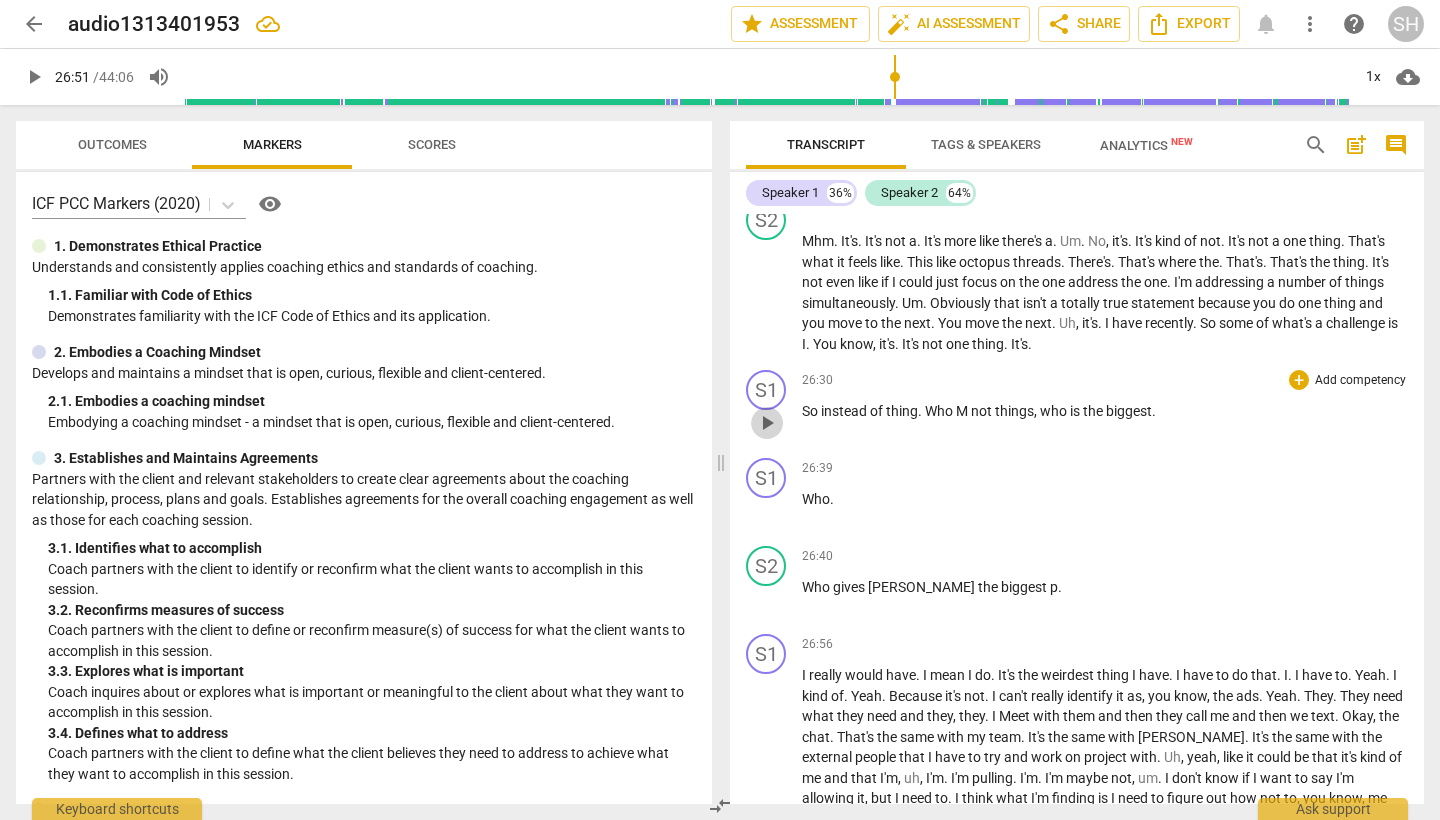 click on "play_arrow" at bounding box center [767, 423] 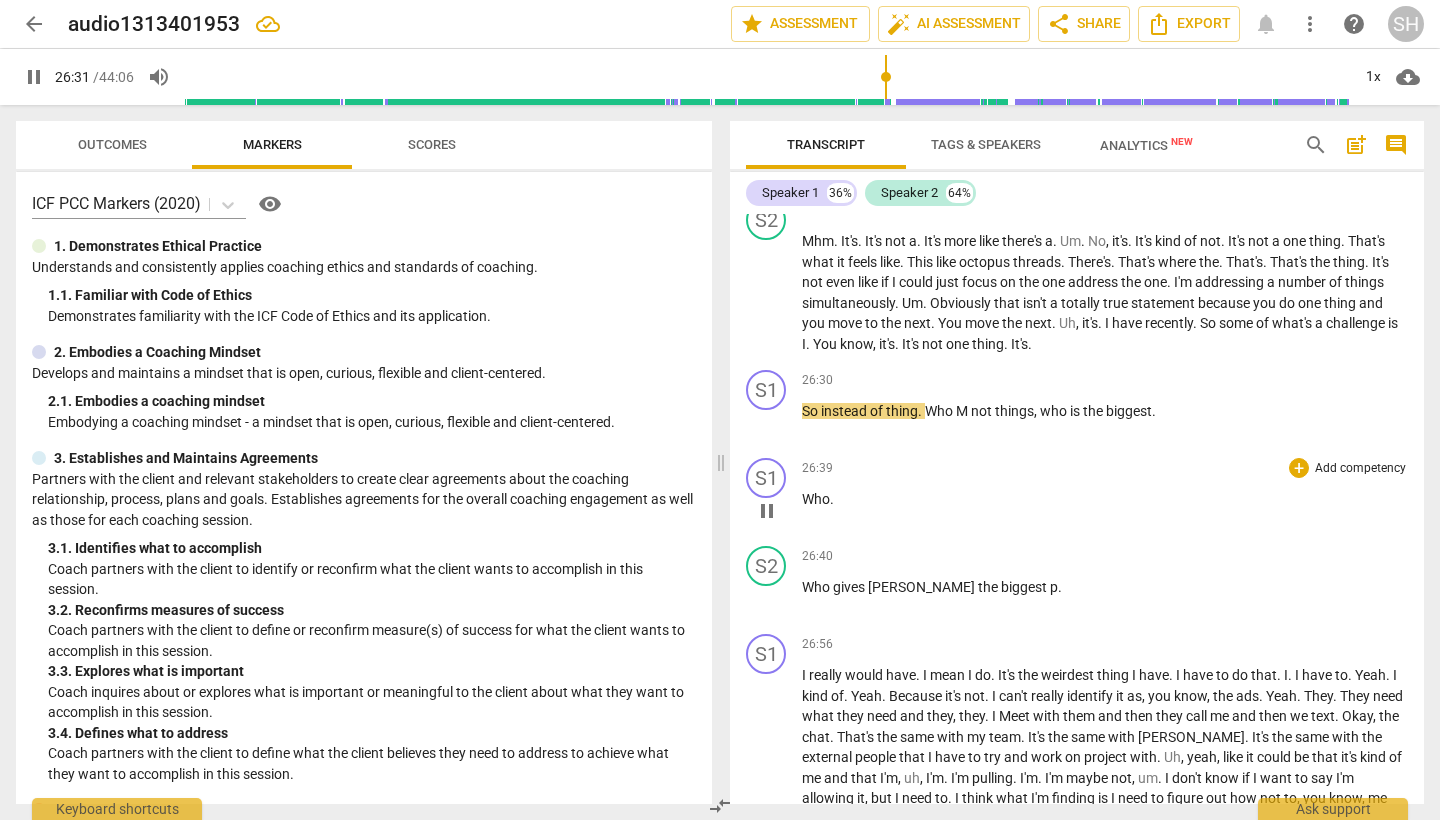 click on "Who" at bounding box center (816, 499) 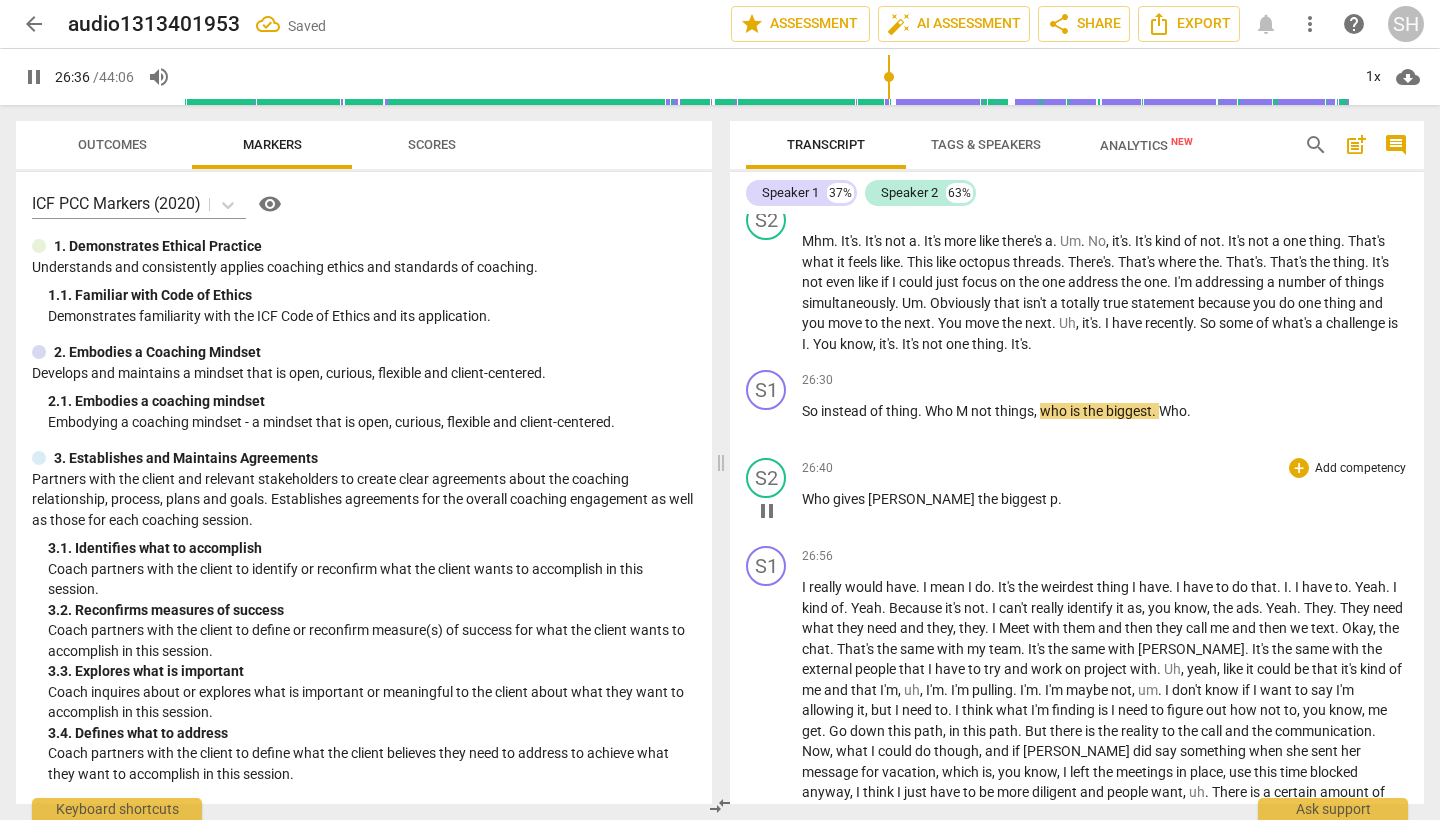 click on "Who" at bounding box center [817, 499] 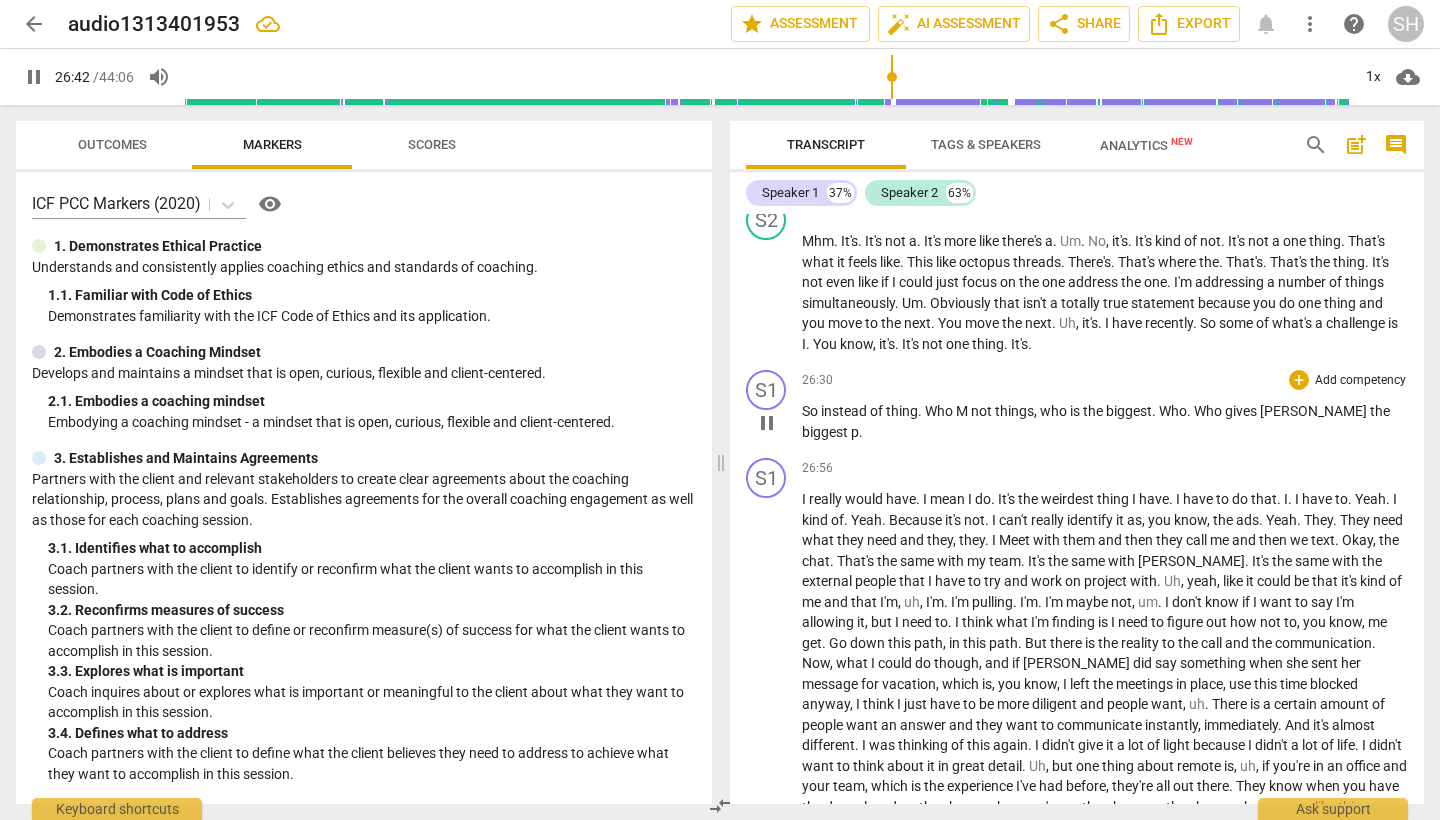 click on "." at bounding box center (861, 432) 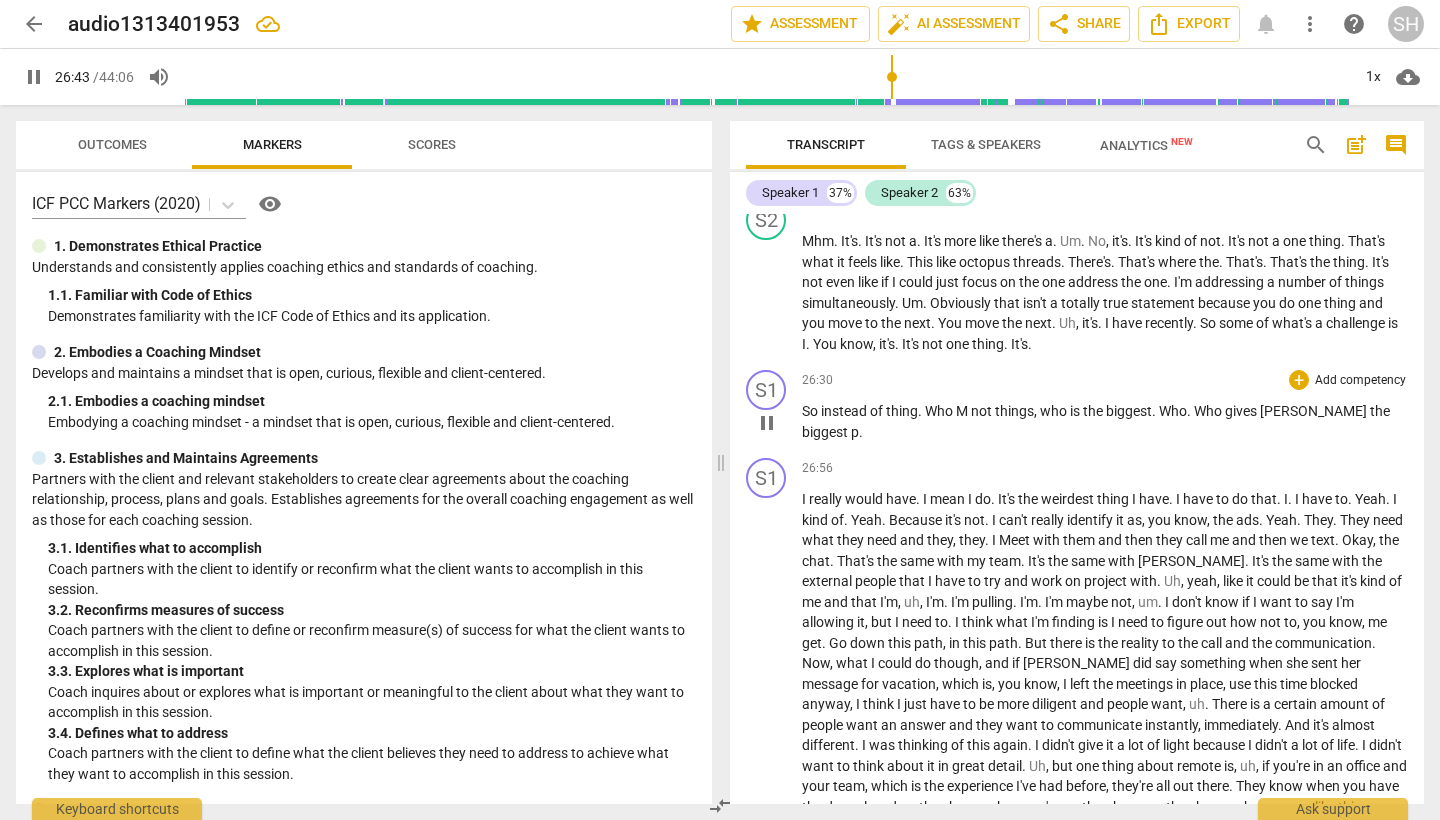 type on "1604" 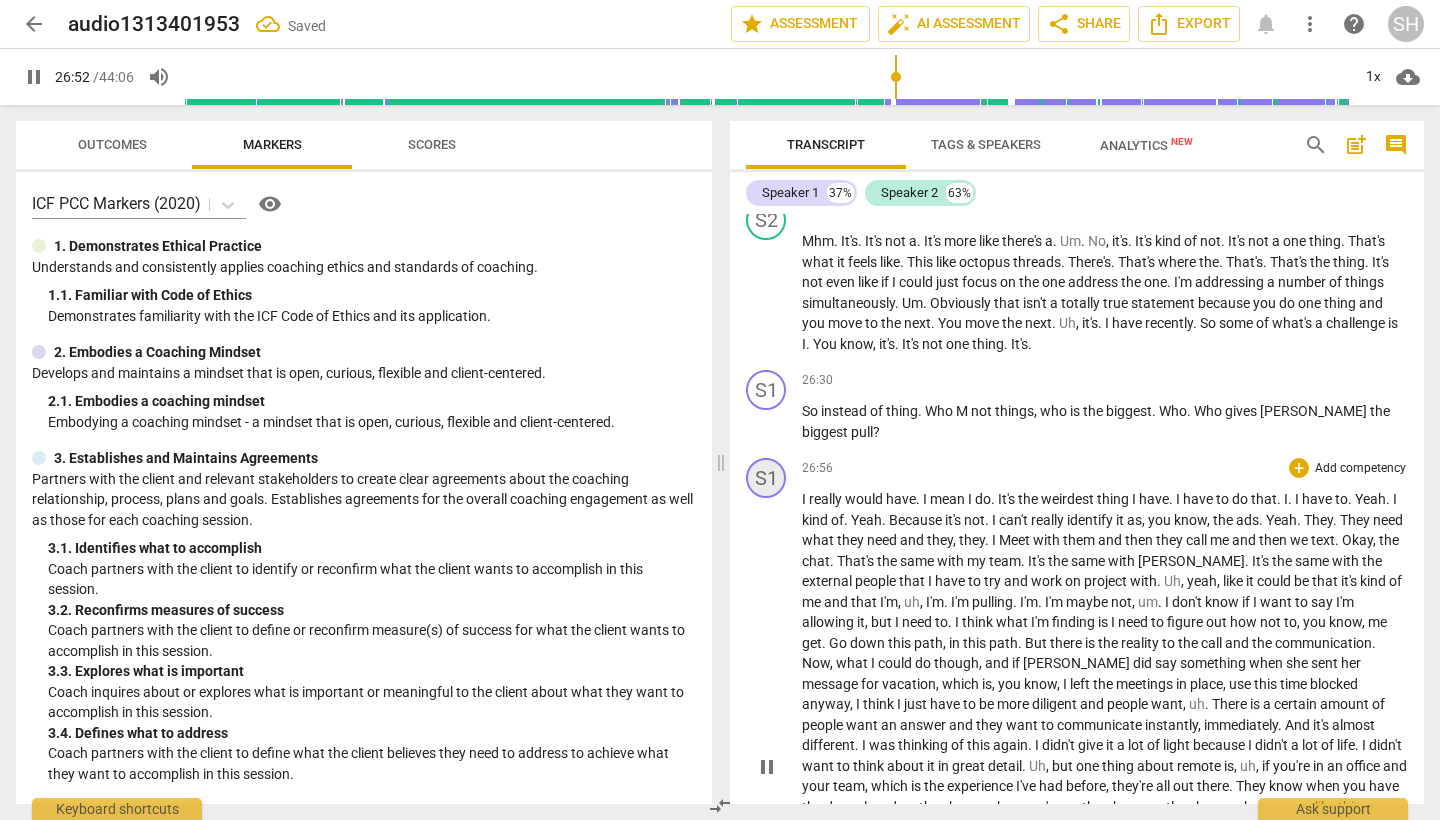 click on "S1" at bounding box center (766, 478) 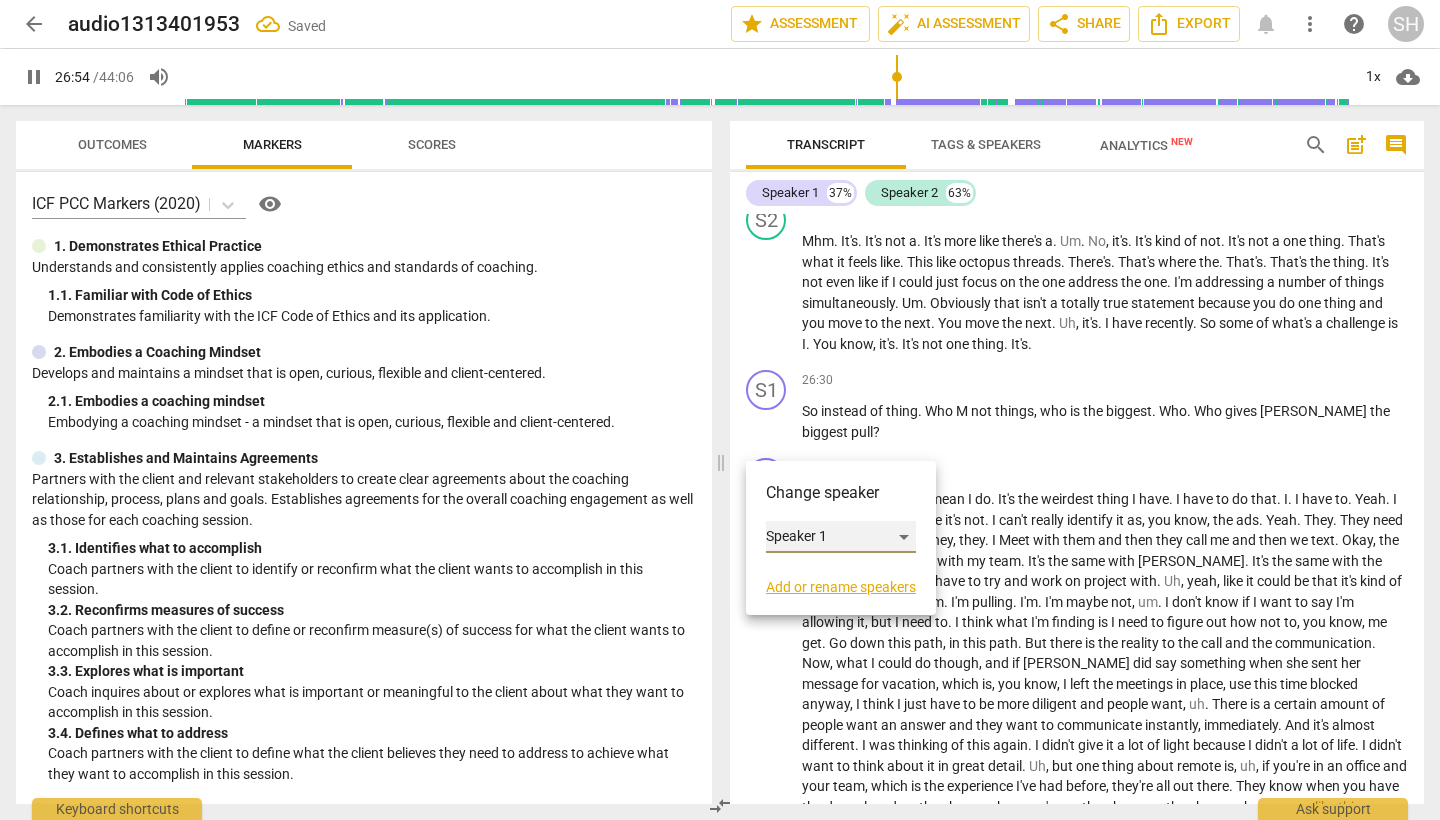 click on "Speaker 1" at bounding box center (841, 537) 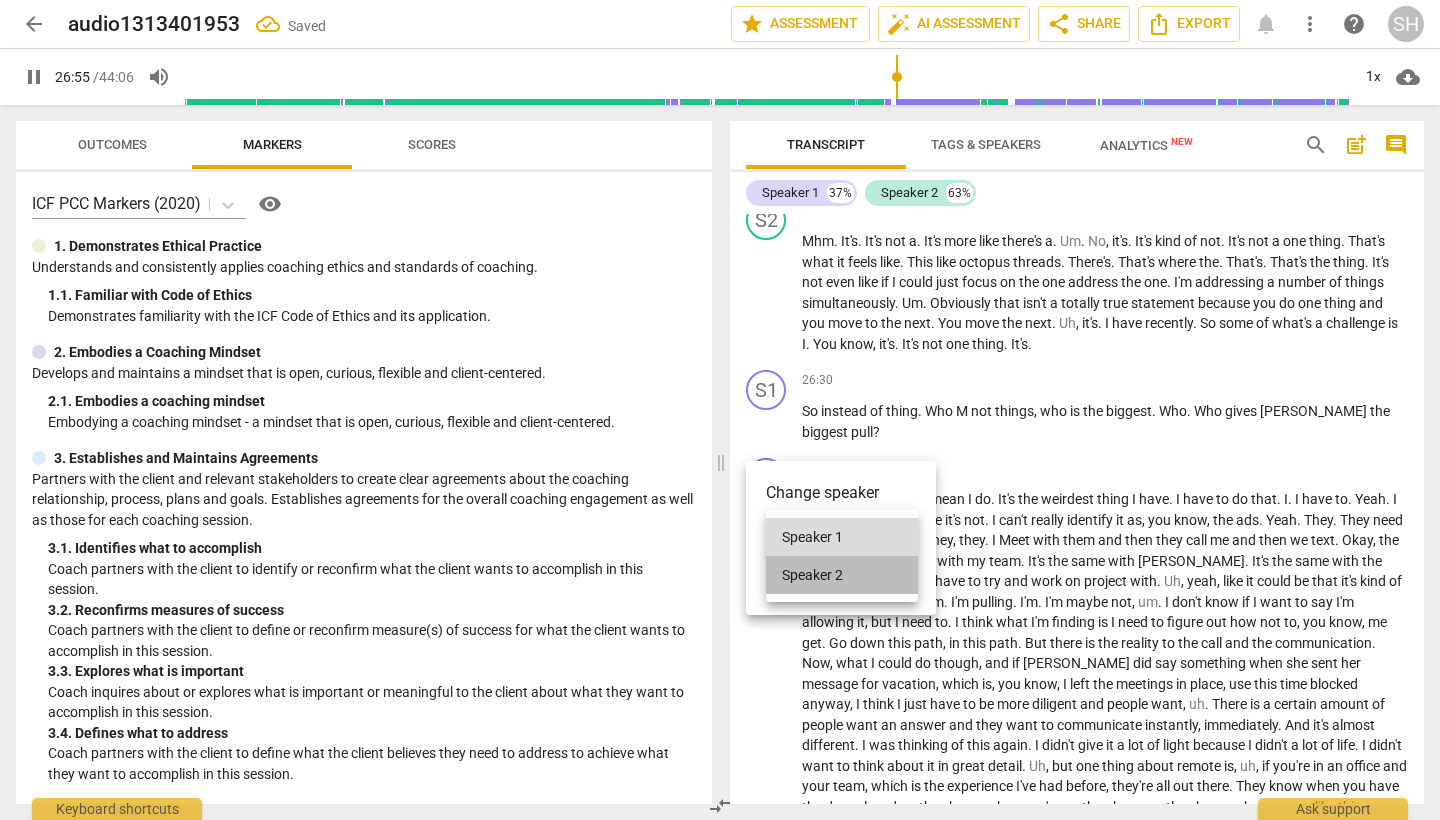 click on "Speaker 2" at bounding box center (842, 575) 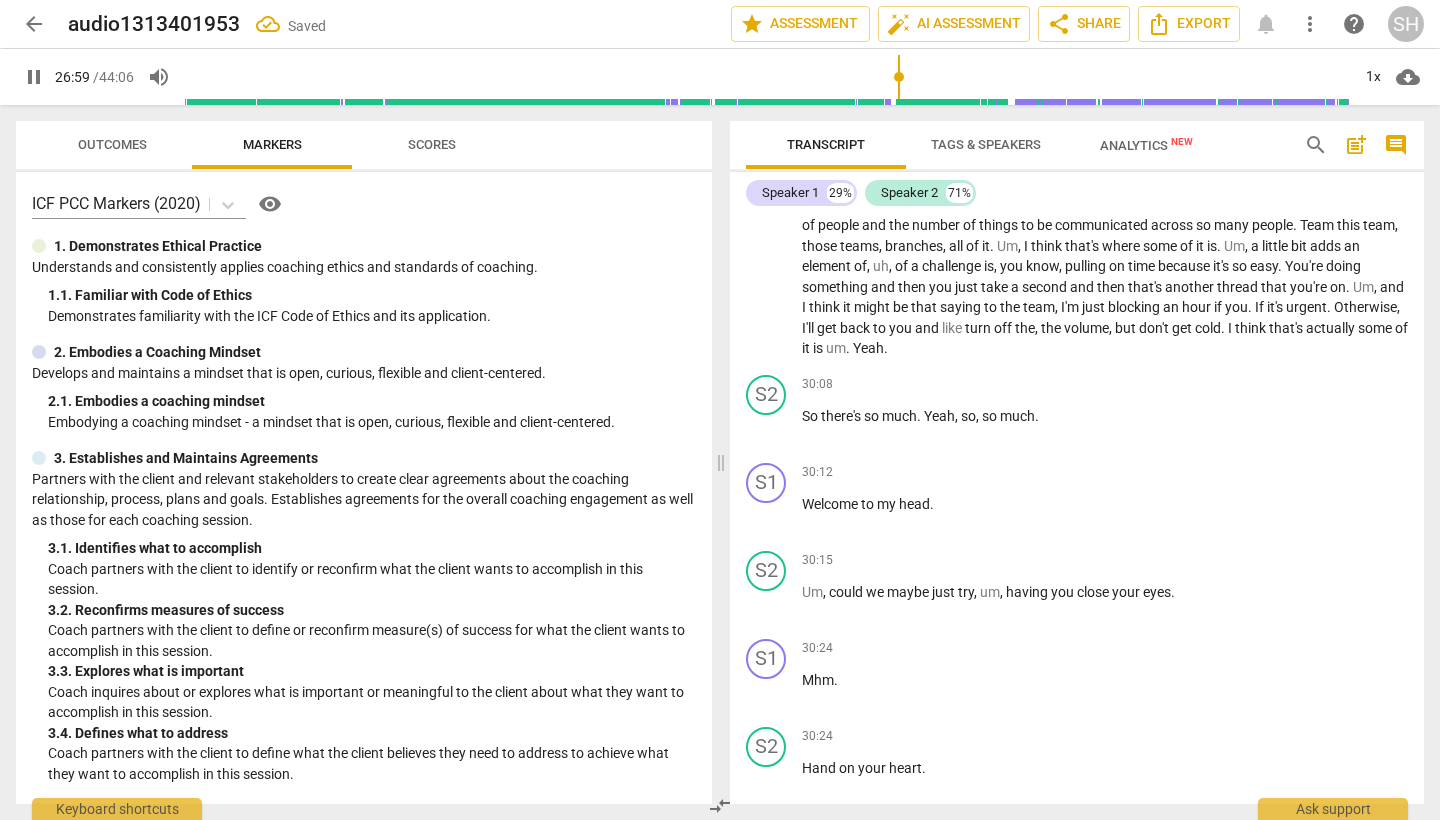 scroll, scrollTop: 6414, scrollLeft: 0, axis: vertical 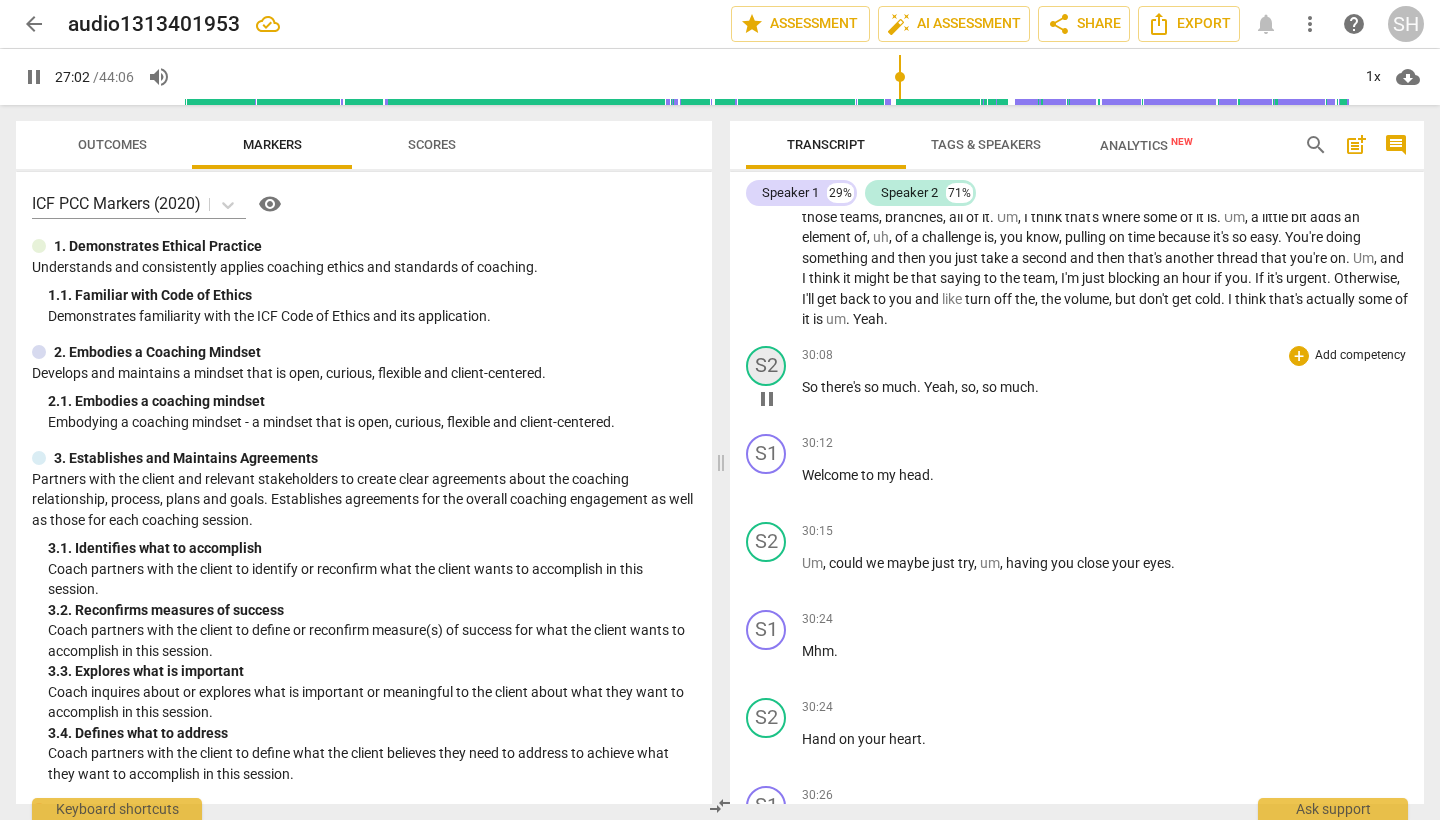 click on "S2" at bounding box center [766, 366] 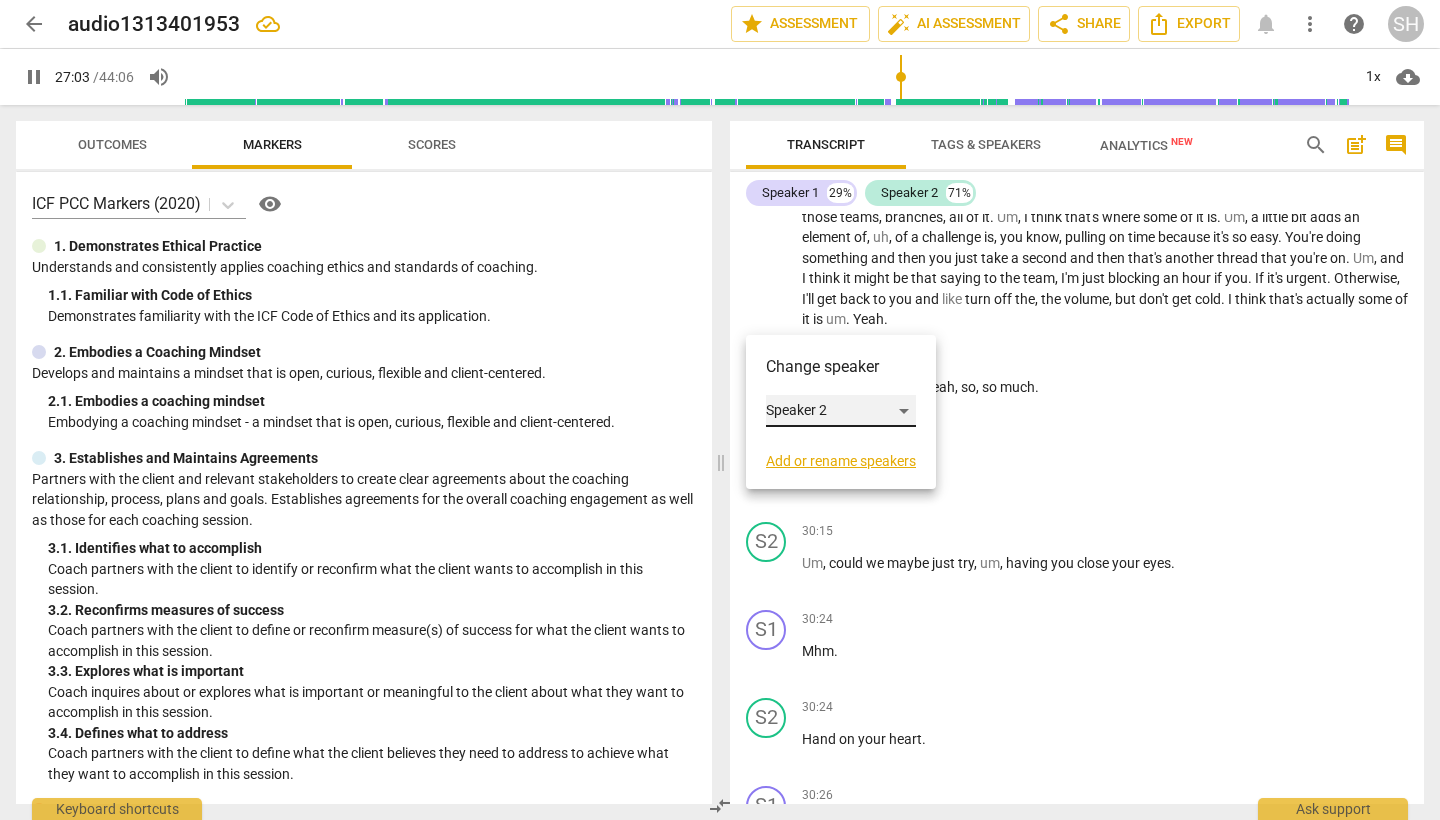 click on "Speaker 2" at bounding box center (841, 411) 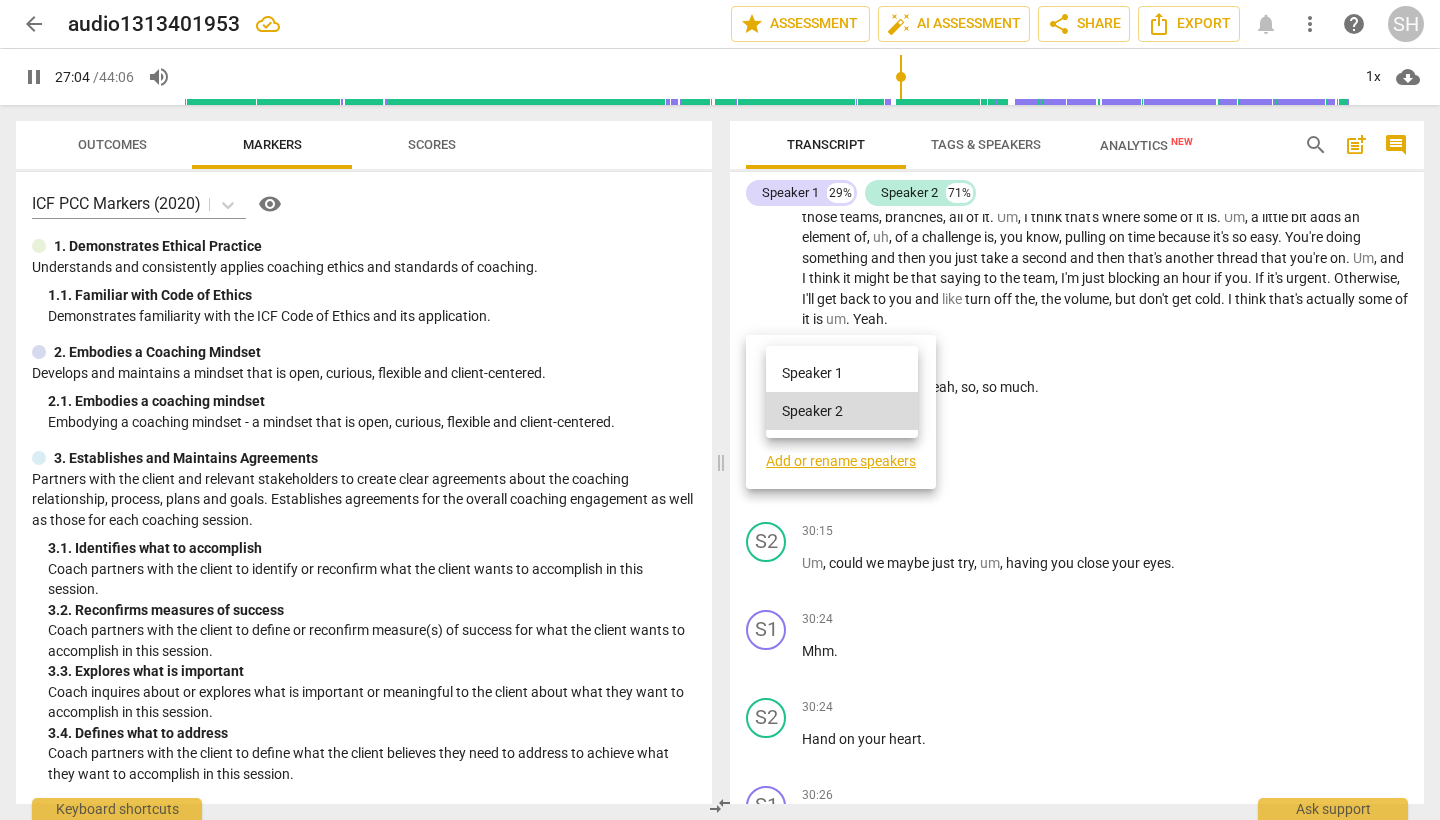 click on "Speaker 1" at bounding box center (842, 373) 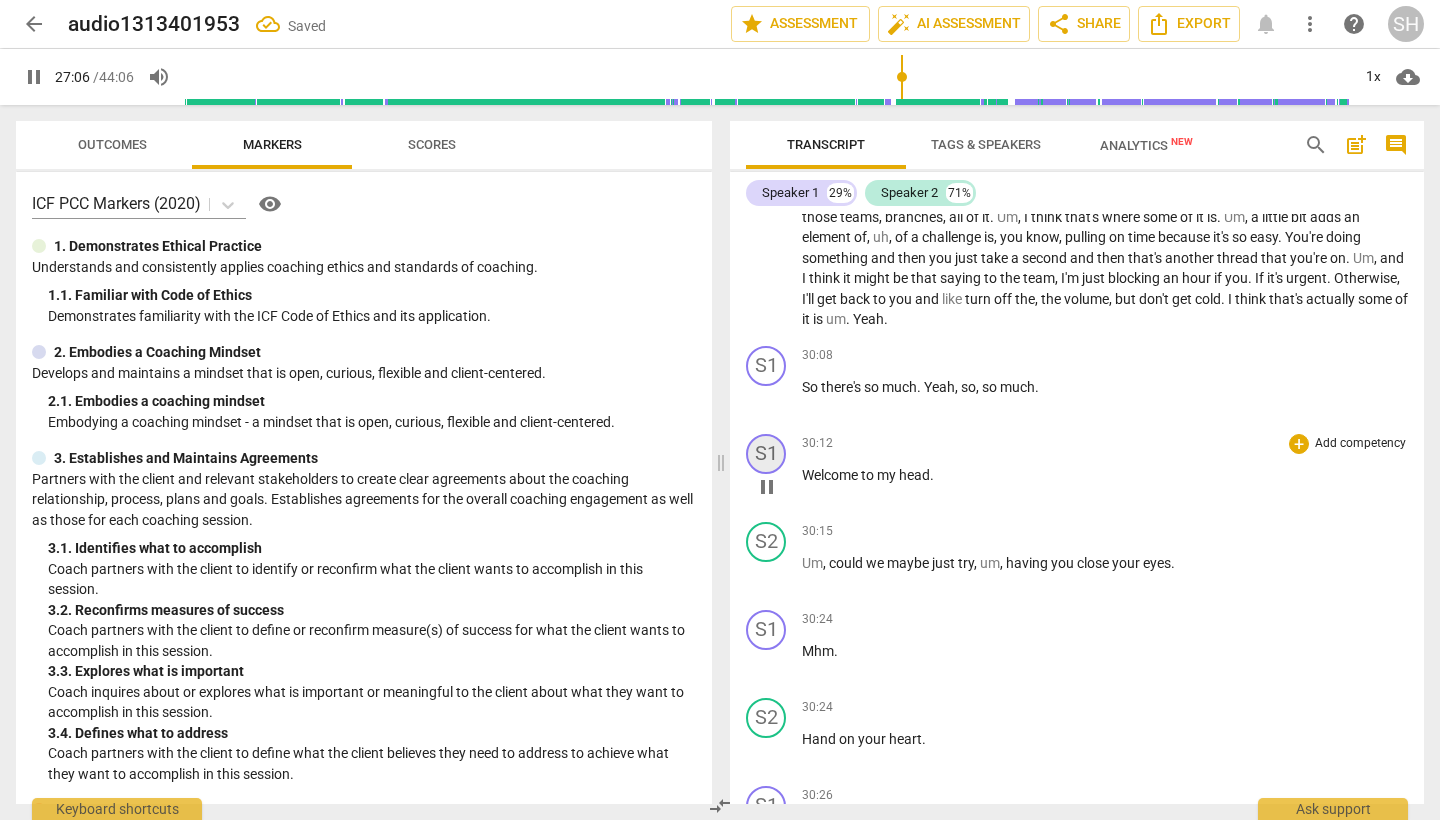 click on "S1" at bounding box center [766, 454] 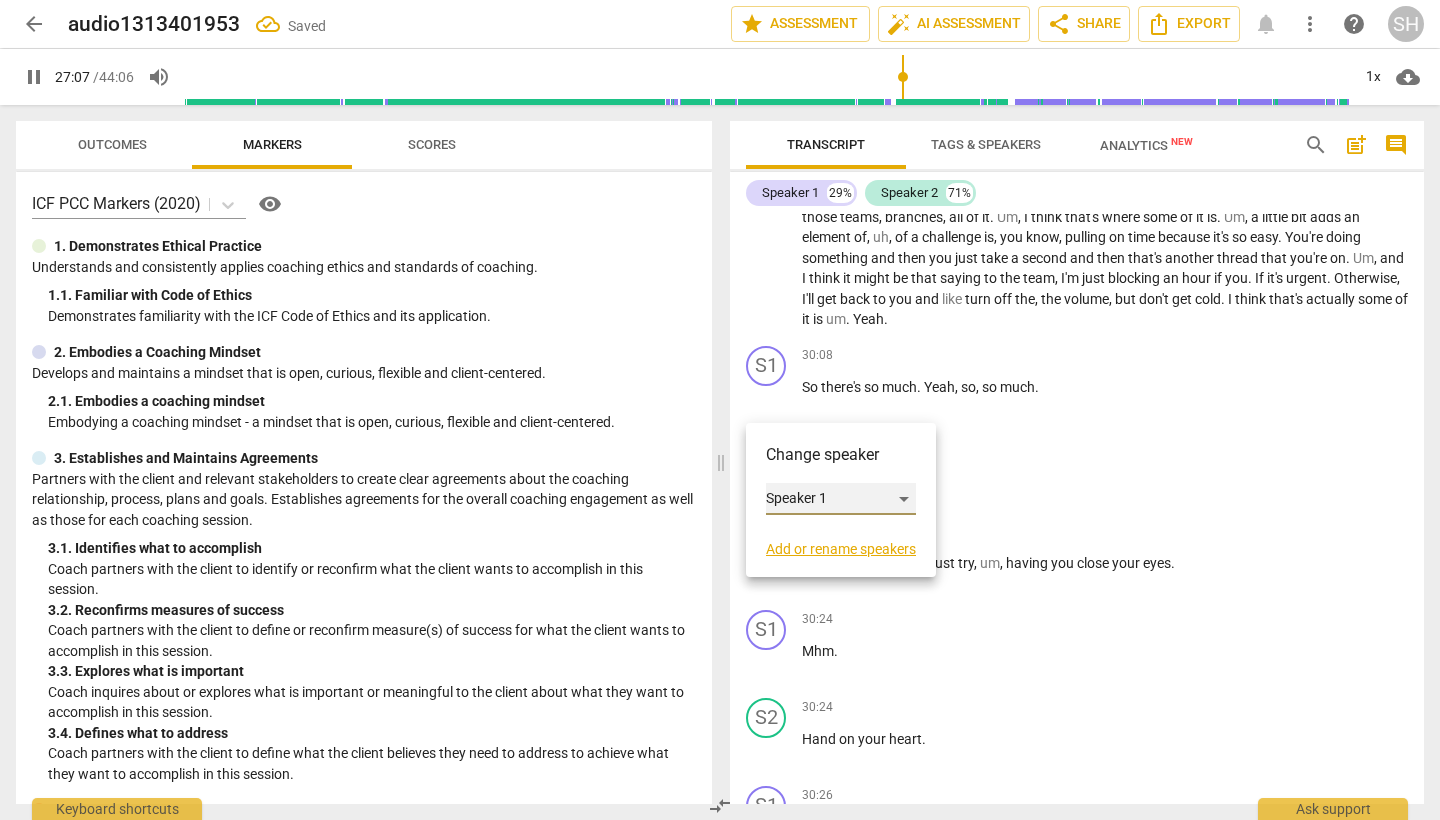 click on "Speaker 1" at bounding box center (841, 499) 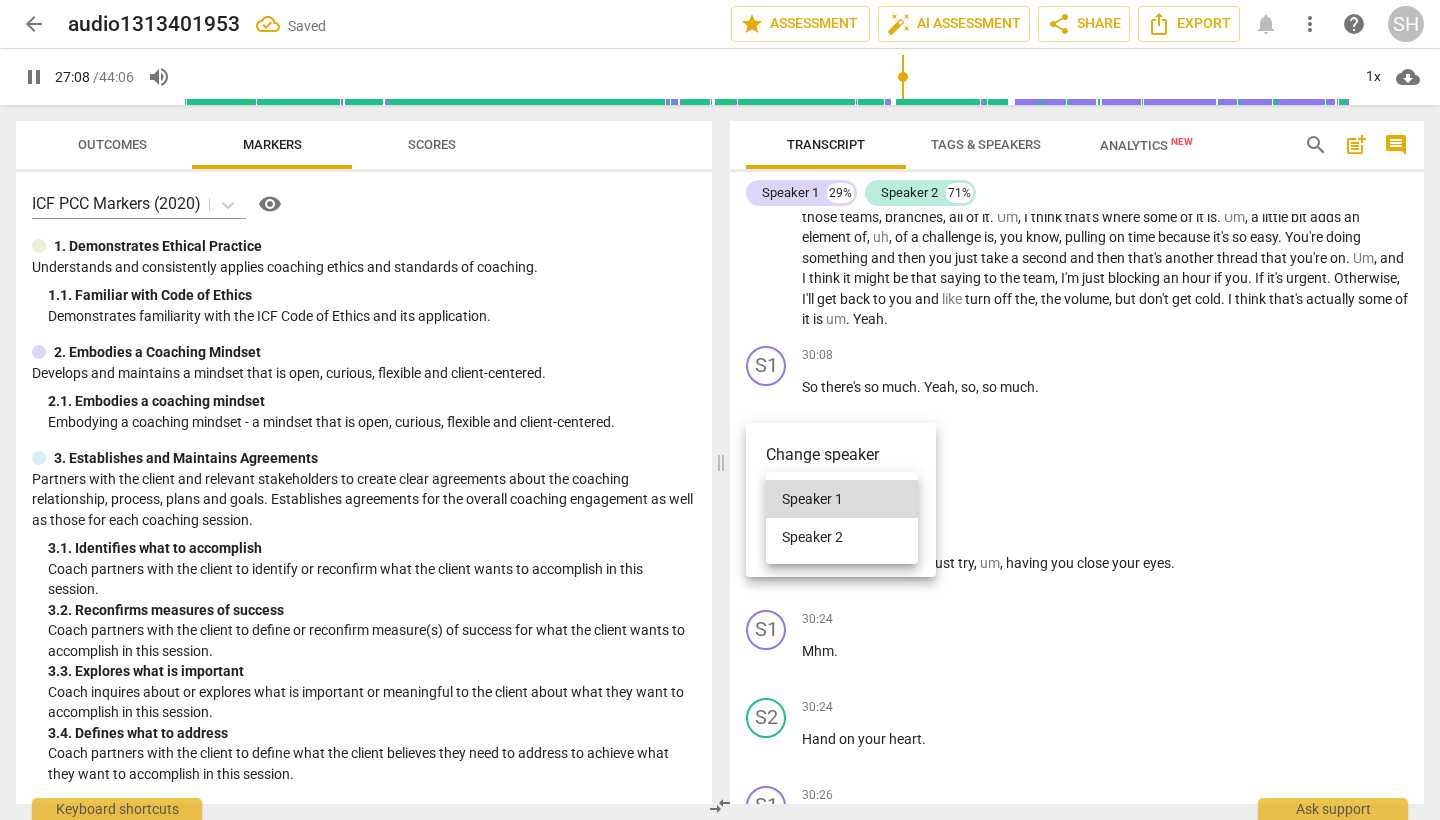 click on "Speaker 2" at bounding box center (842, 537) 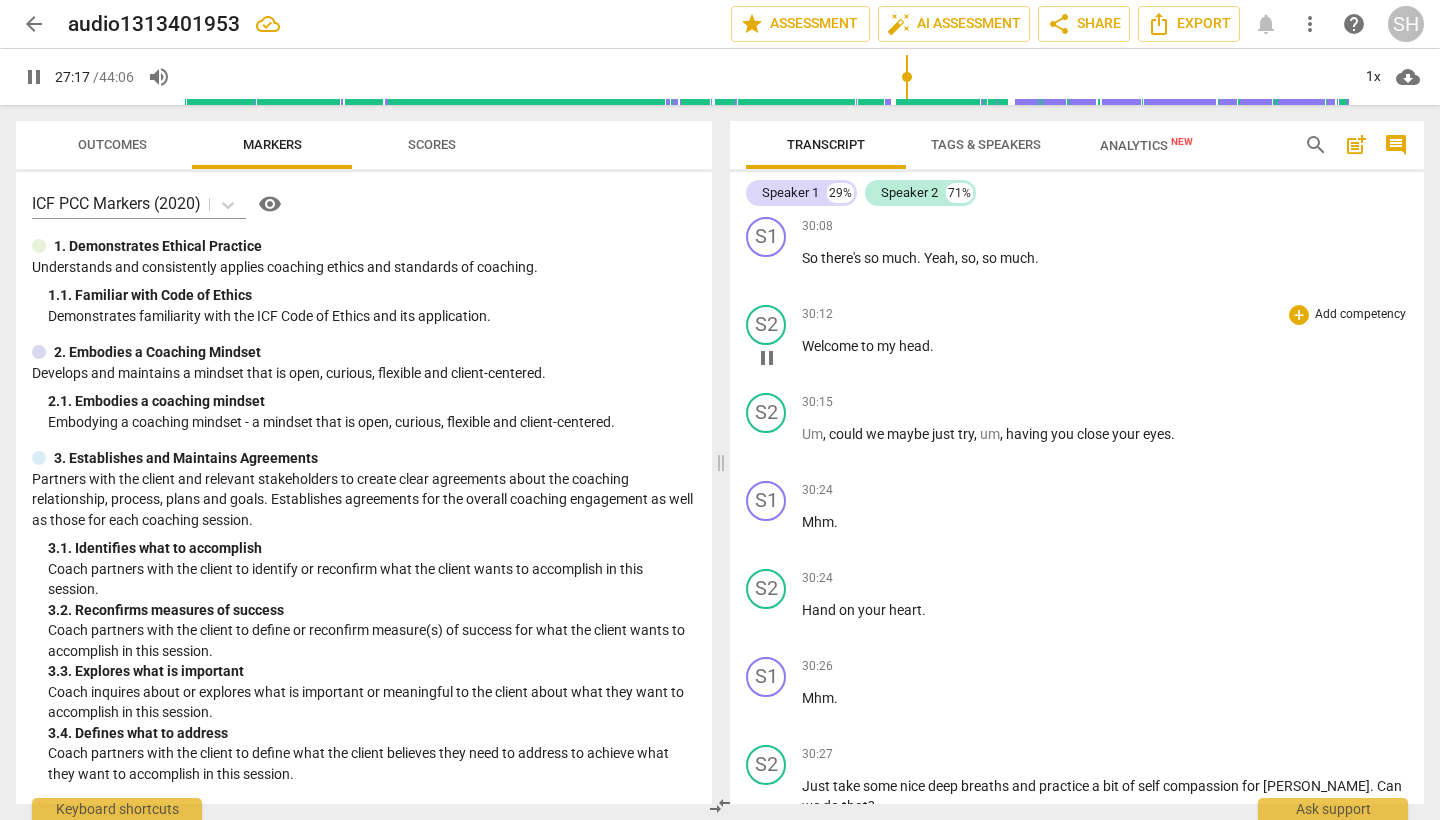 scroll, scrollTop: 6548, scrollLeft: 0, axis: vertical 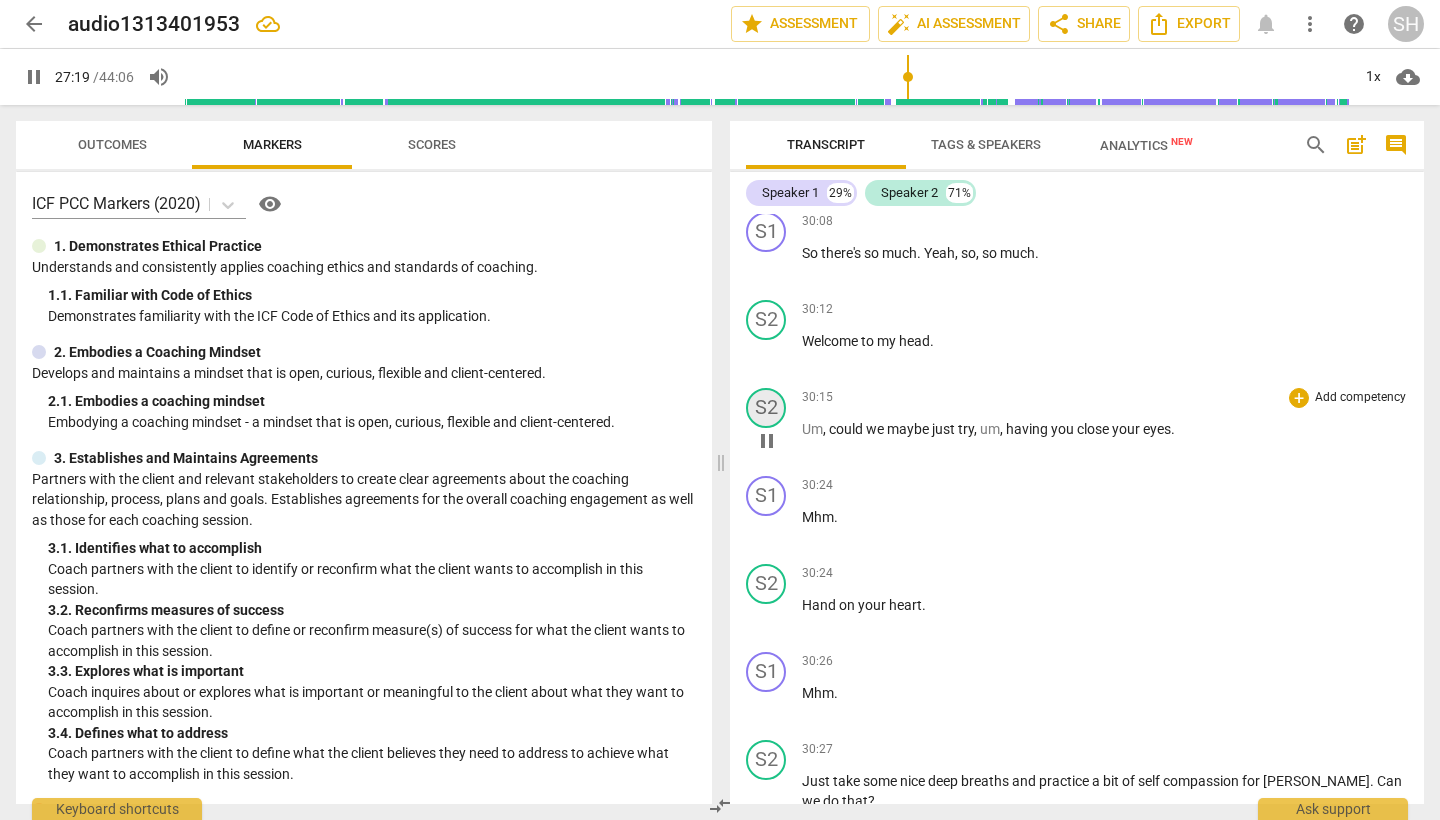 click on "S2" at bounding box center [766, 408] 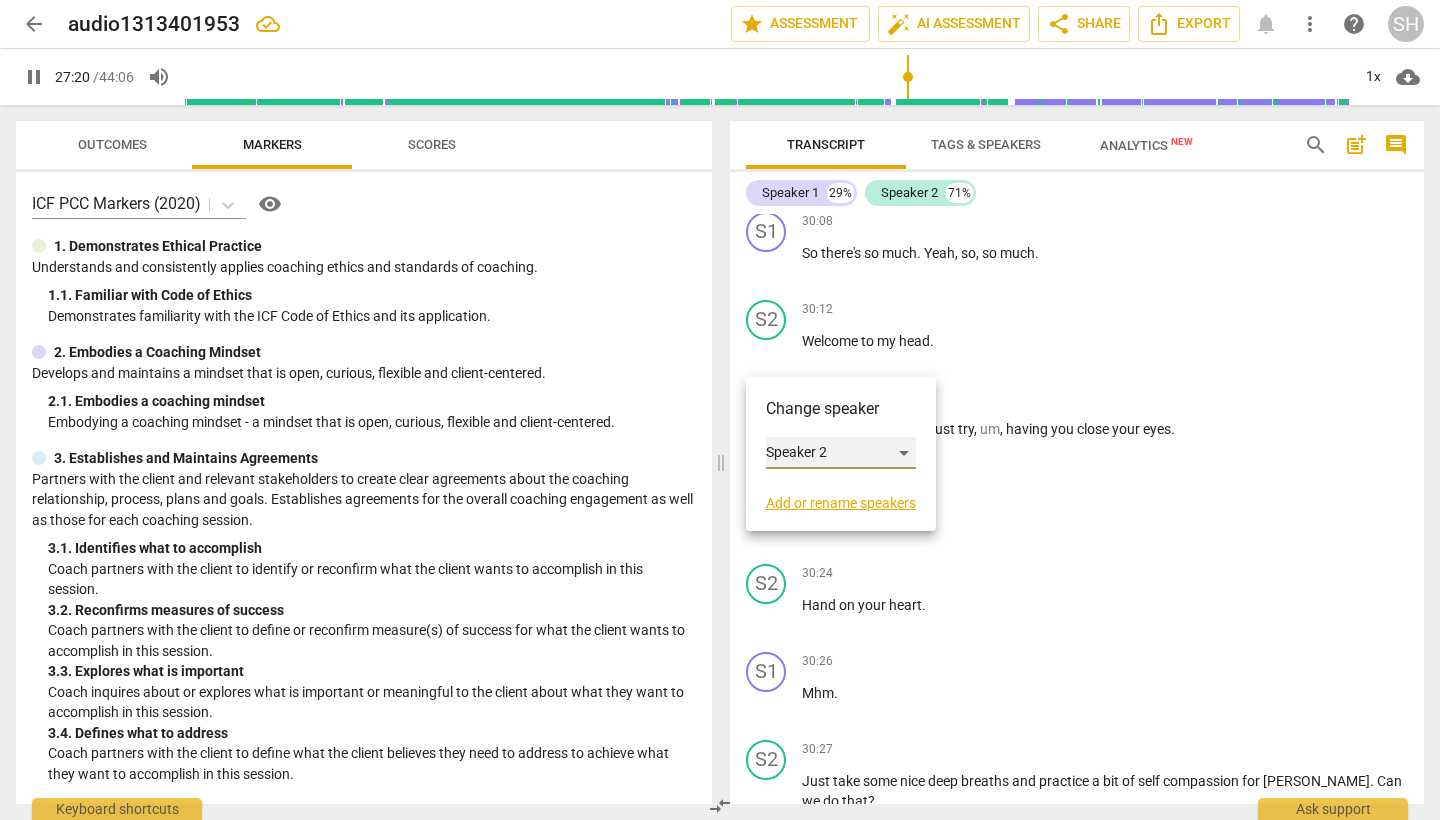 click on "Speaker 2" at bounding box center (841, 453) 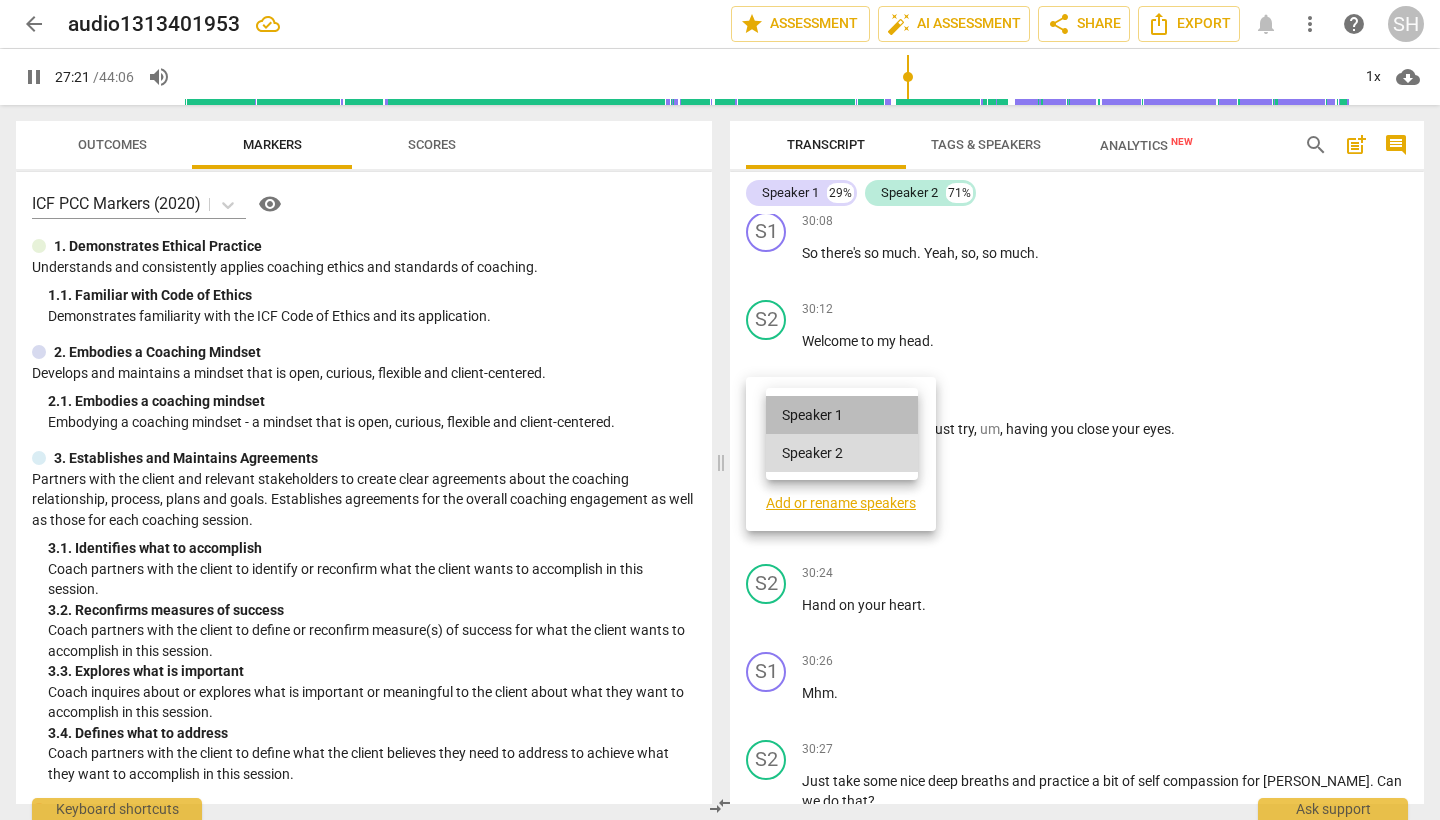 click on "Speaker 1" at bounding box center [842, 415] 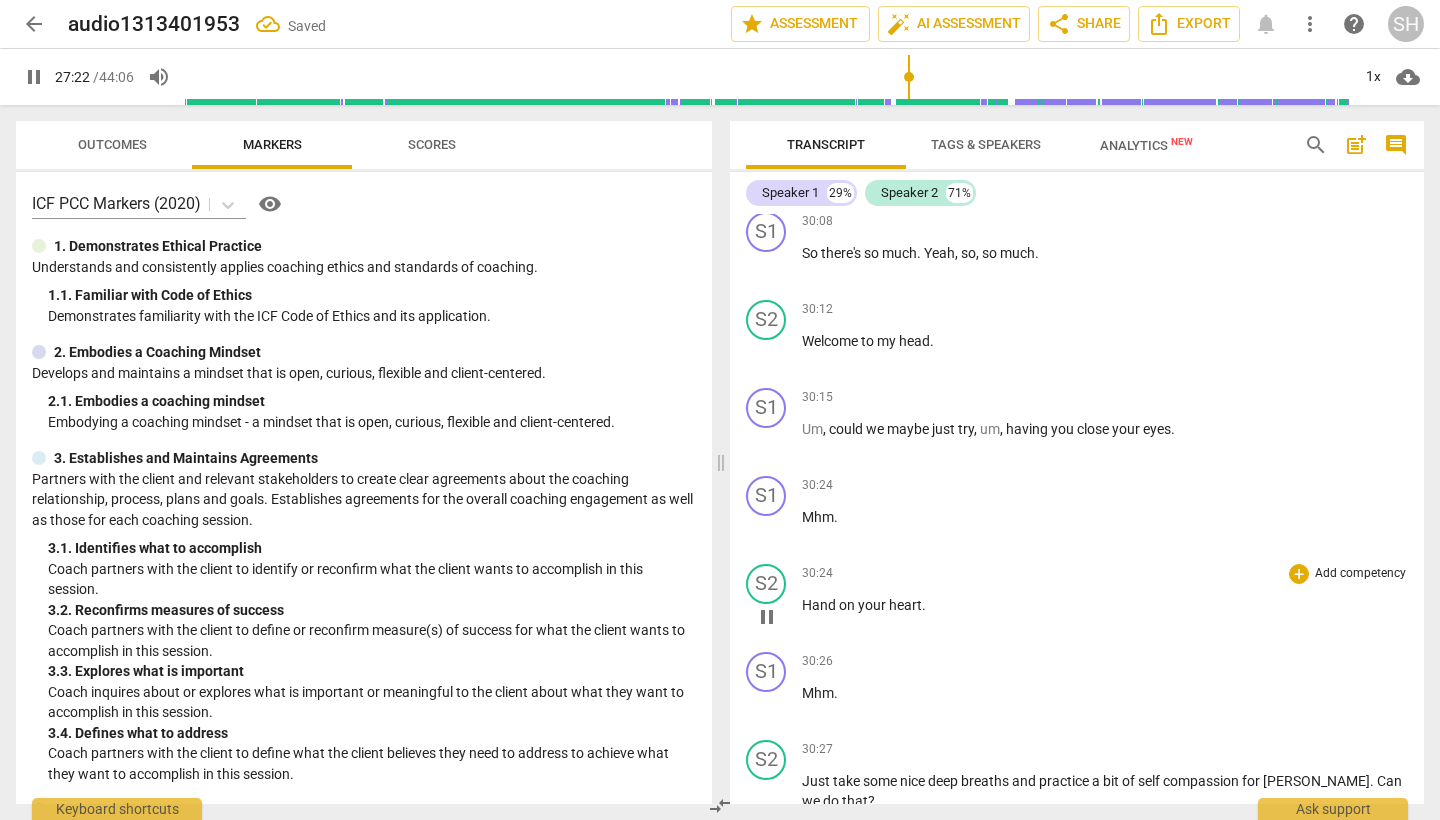 scroll, scrollTop: 6560, scrollLeft: 0, axis: vertical 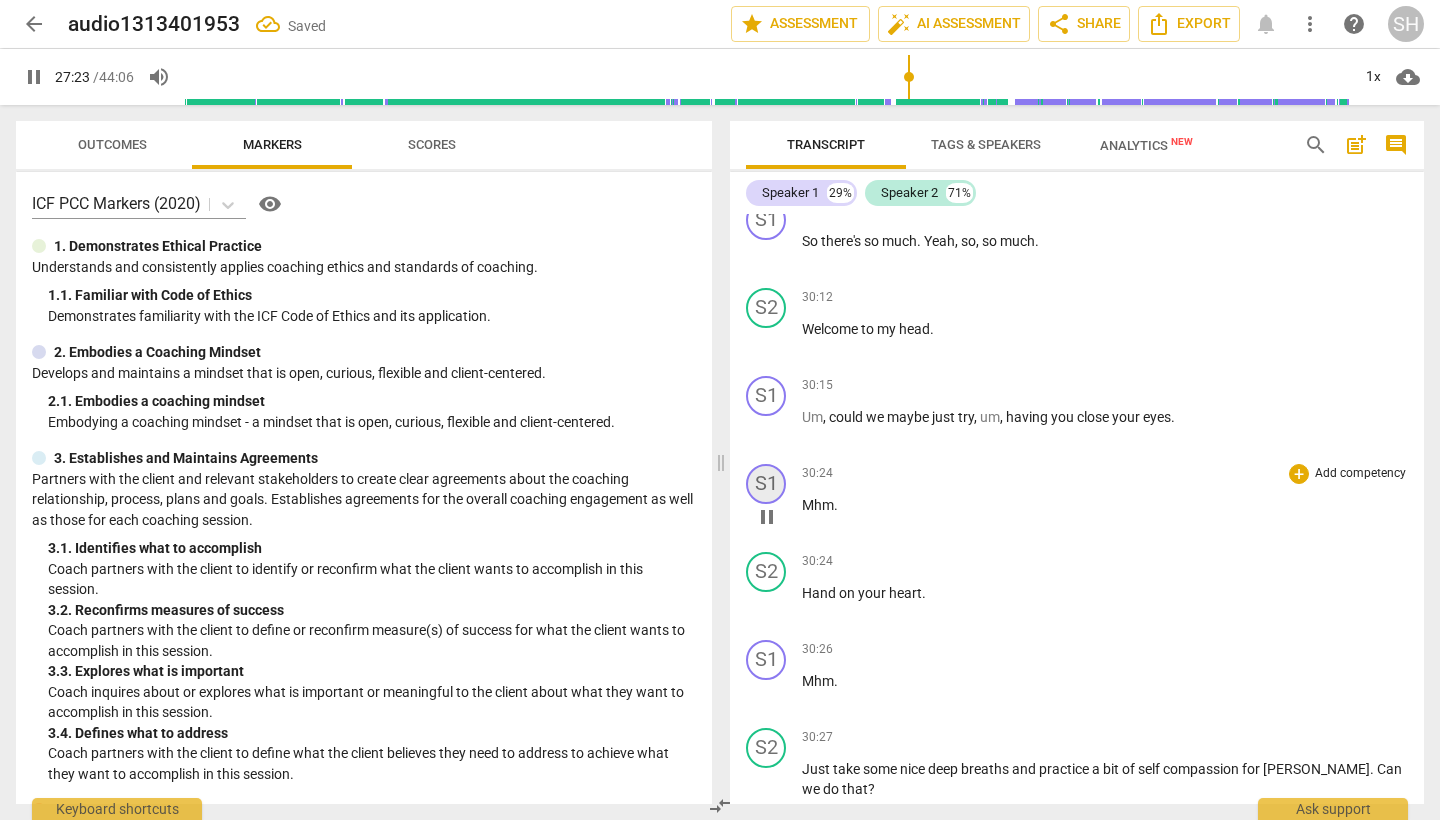 click on "S1" at bounding box center [766, 484] 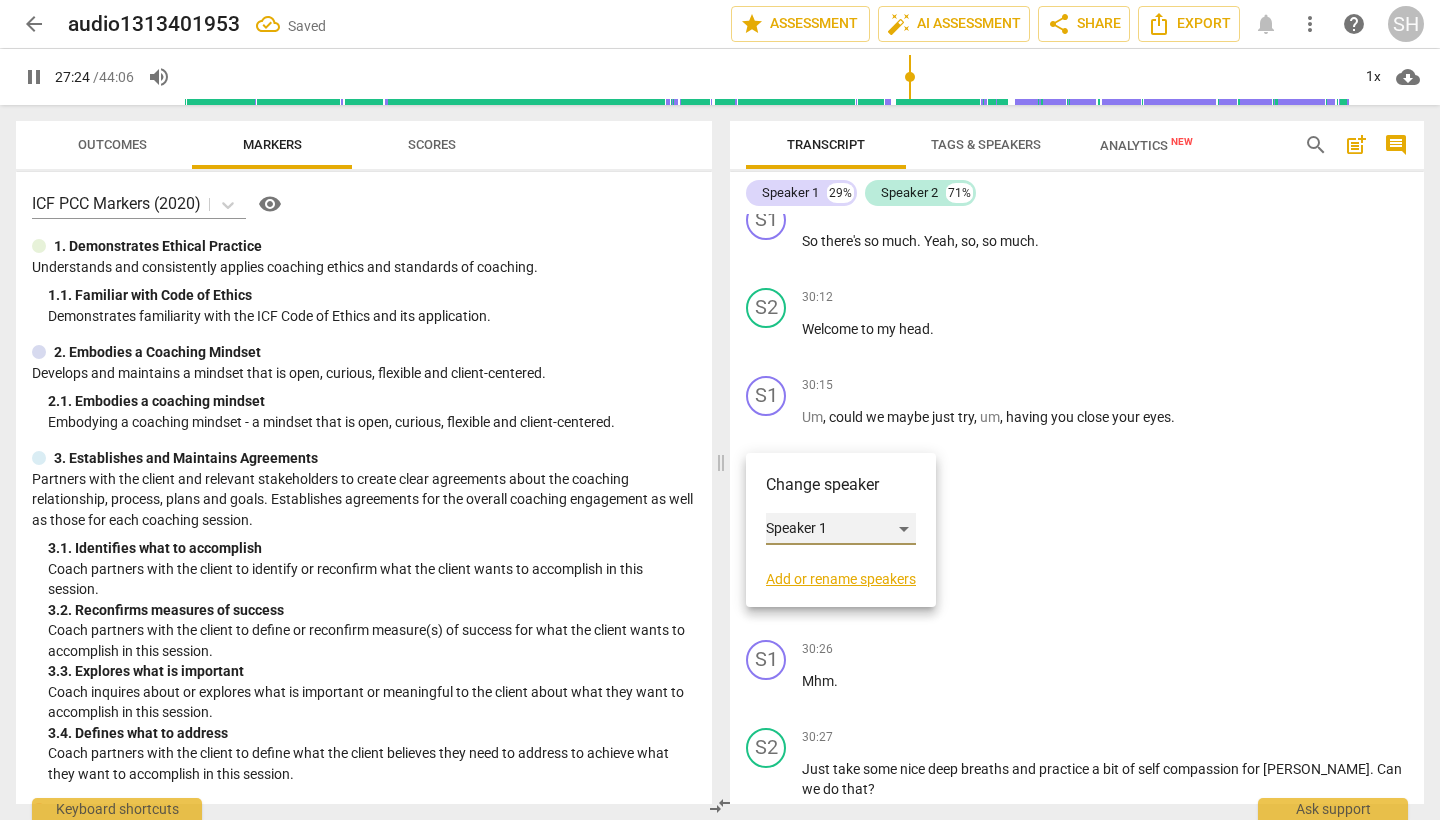 click on "Speaker 1" at bounding box center (841, 529) 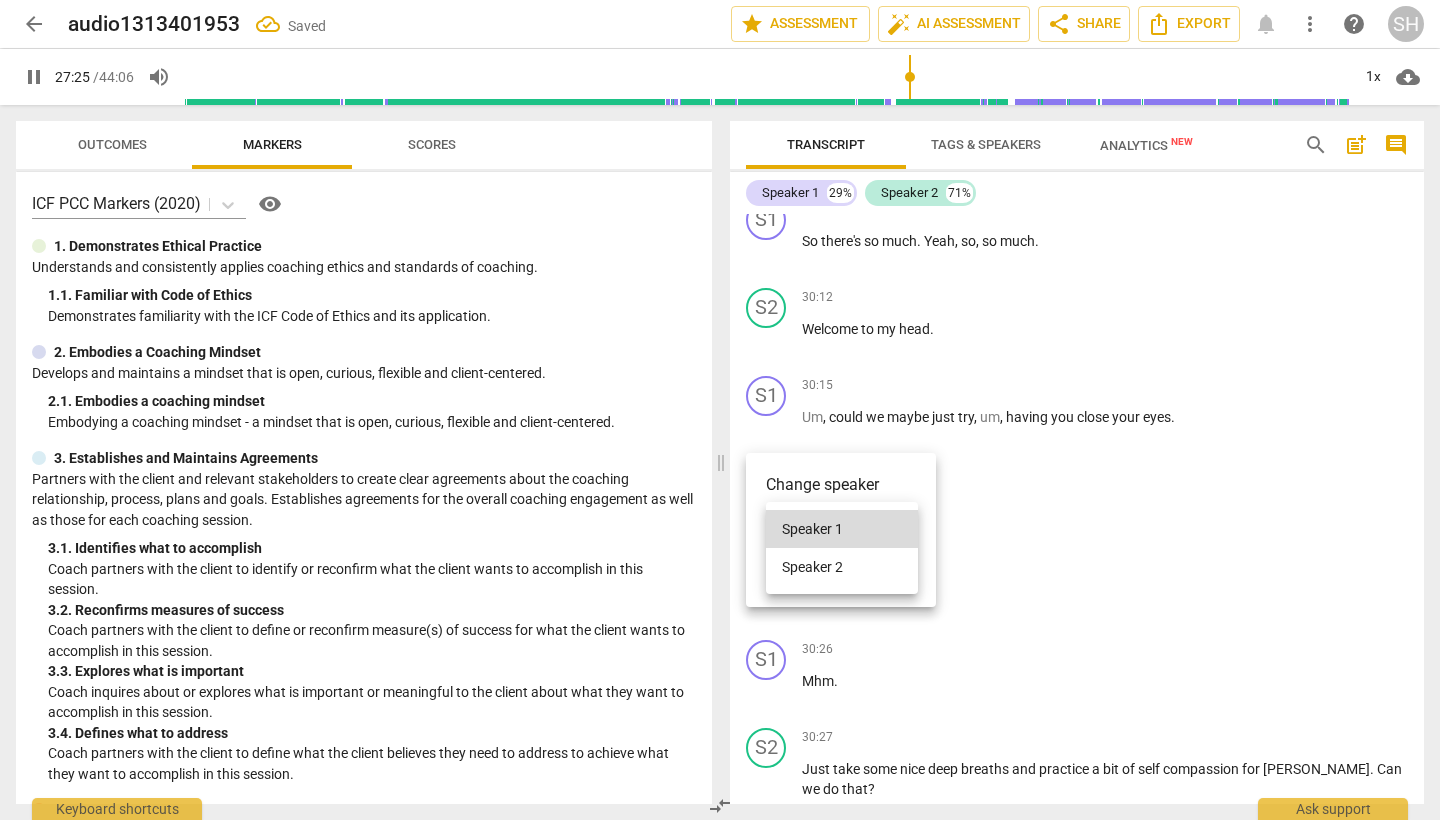 click on "Speaker 2" at bounding box center [842, 567] 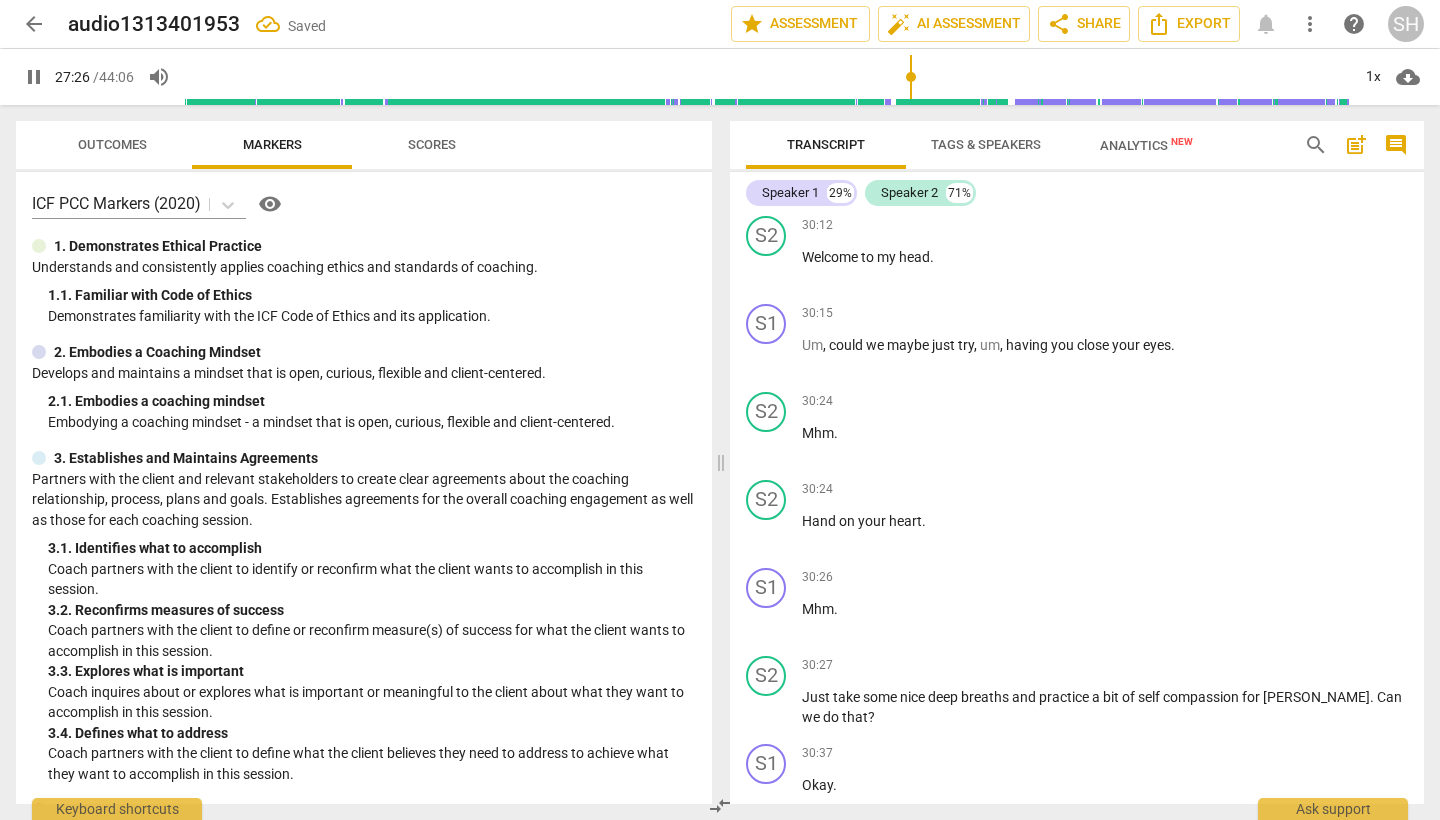 scroll, scrollTop: 6657, scrollLeft: 0, axis: vertical 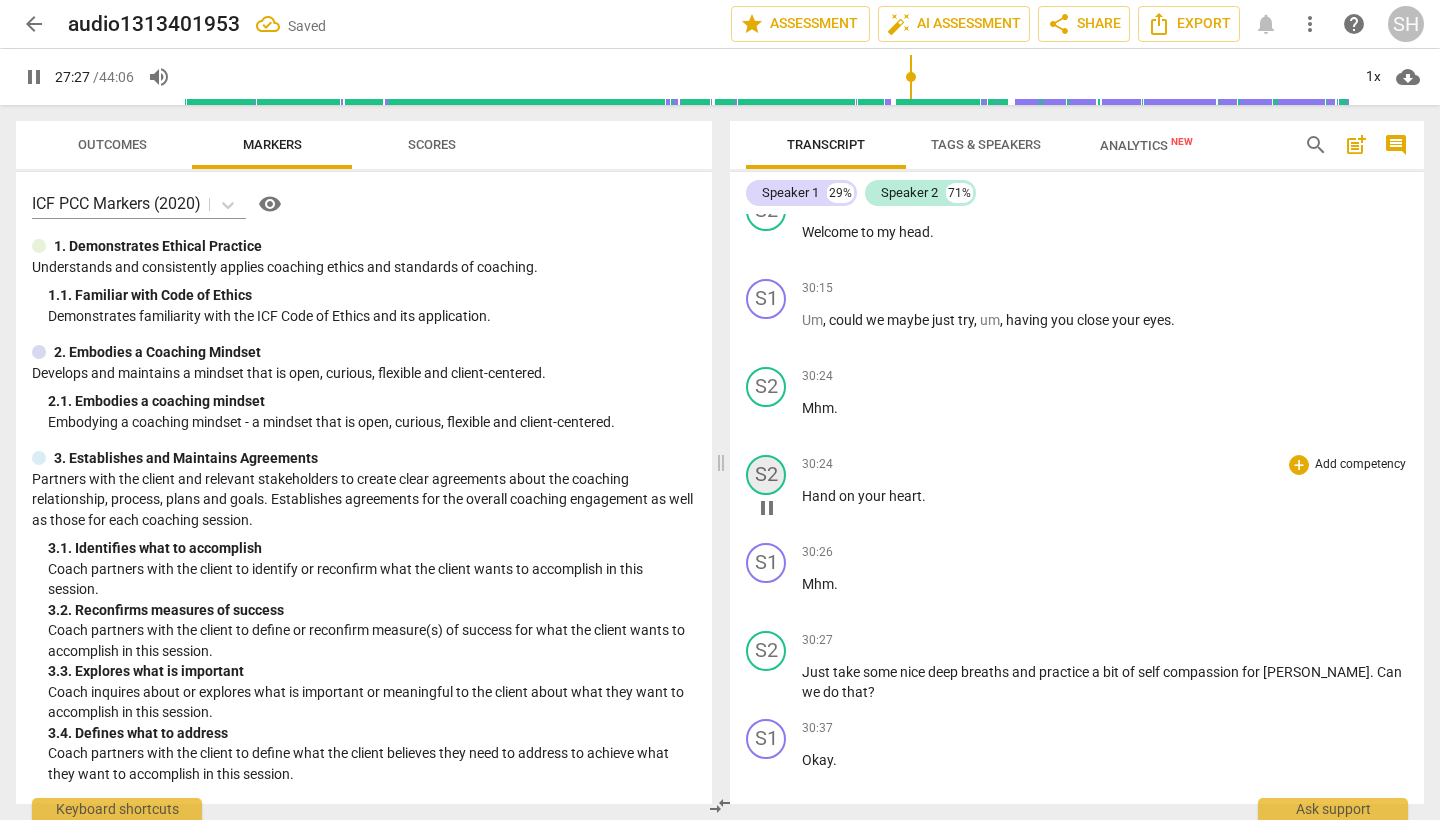 click on "S2" at bounding box center (766, 475) 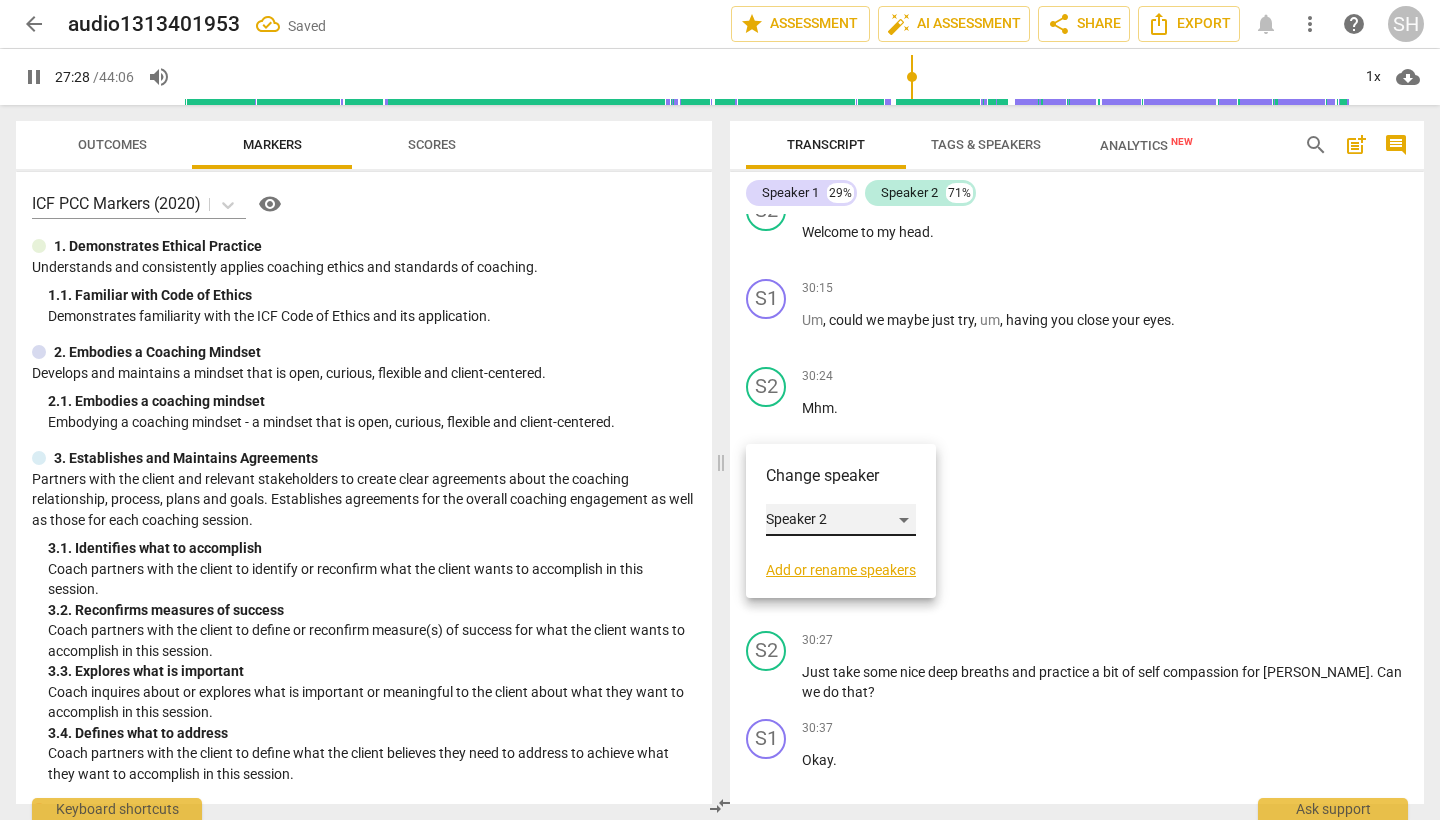click on "Speaker 2" at bounding box center (841, 520) 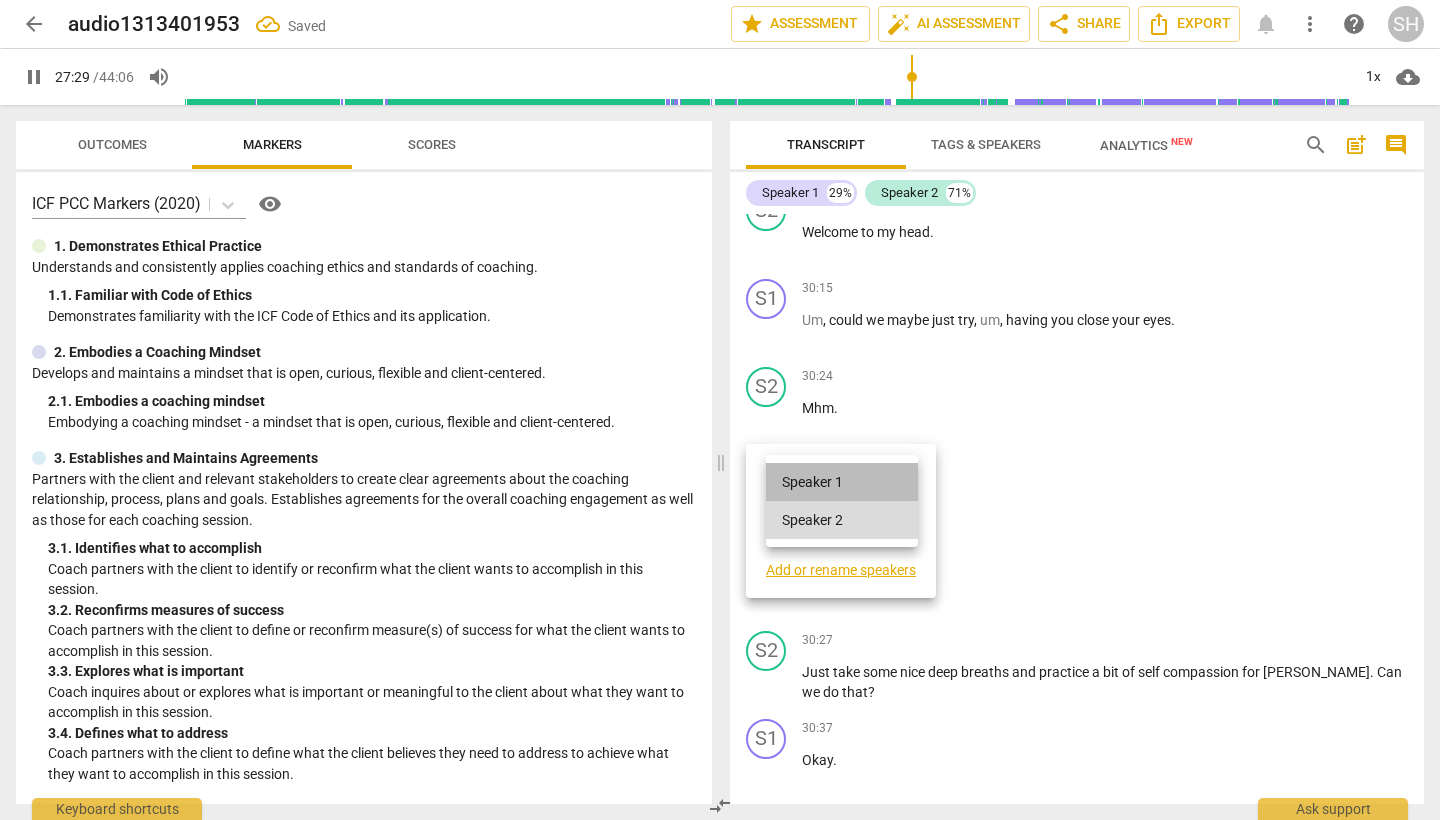 click on "Speaker 1" at bounding box center [842, 482] 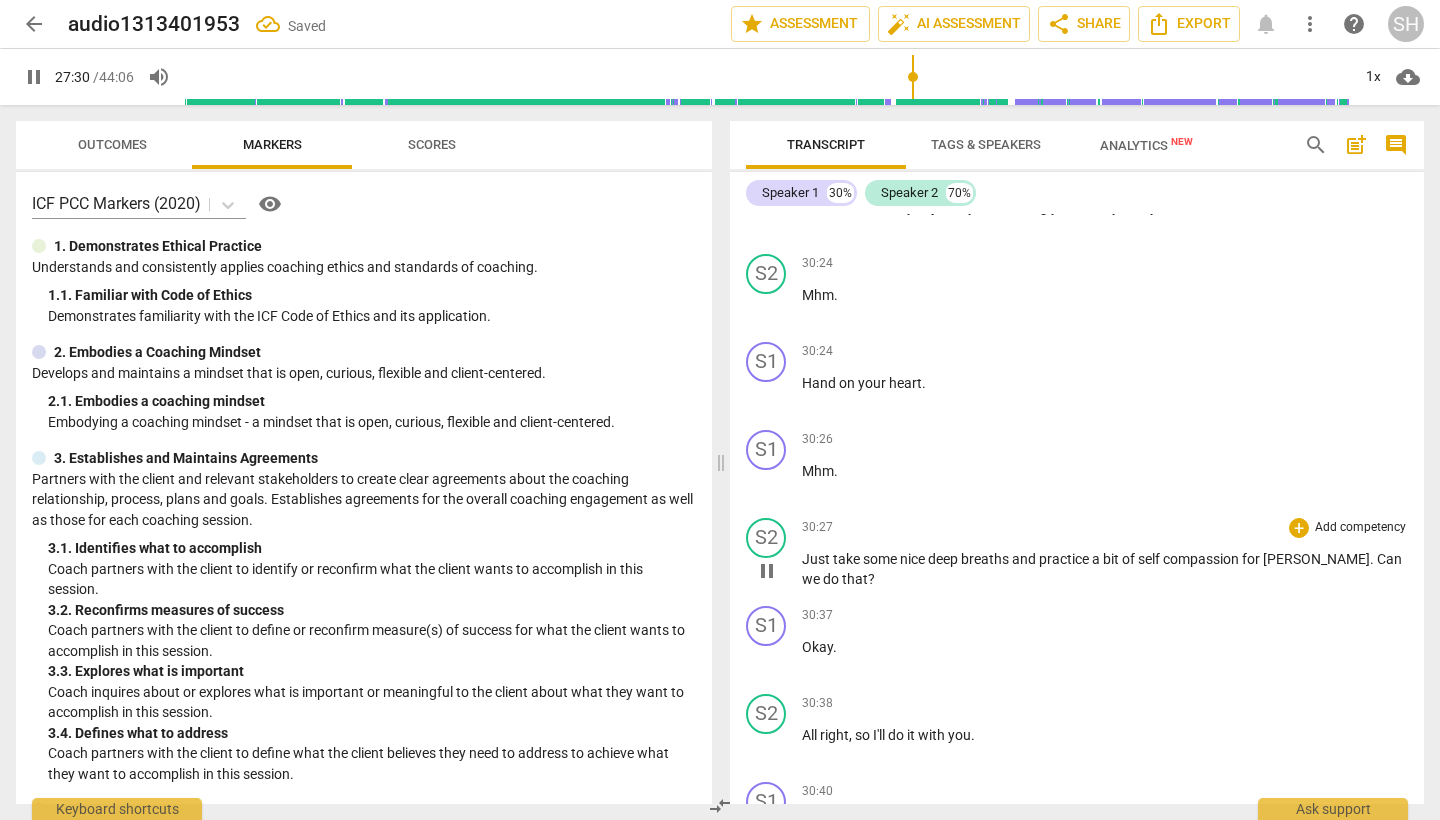 scroll, scrollTop: 6775, scrollLeft: 0, axis: vertical 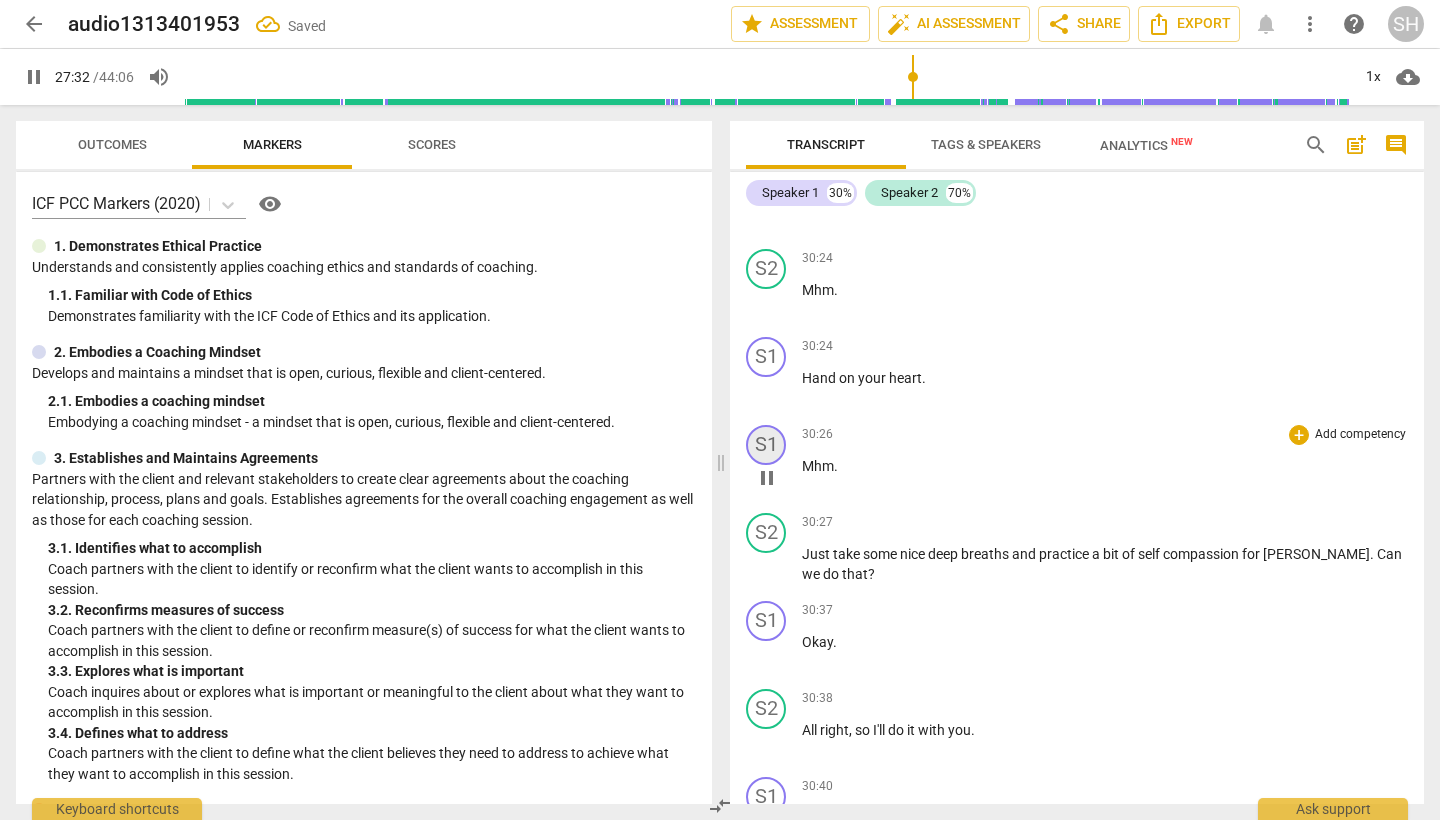 click on "S1" at bounding box center (766, 445) 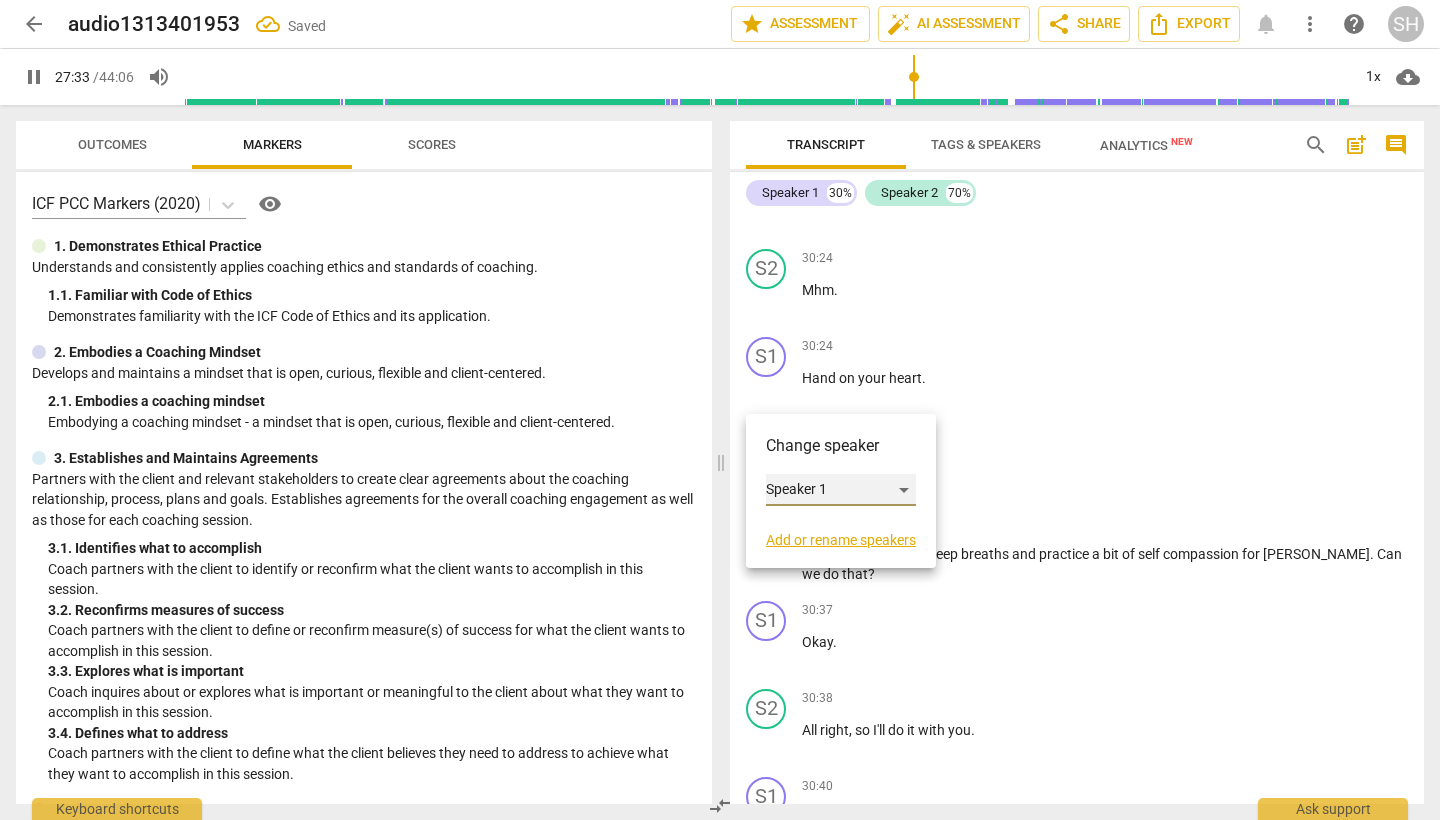 click on "Speaker 1" at bounding box center (841, 490) 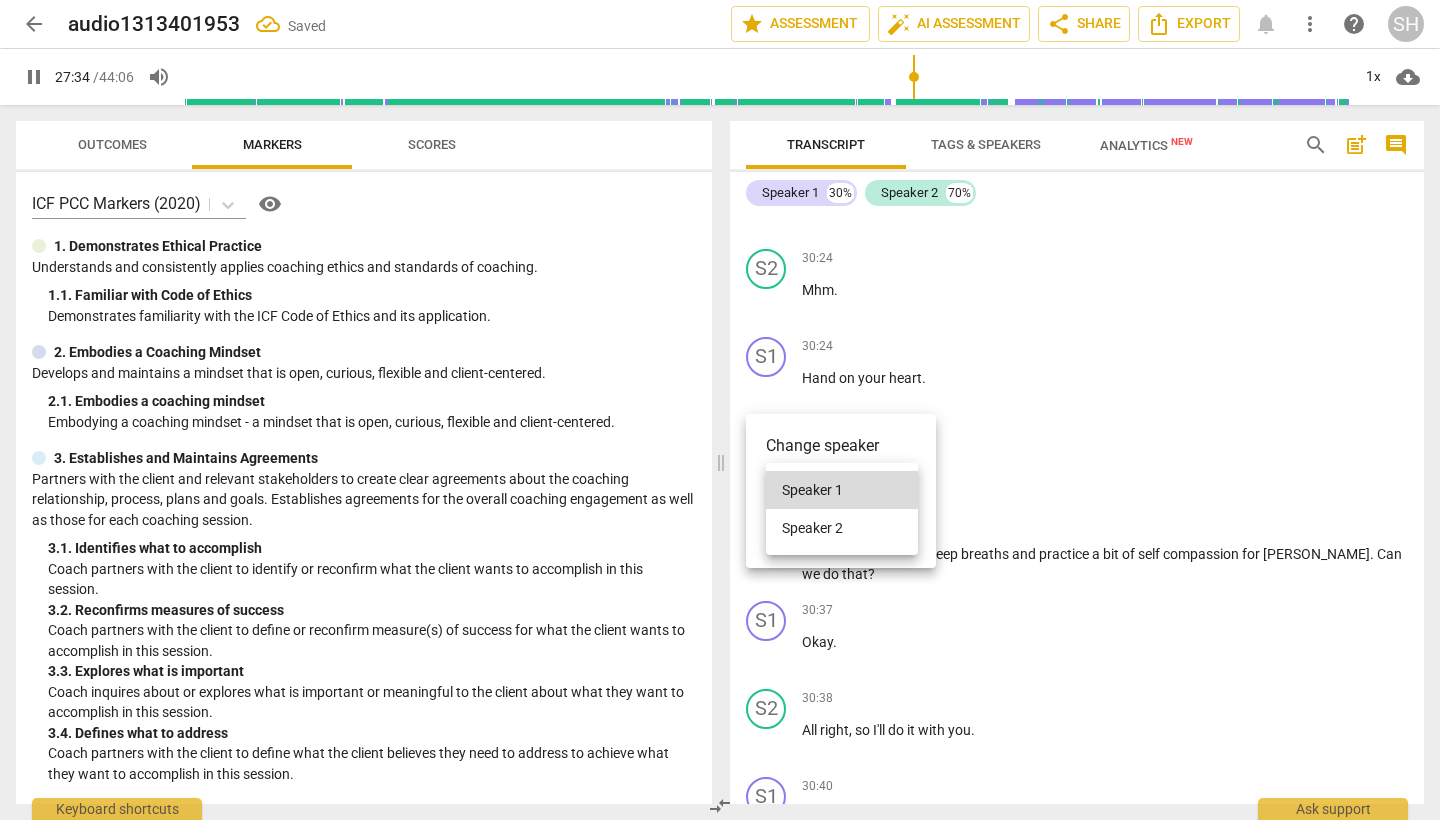 click on "Speaker 2" at bounding box center [842, 528] 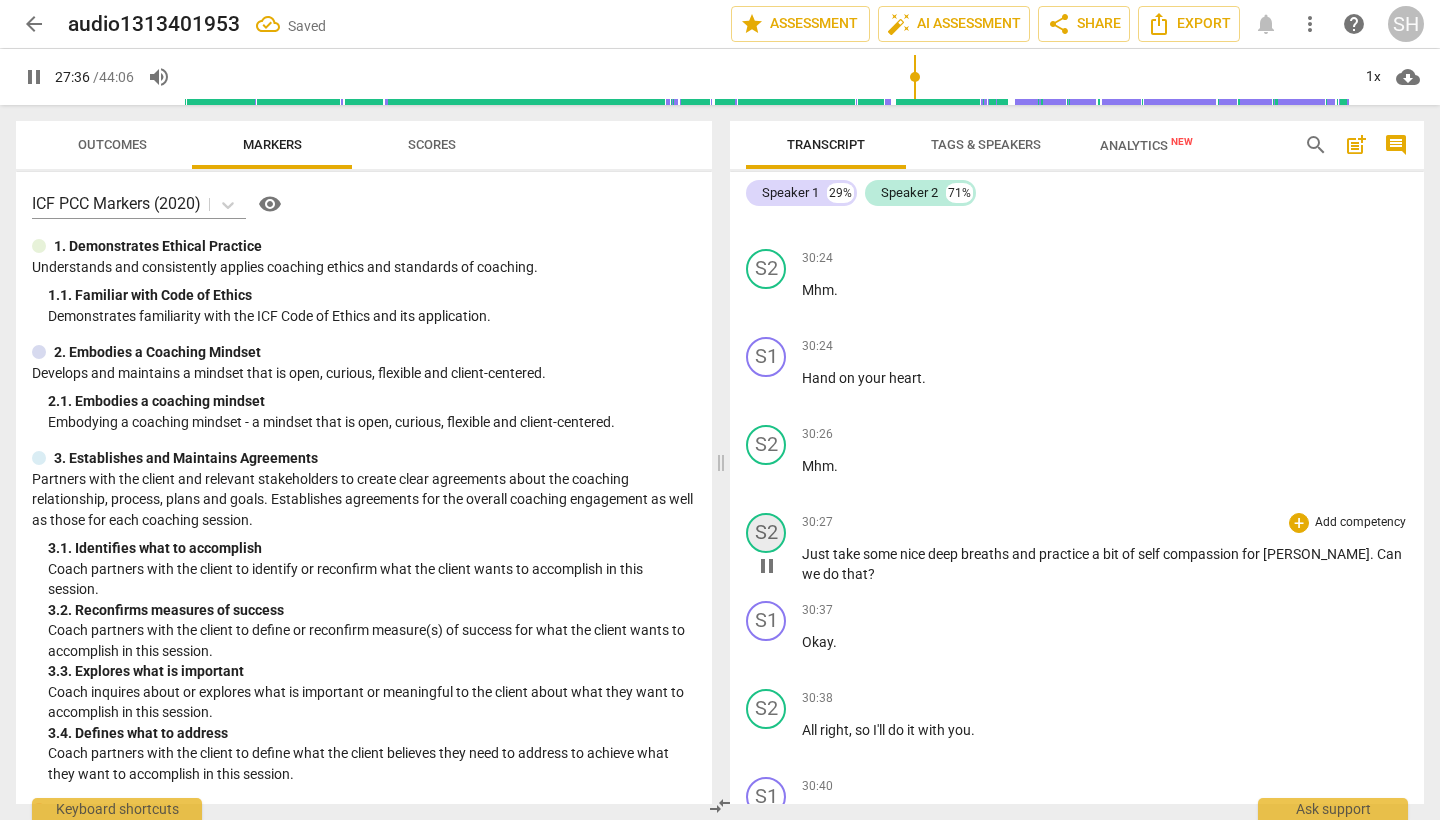 click on "S2" at bounding box center (766, 533) 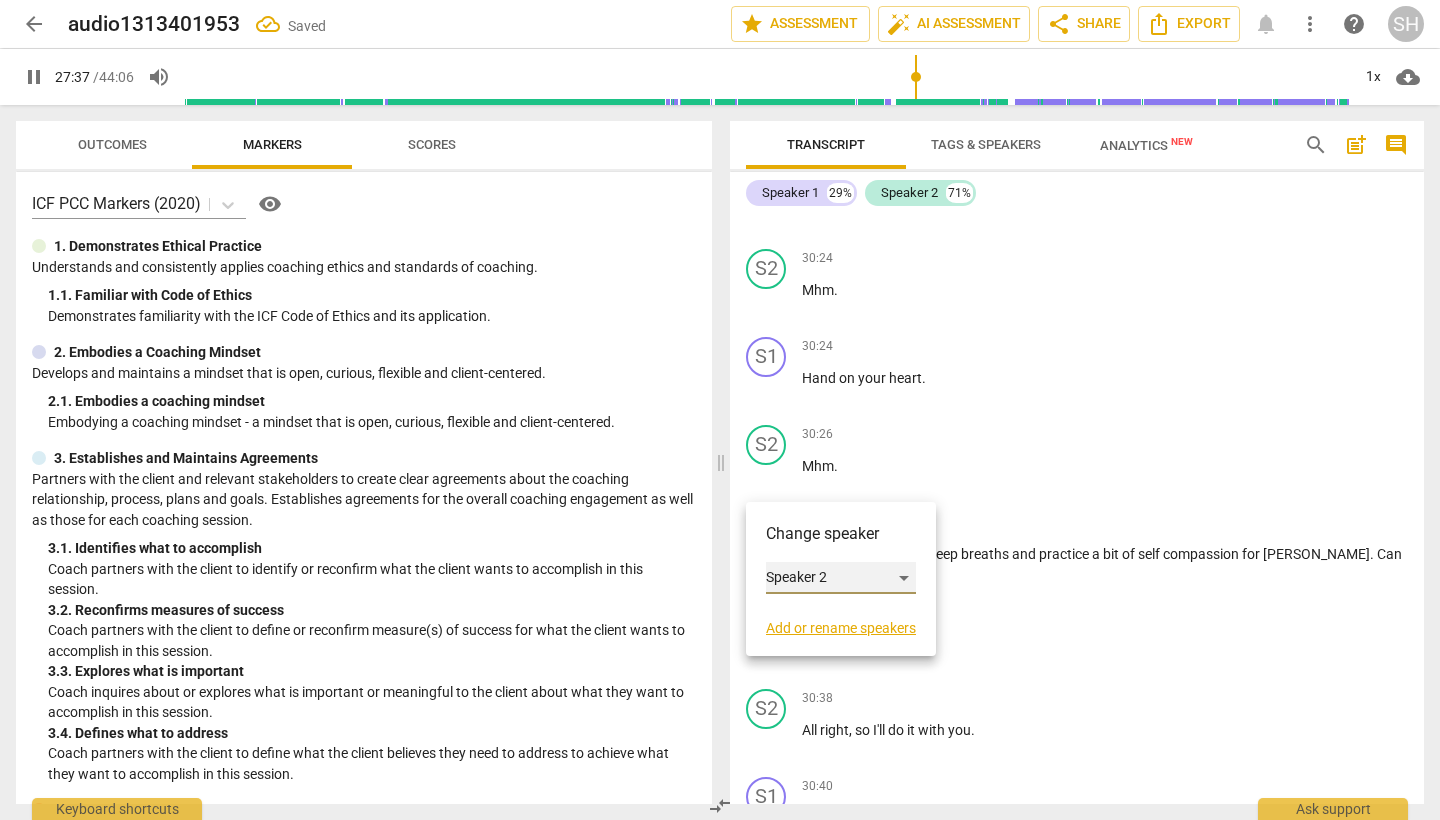 click on "Speaker 2" at bounding box center [841, 578] 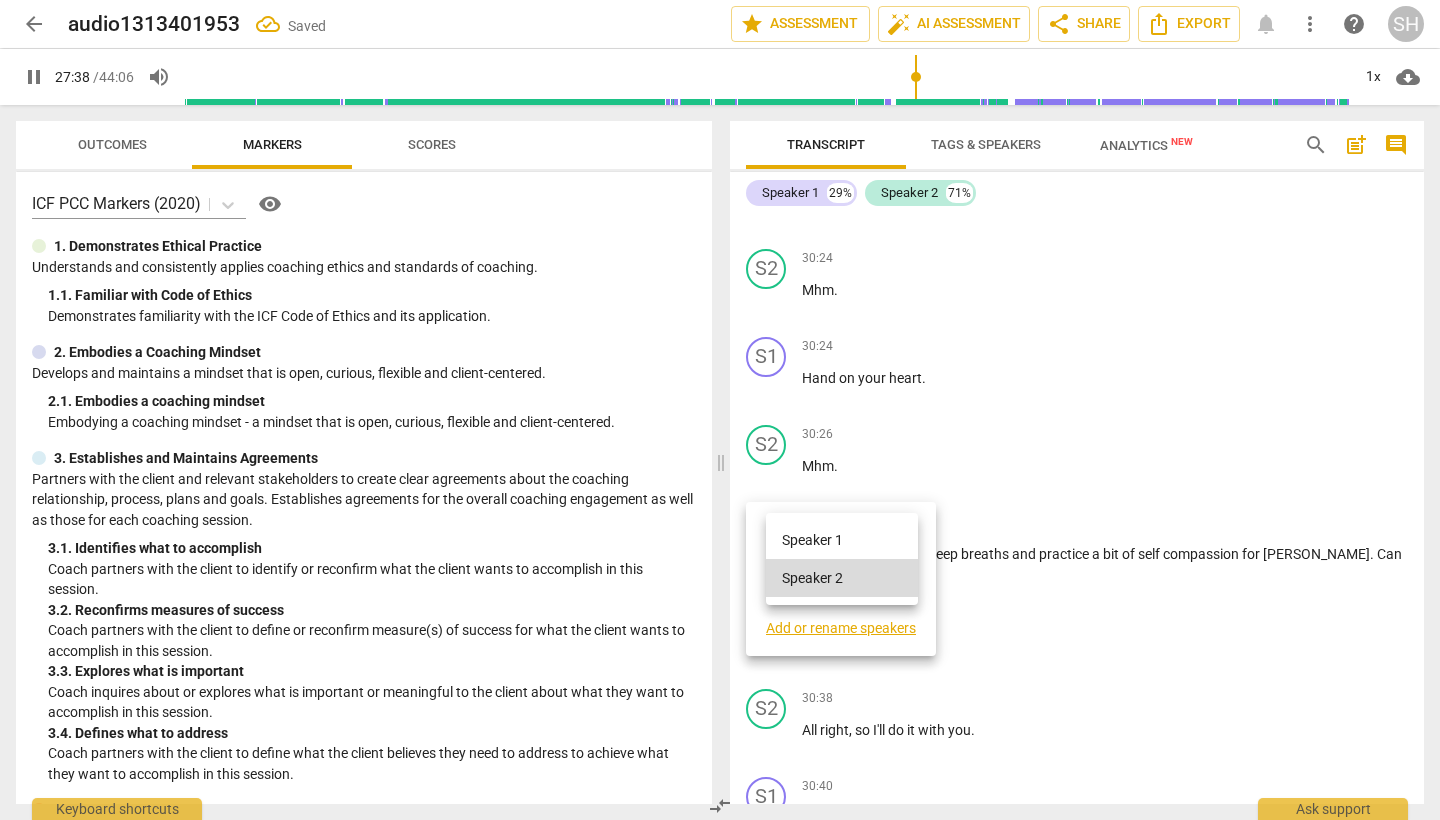click on "Speaker 1" at bounding box center (842, 540) 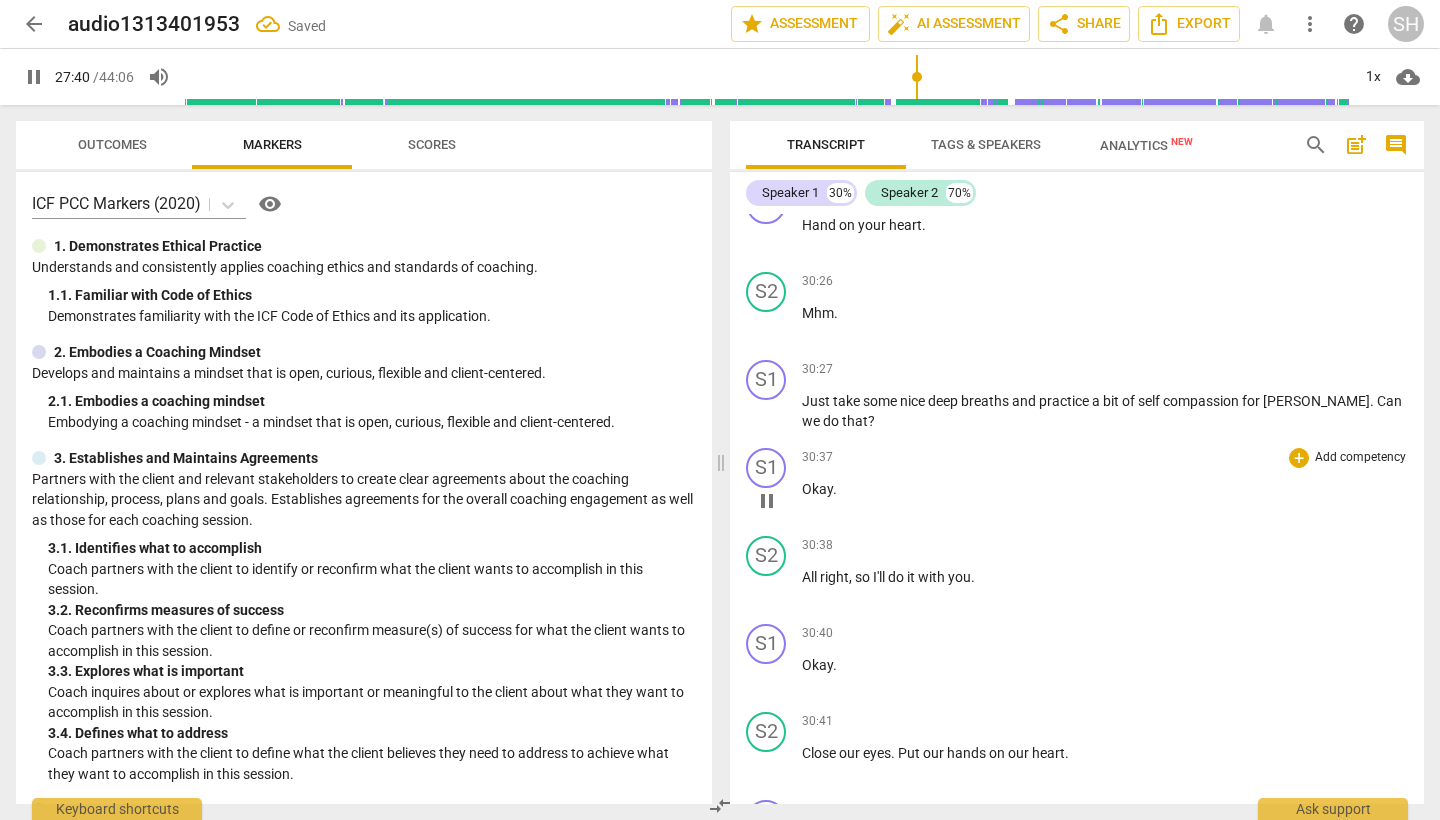 scroll, scrollTop: 6933, scrollLeft: 0, axis: vertical 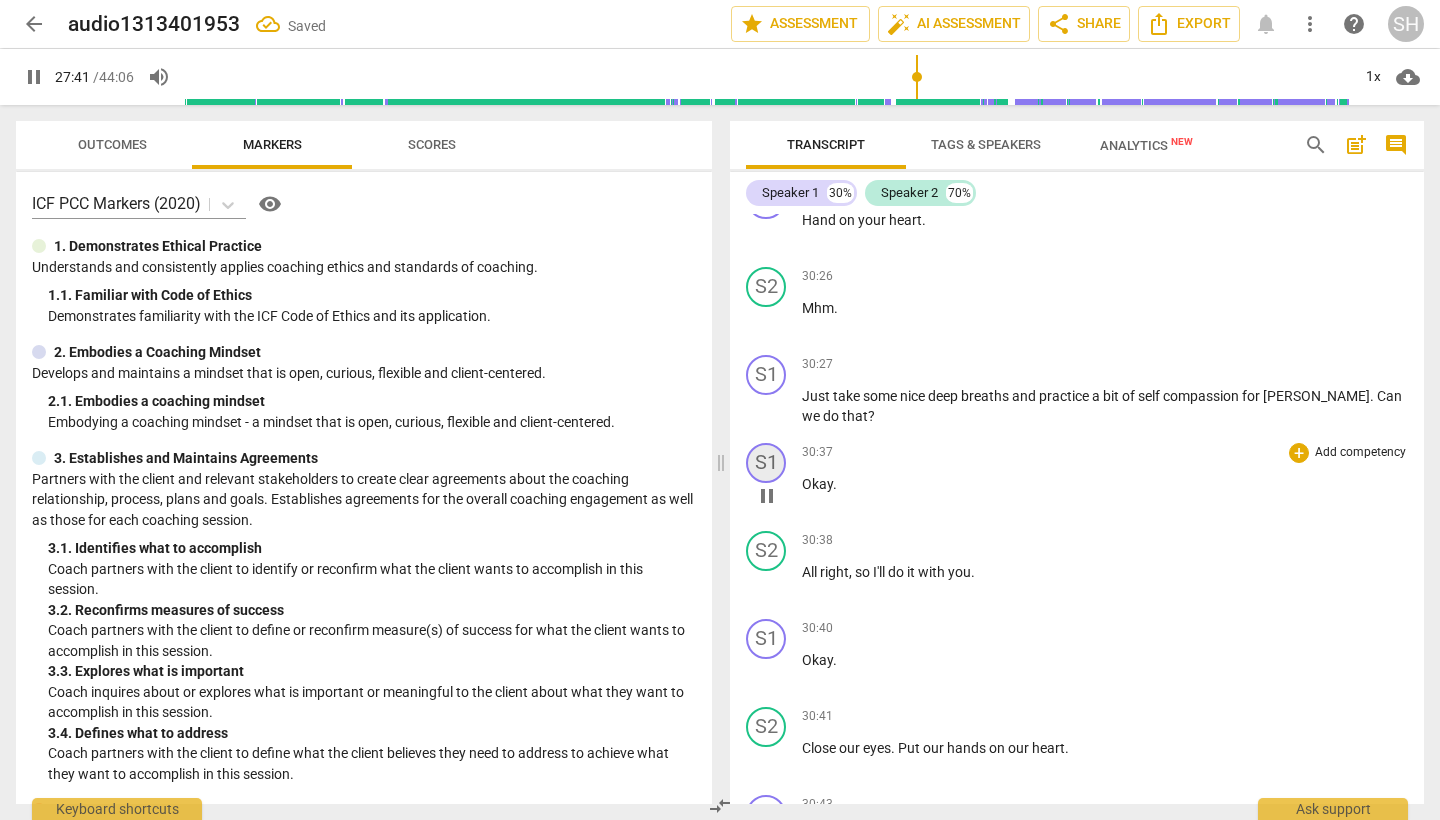 click on "S1" at bounding box center [766, 463] 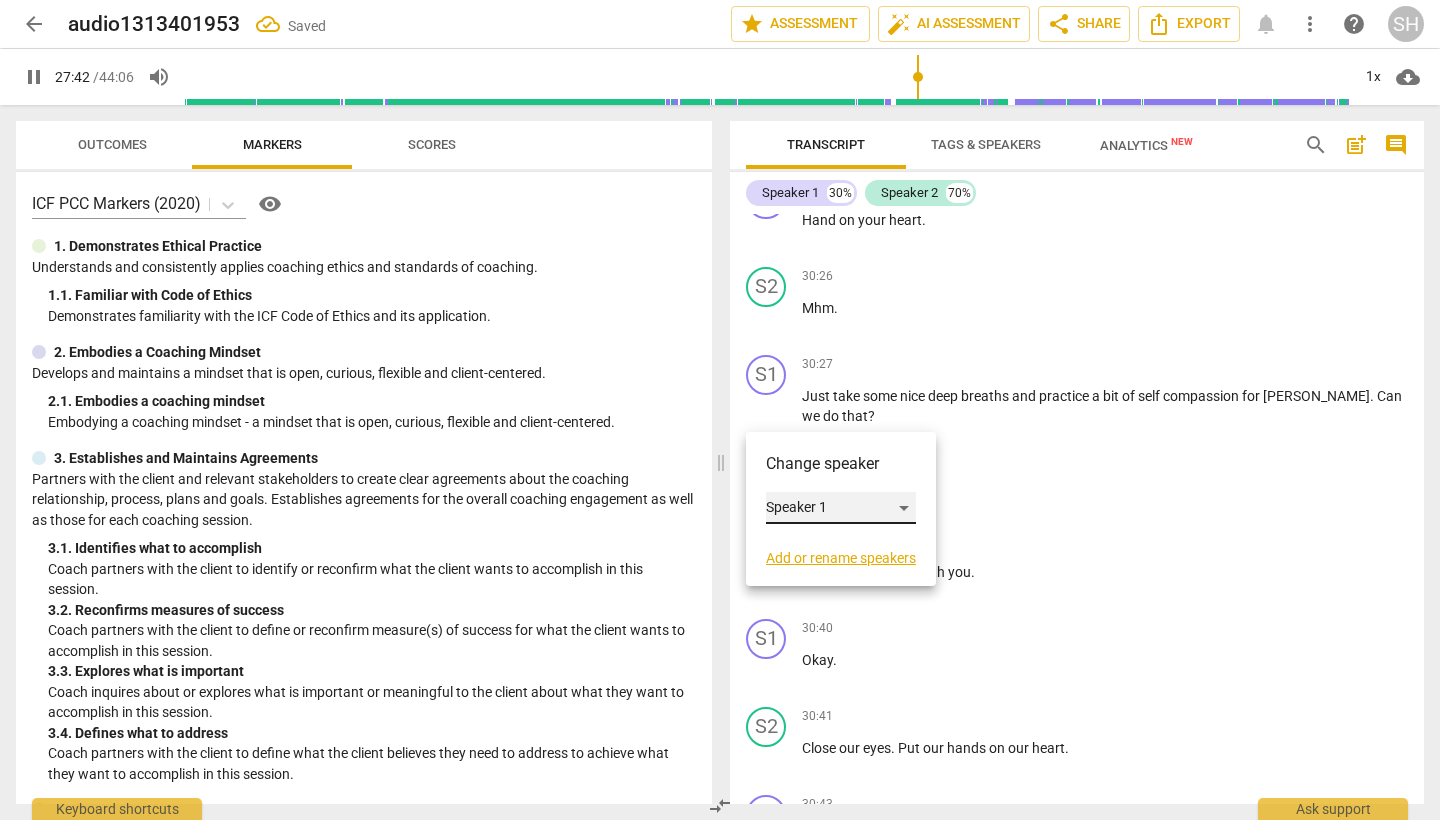 click on "Speaker 1" at bounding box center [841, 508] 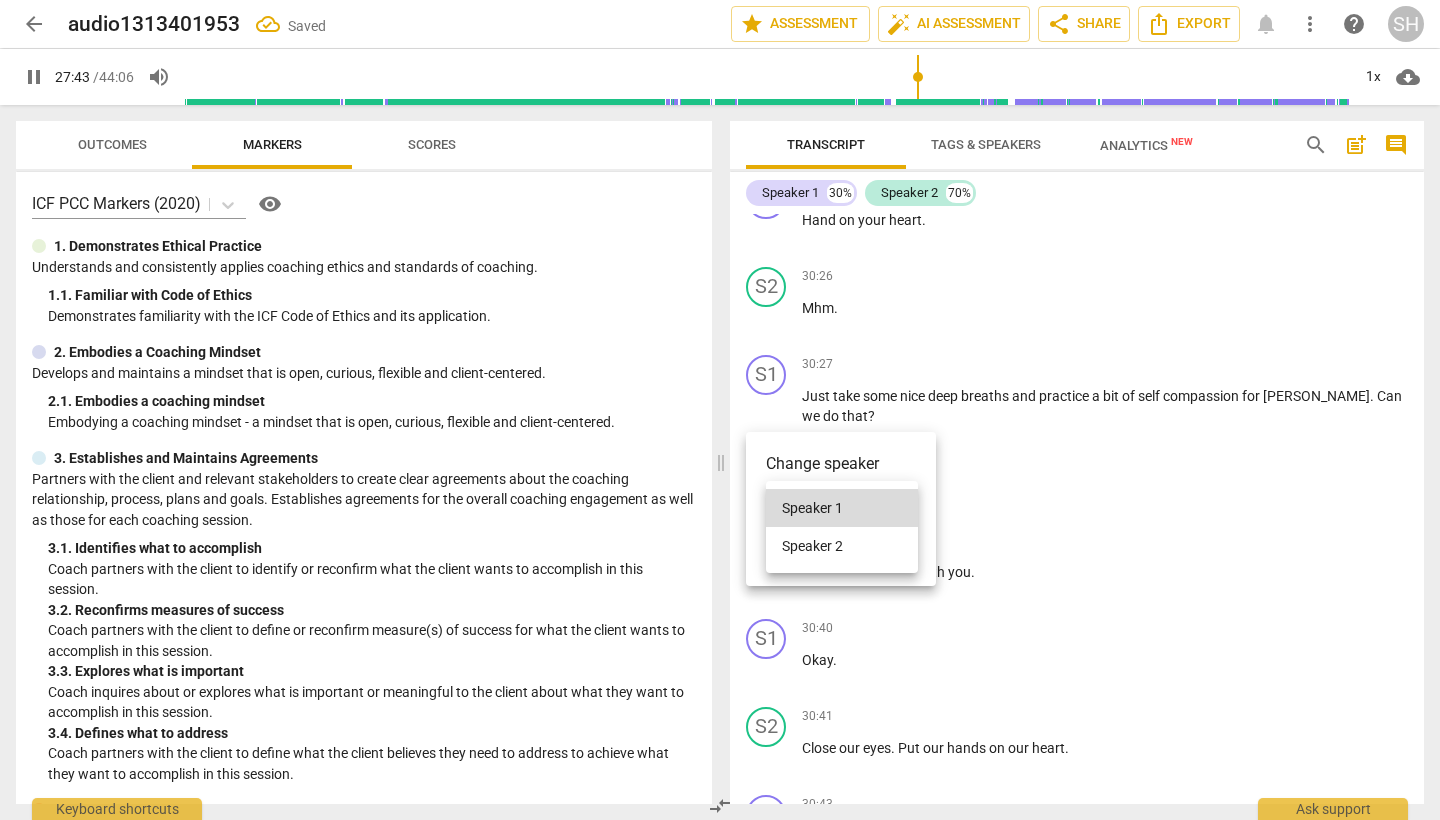 click on "Speaker 2" at bounding box center [842, 546] 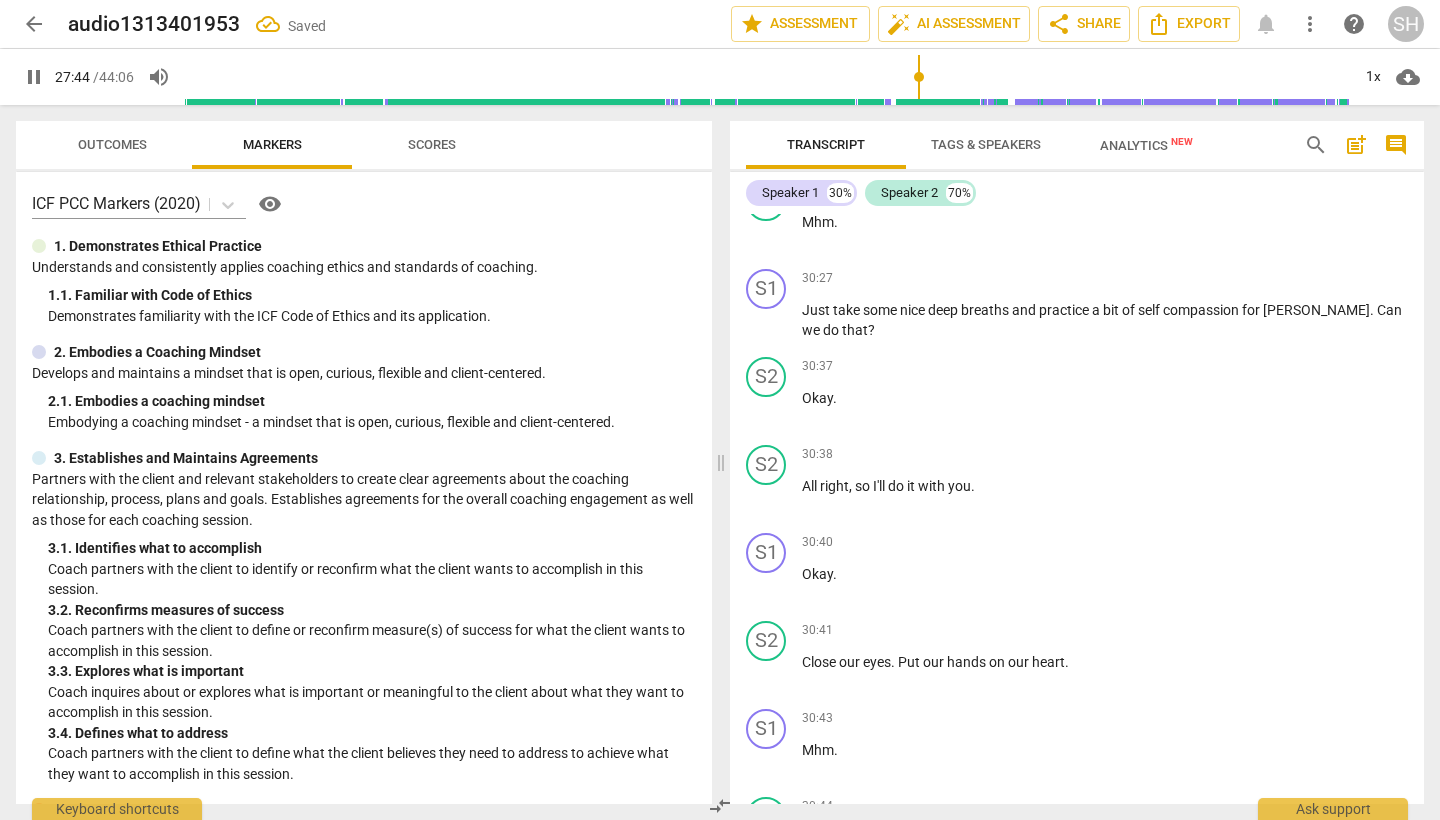 scroll, scrollTop: 7027, scrollLeft: 0, axis: vertical 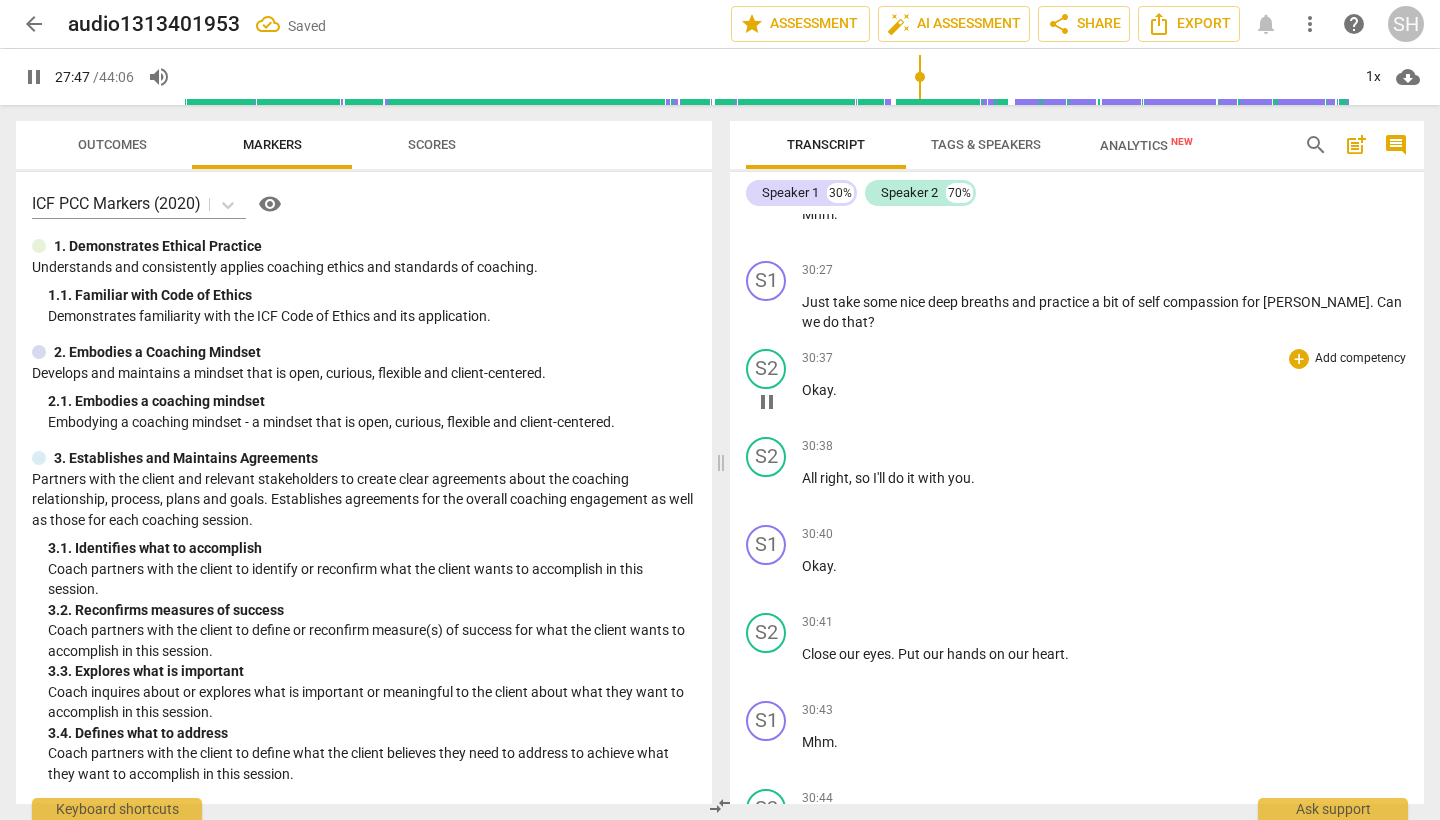 click on "pause" at bounding box center (767, 402) 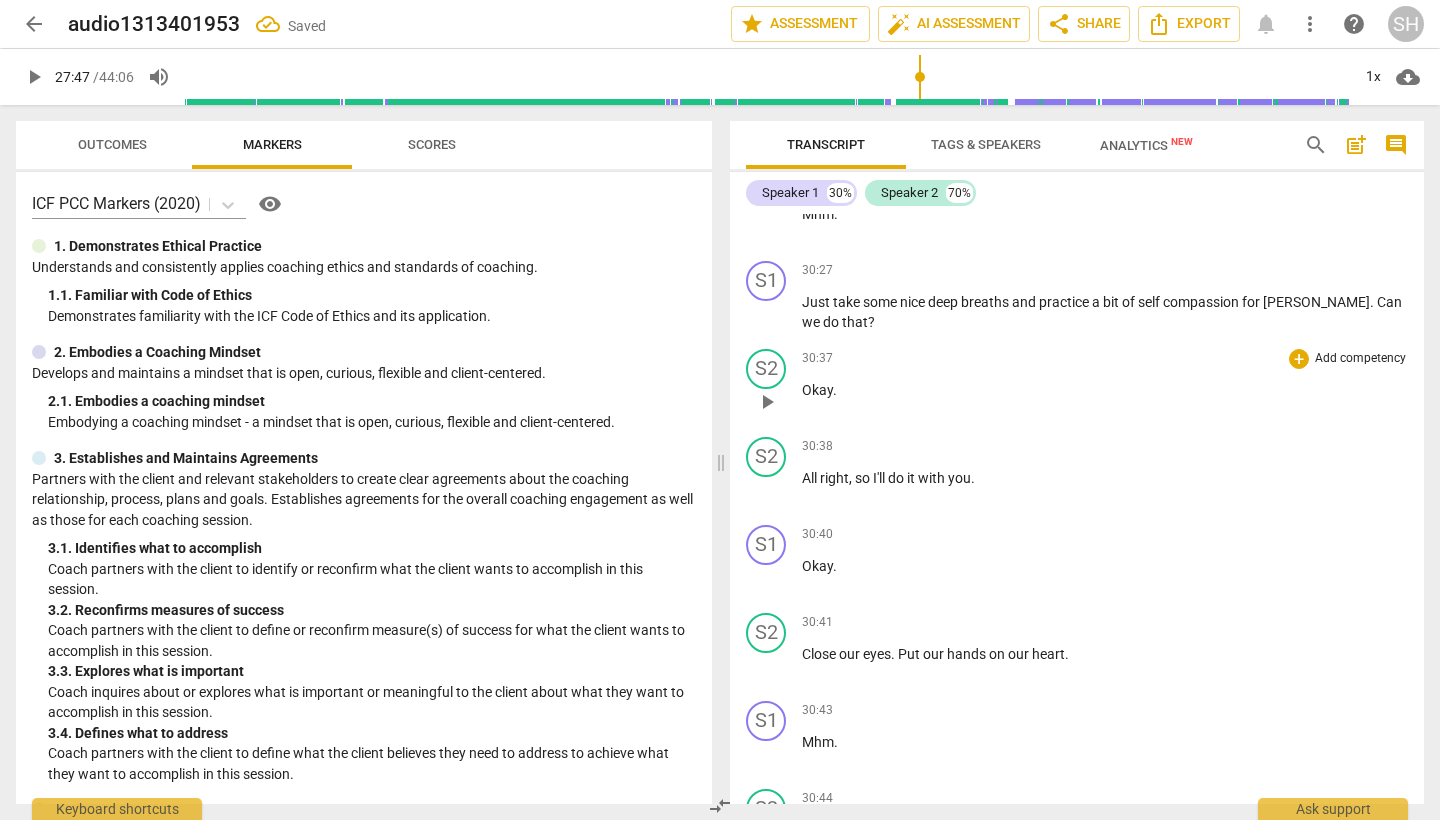 click on "play_arrow" at bounding box center (767, 402) 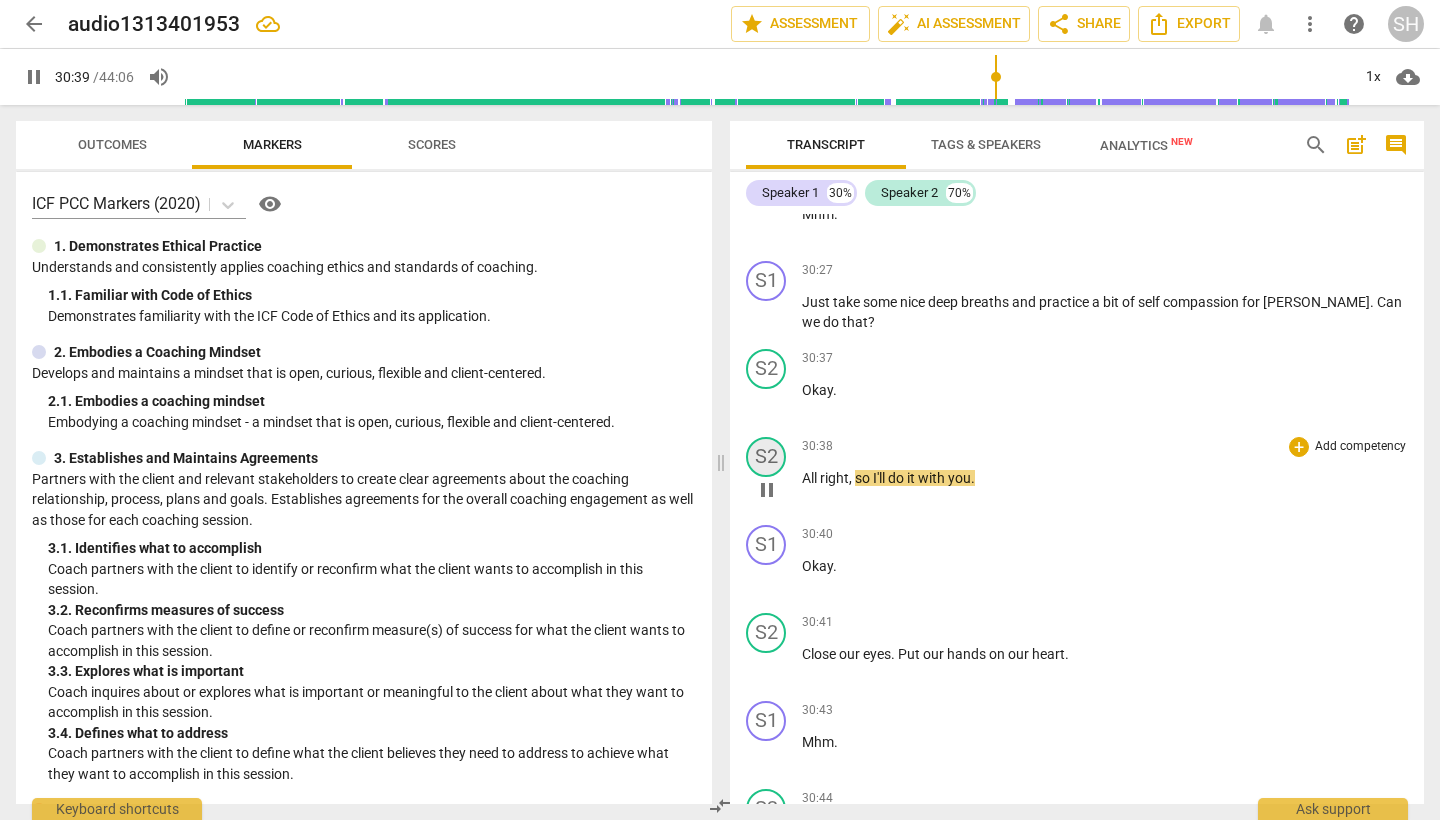 click on "S2" at bounding box center (766, 457) 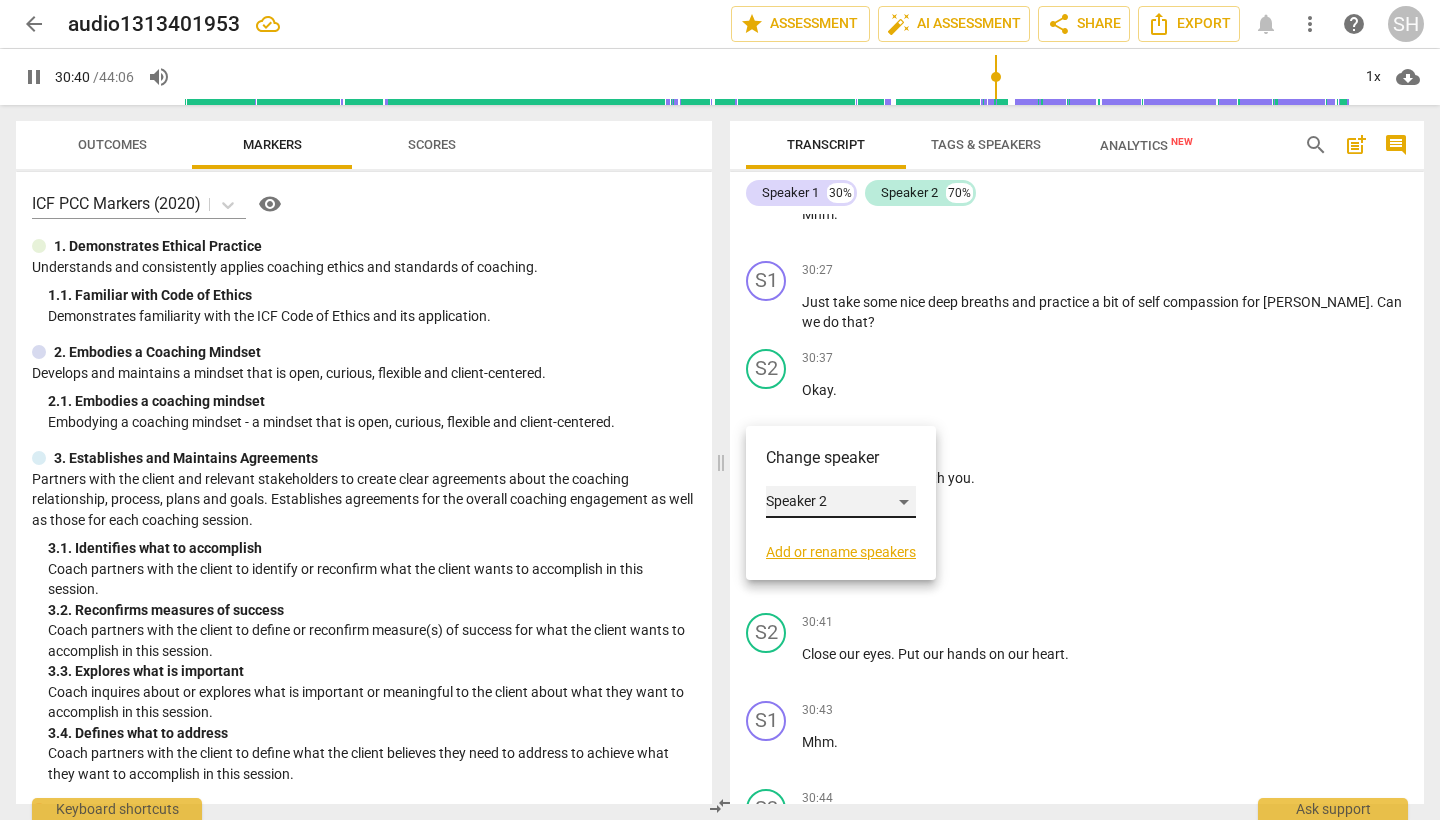 click on "Speaker 2" at bounding box center (841, 502) 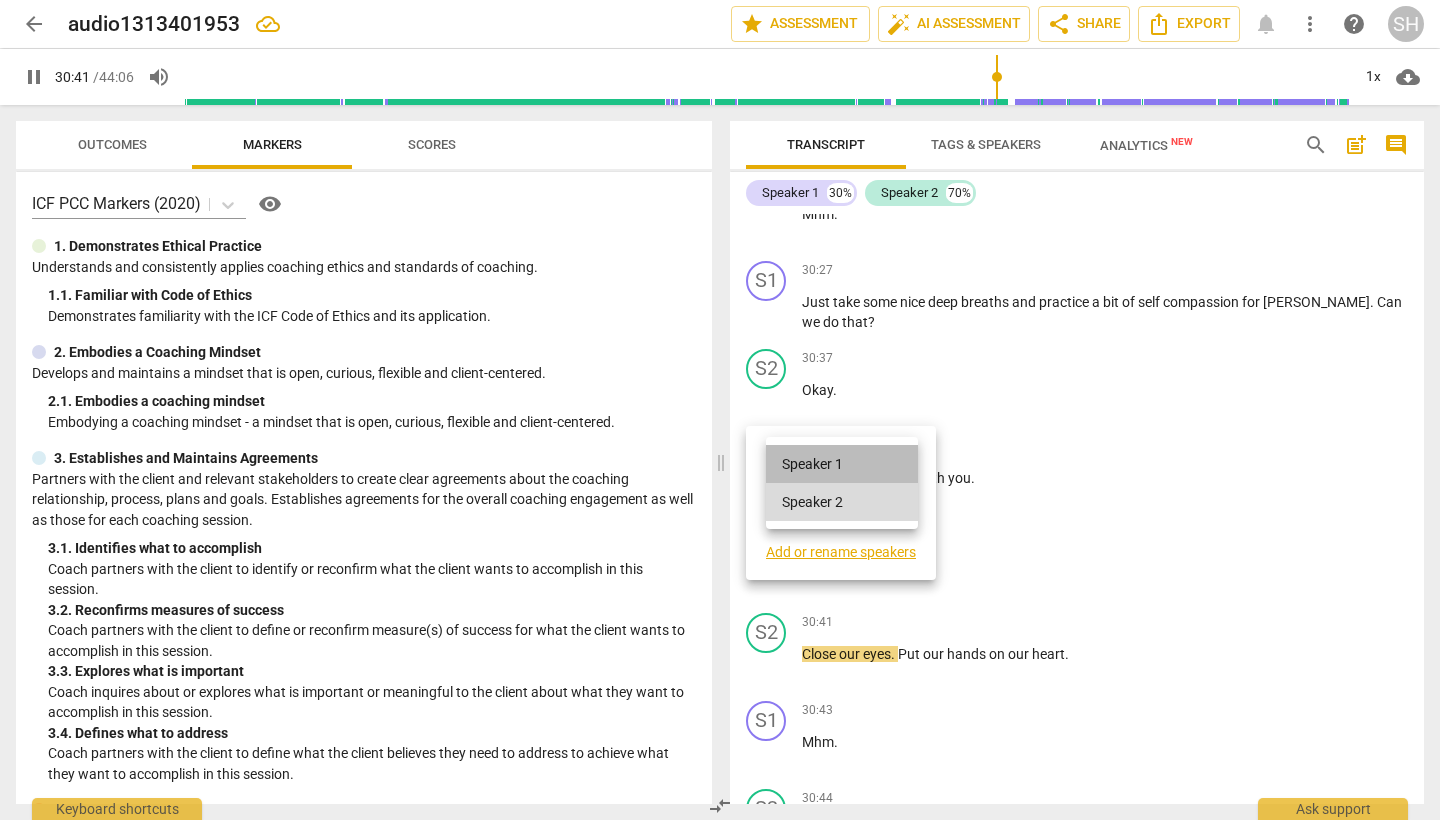 click on "Speaker 1" at bounding box center [842, 464] 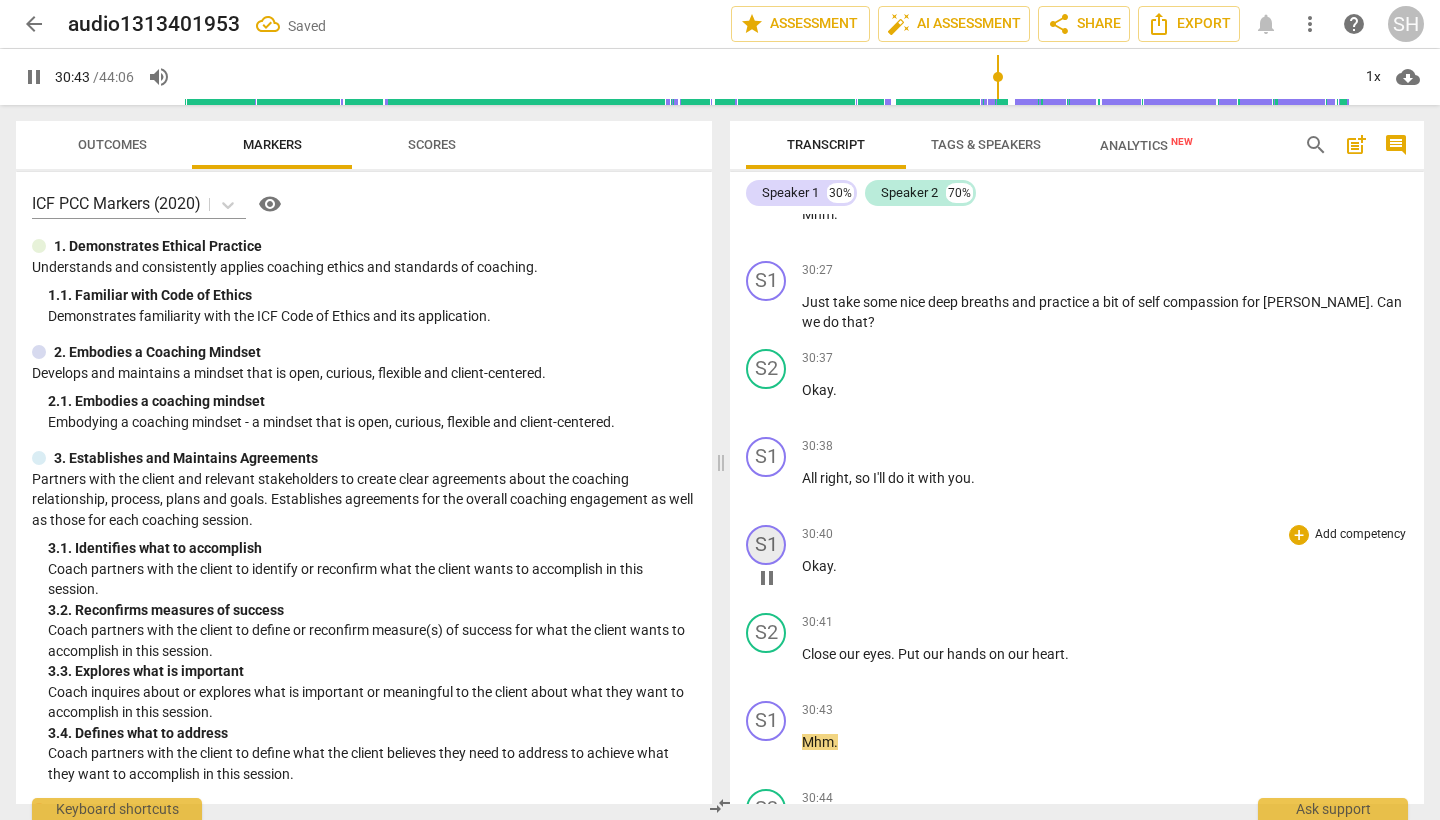 click on "S1" at bounding box center [766, 545] 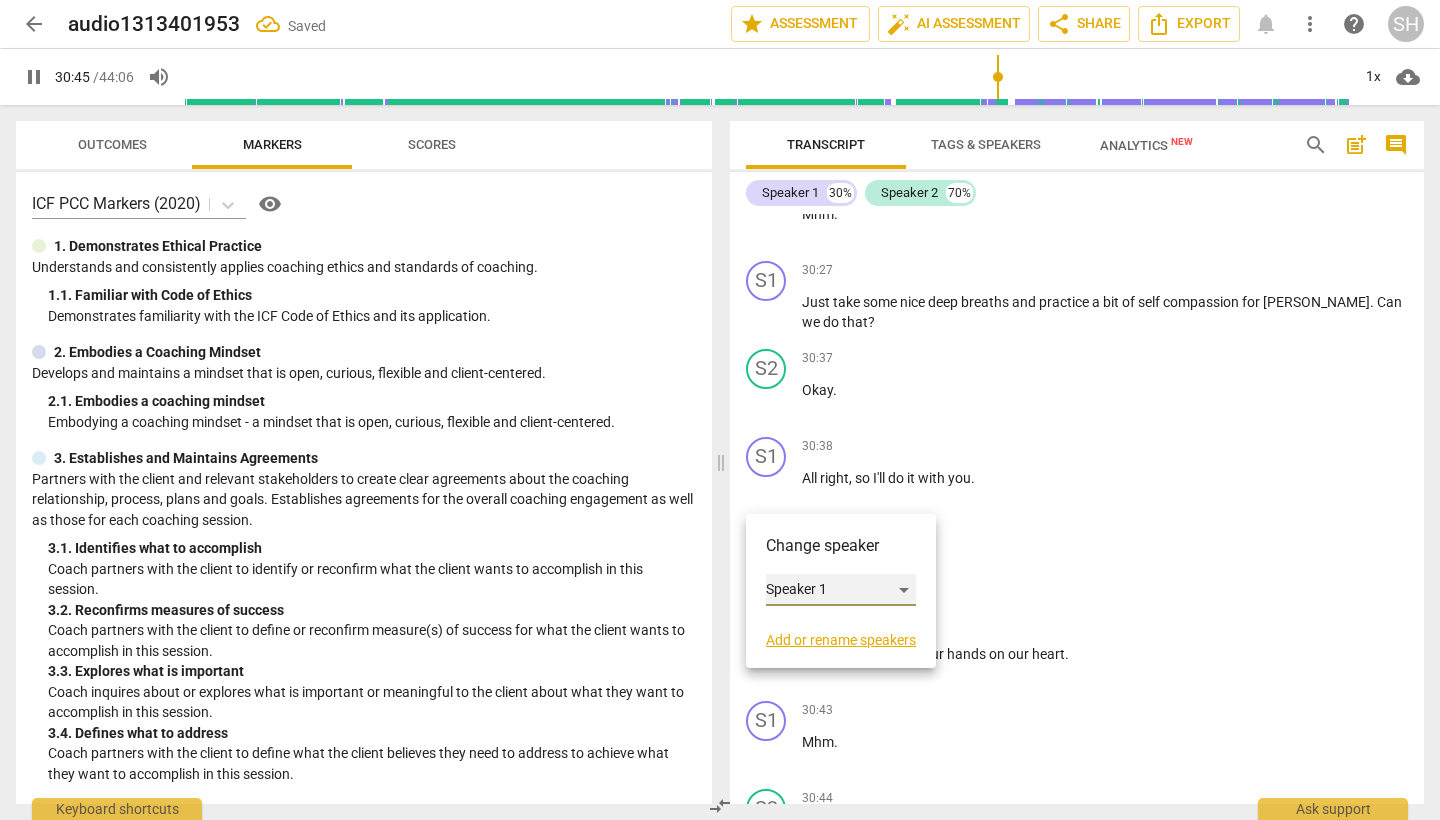 click on "Speaker 1" at bounding box center (841, 590) 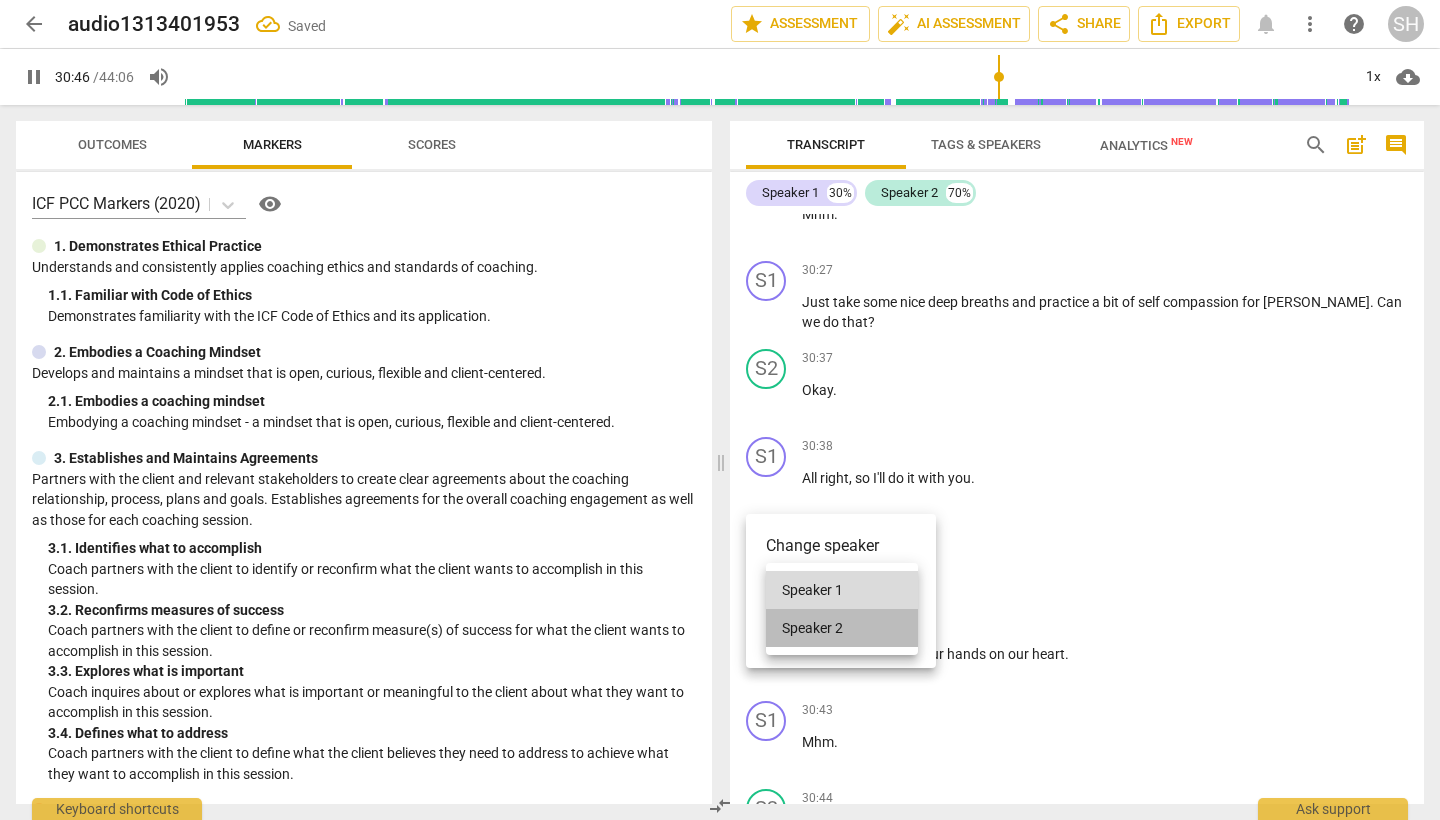click on "Speaker 2" at bounding box center [842, 628] 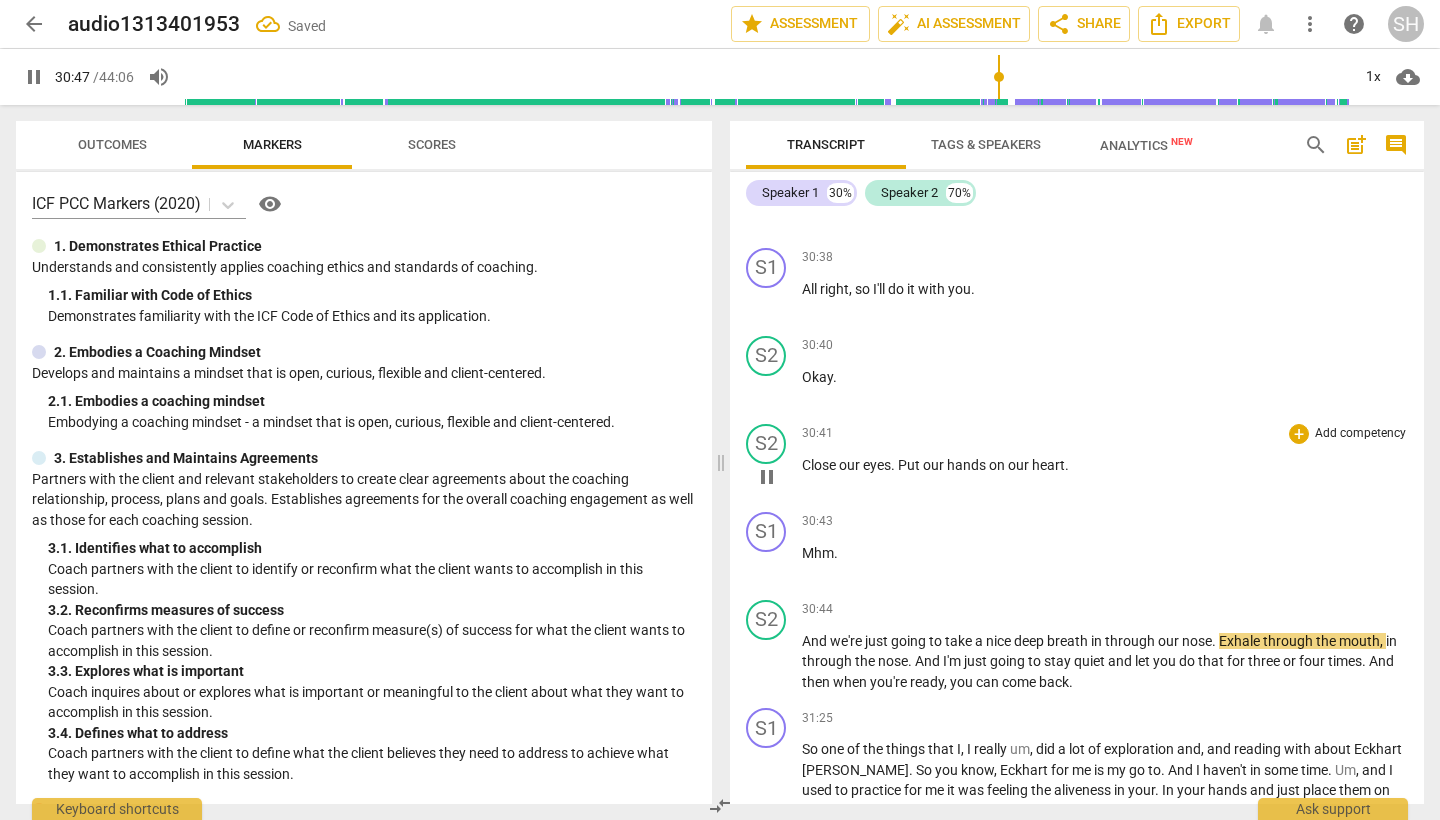 scroll, scrollTop: 7225, scrollLeft: 0, axis: vertical 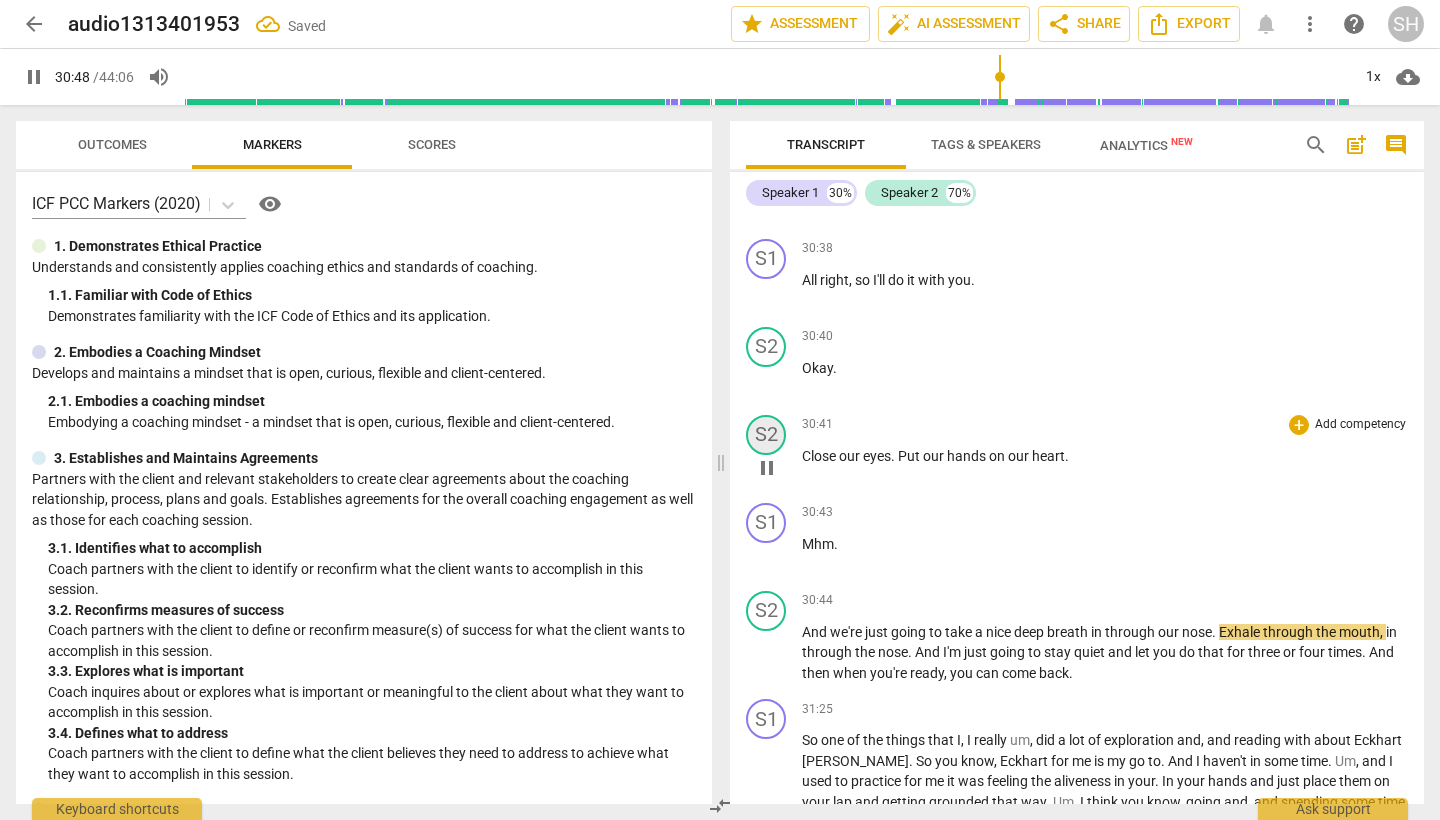 click on "S2" at bounding box center [766, 435] 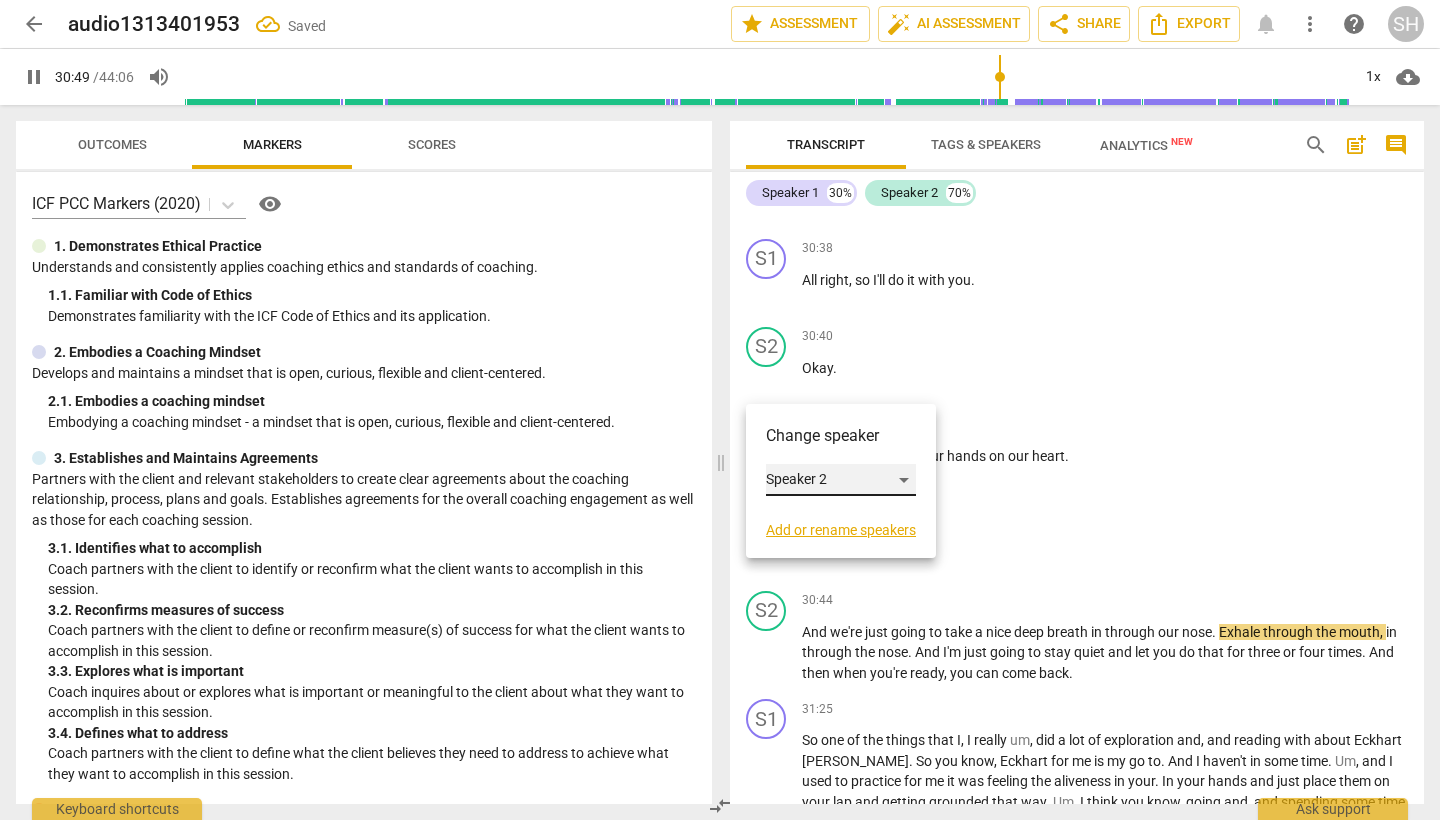 click on "Speaker 2" at bounding box center (841, 480) 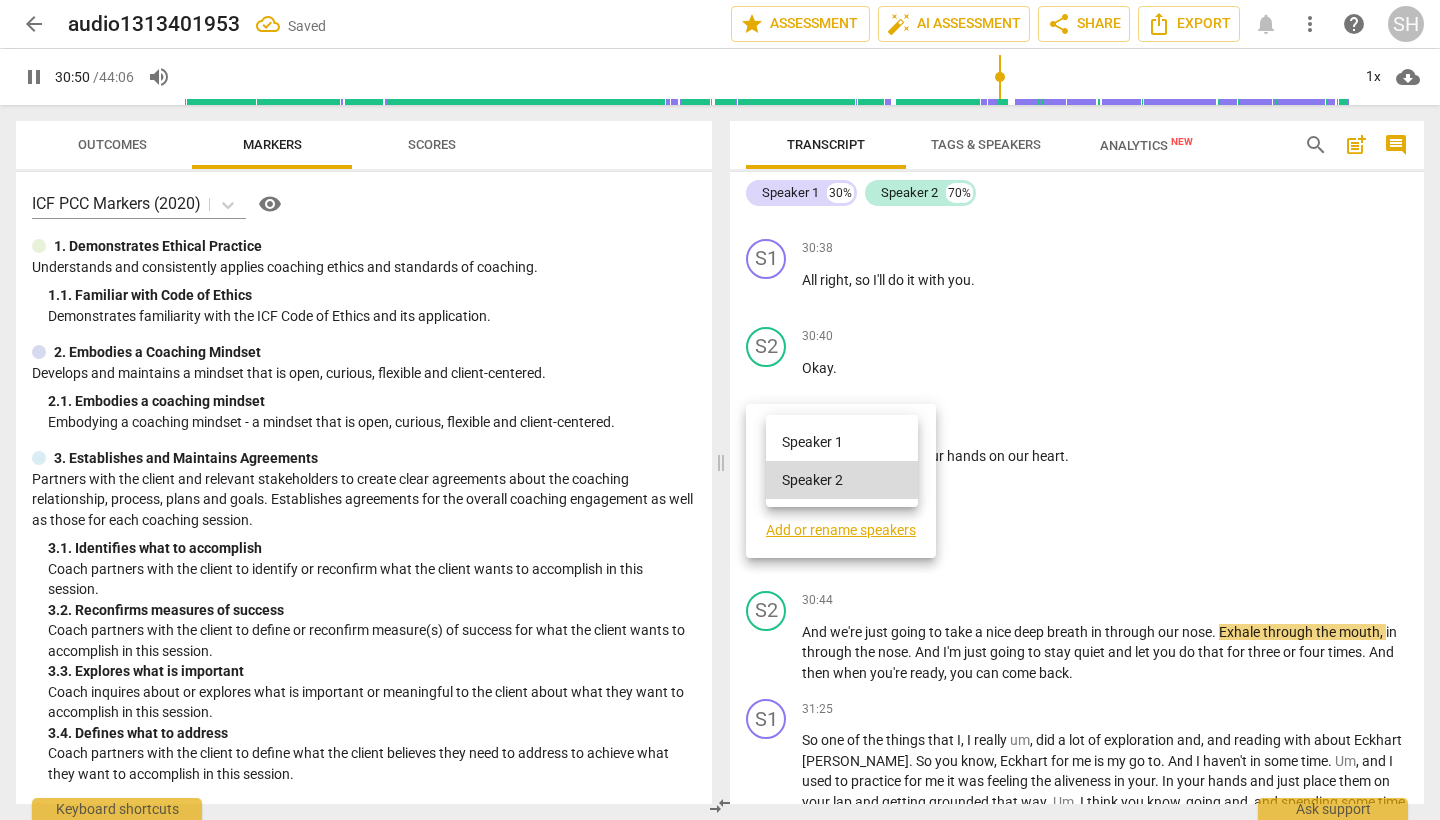 click on "Speaker 1" at bounding box center (842, 442) 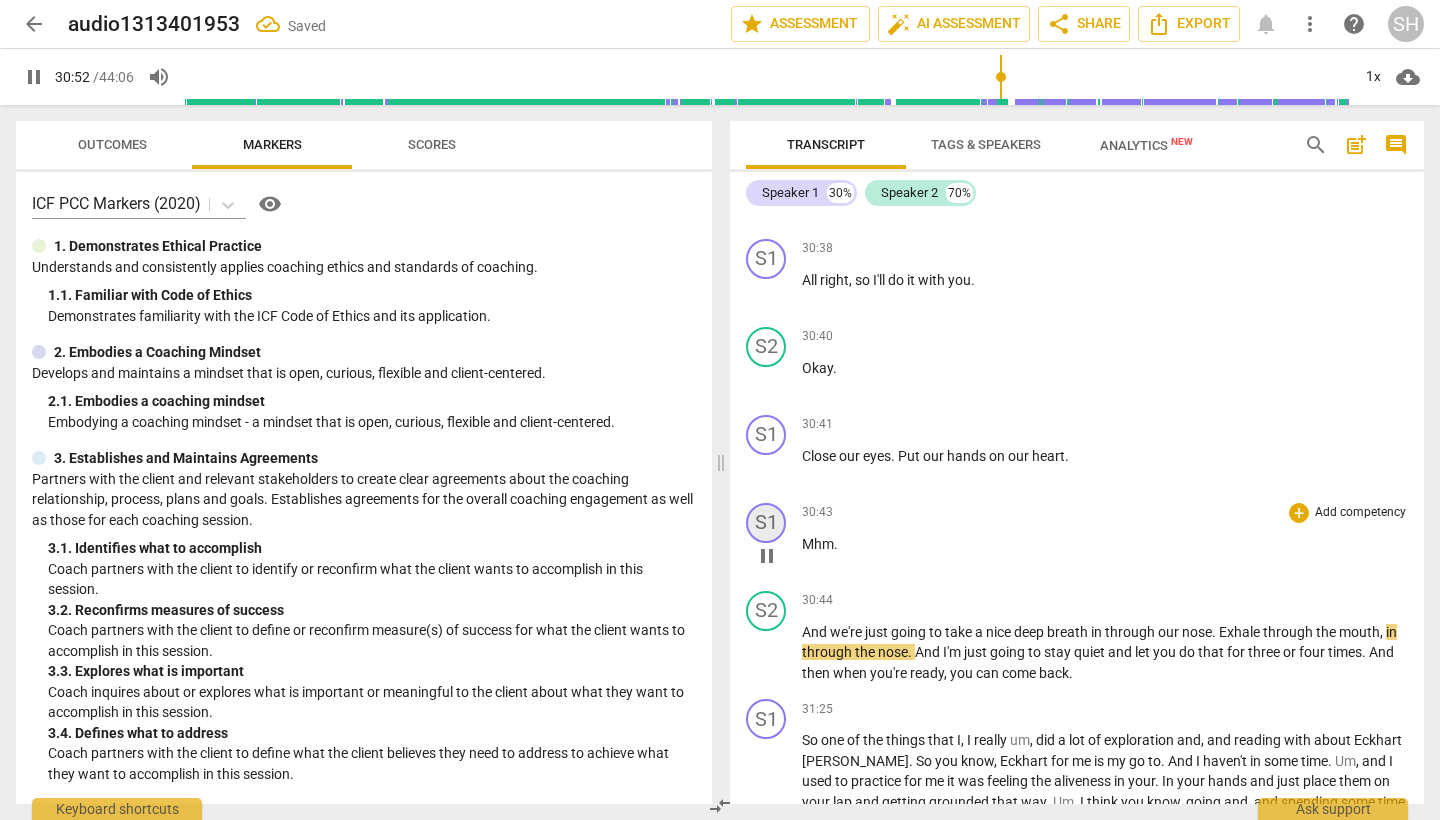click on "S1" at bounding box center (766, 523) 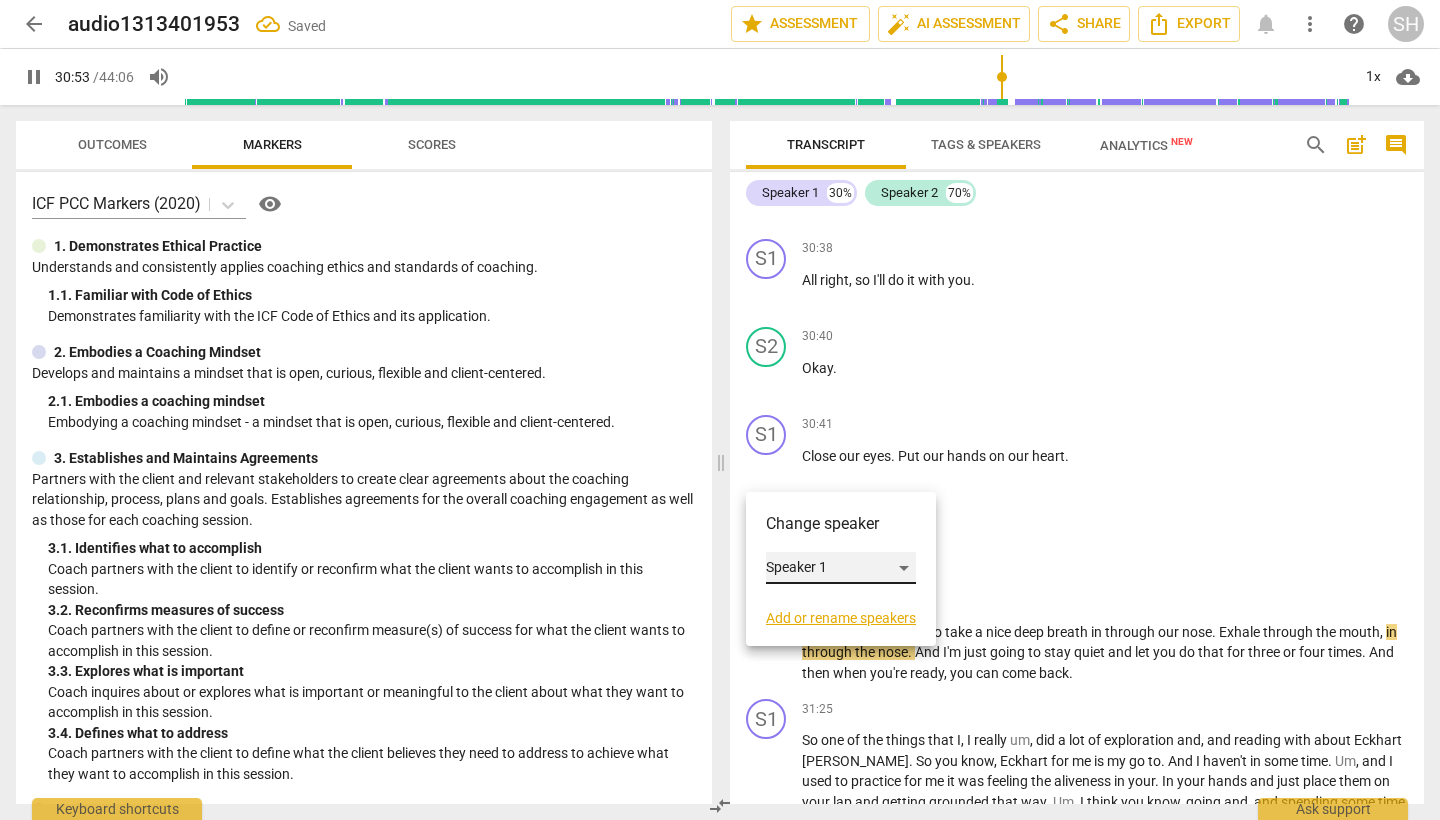 click on "Speaker 1" at bounding box center [841, 568] 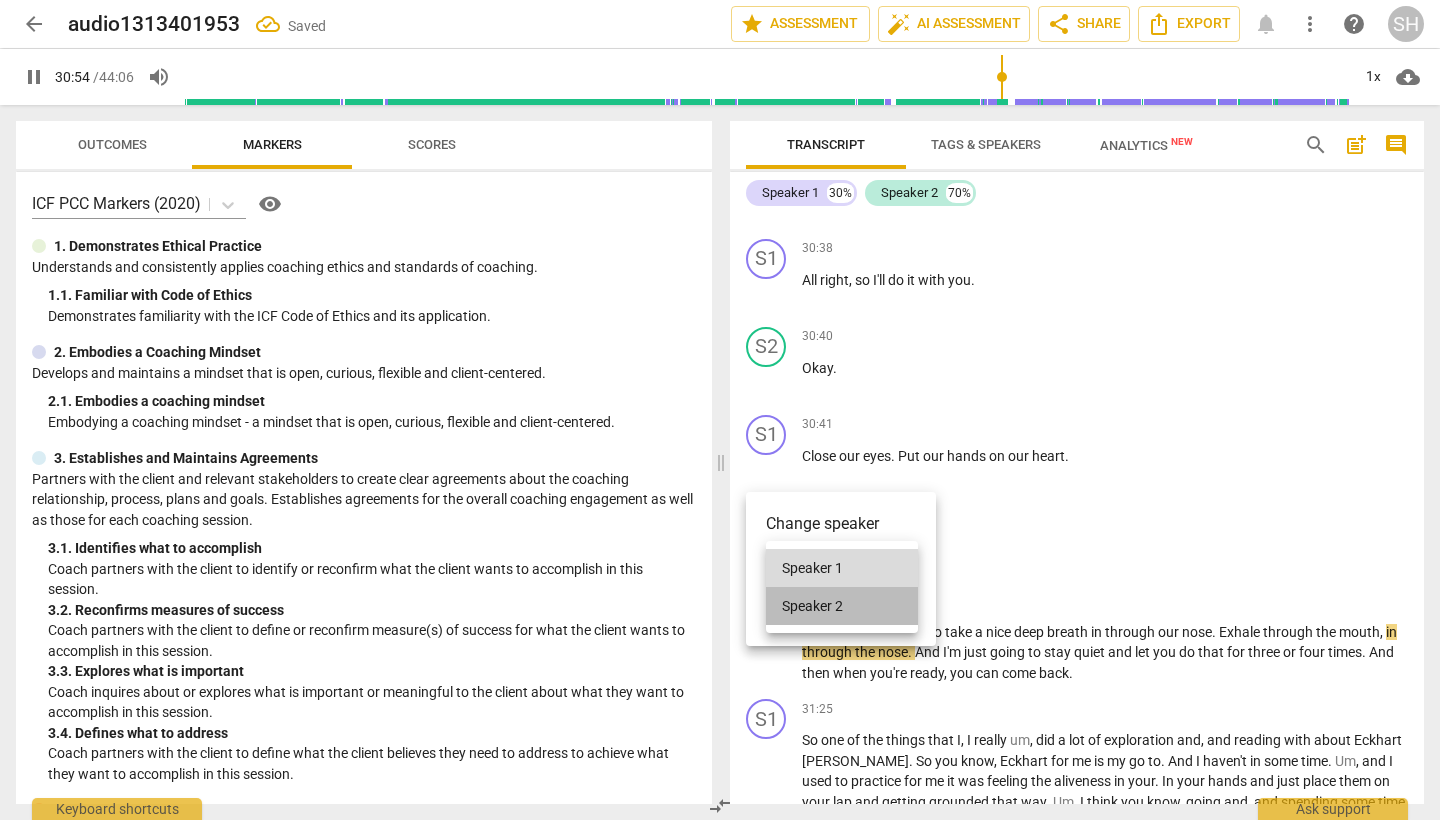 click on "Speaker 2" at bounding box center [842, 606] 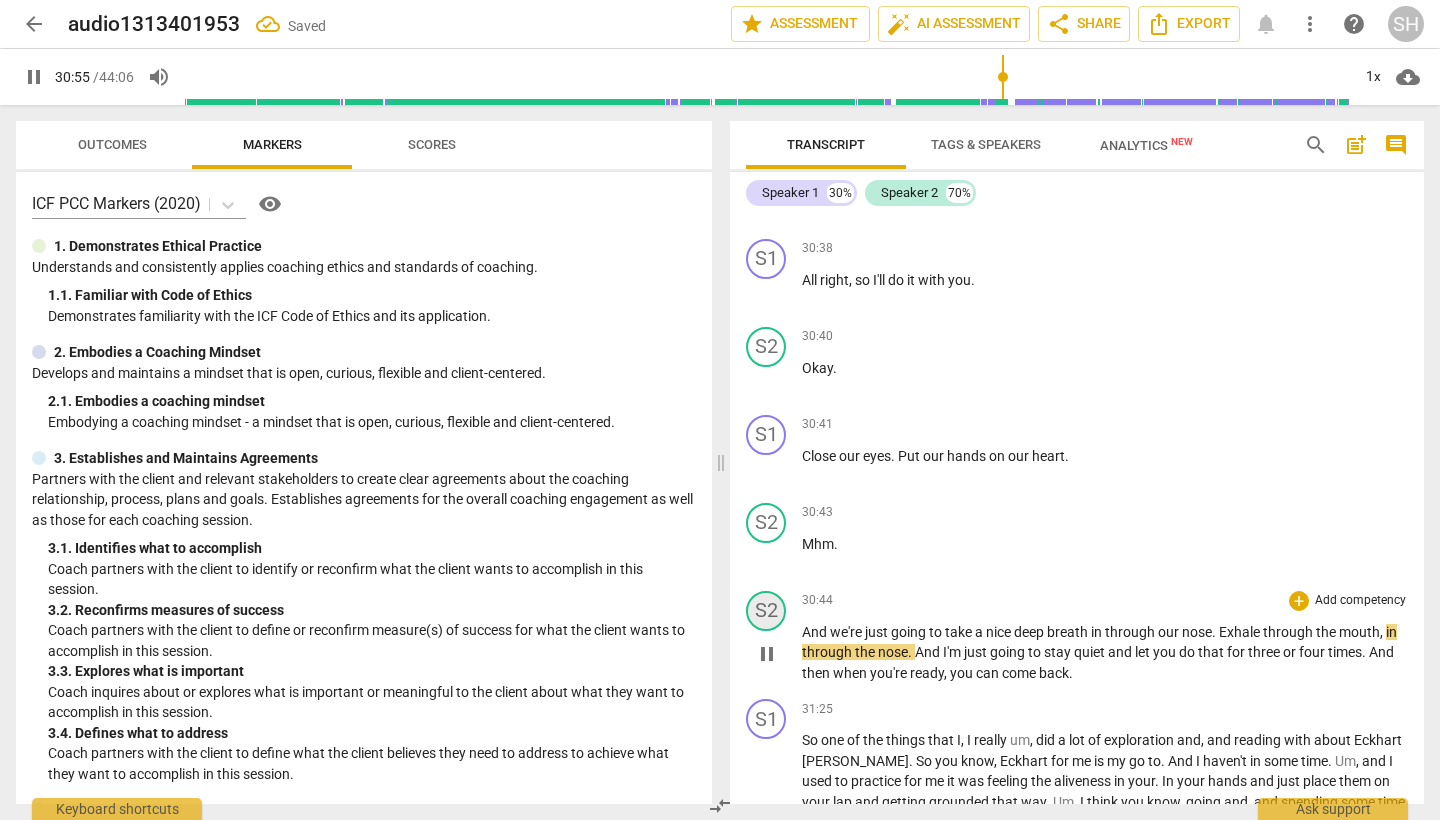 click on "S2" at bounding box center (766, 611) 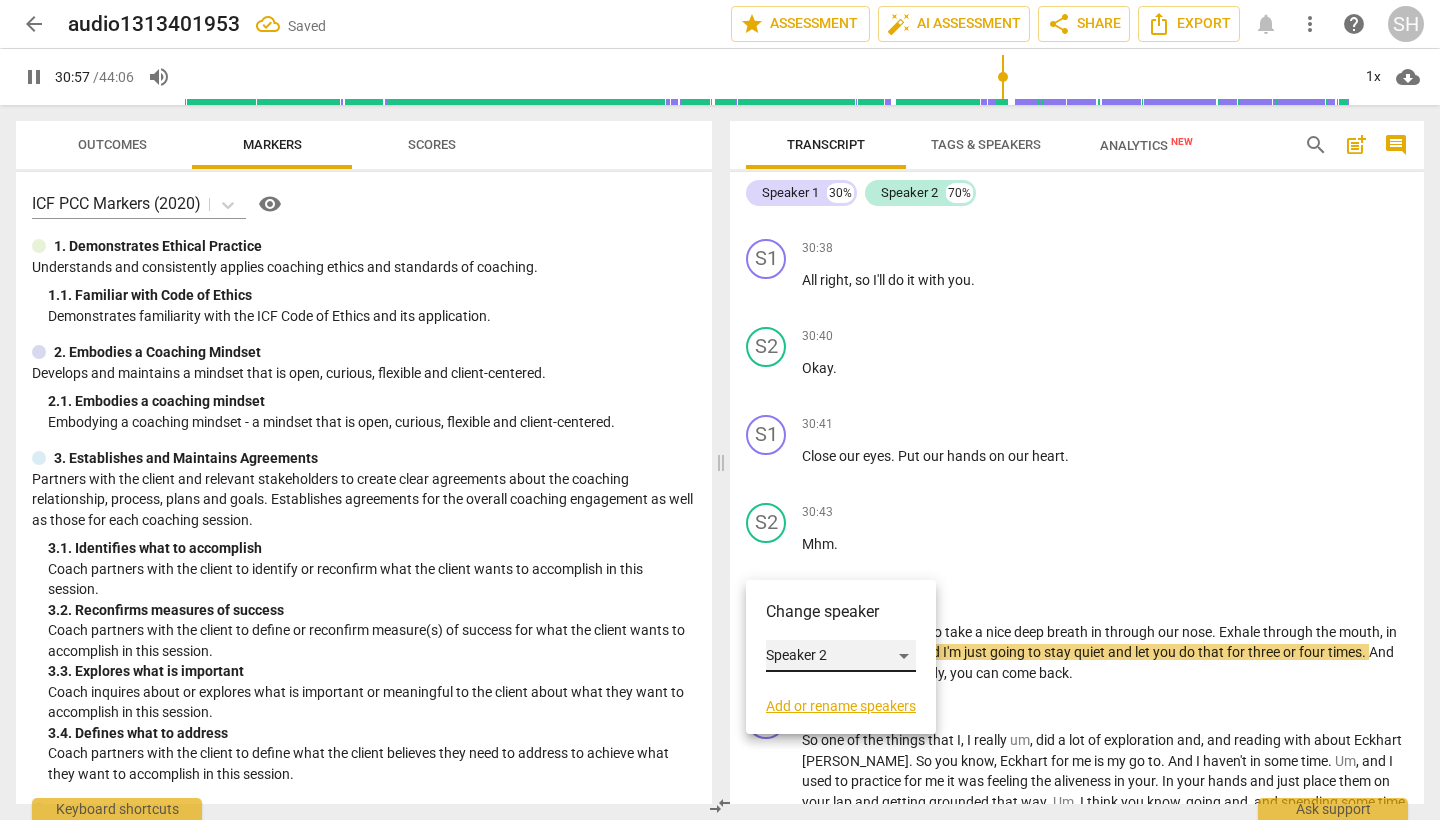 click on "Speaker 2" at bounding box center [841, 656] 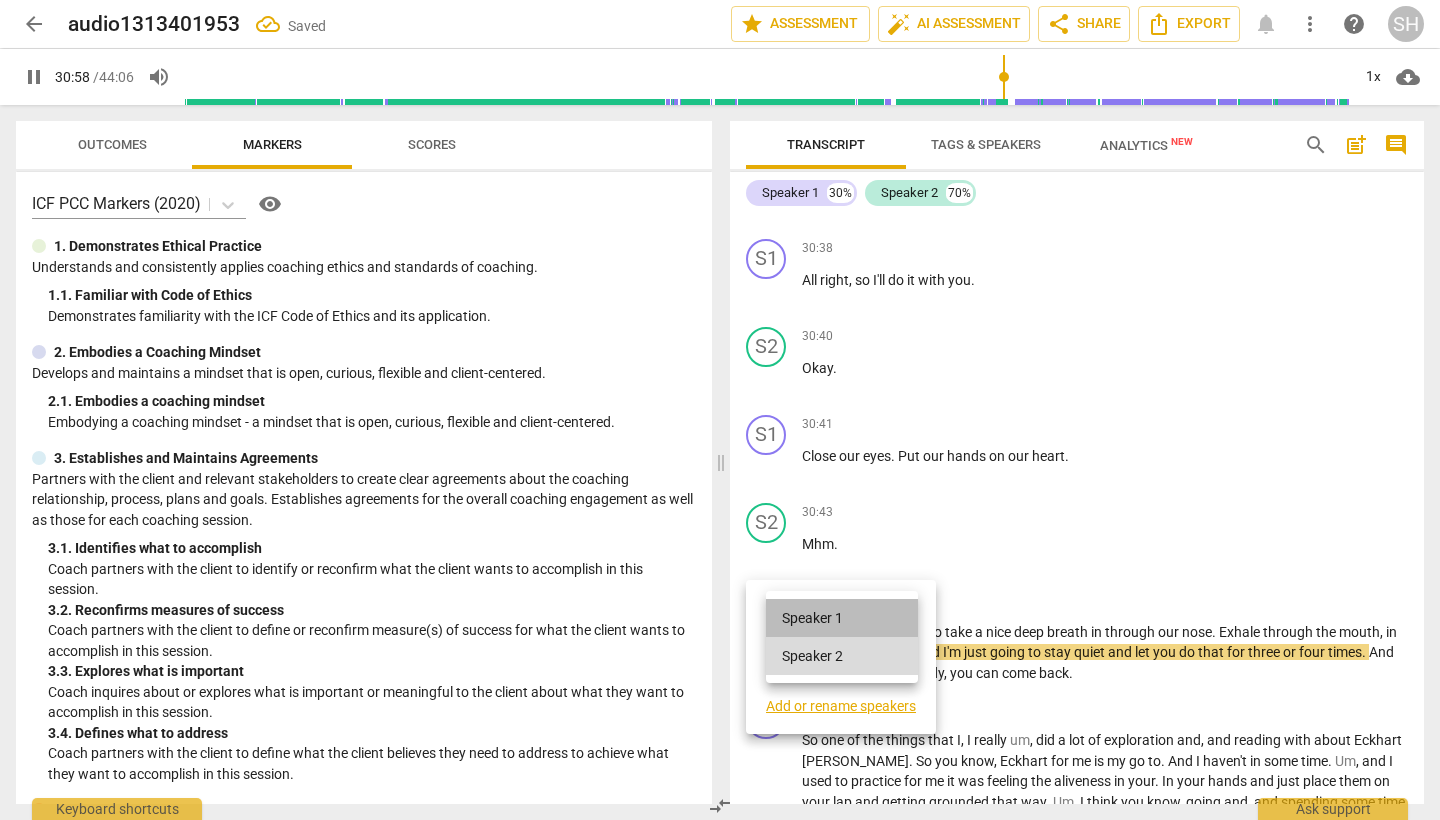 click on "Speaker 1" at bounding box center (842, 618) 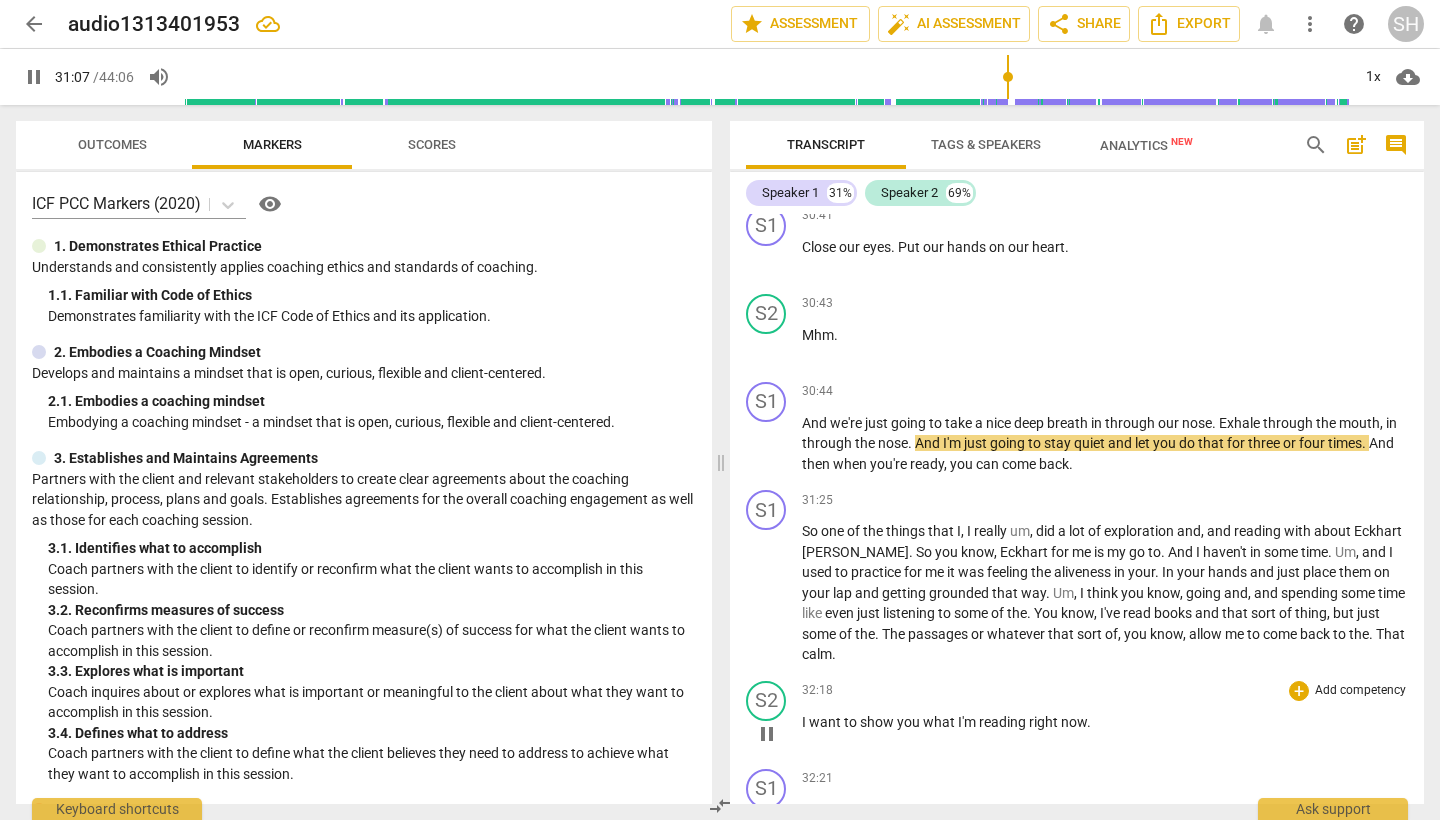 scroll, scrollTop: 7435, scrollLeft: 0, axis: vertical 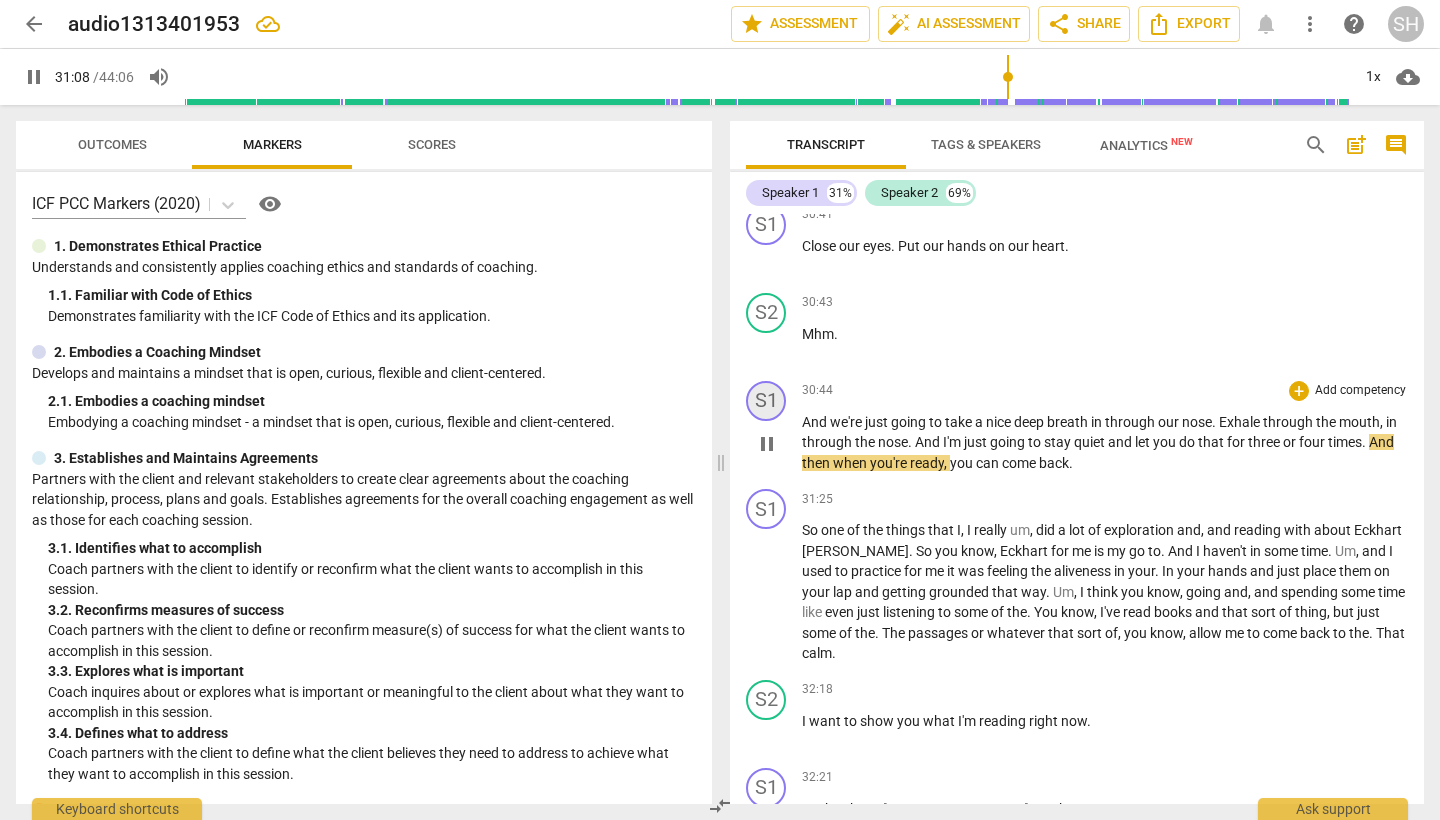 click on "S1" at bounding box center [766, 401] 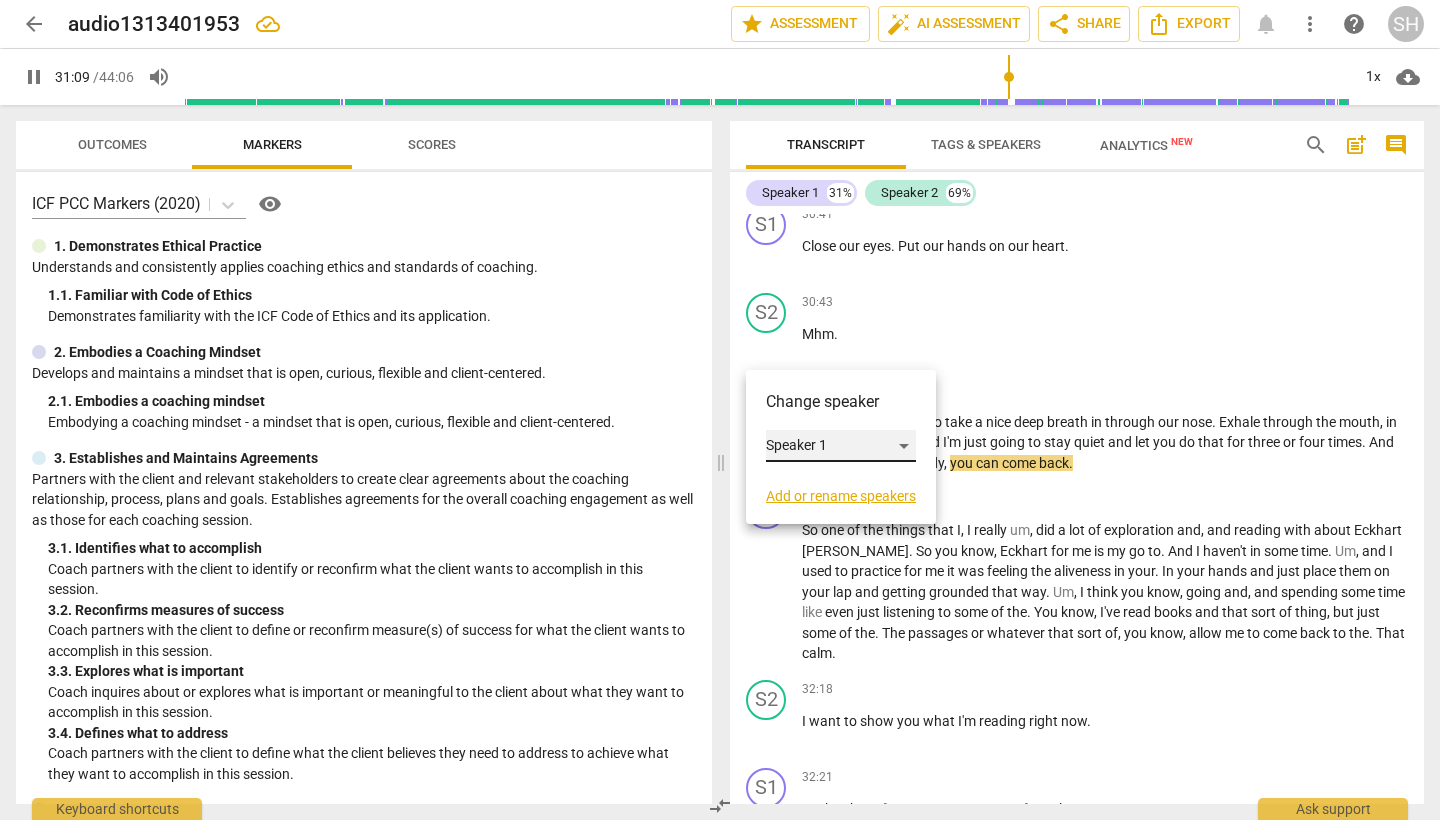 click on "Speaker 1" at bounding box center [841, 446] 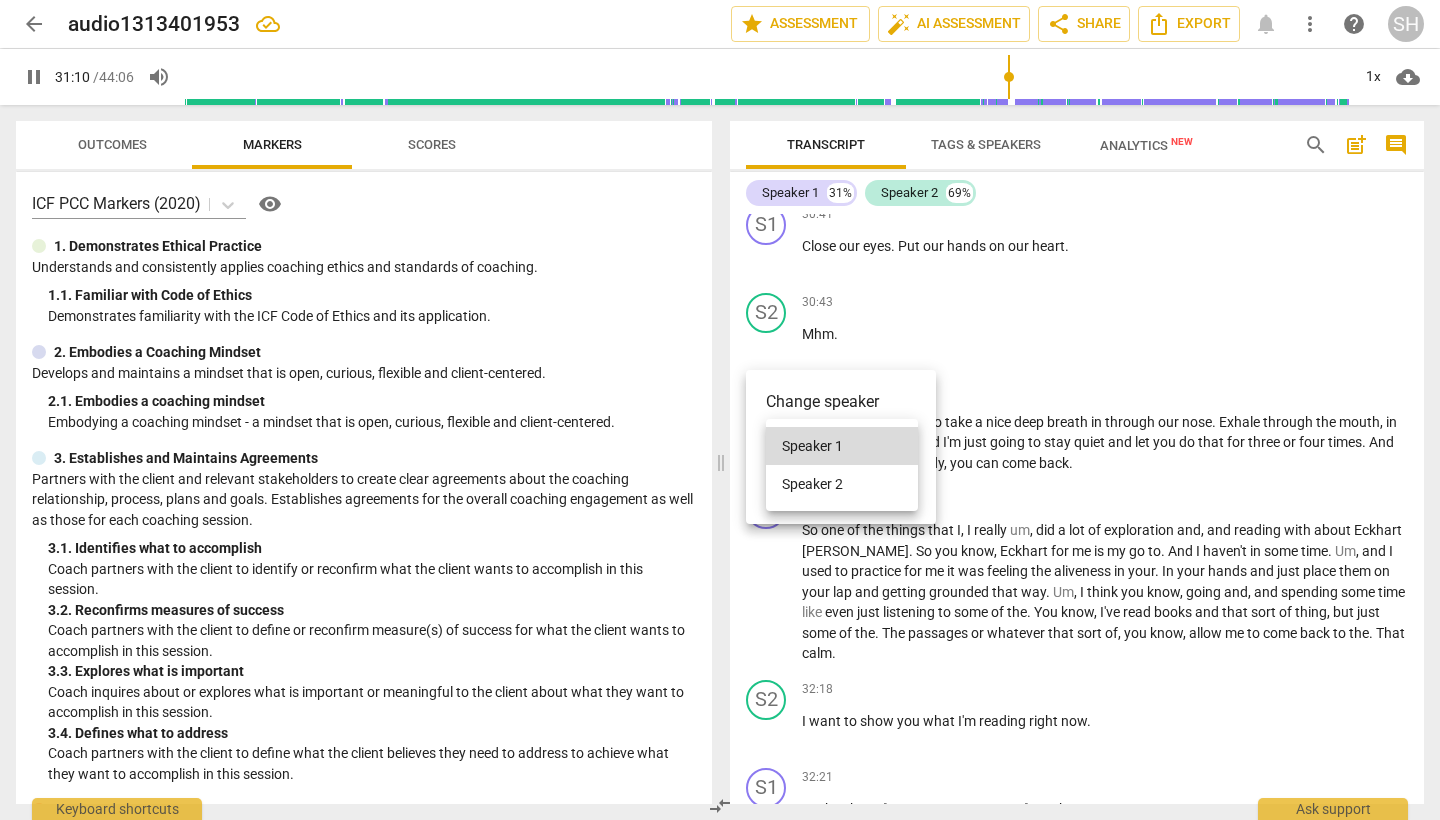 click on "Speaker 2" at bounding box center (842, 484) 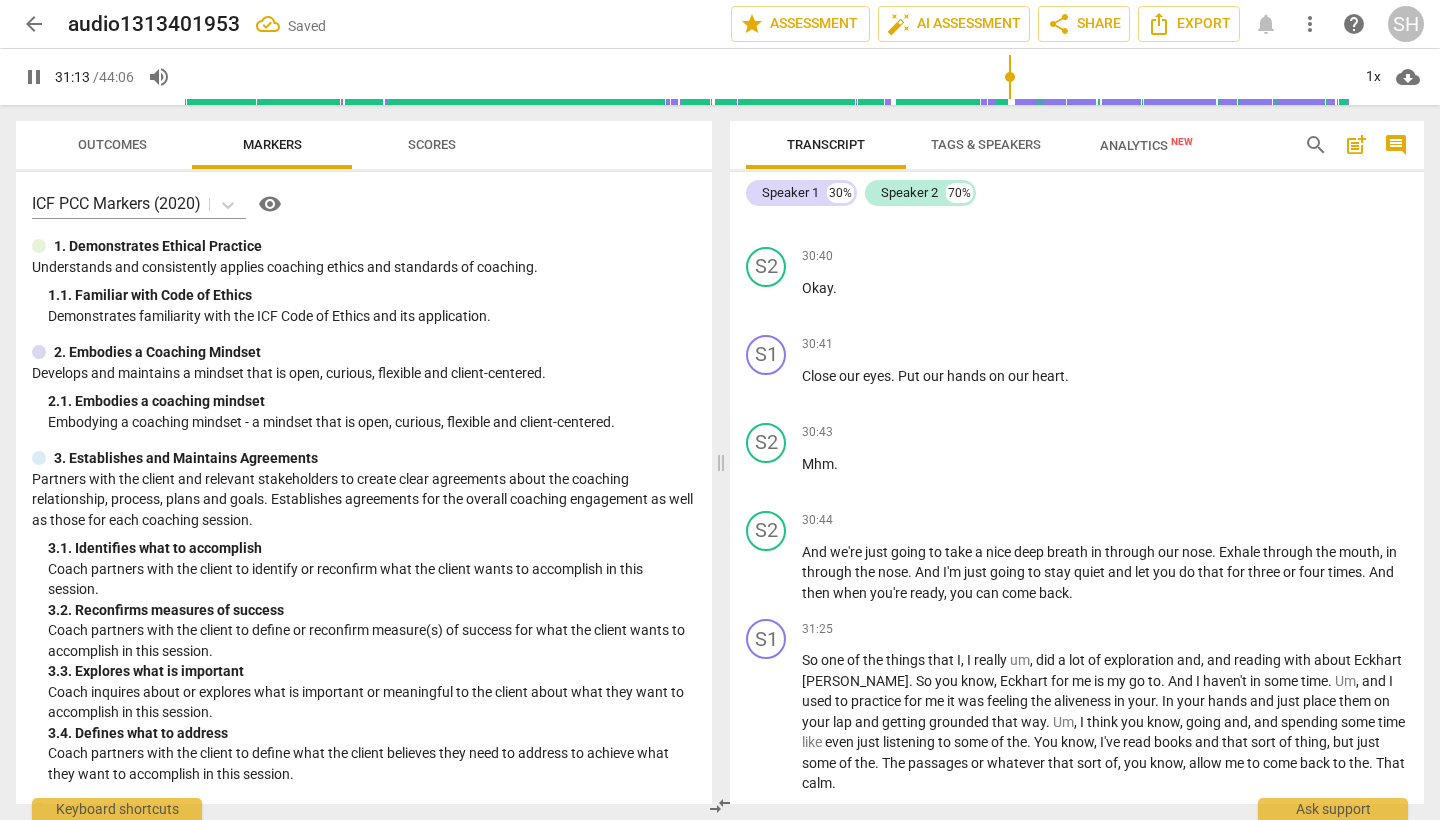scroll, scrollTop: 7303, scrollLeft: 0, axis: vertical 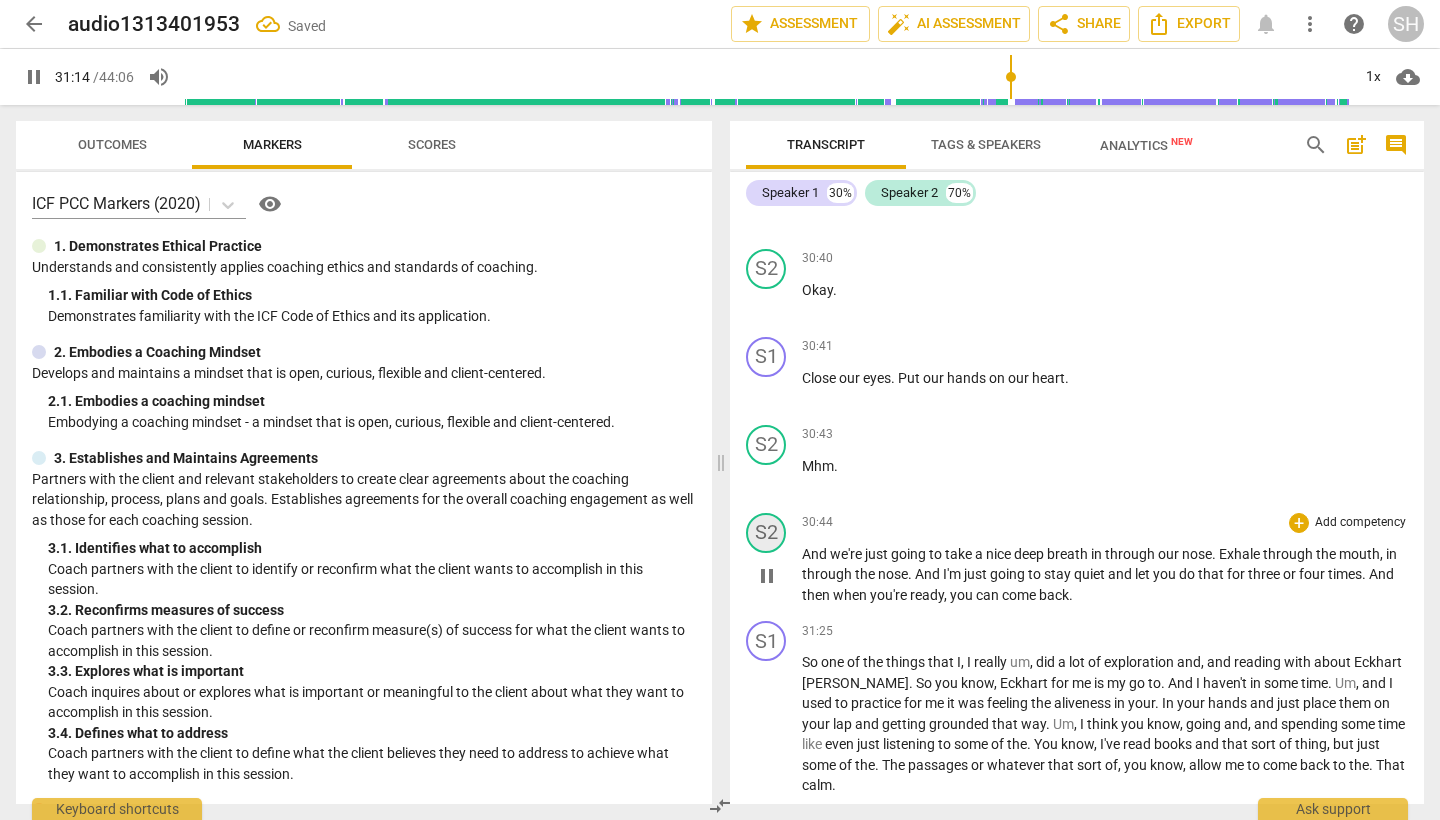 click on "S2" at bounding box center (766, 533) 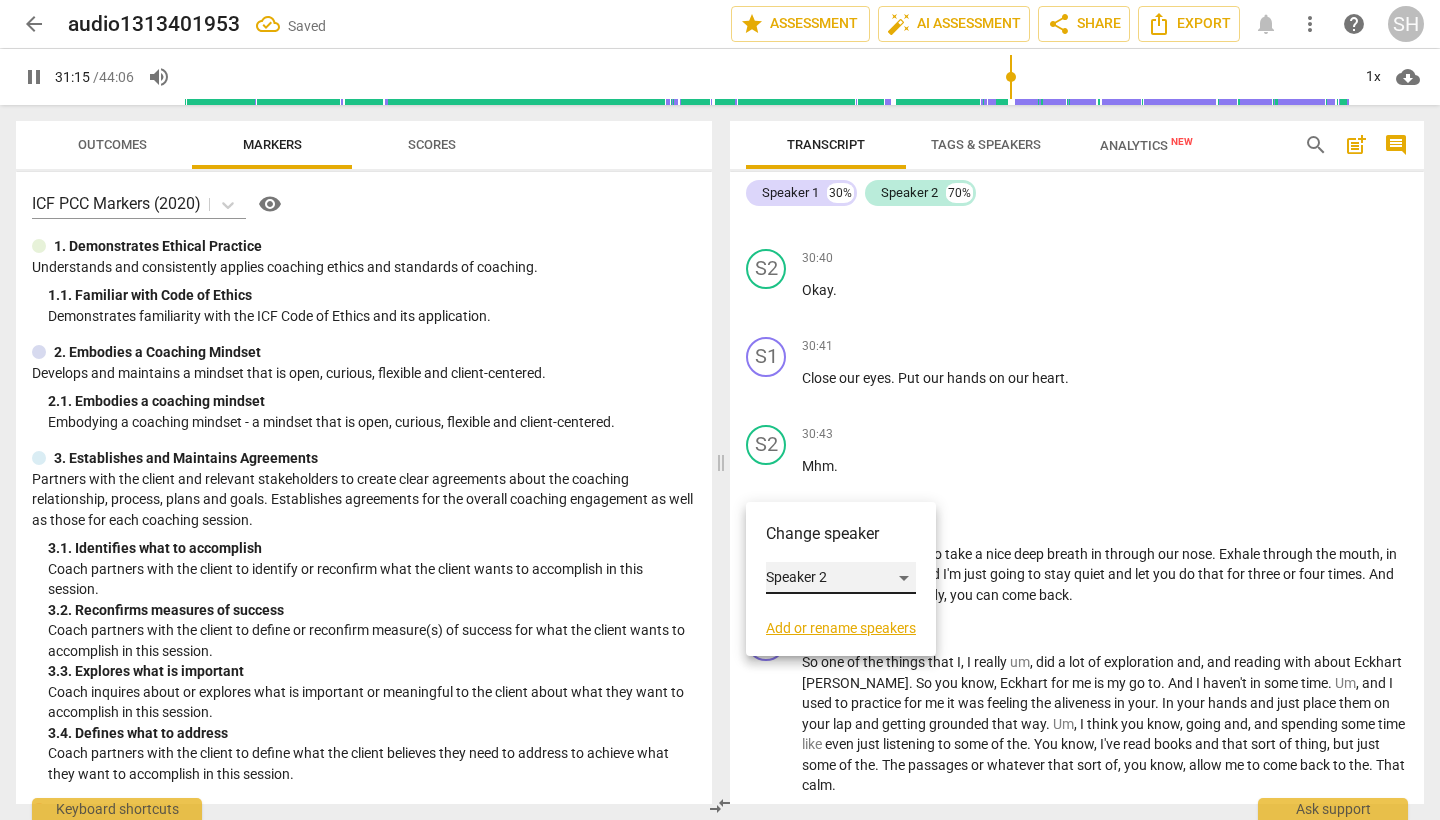 click on "Speaker 2" at bounding box center (841, 578) 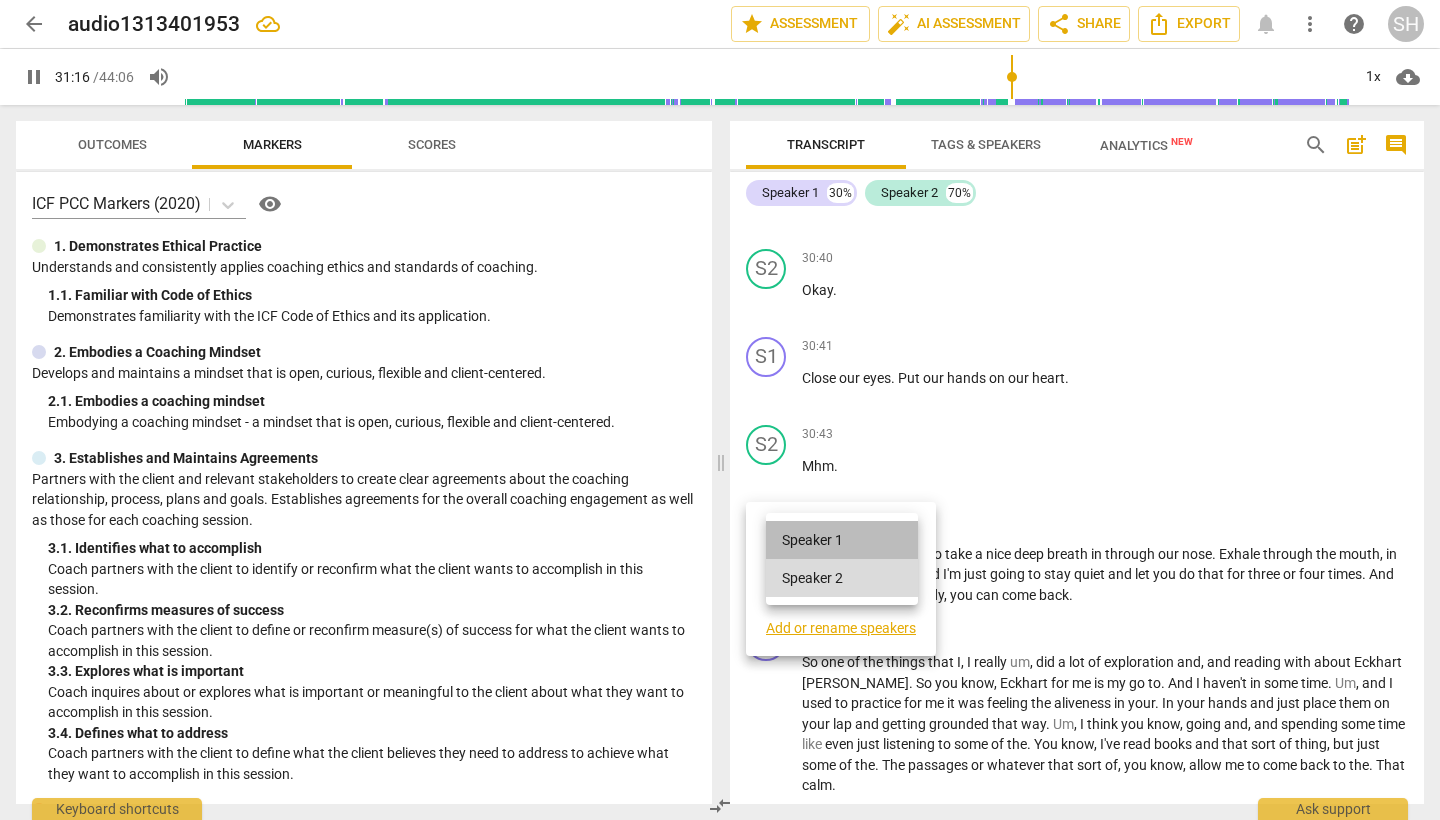 click on "Speaker 1" at bounding box center [842, 540] 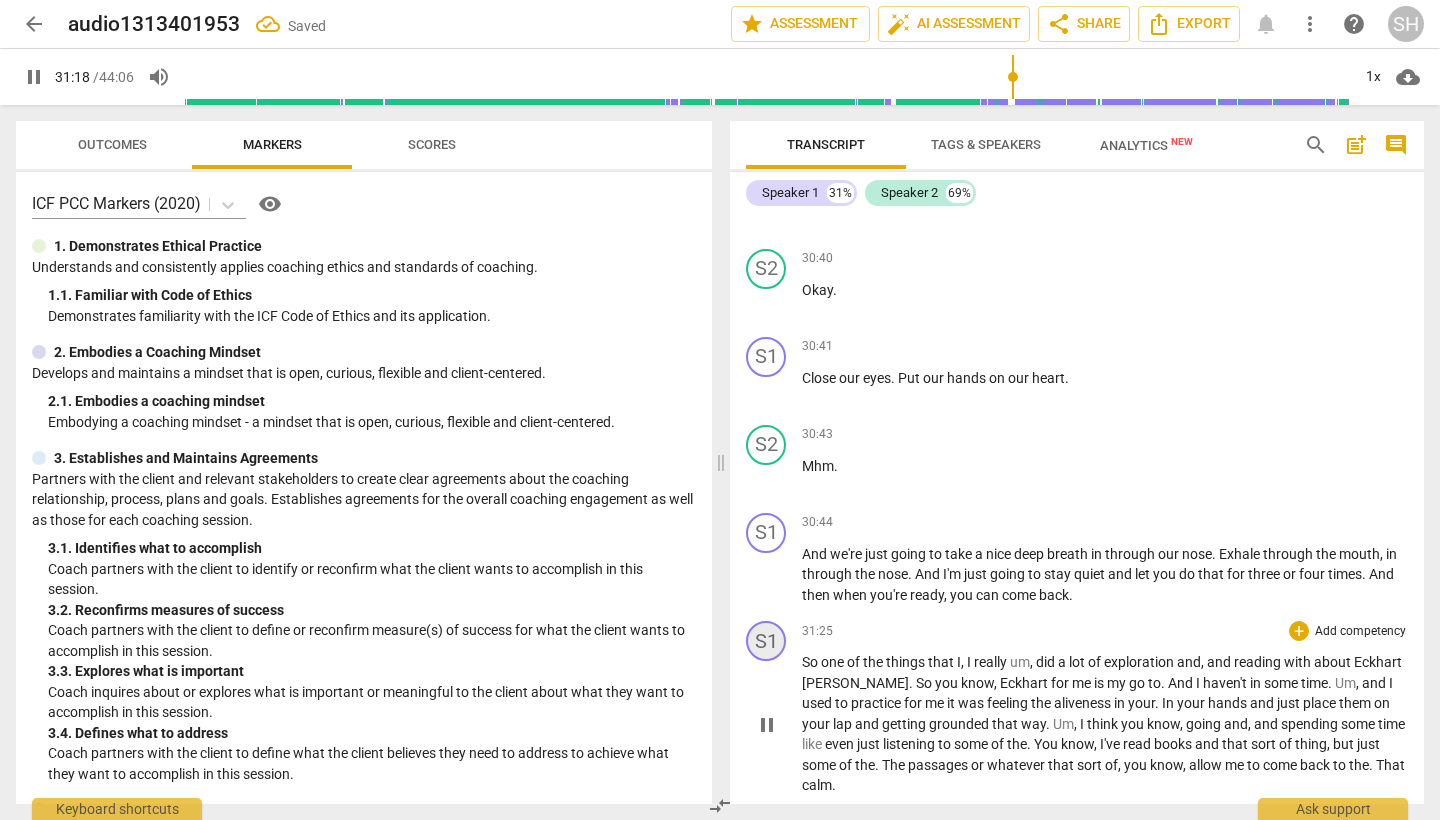 click on "S1" at bounding box center [766, 641] 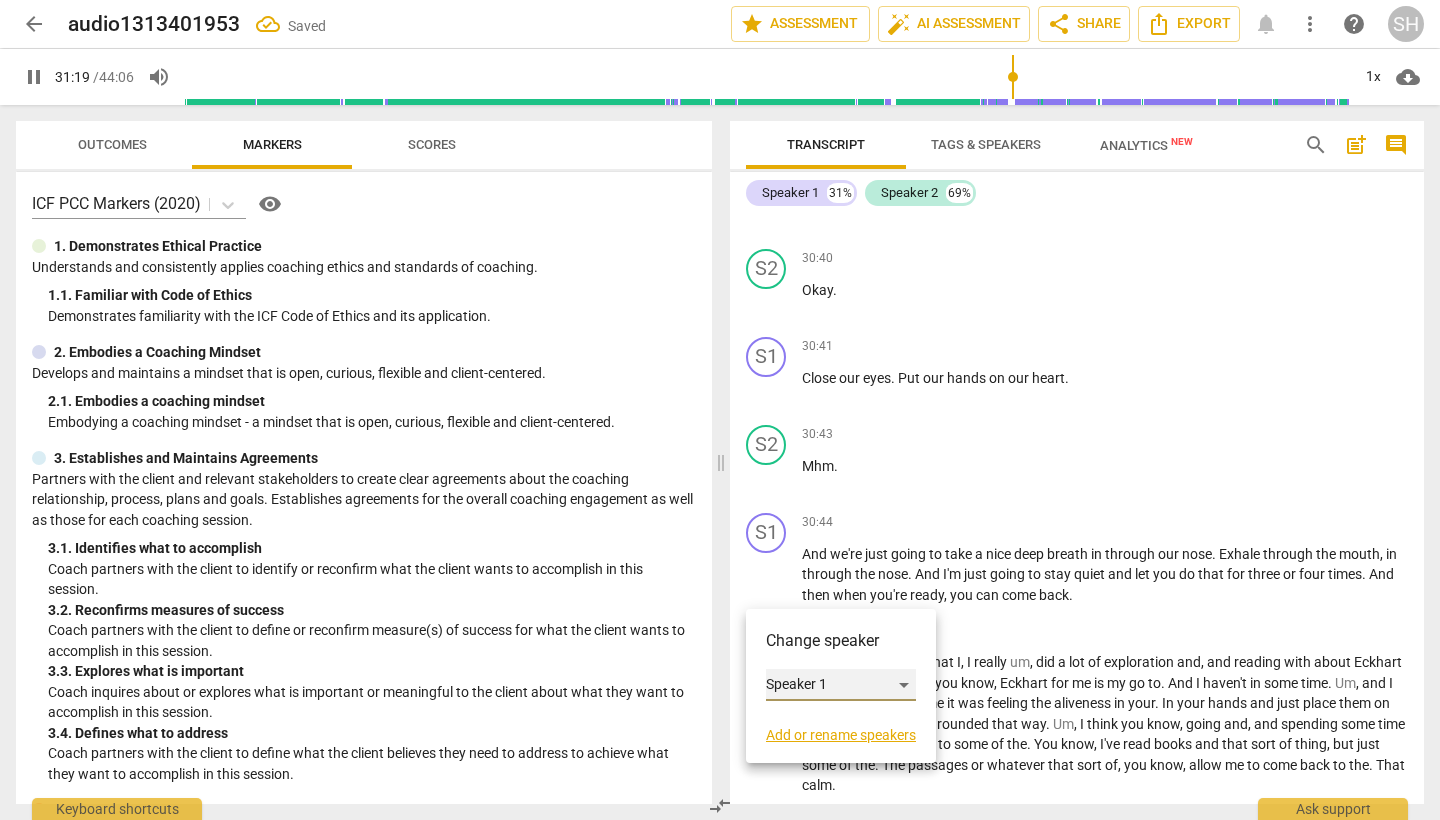 click on "Speaker 1" at bounding box center [841, 685] 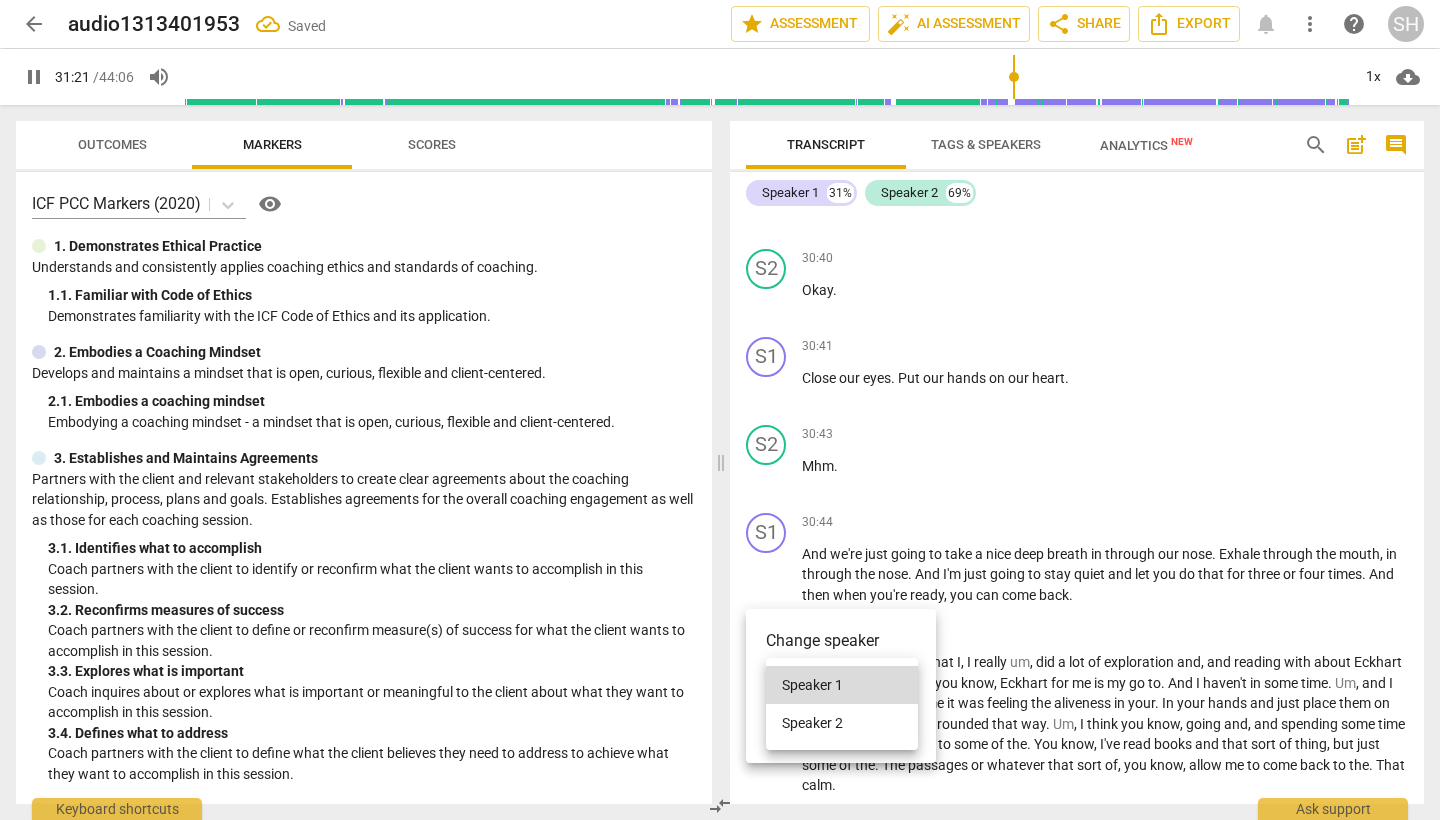 click on "Speaker 2" at bounding box center (842, 723) 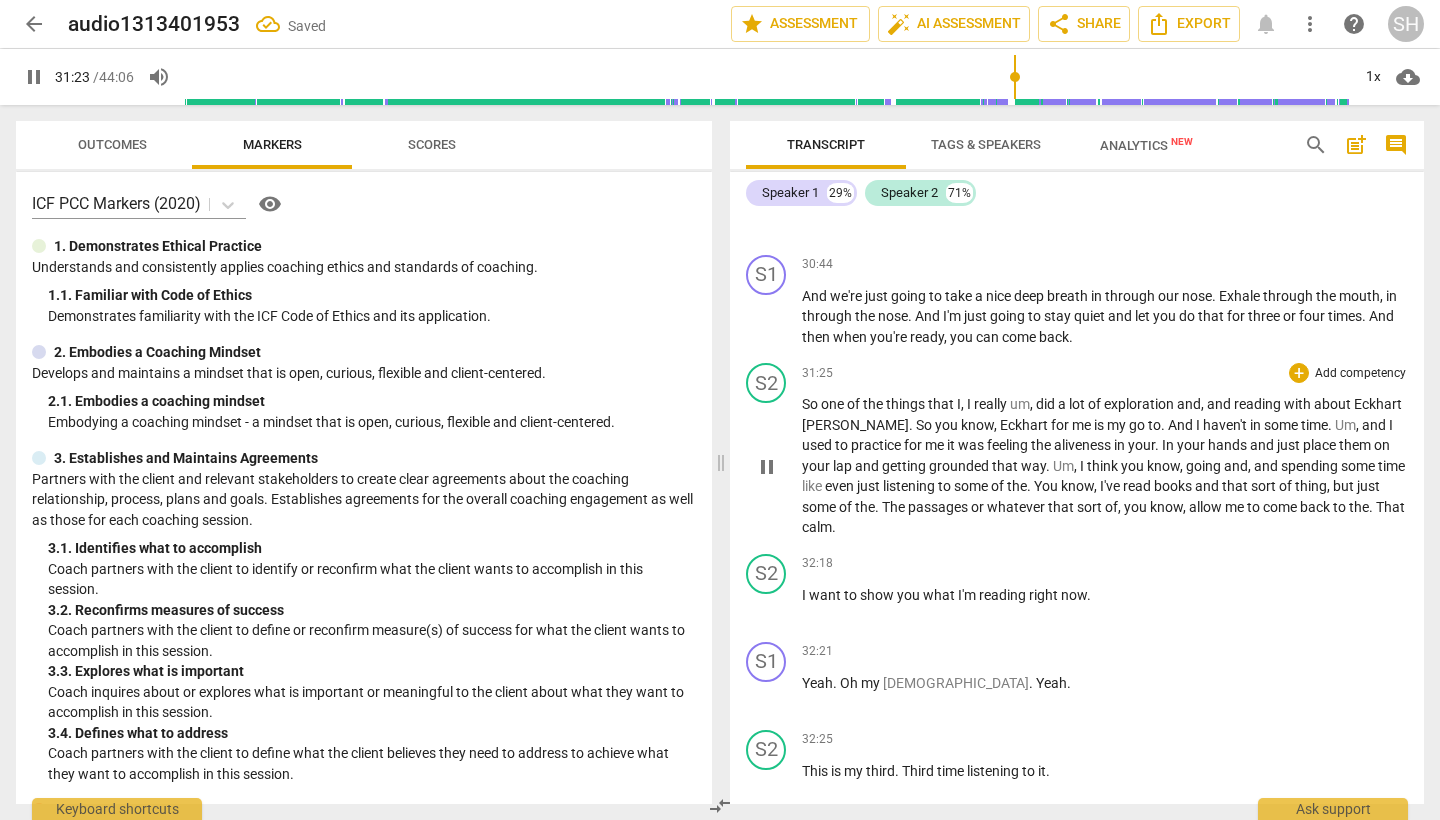 scroll, scrollTop: 7562, scrollLeft: 0, axis: vertical 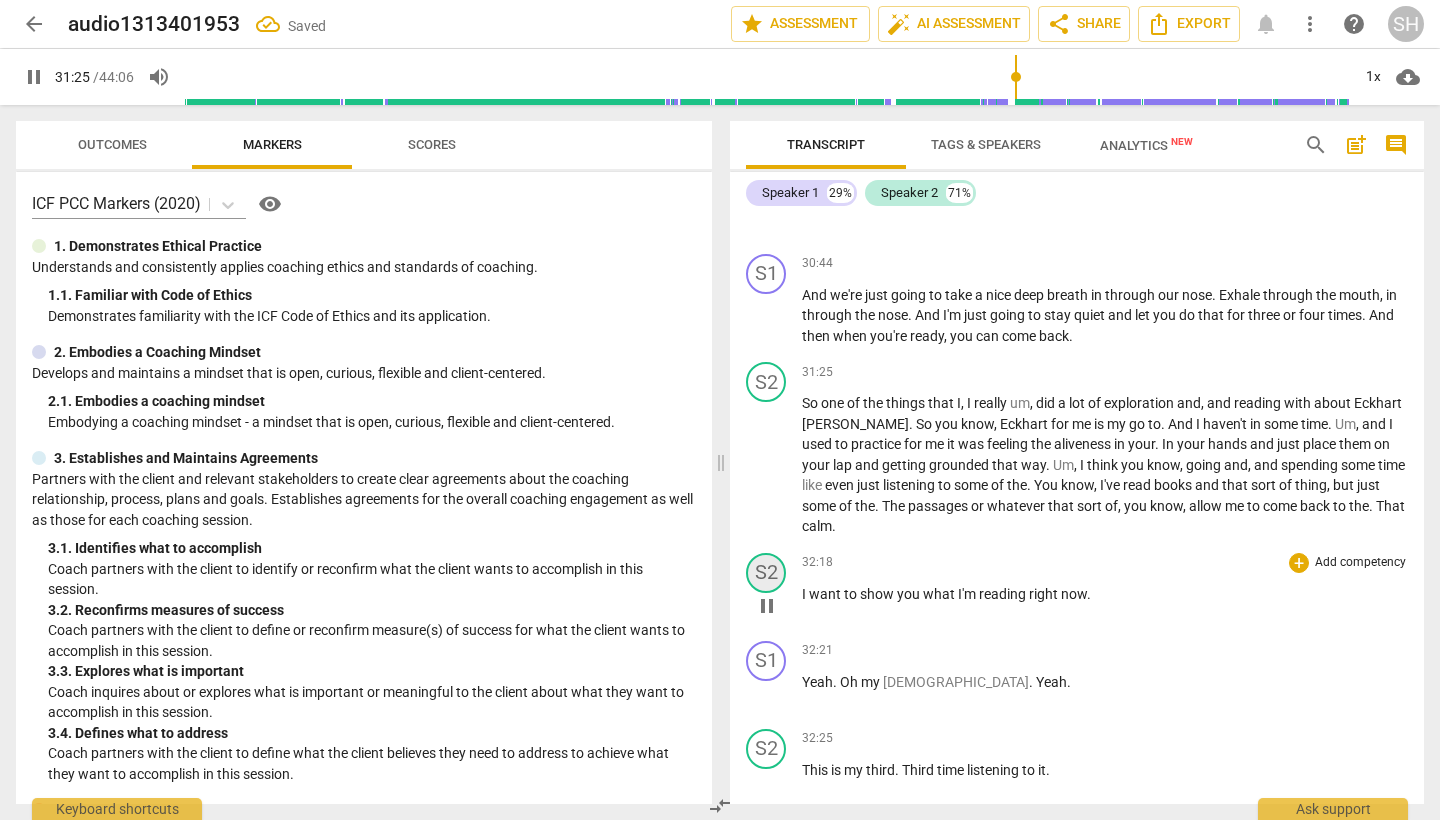 click on "S2" at bounding box center [766, 573] 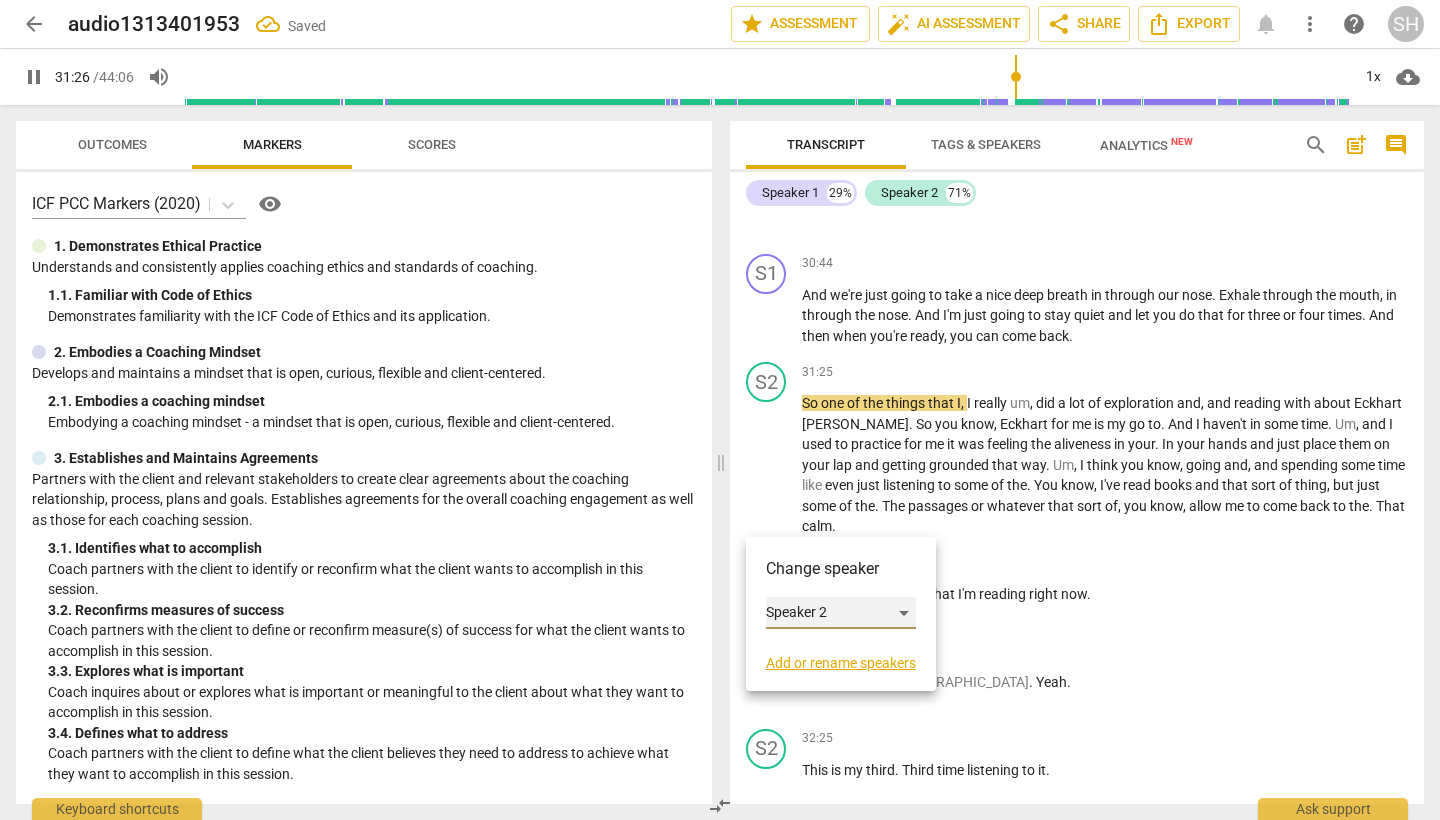 click on "Speaker 2" at bounding box center [841, 613] 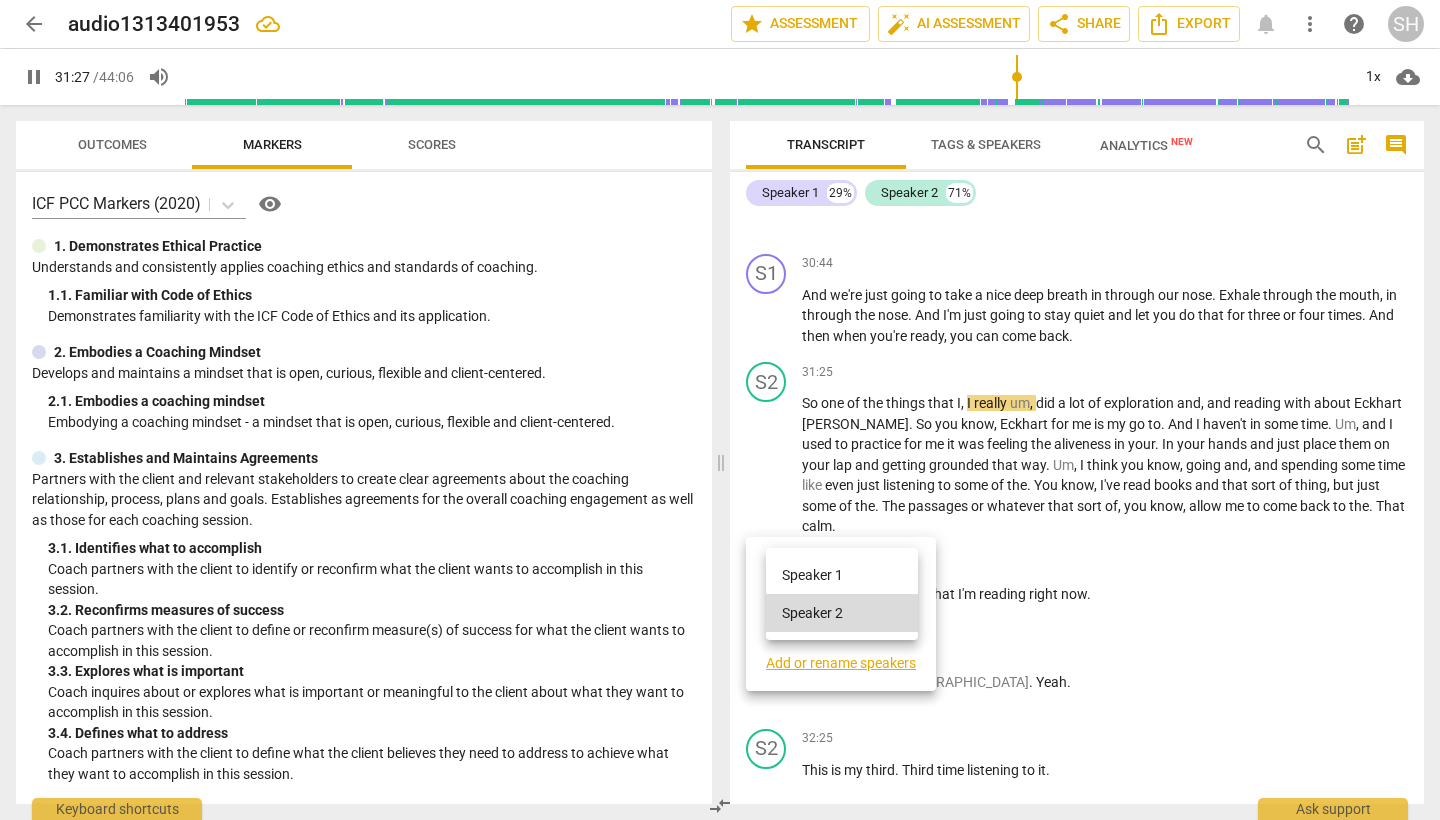 click on "Speaker 1" at bounding box center [842, 575] 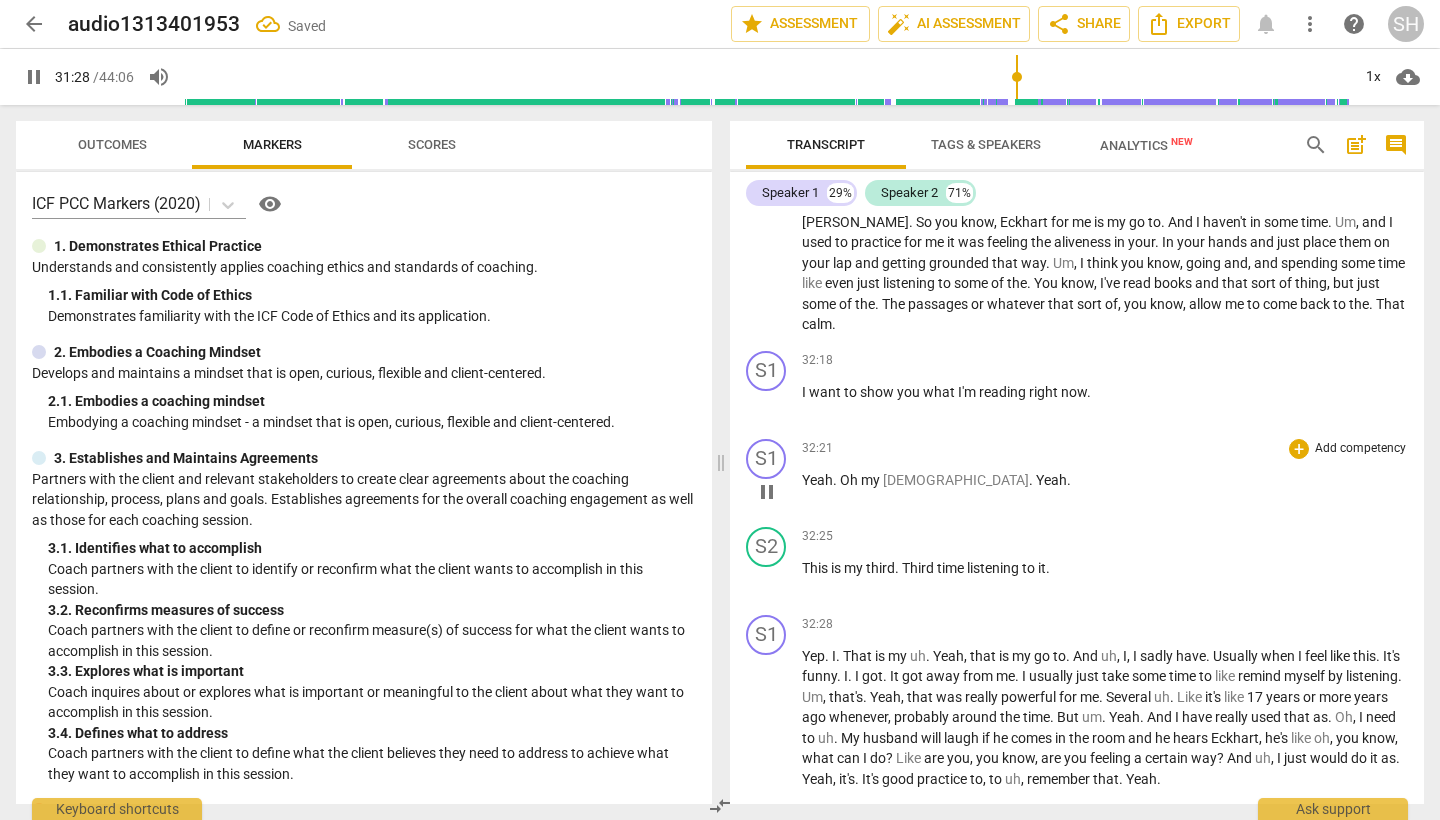 scroll, scrollTop: 7778, scrollLeft: 0, axis: vertical 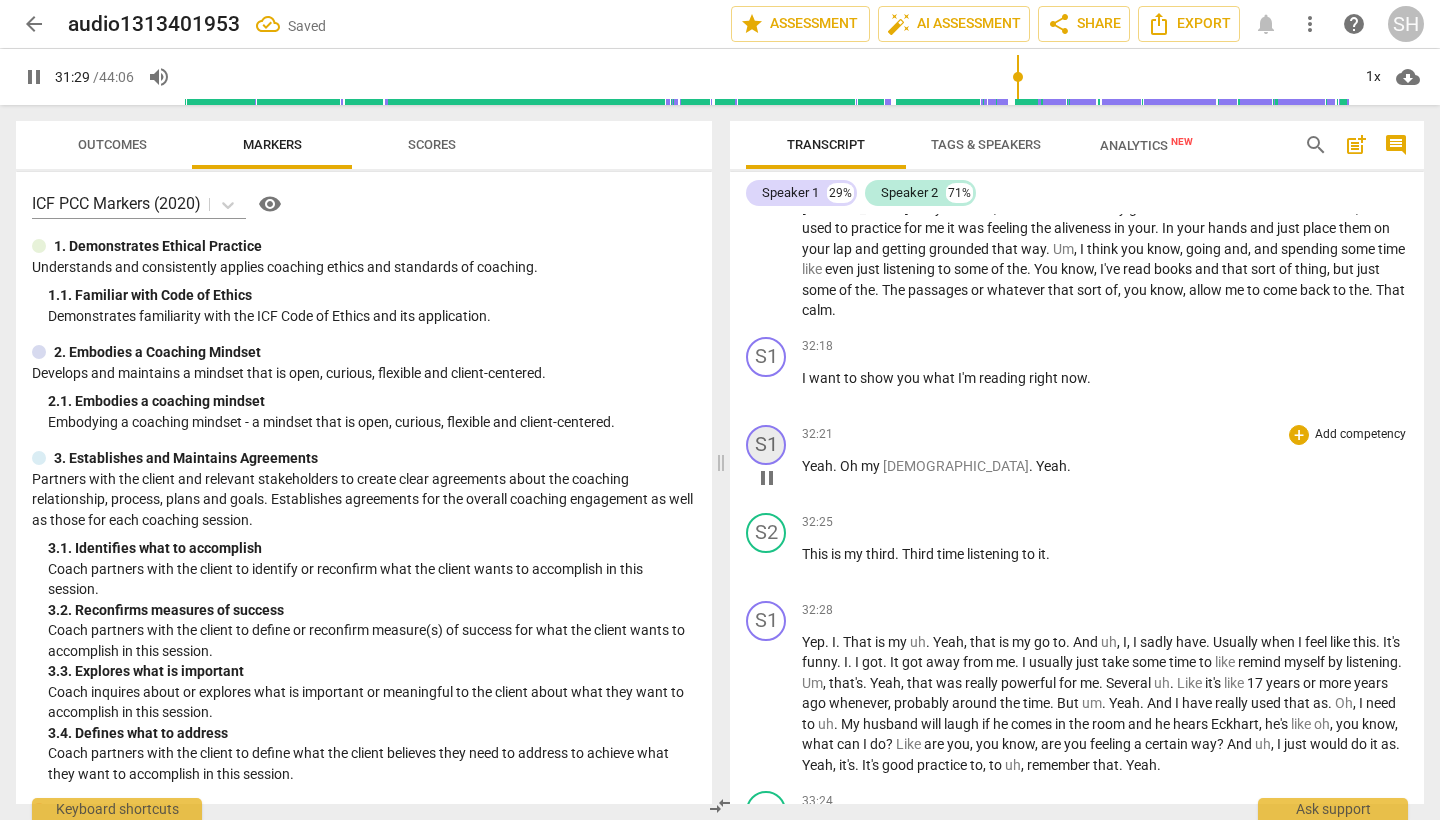 click on "S1" at bounding box center [766, 445] 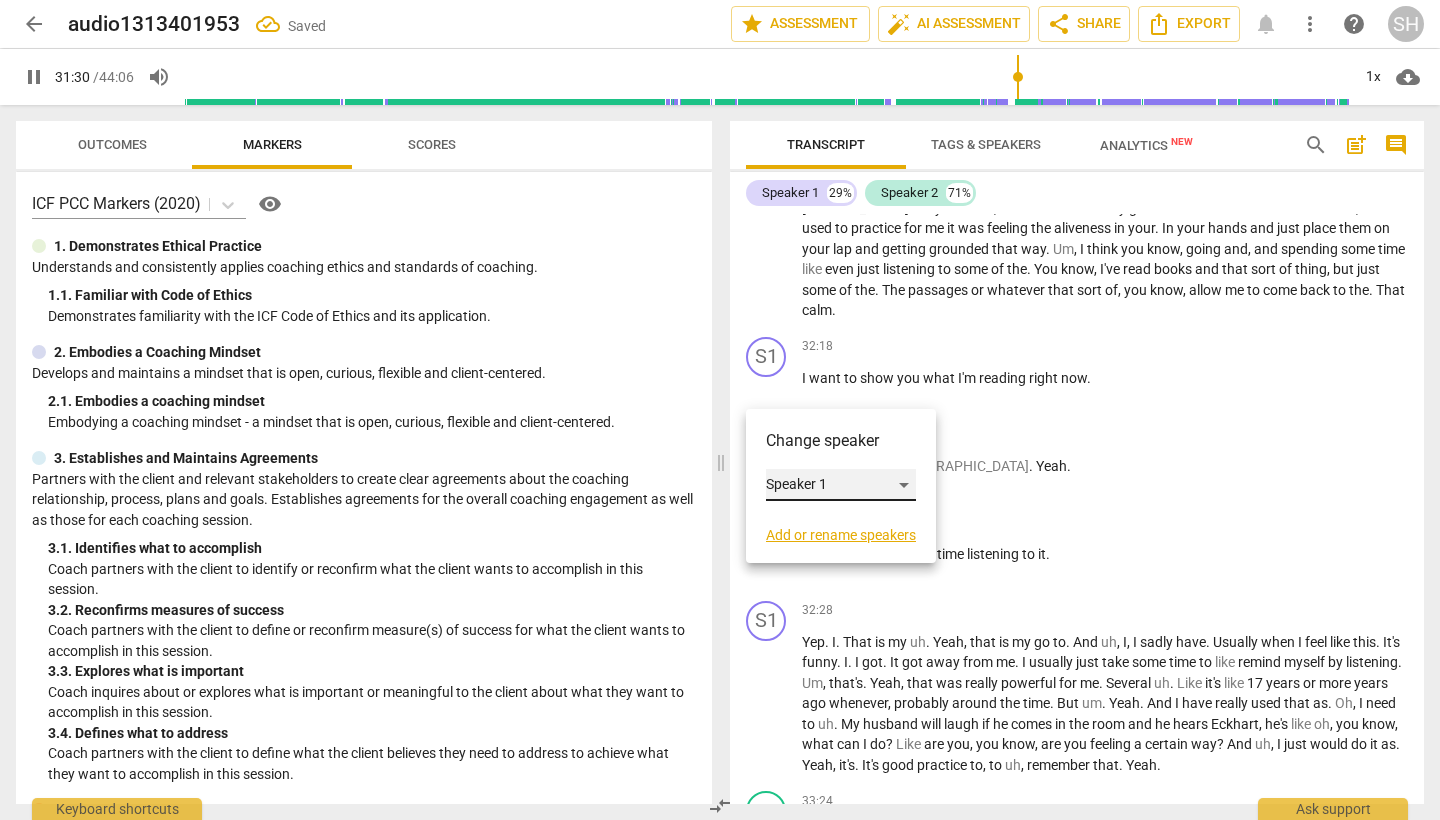 click on "Speaker 1" at bounding box center [841, 485] 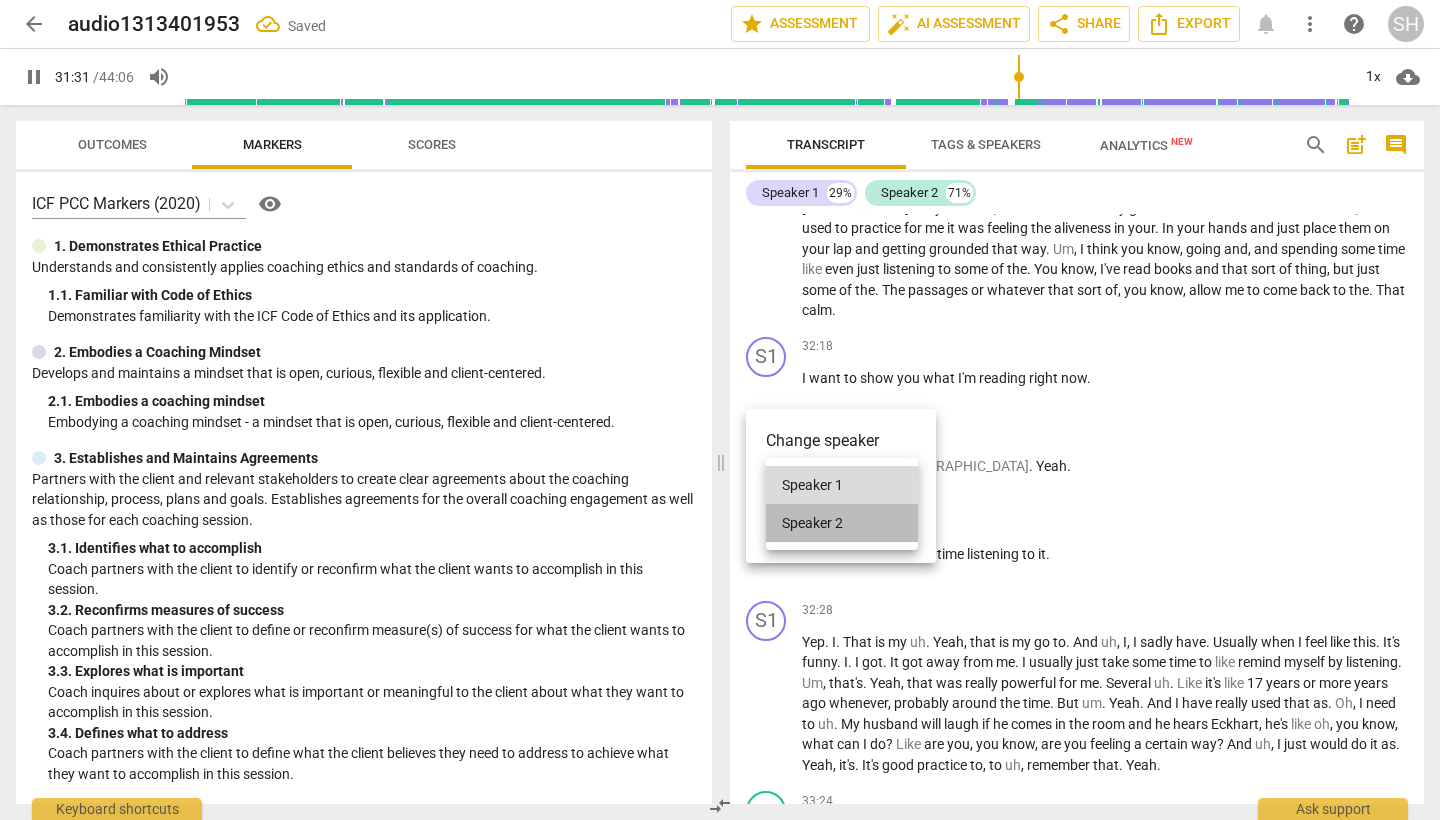 click on "Speaker 2" at bounding box center [842, 523] 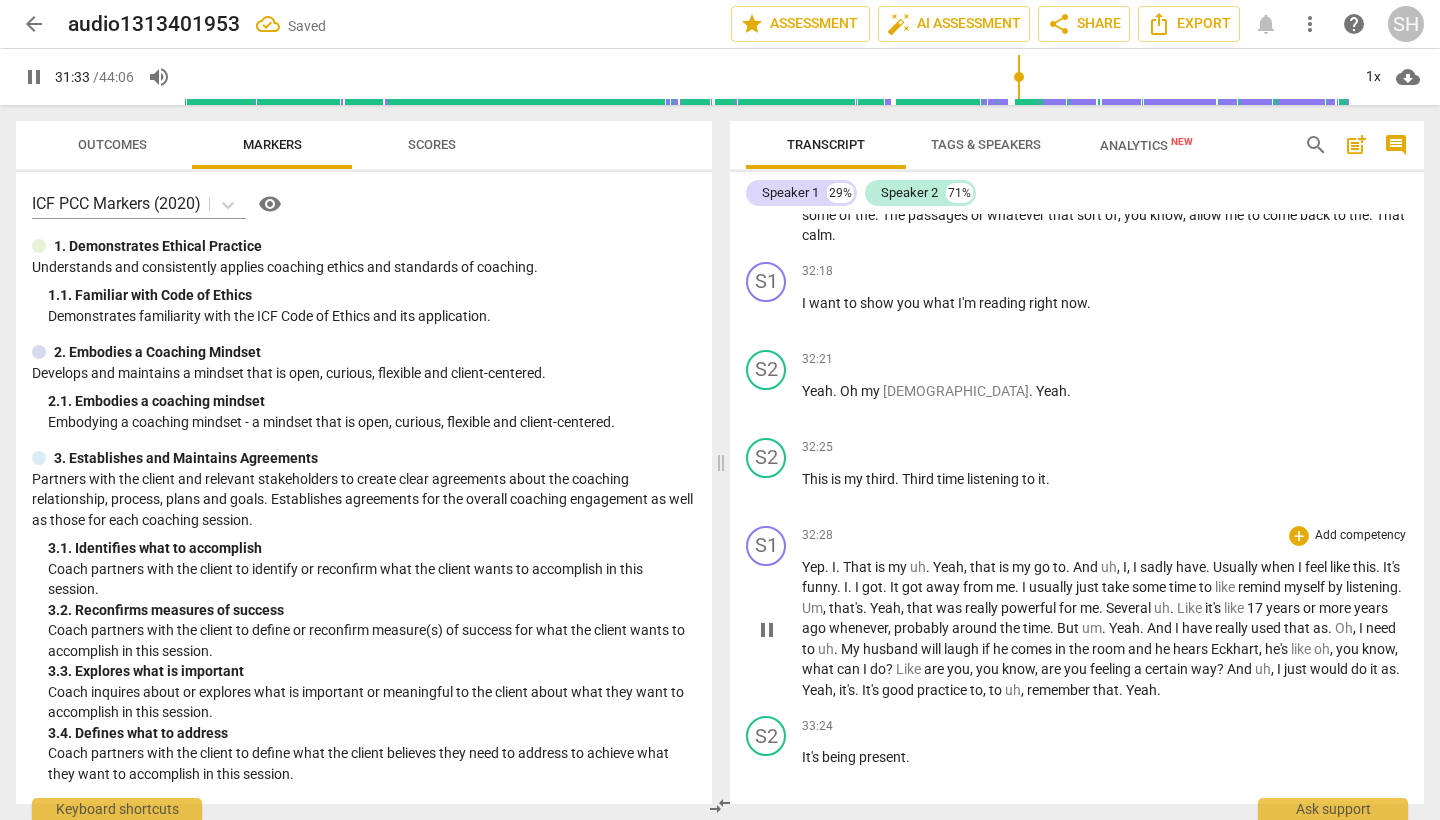 scroll, scrollTop: 7870, scrollLeft: 0, axis: vertical 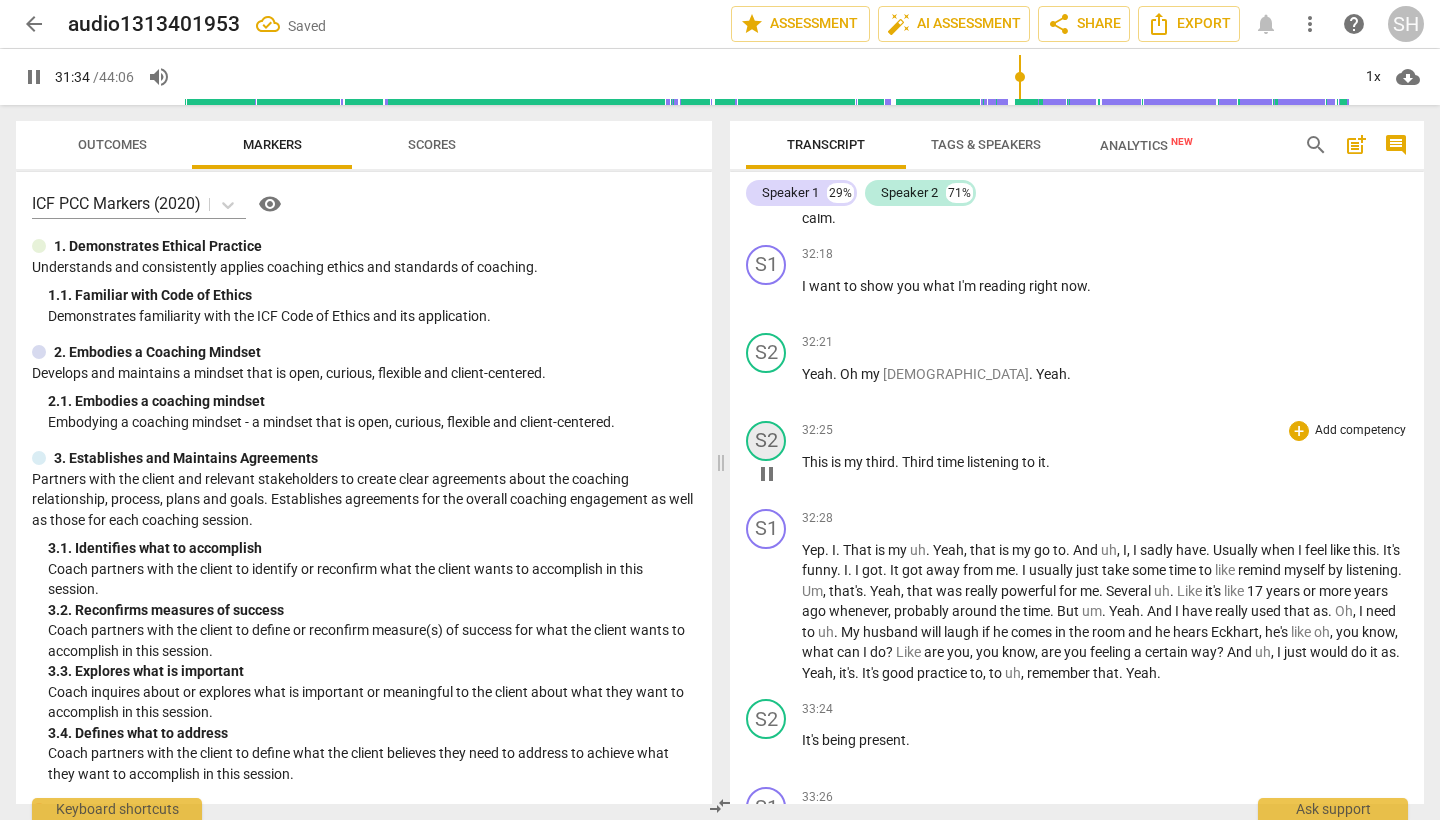 click on "S2" at bounding box center [766, 441] 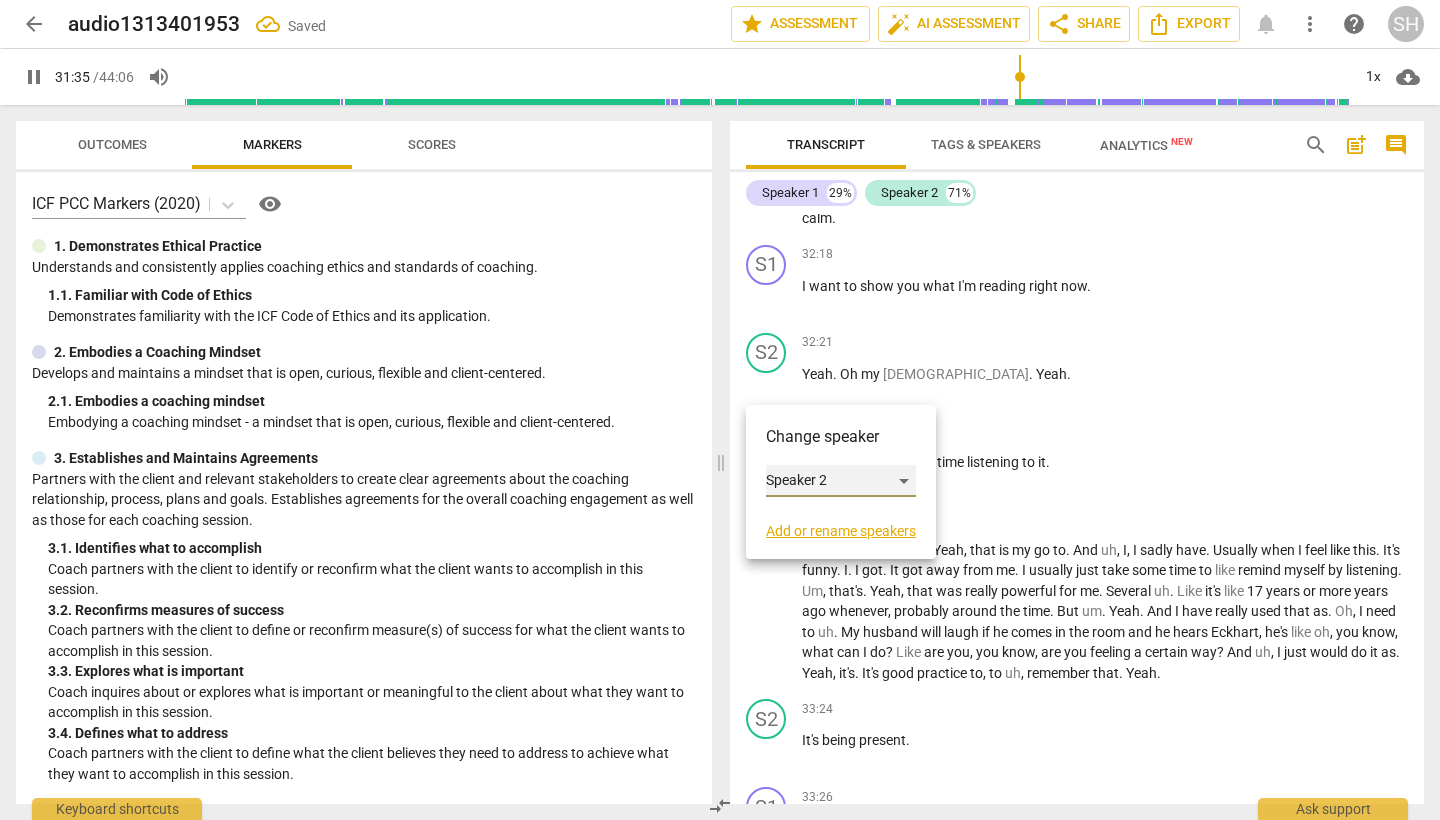click on "Speaker 2" at bounding box center [841, 481] 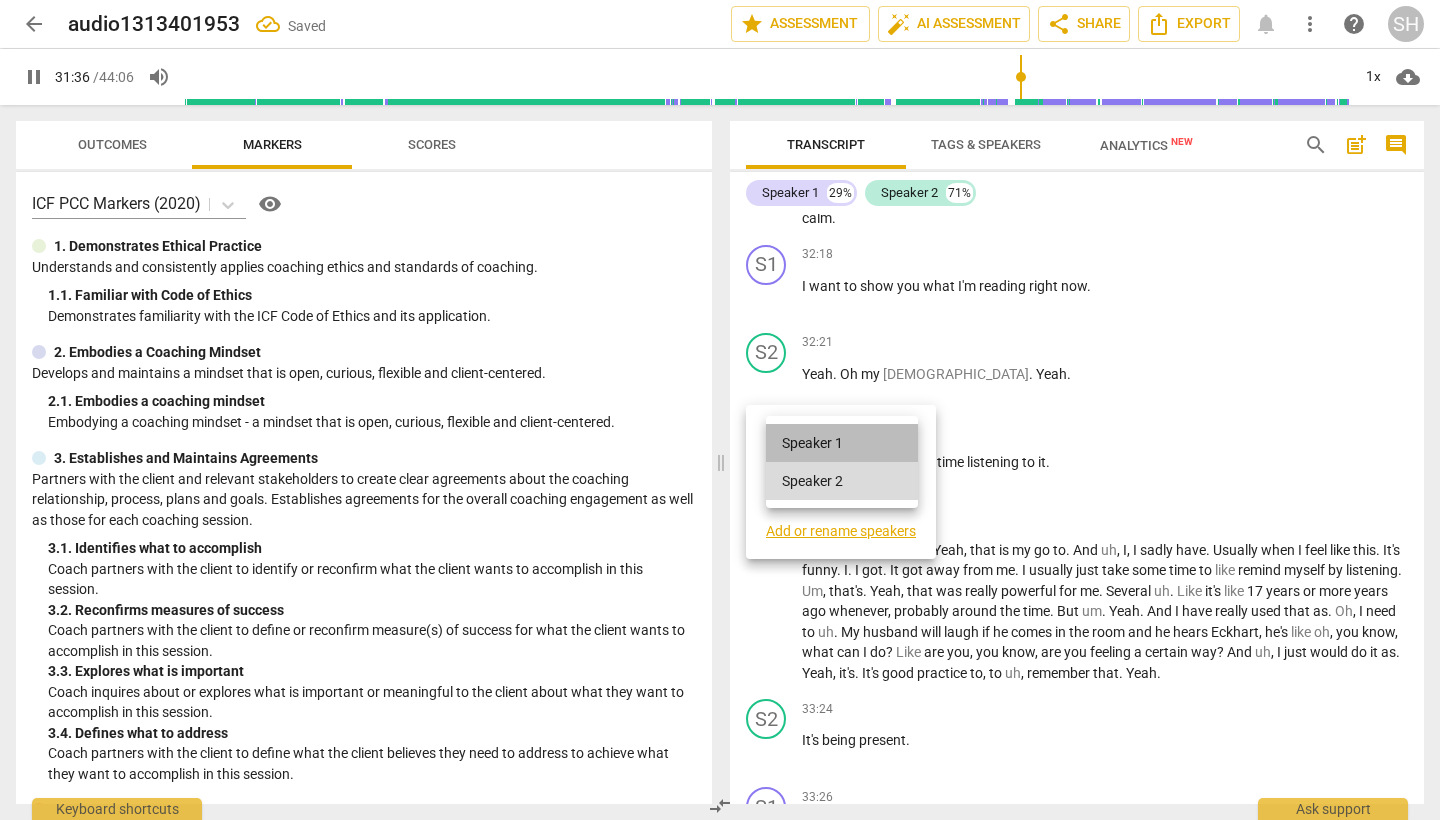 click on "Speaker 1" at bounding box center [842, 443] 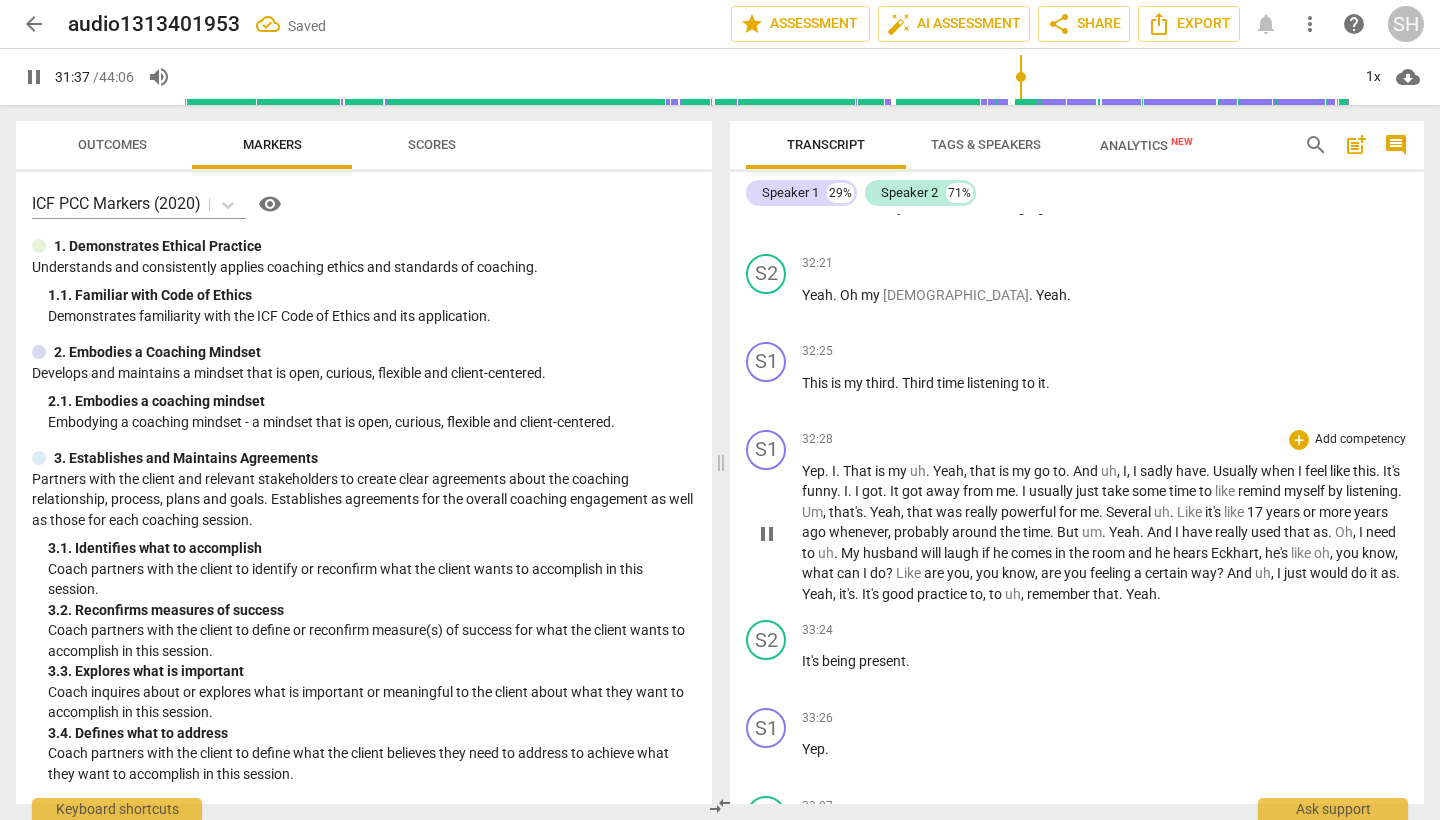 scroll, scrollTop: 7950, scrollLeft: 0, axis: vertical 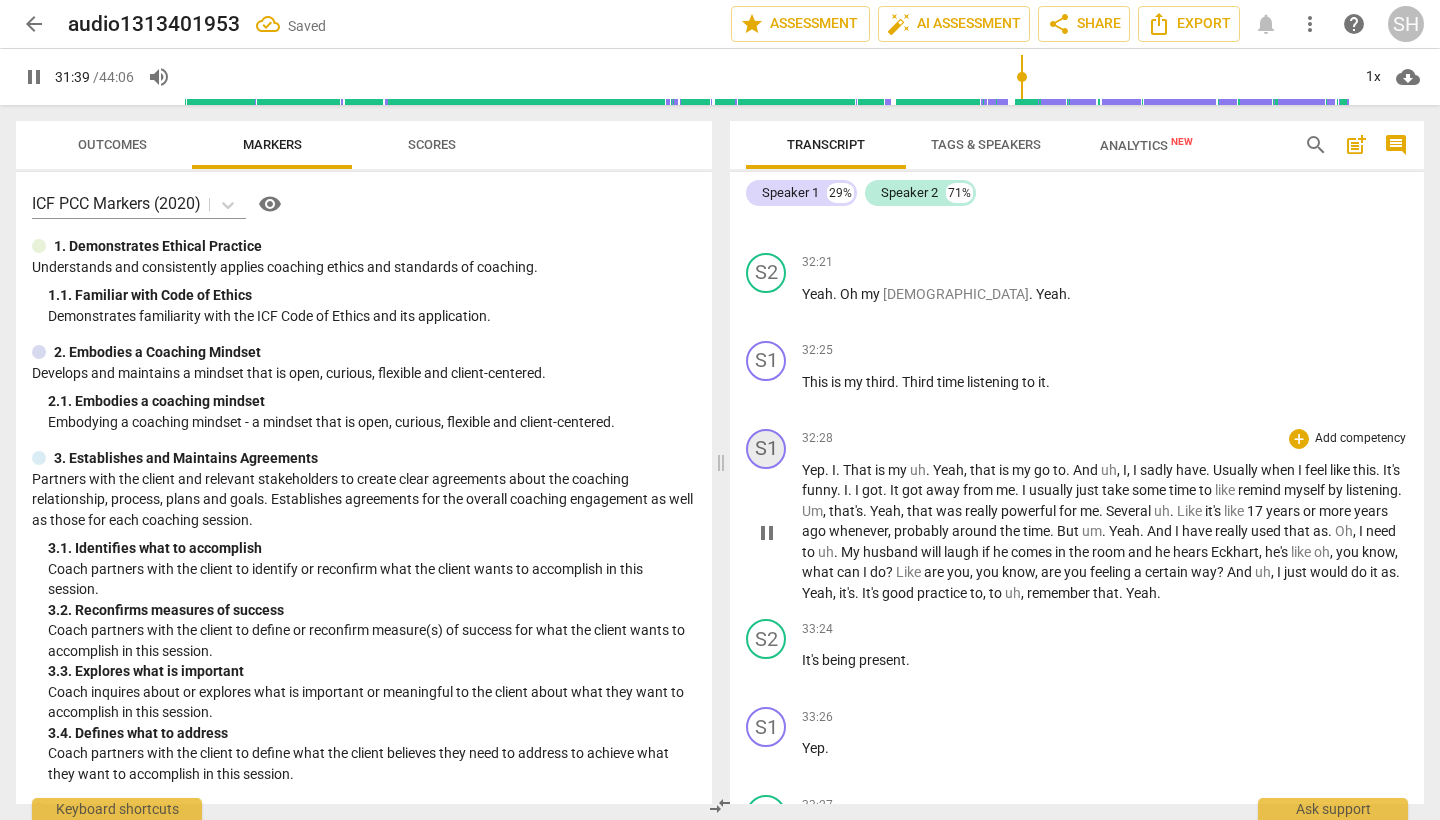 click on "S1" at bounding box center (766, 449) 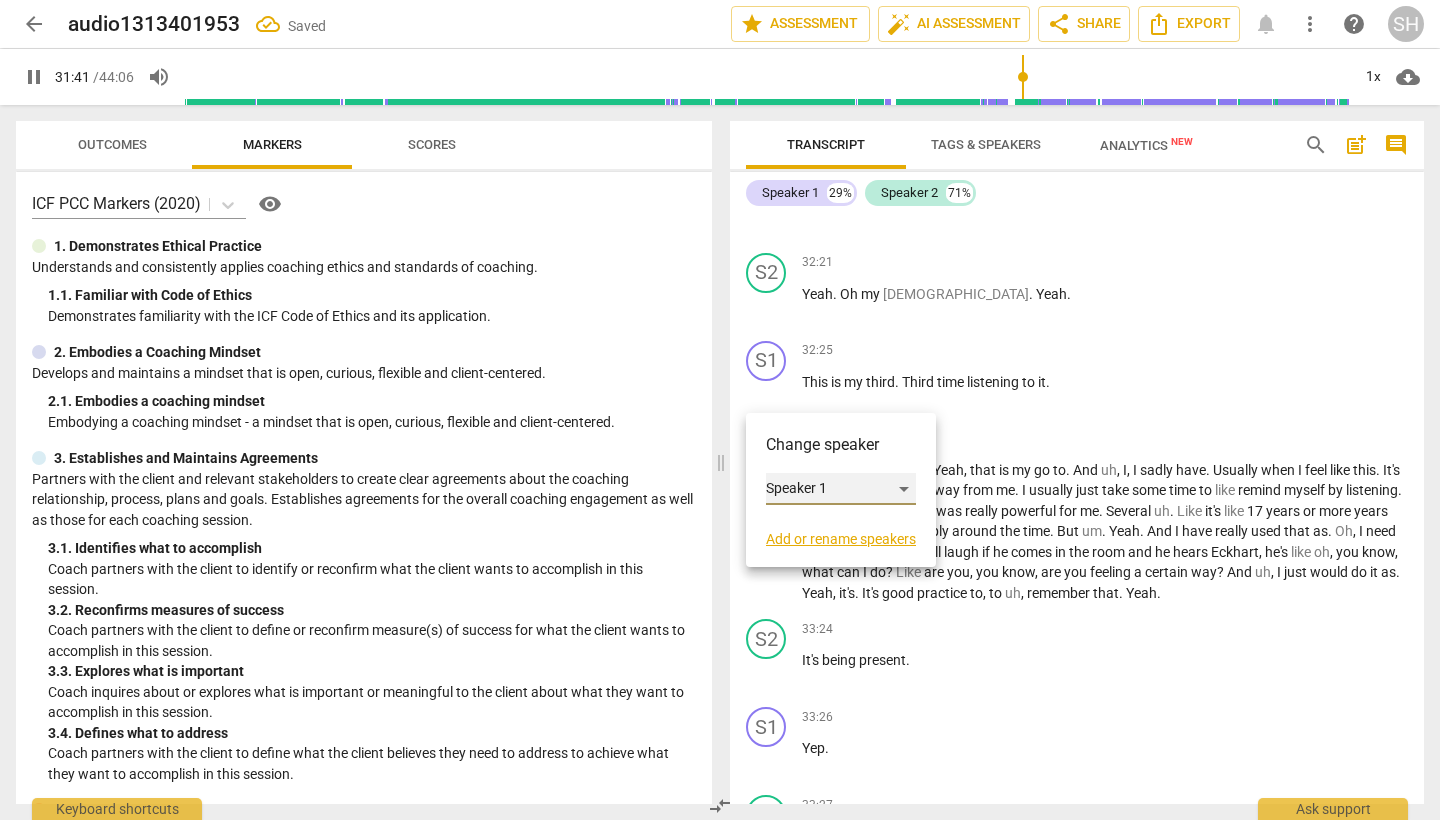click on "Speaker 1" at bounding box center [841, 489] 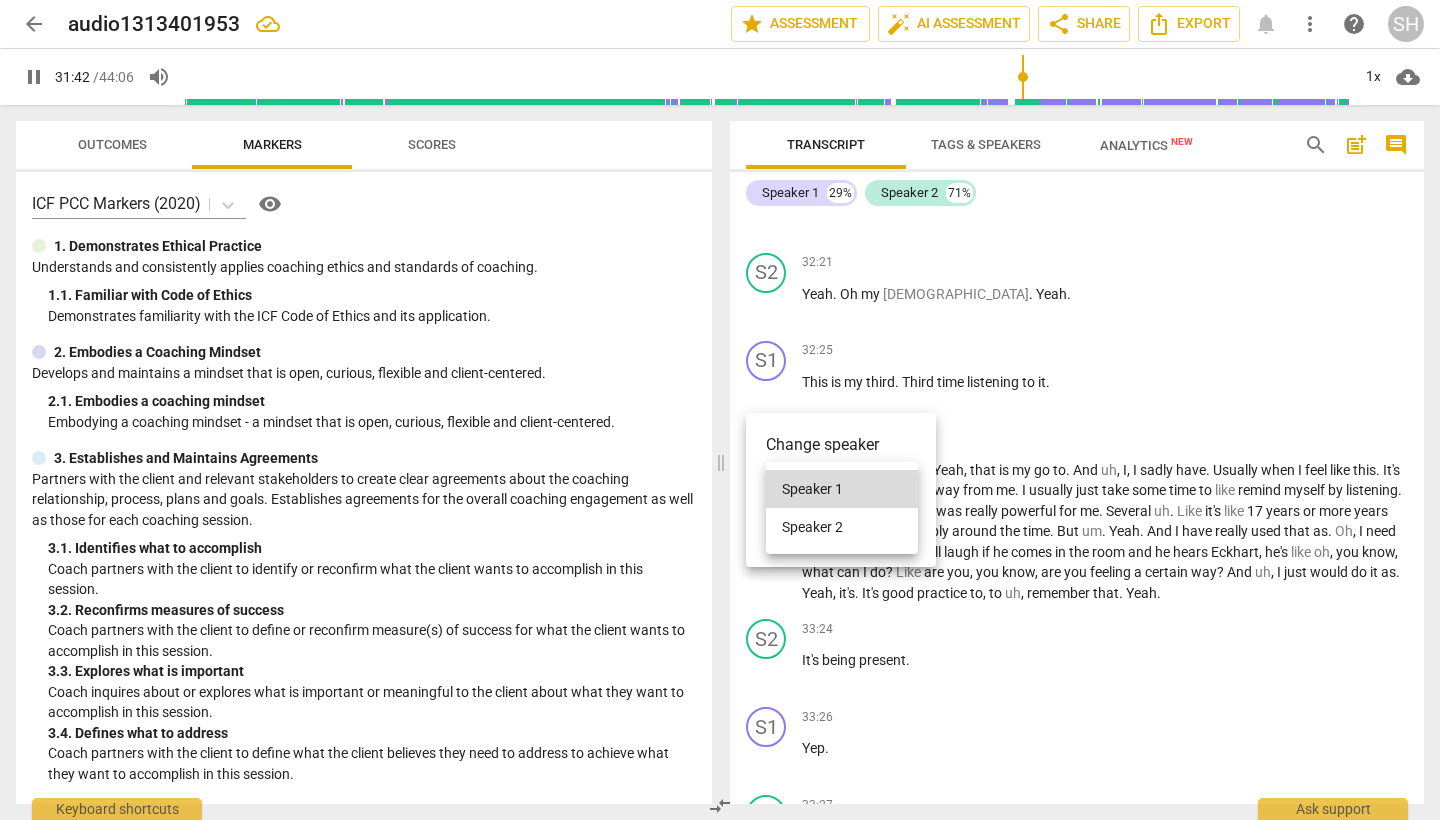 click on "Speaker 2" at bounding box center (842, 527) 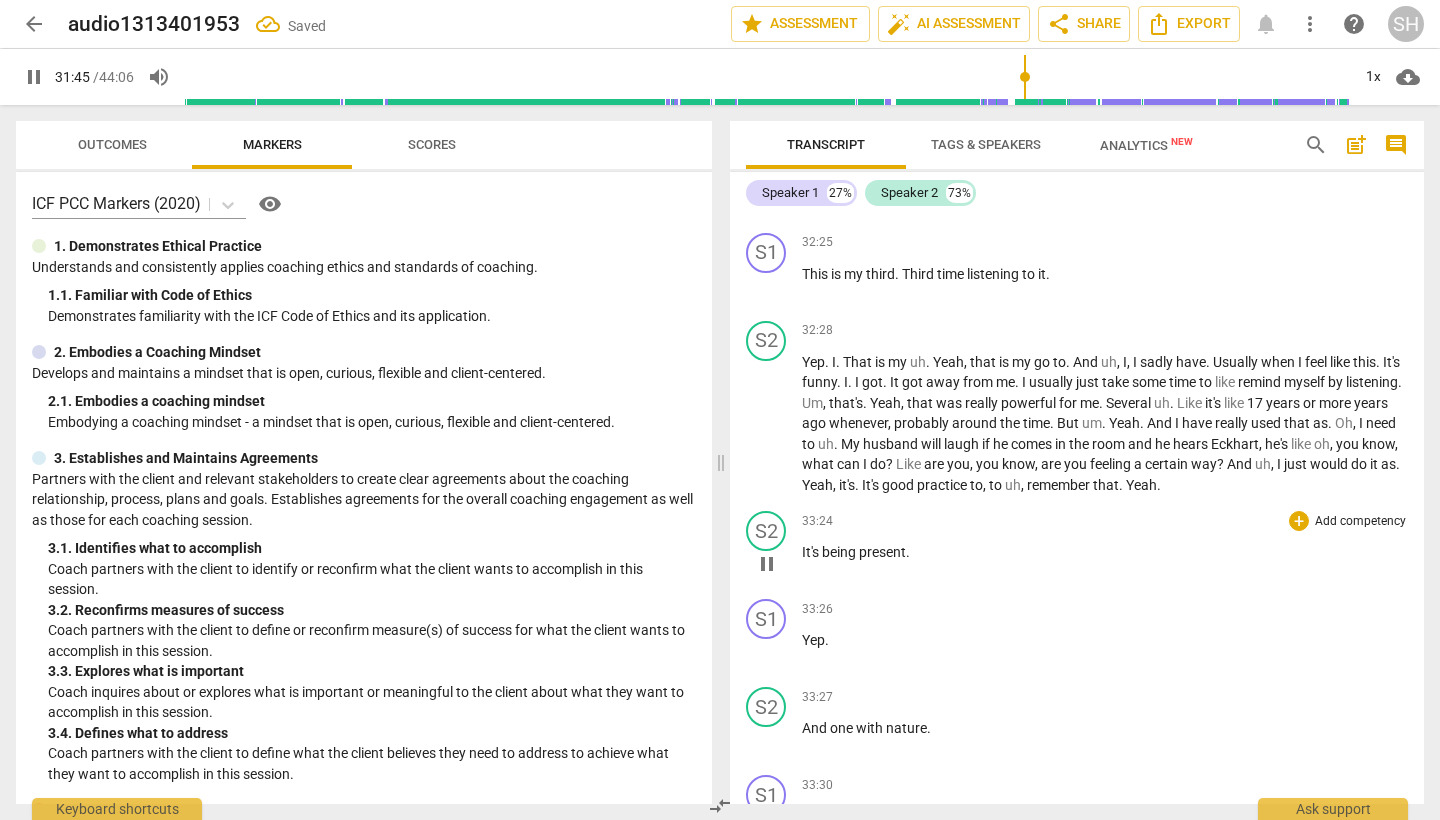 scroll, scrollTop: 8063, scrollLeft: 0, axis: vertical 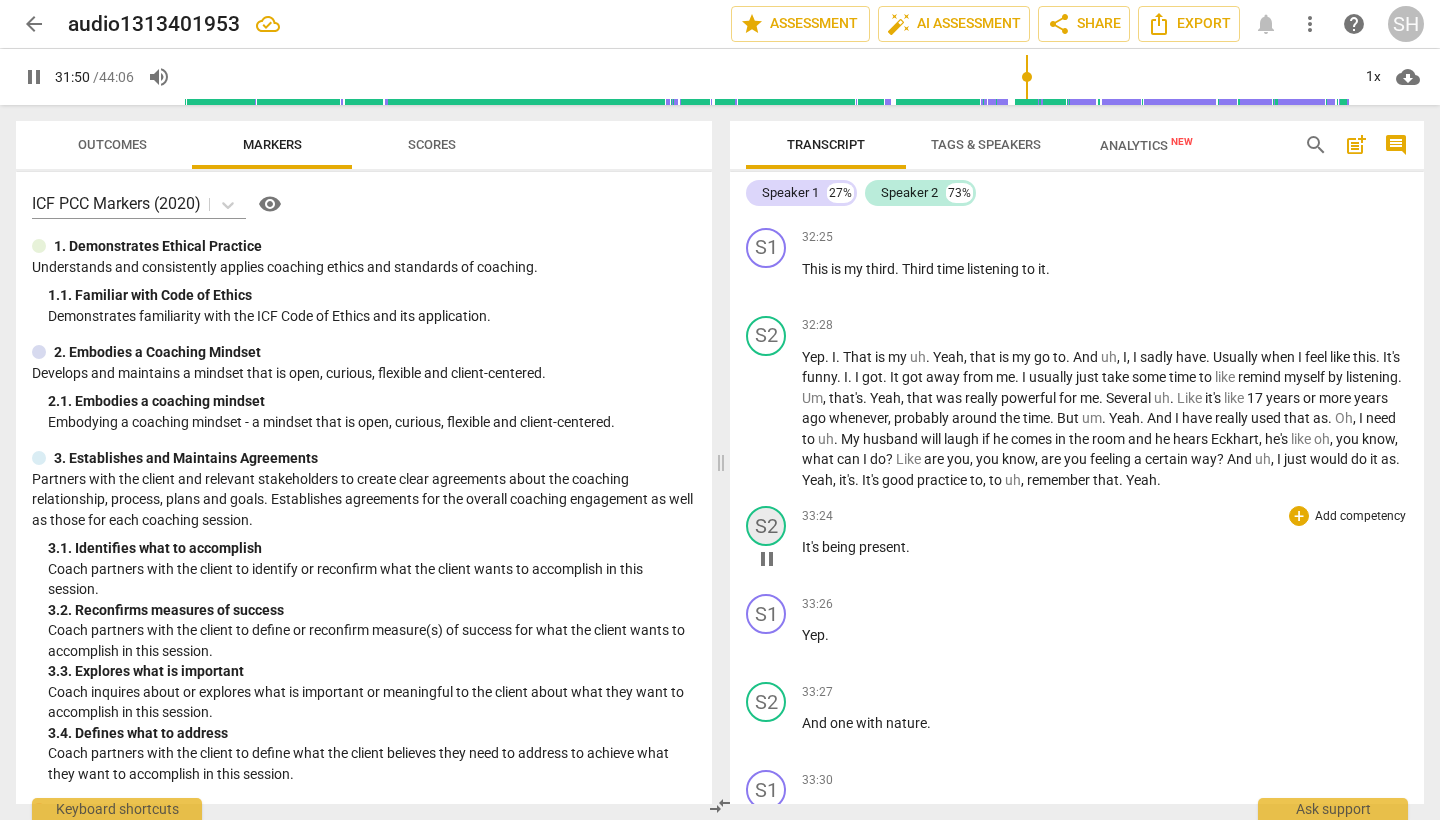 click on "S2" at bounding box center [766, 526] 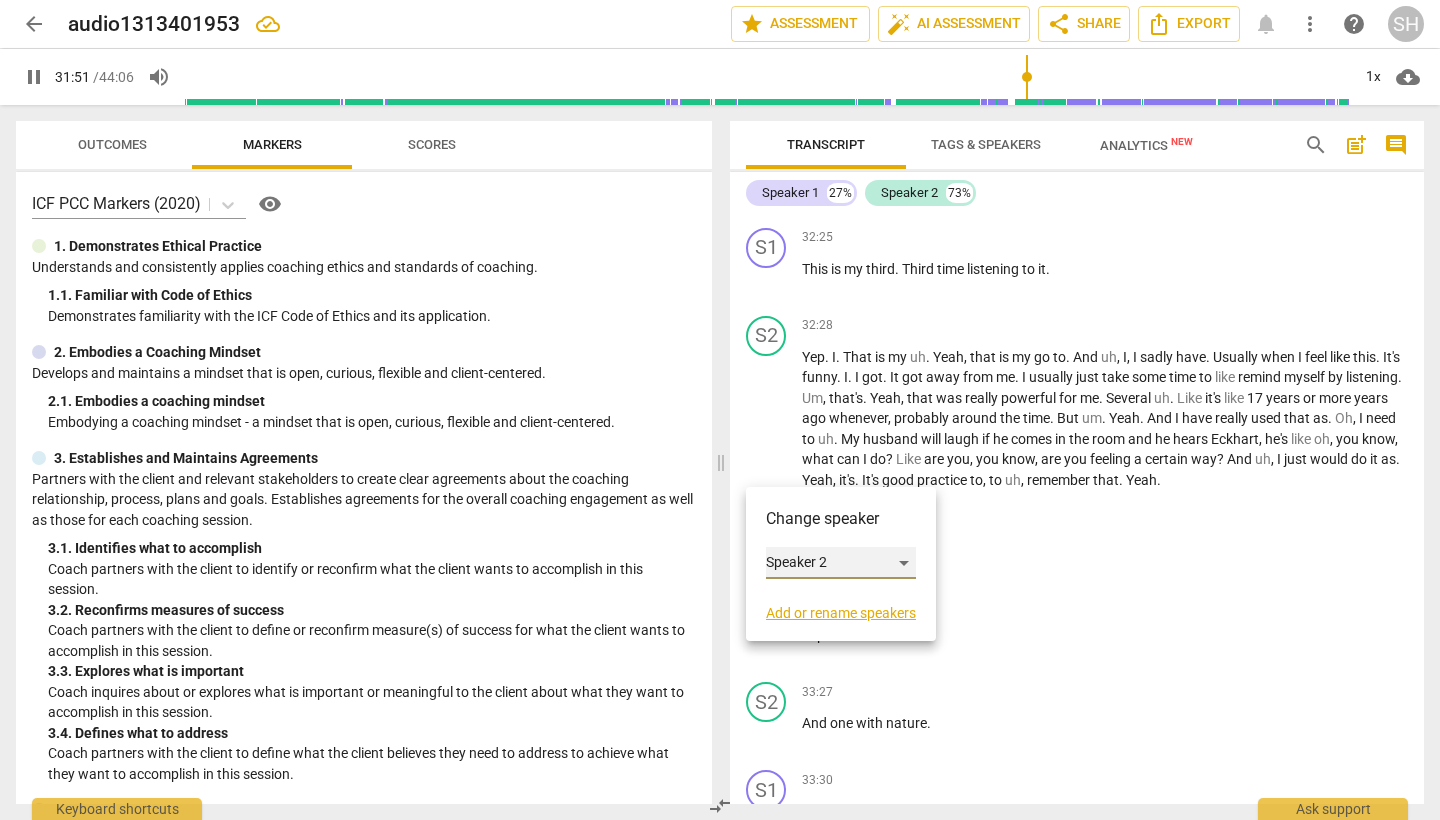 click on "Speaker 2" at bounding box center (841, 563) 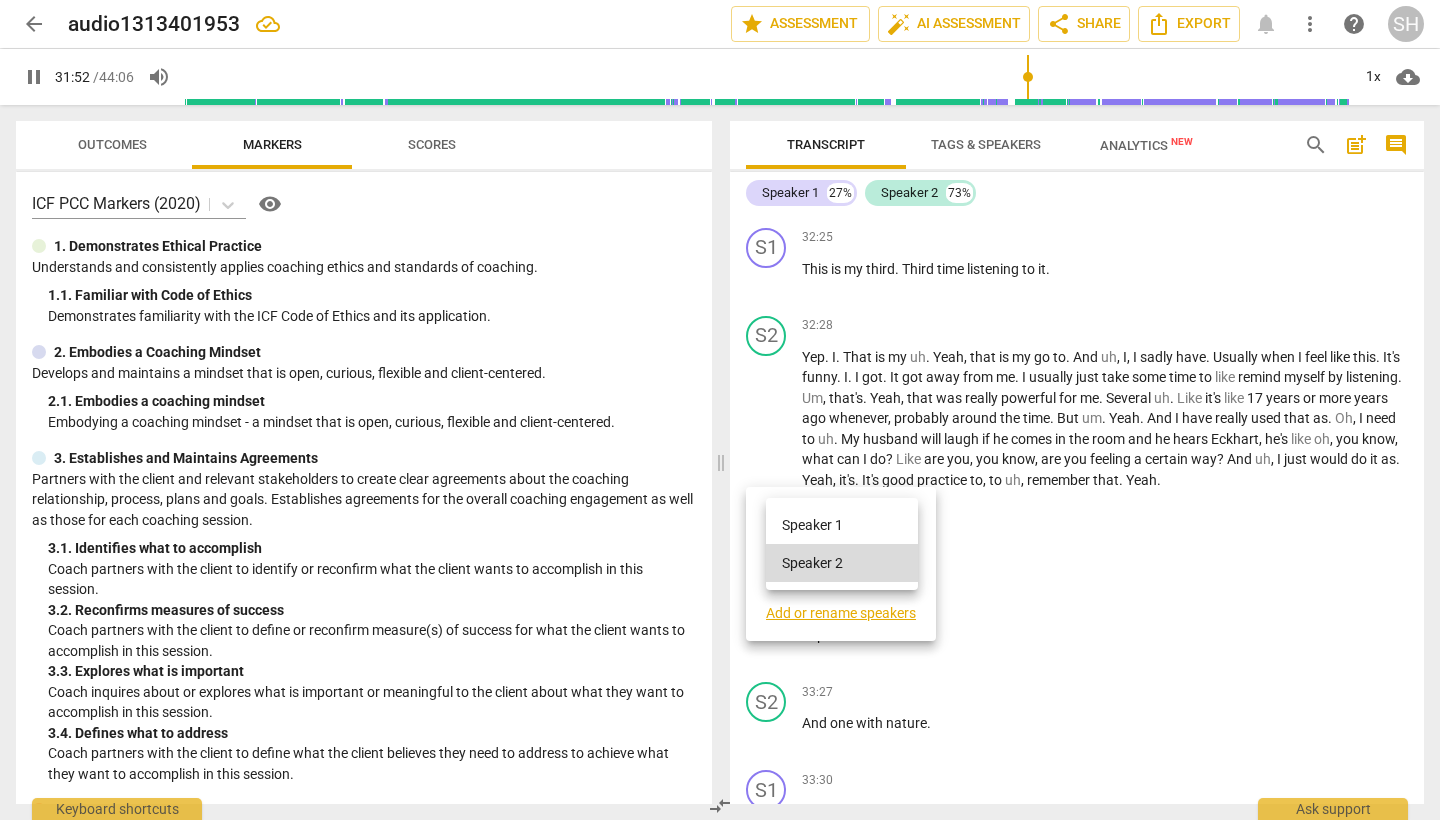 click on "Speaker 1" at bounding box center (842, 525) 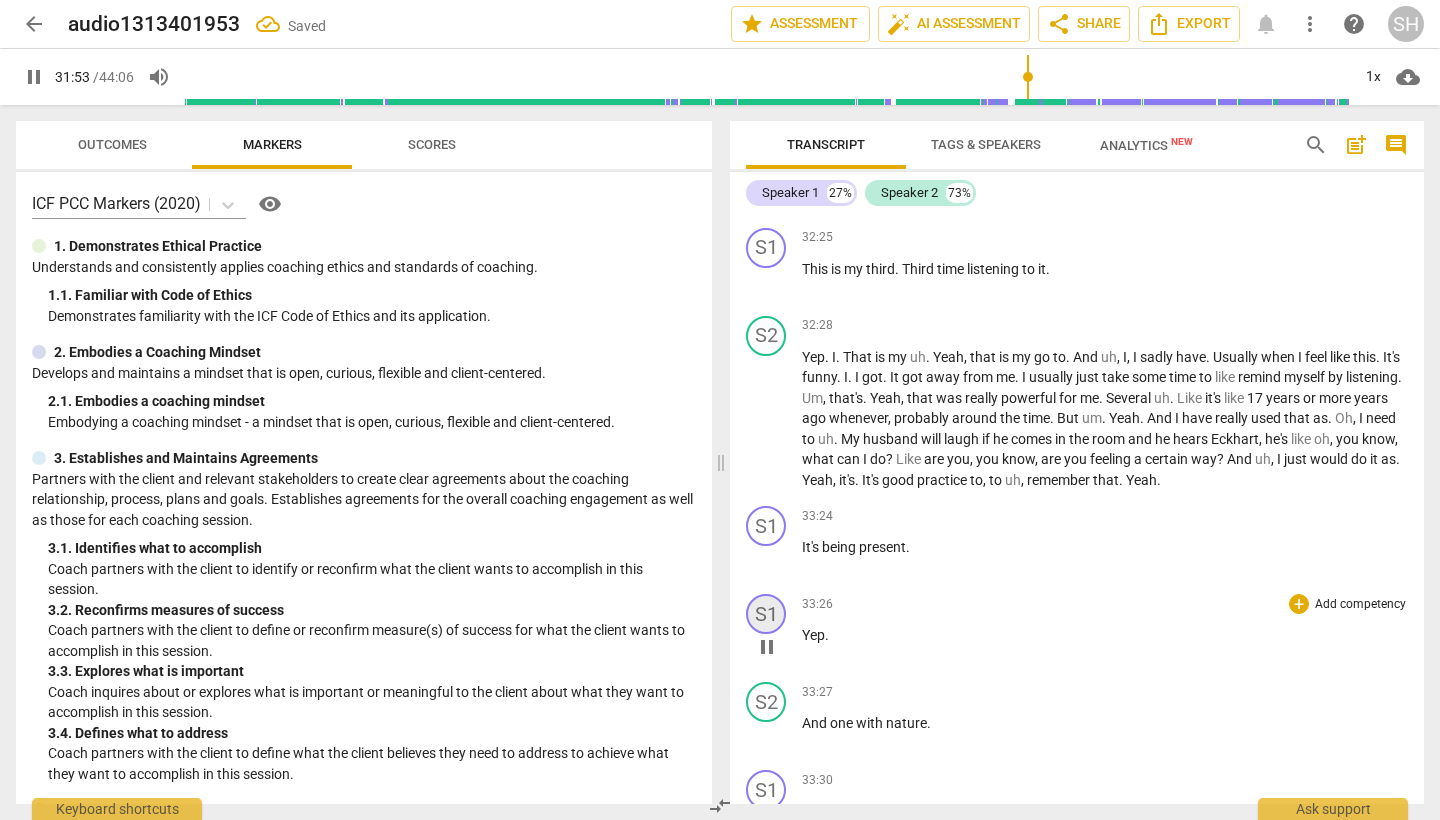 click on "S1" at bounding box center [766, 614] 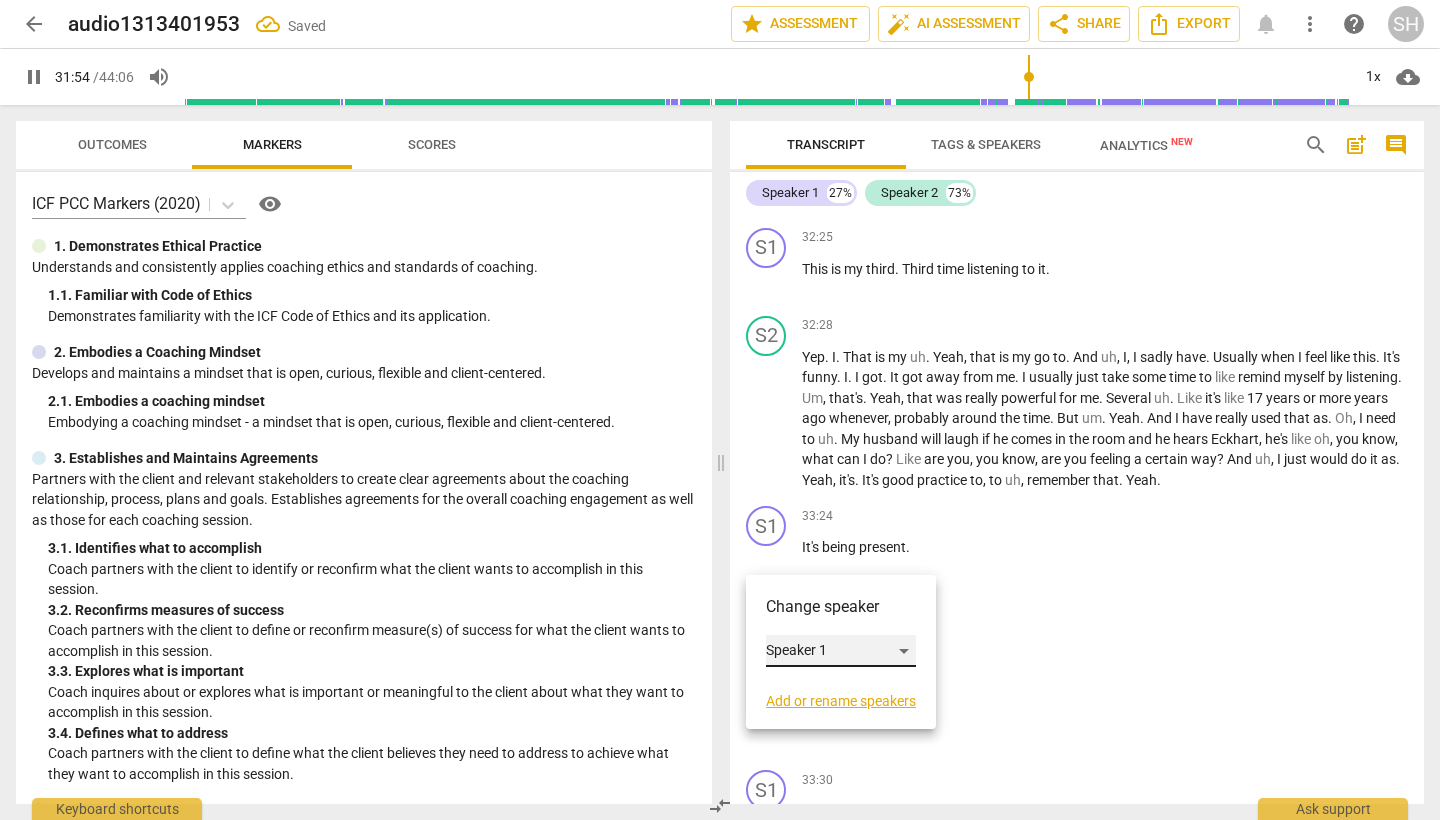 click on "Speaker 1" at bounding box center (841, 651) 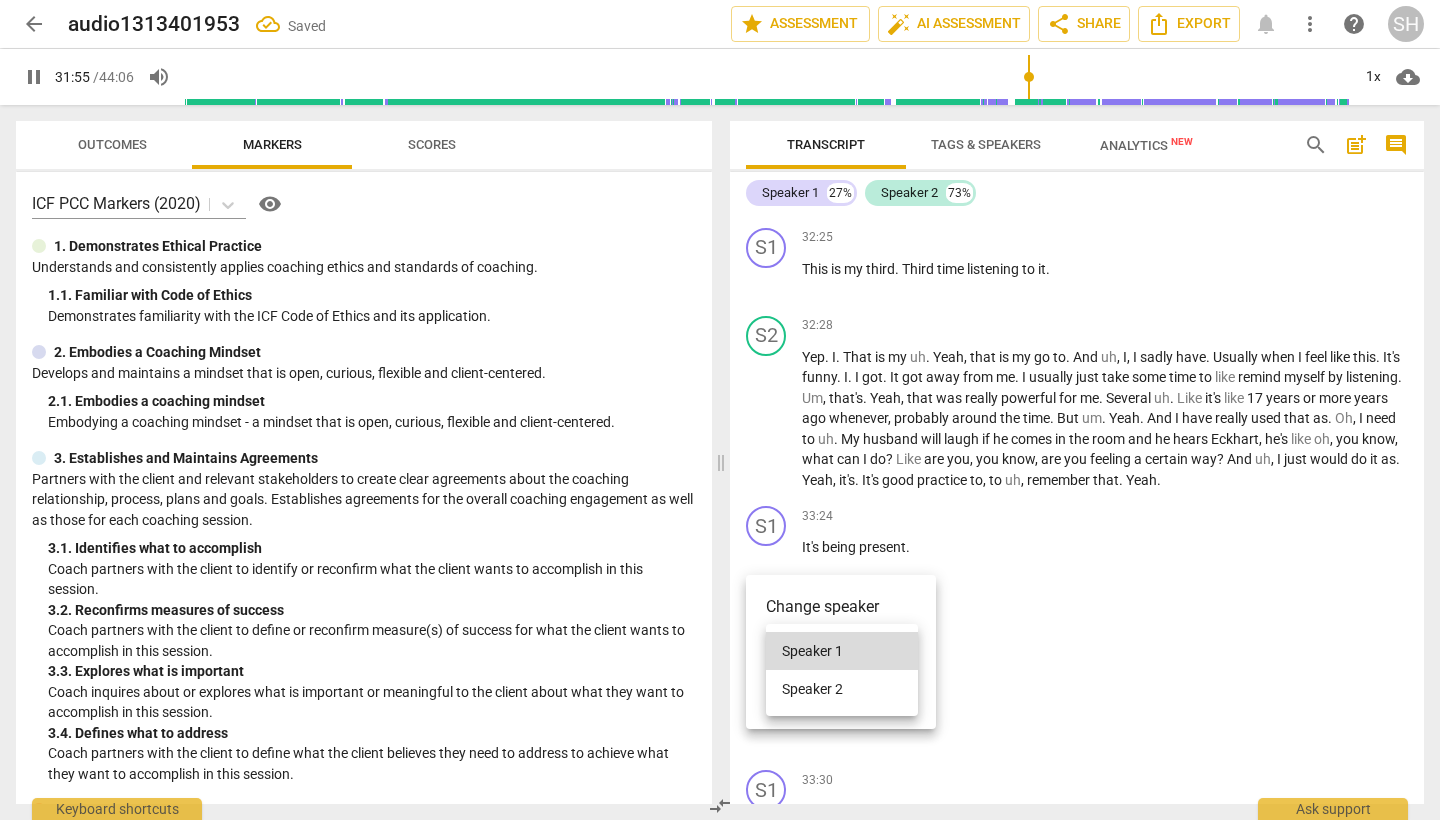 scroll, scrollTop: 7751, scrollLeft: 0, axis: vertical 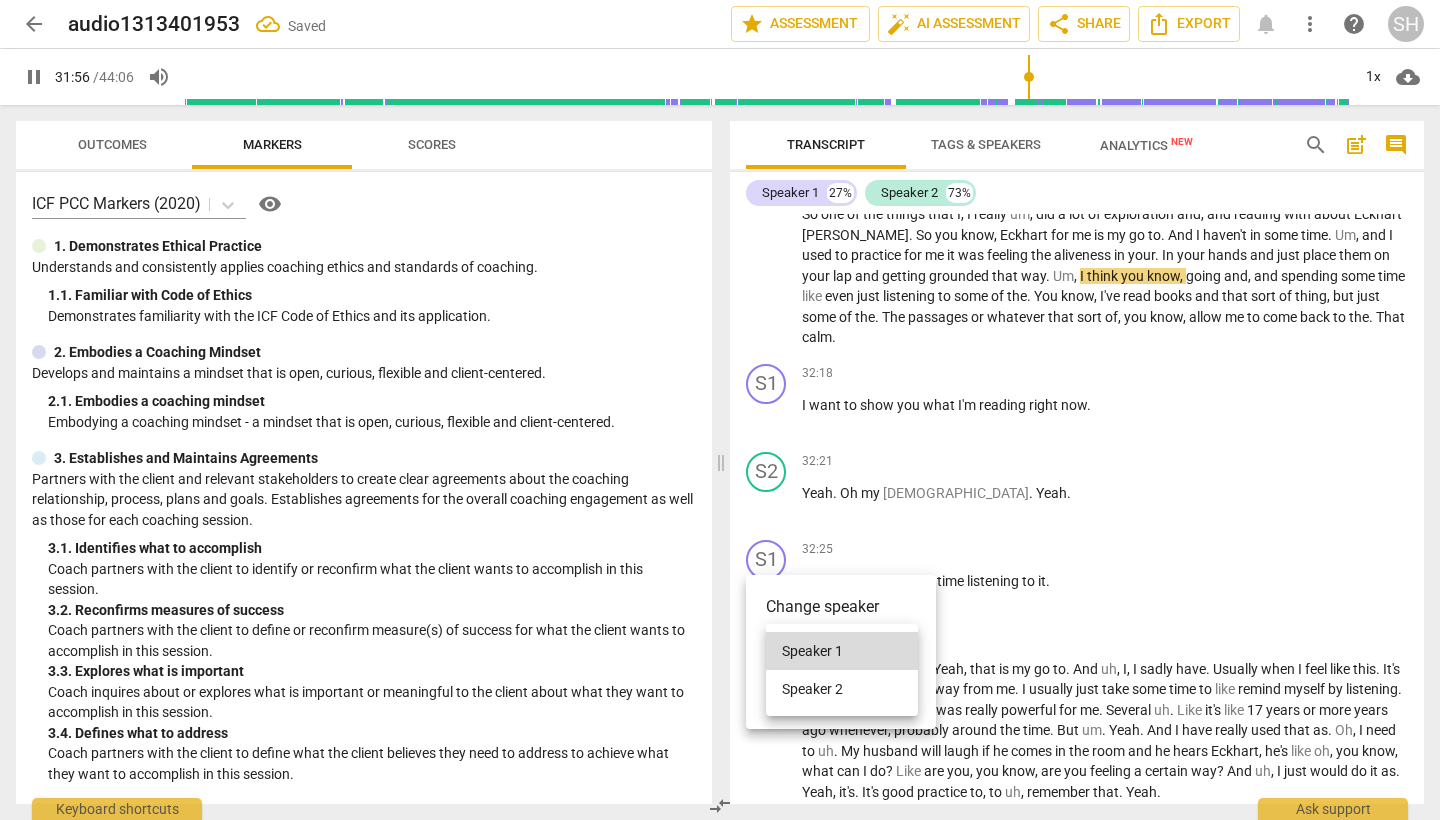 click on "Speaker 2" at bounding box center (842, 689) 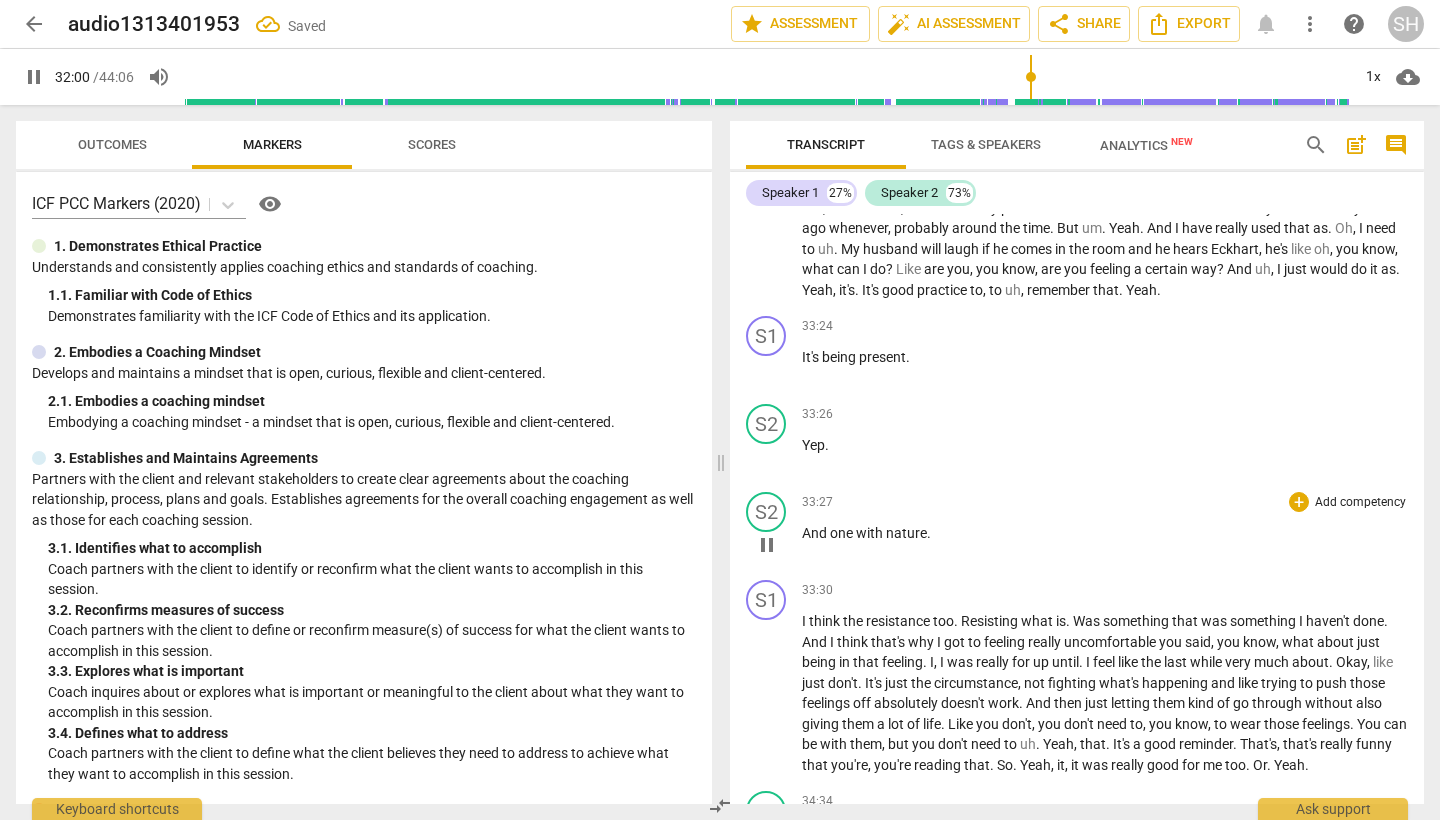 scroll, scrollTop: 8262, scrollLeft: 0, axis: vertical 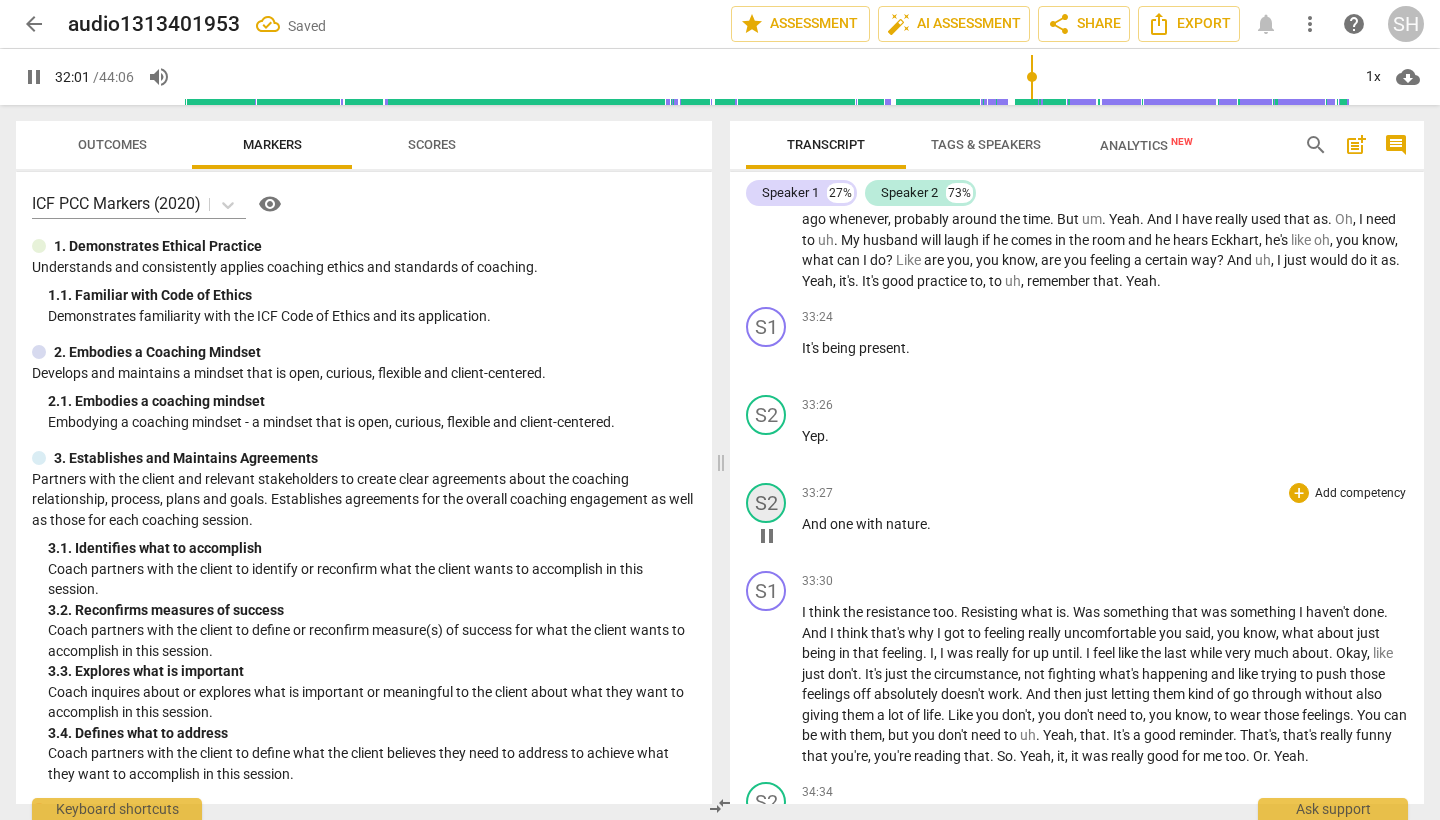 click on "S2" at bounding box center (766, 503) 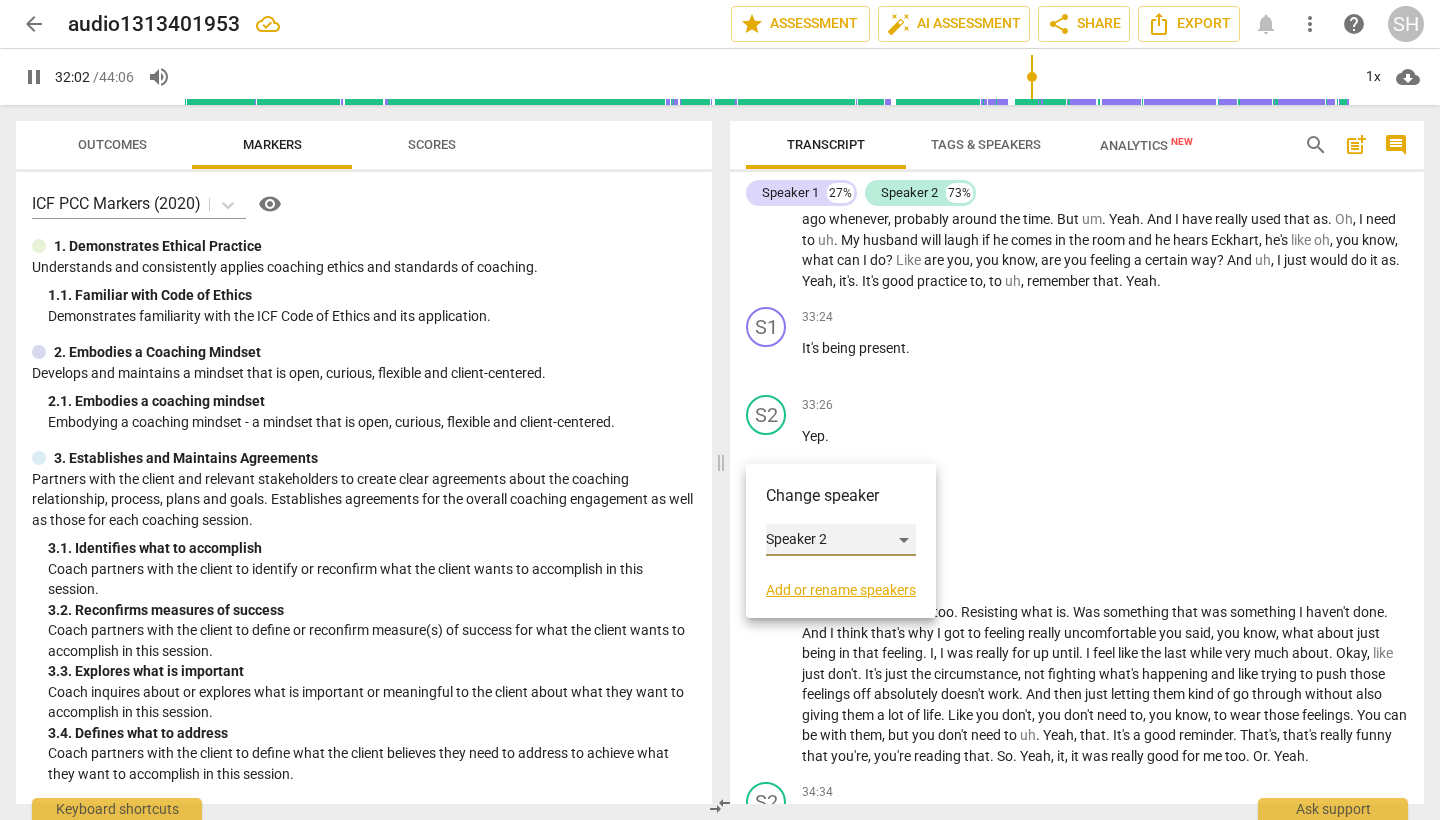 click on "Speaker 2" at bounding box center [841, 540] 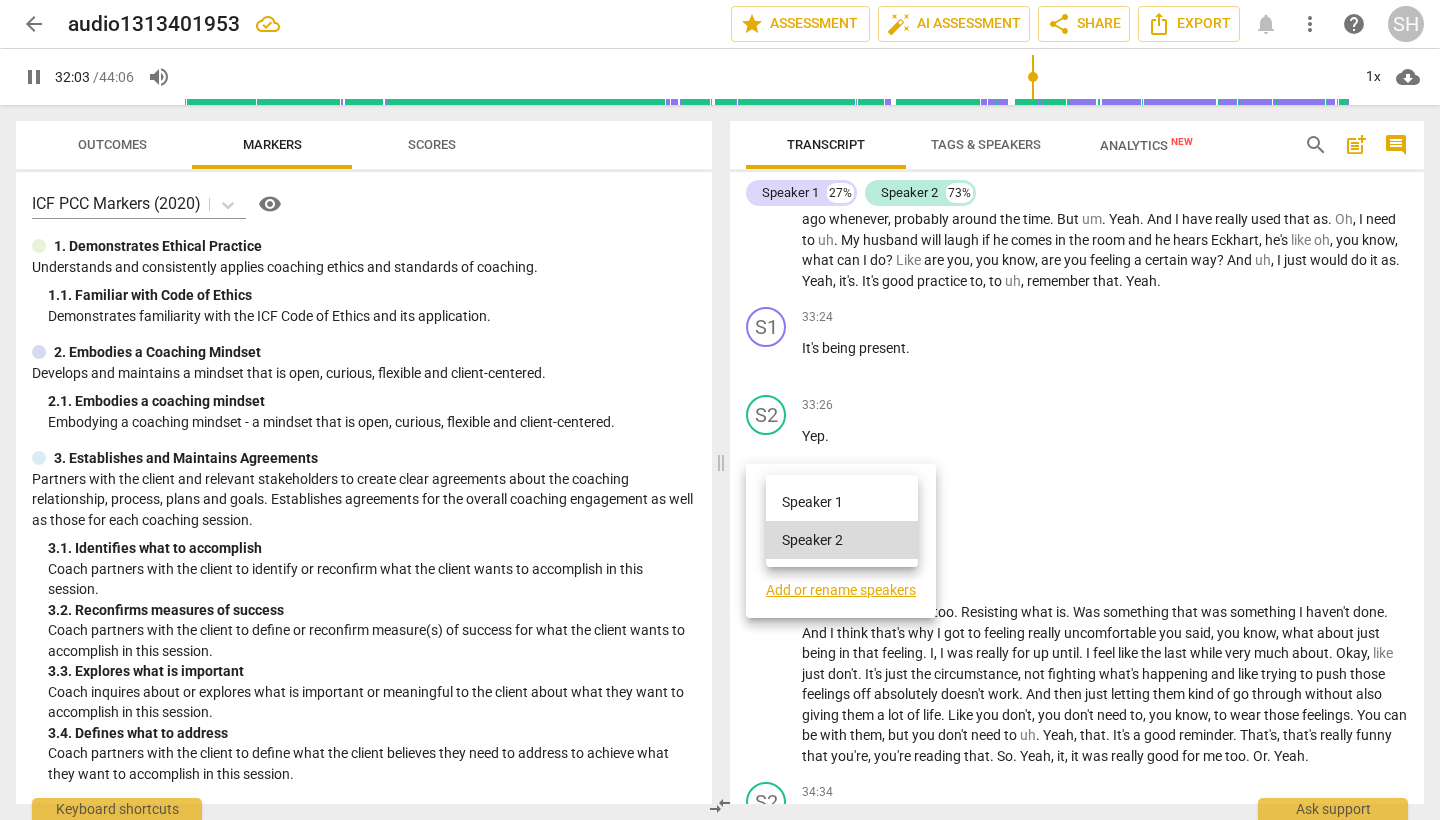 click on "Speaker 1" at bounding box center (842, 502) 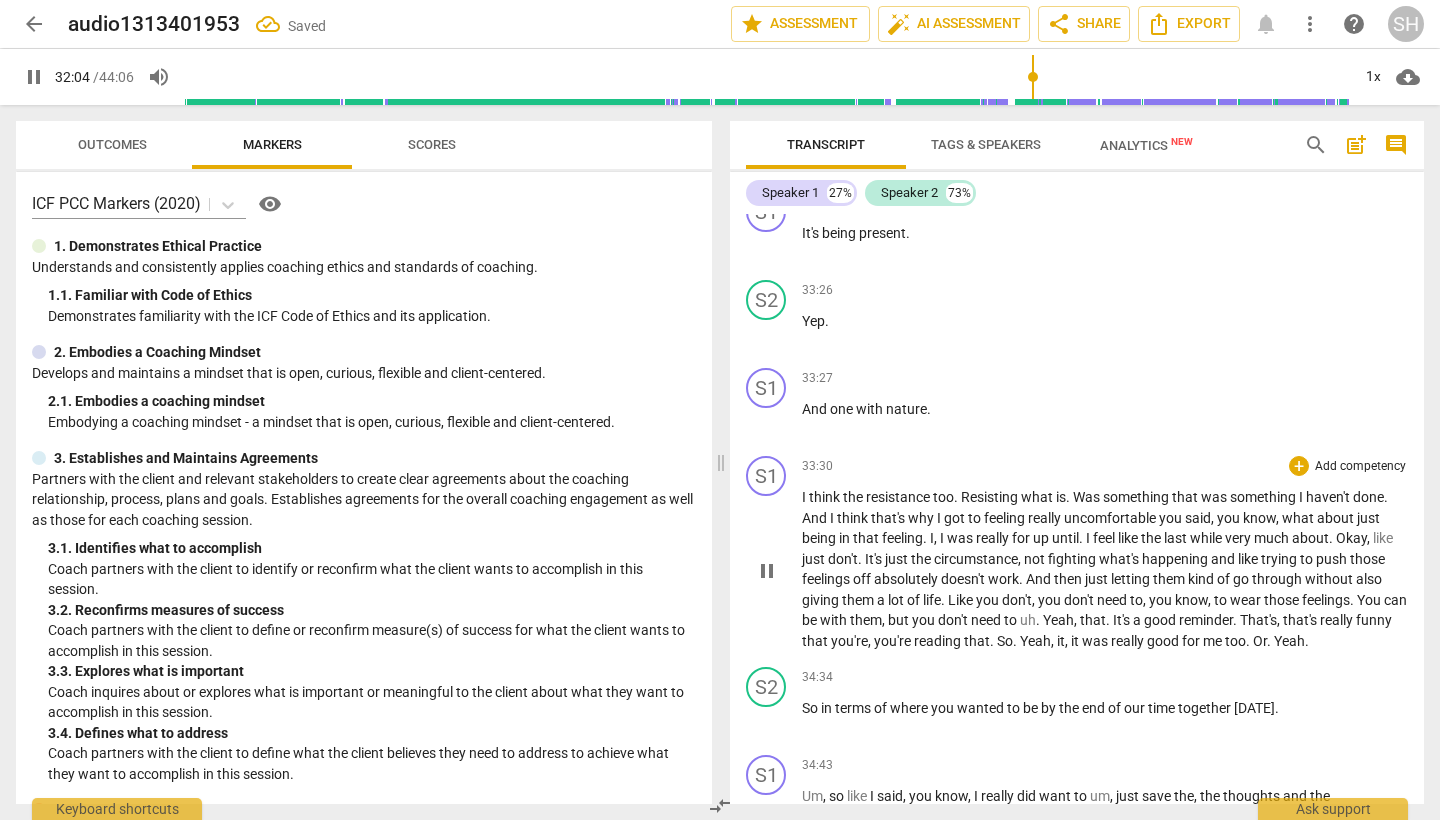scroll, scrollTop: 8380, scrollLeft: 0, axis: vertical 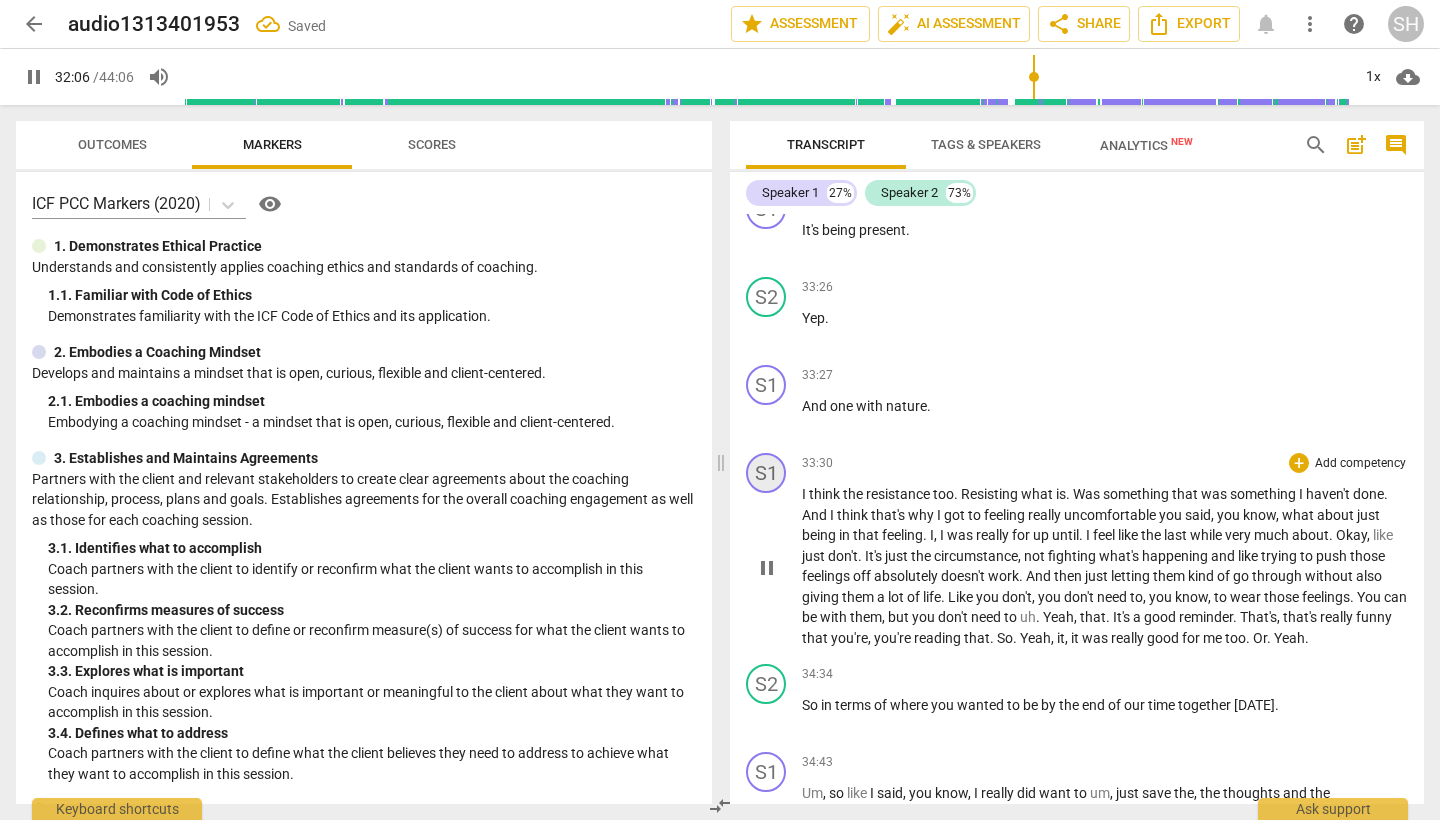 click on "S1" at bounding box center [766, 473] 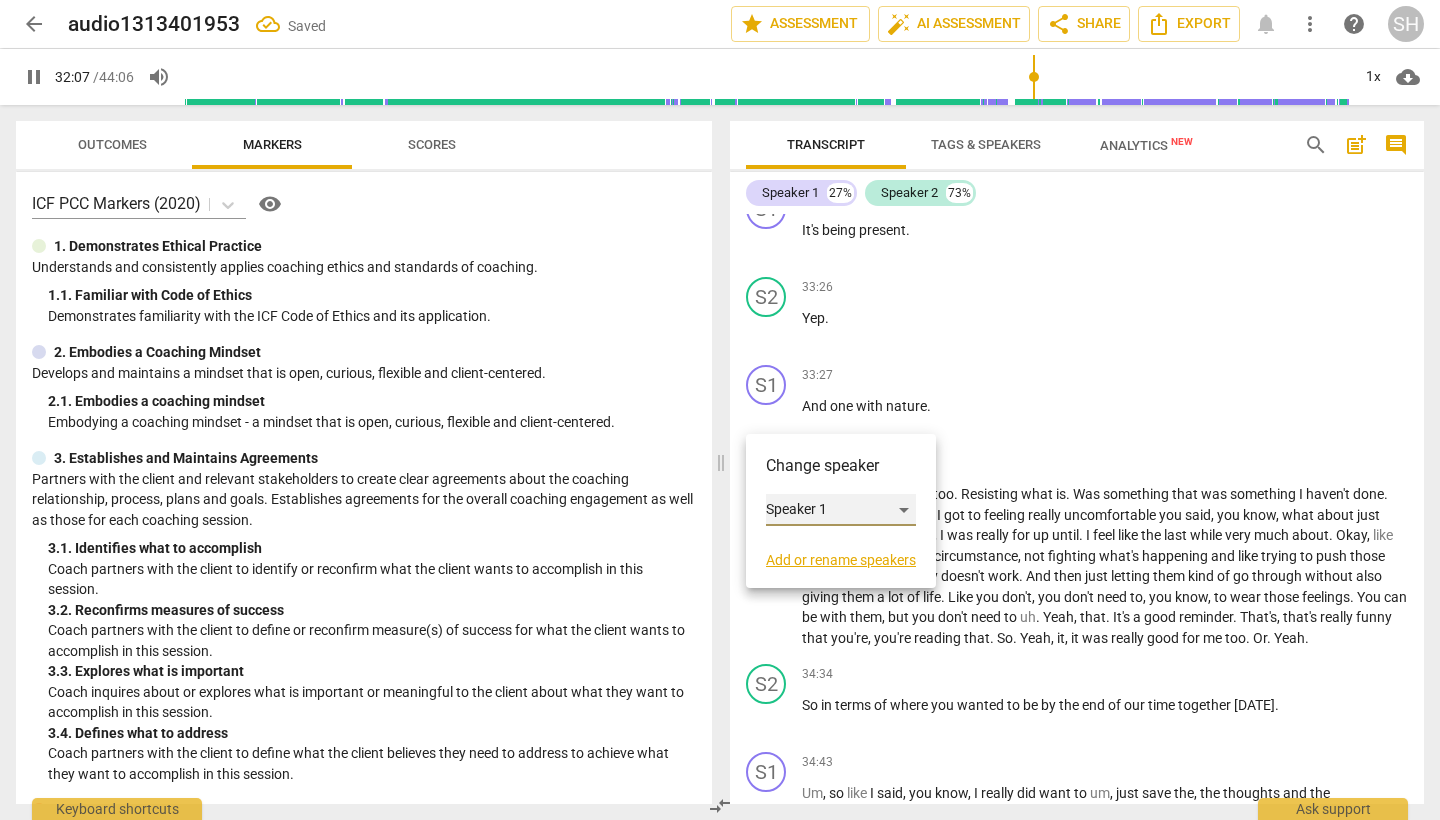 click on "Speaker 1" at bounding box center (841, 510) 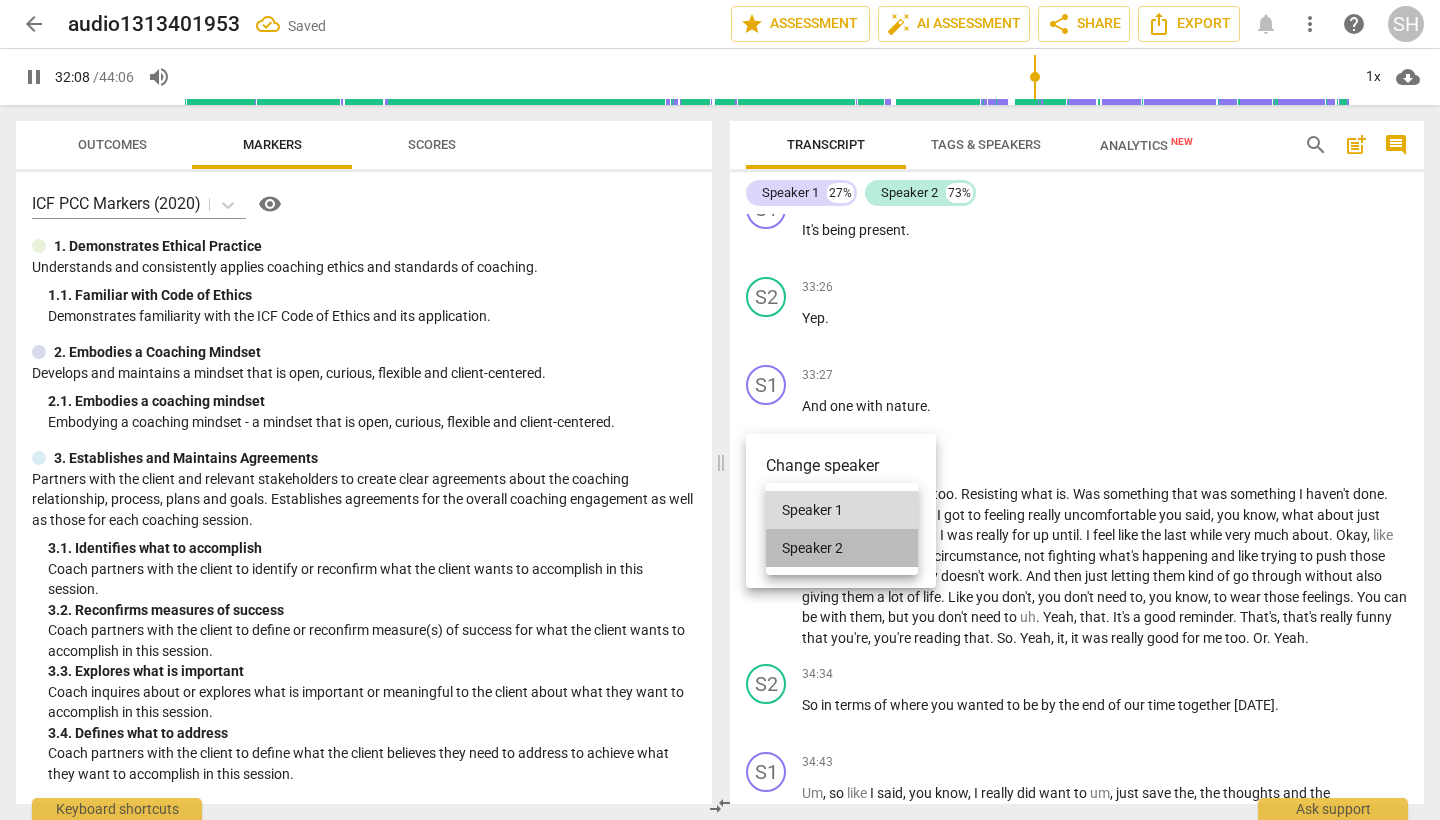 click on "Speaker 2" at bounding box center (842, 548) 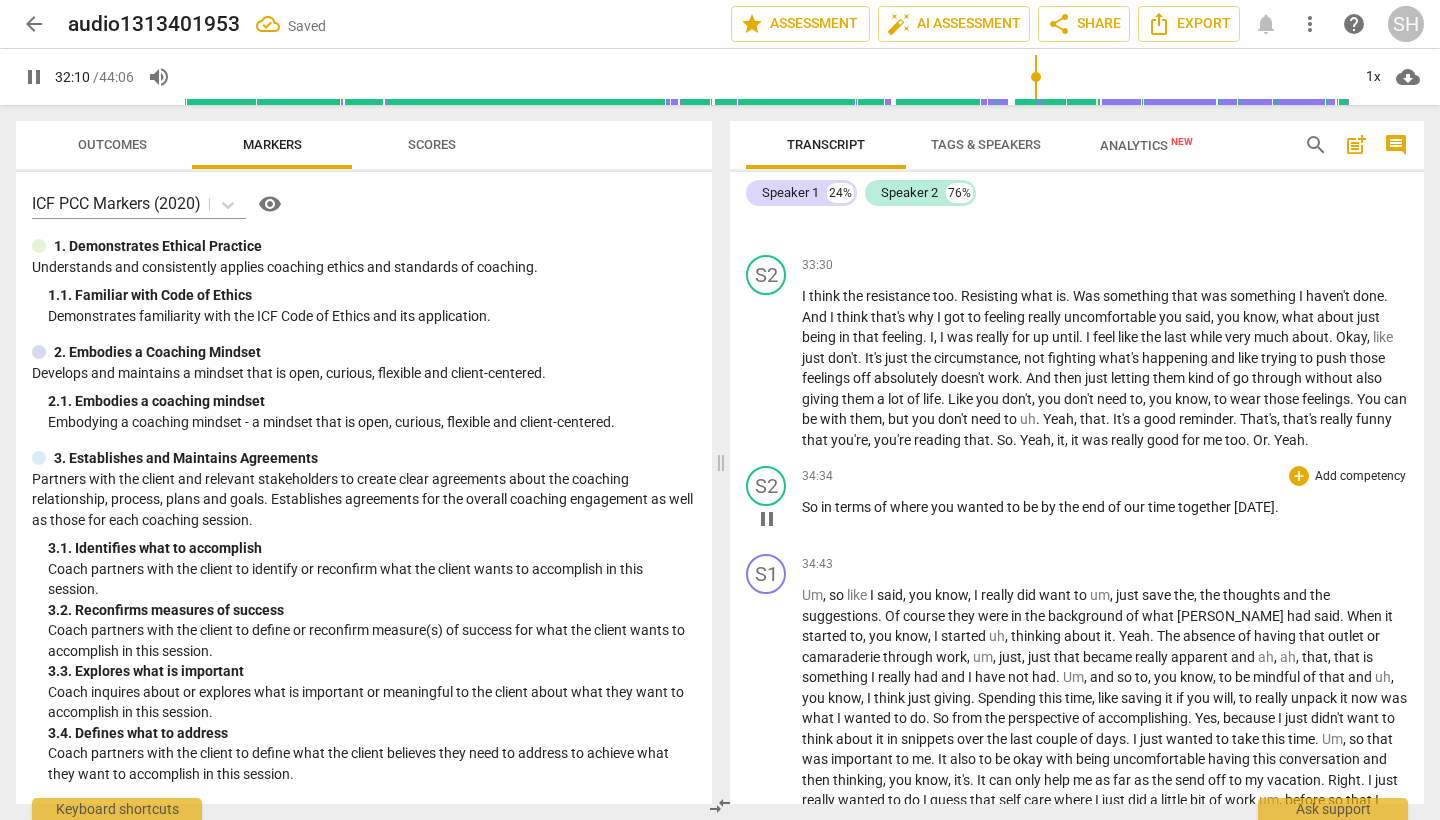scroll, scrollTop: 8579, scrollLeft: 0, axis: vertical 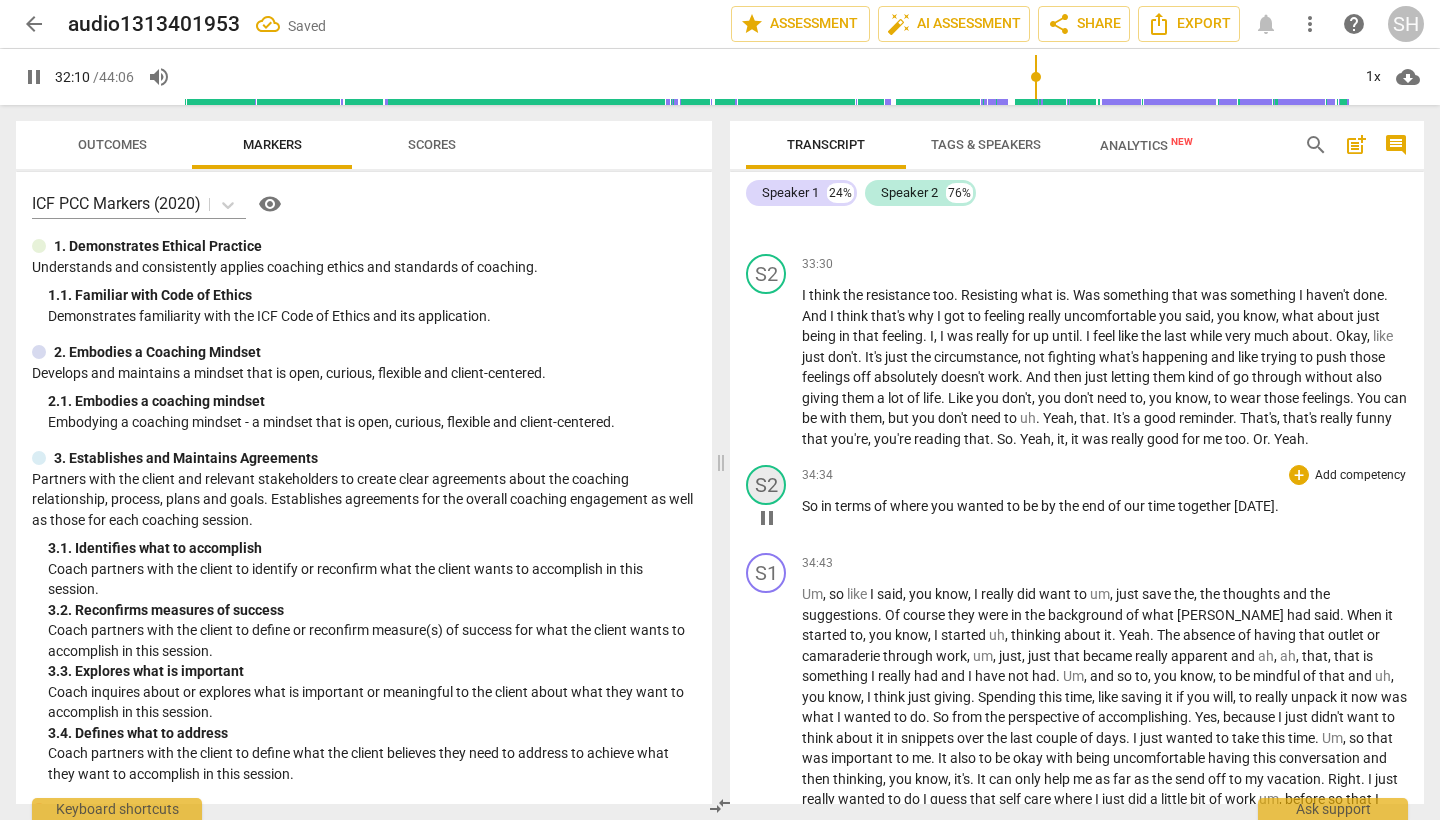click on "S2" at bounding box center [766, 485] 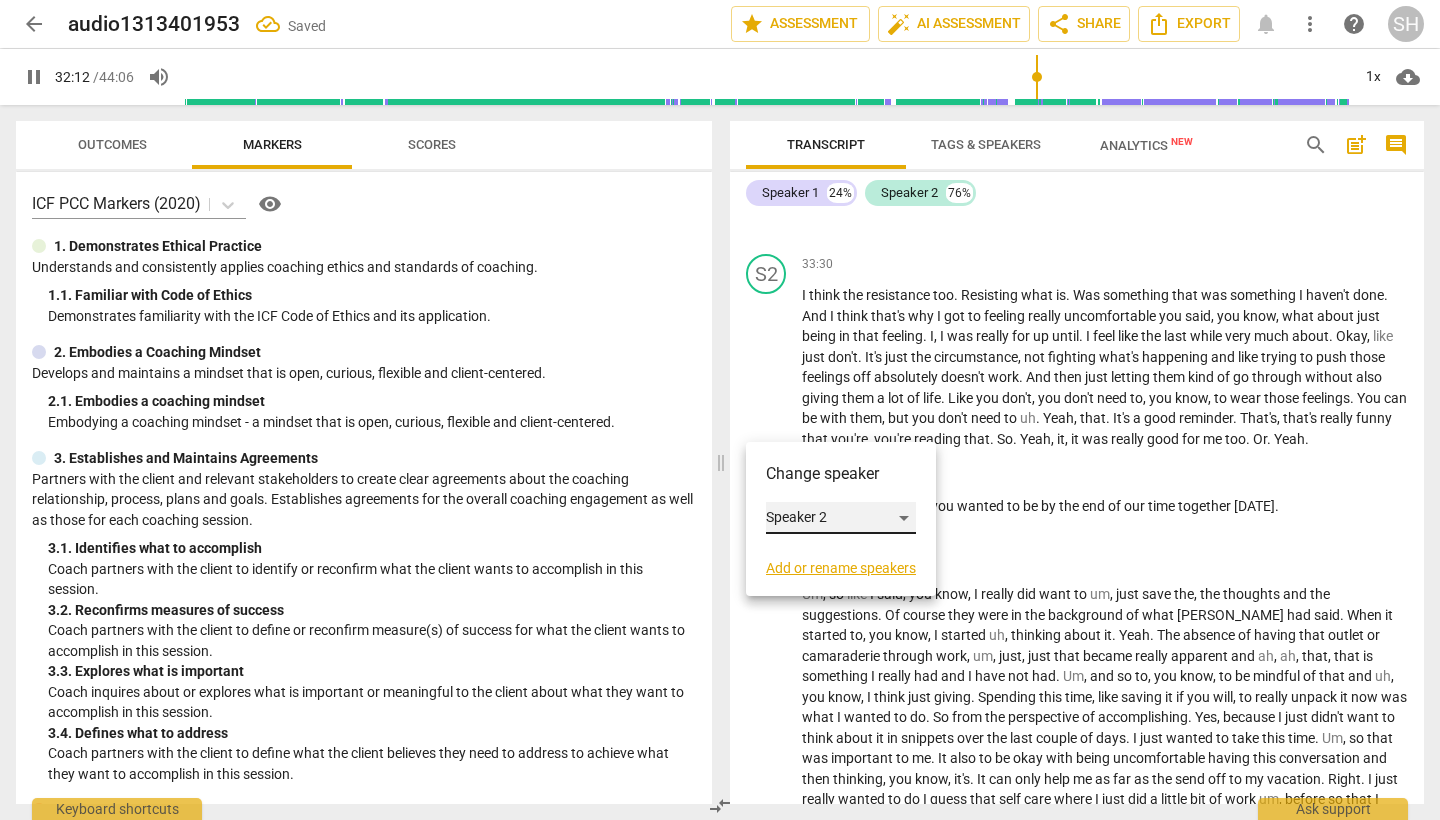 click on "Speaker 2" at bounding box center [841, 518] 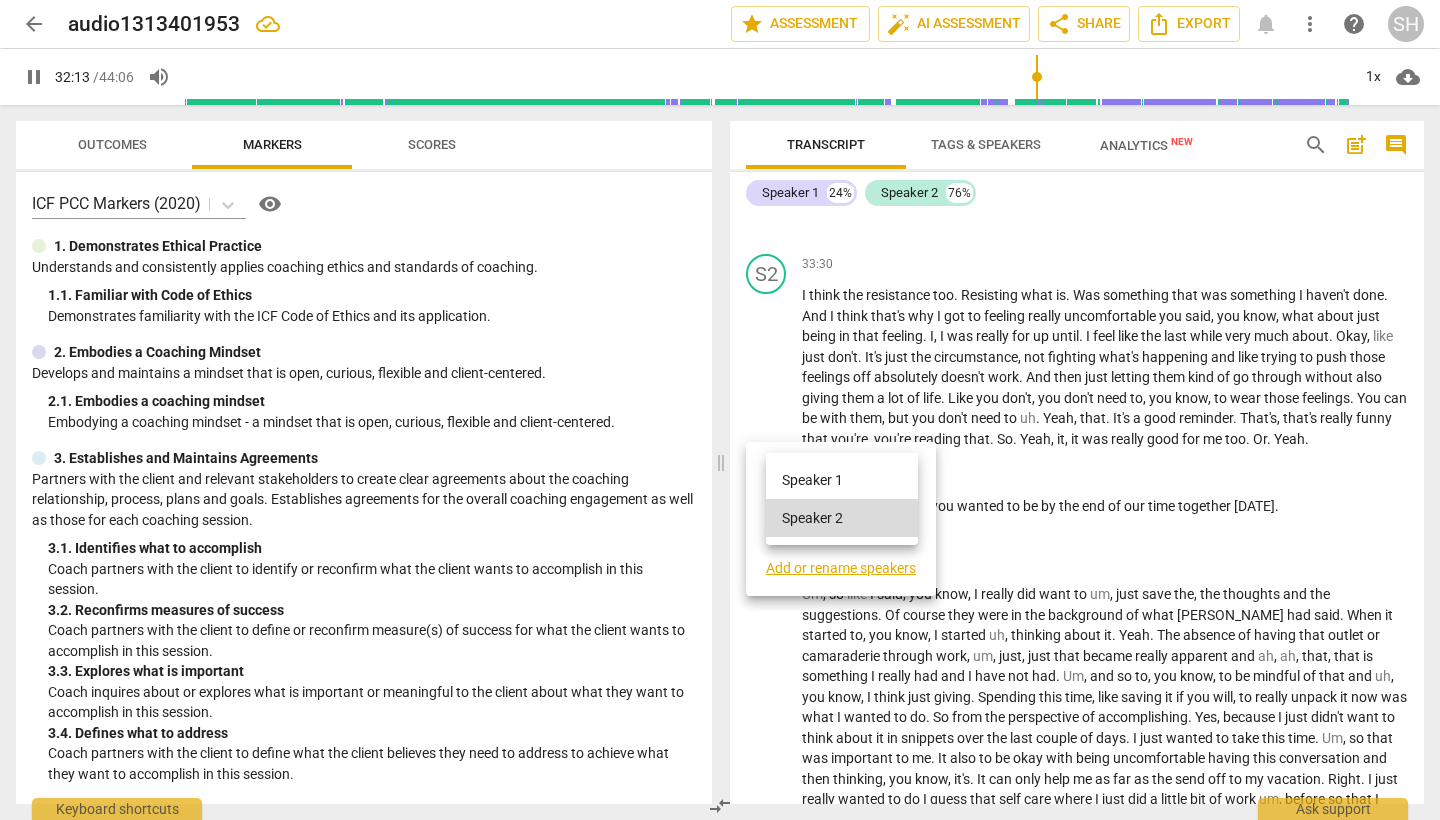 click on "Speaker 1" at bounding box center [842, 480] 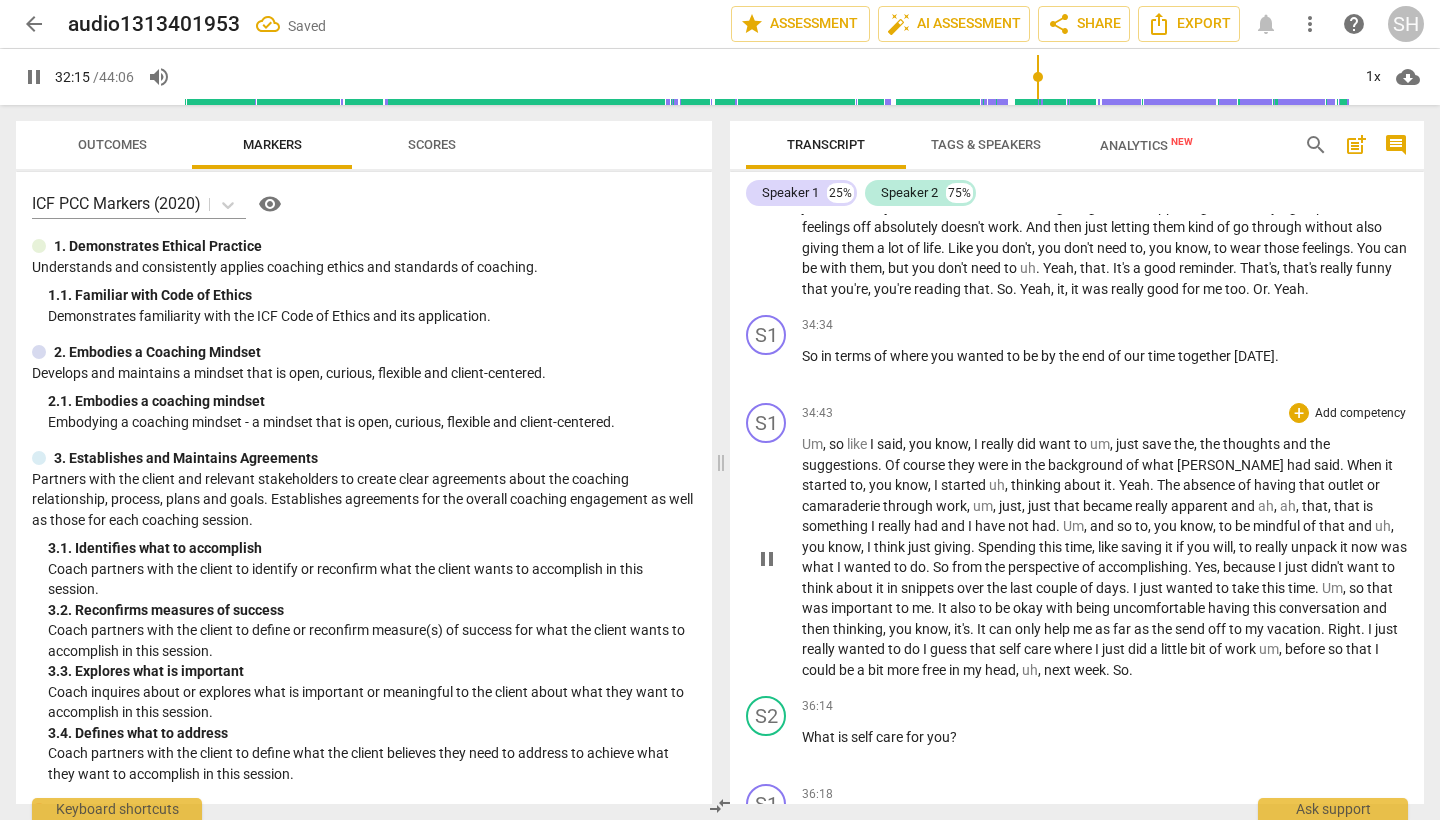 scroll, scrollTop: 8757, scrollLeft: 0, axis: vertical 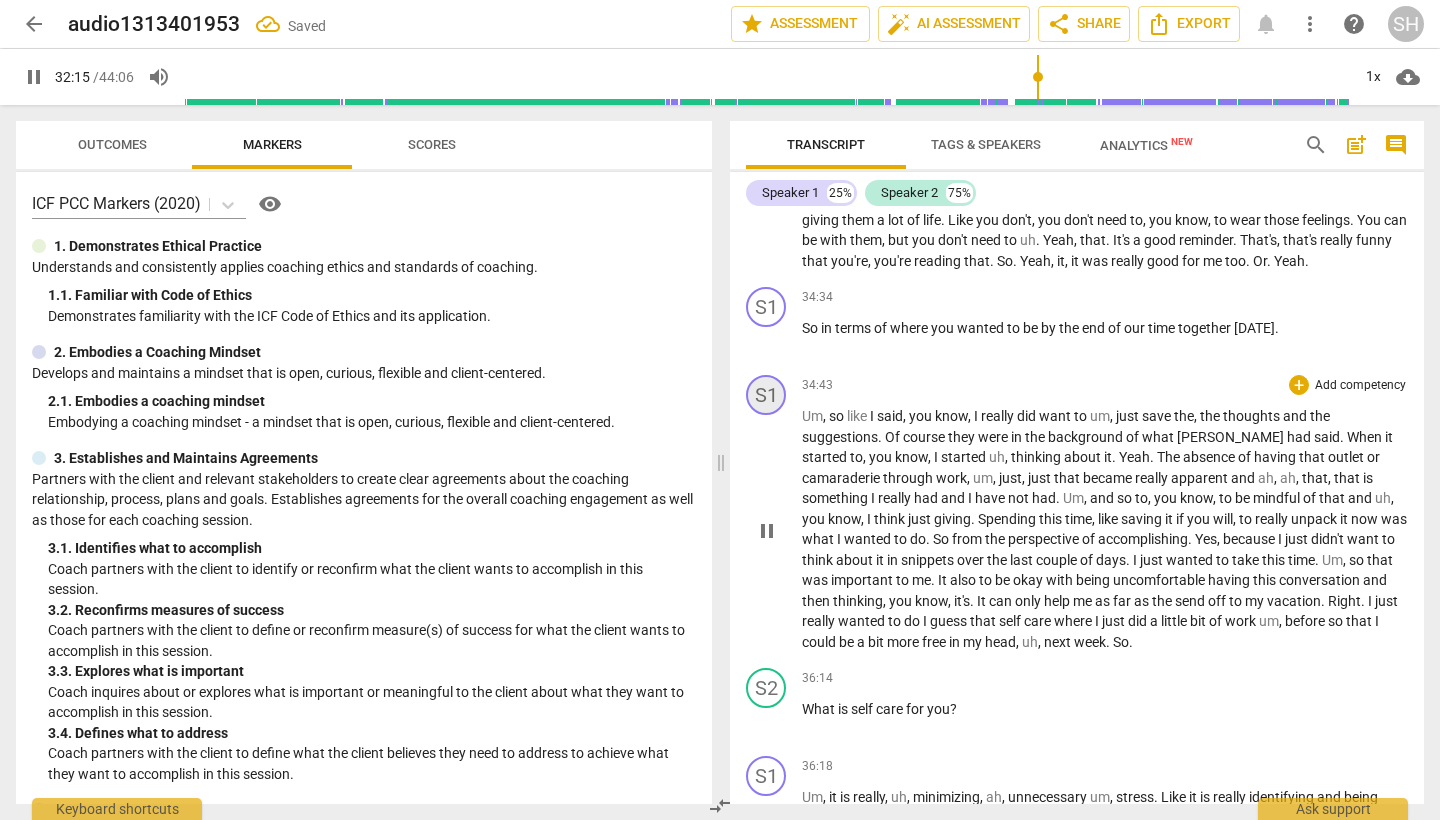 click on "S1" at bounding box center (766, 395) 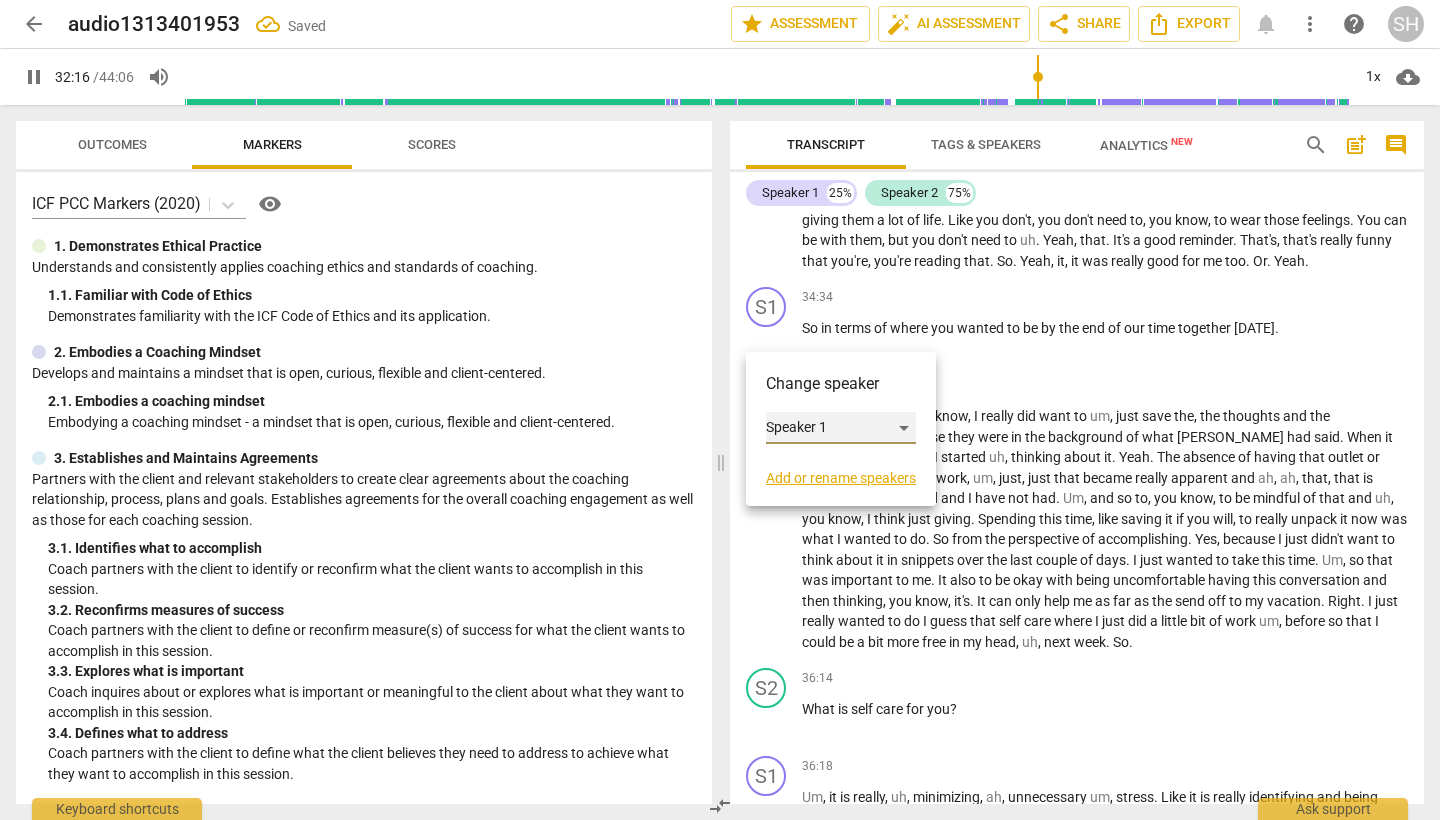 click on "Speaker 1" at bounding box center [841, 428] 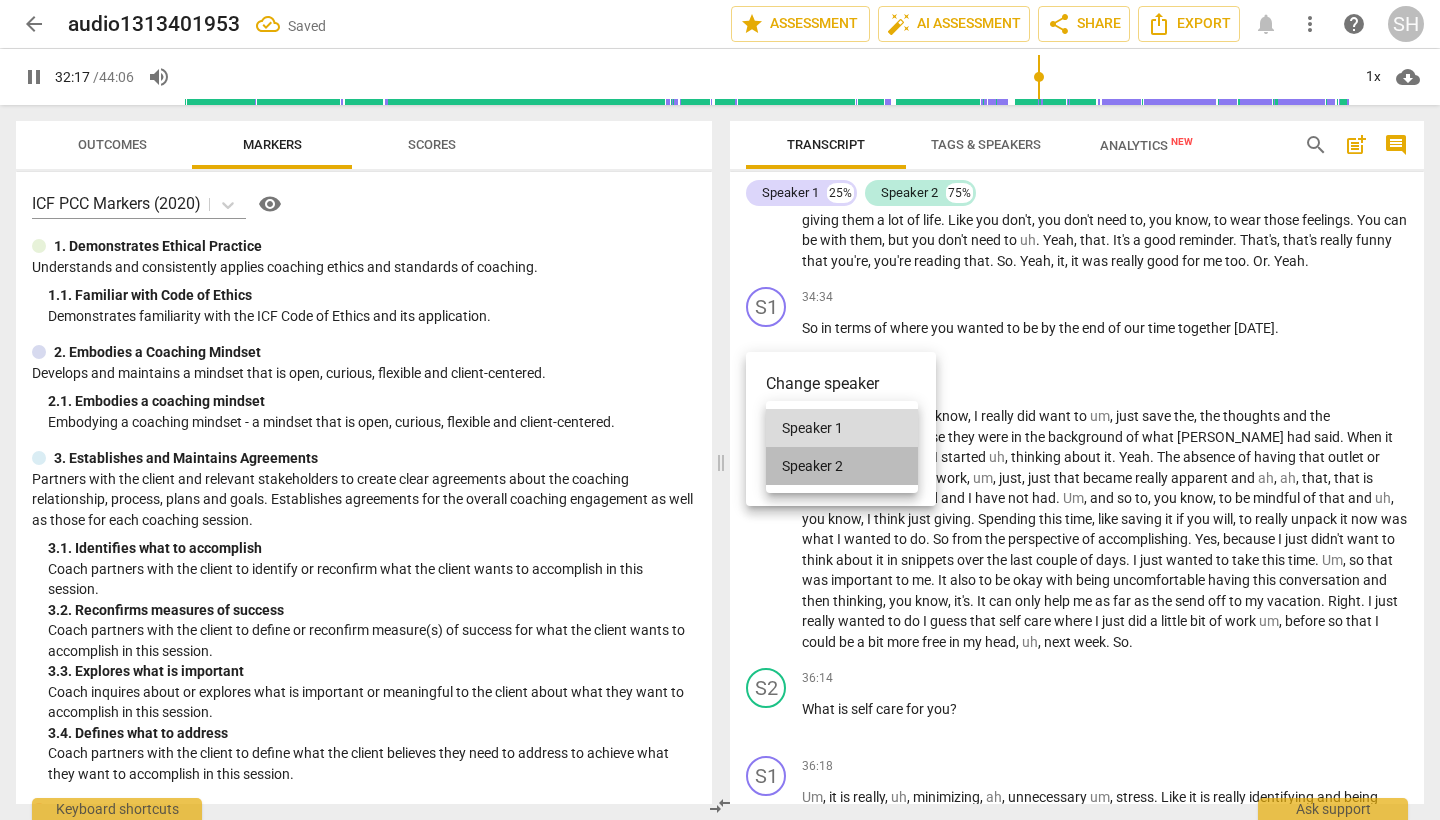 click on "Speaker 2" at bounding box center (842, 466) 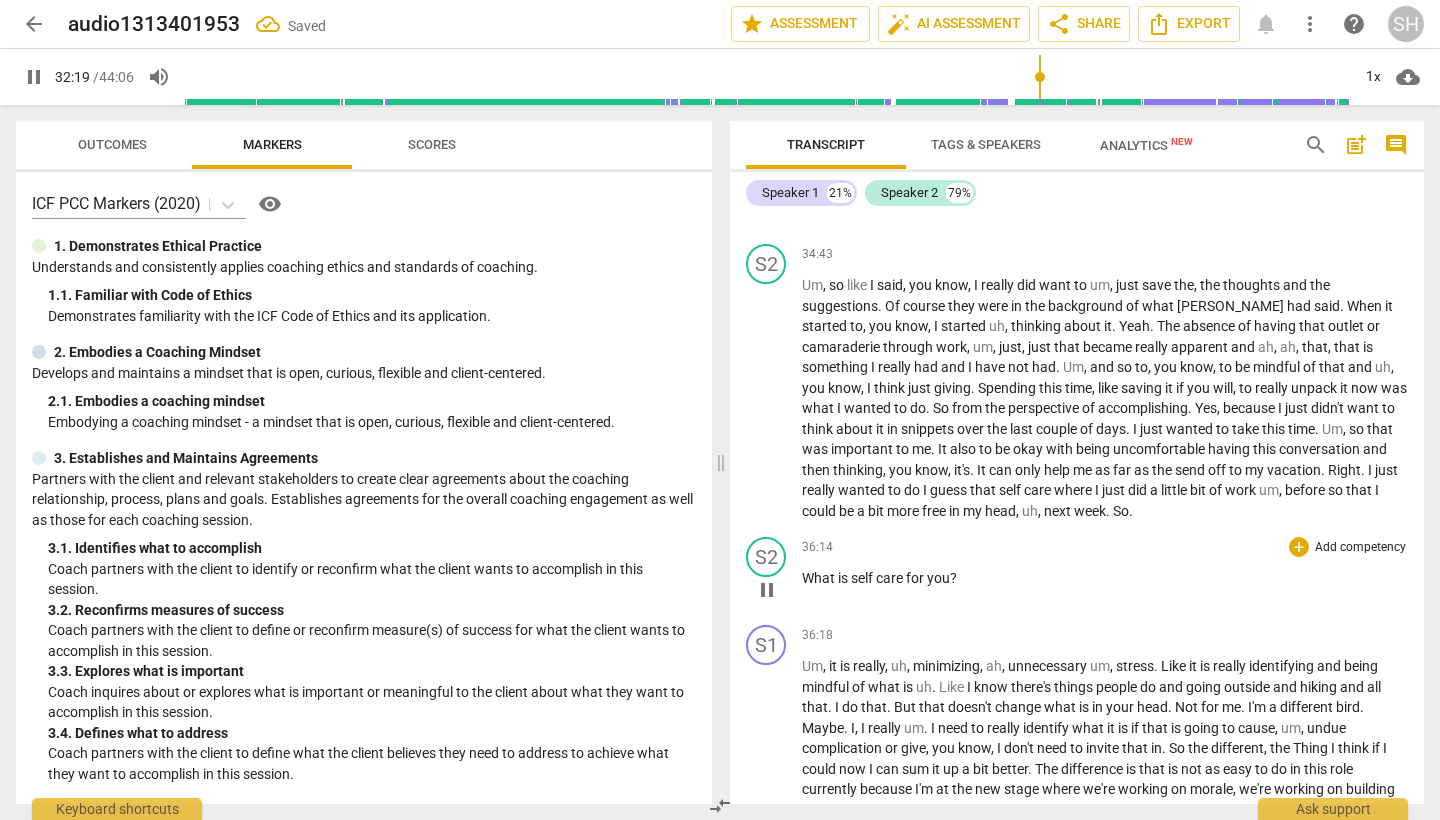 scroll, scrollTop: 8892, scrollLeft: 0, axis: vertical 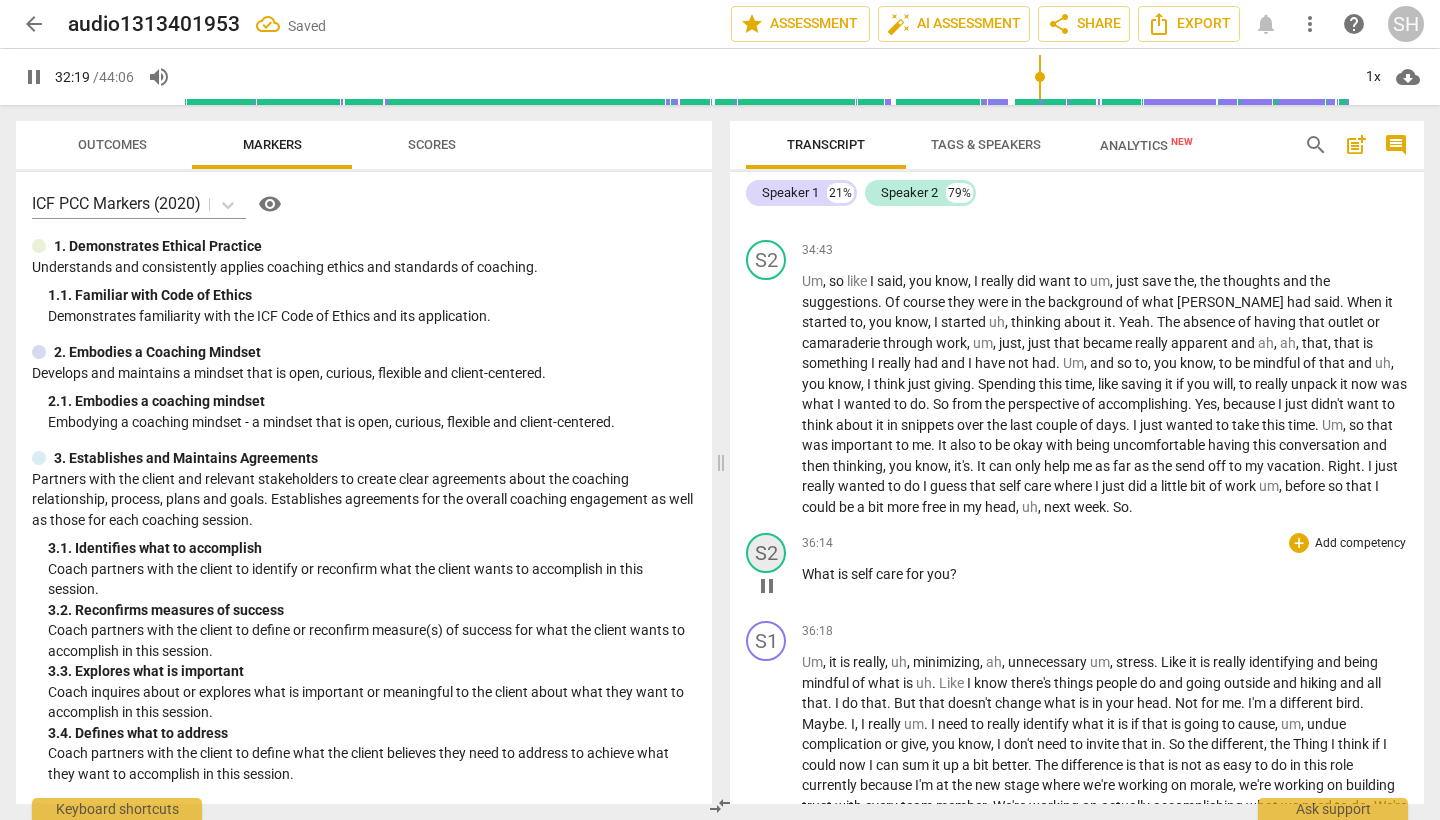 click on "S2" at bounding box center (766, 553) 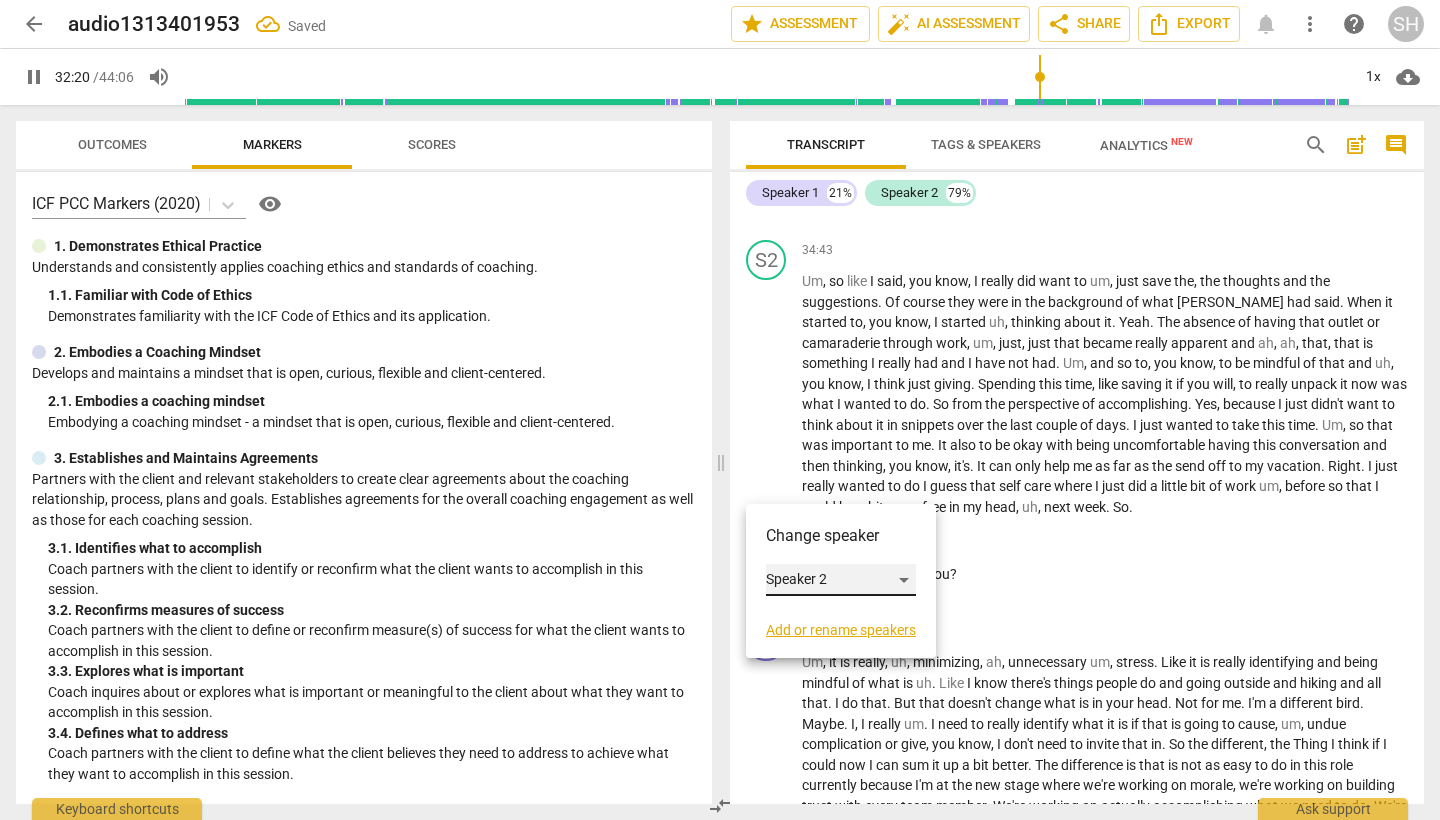 click on "Speaker 2" at bounding box center (841, 580) 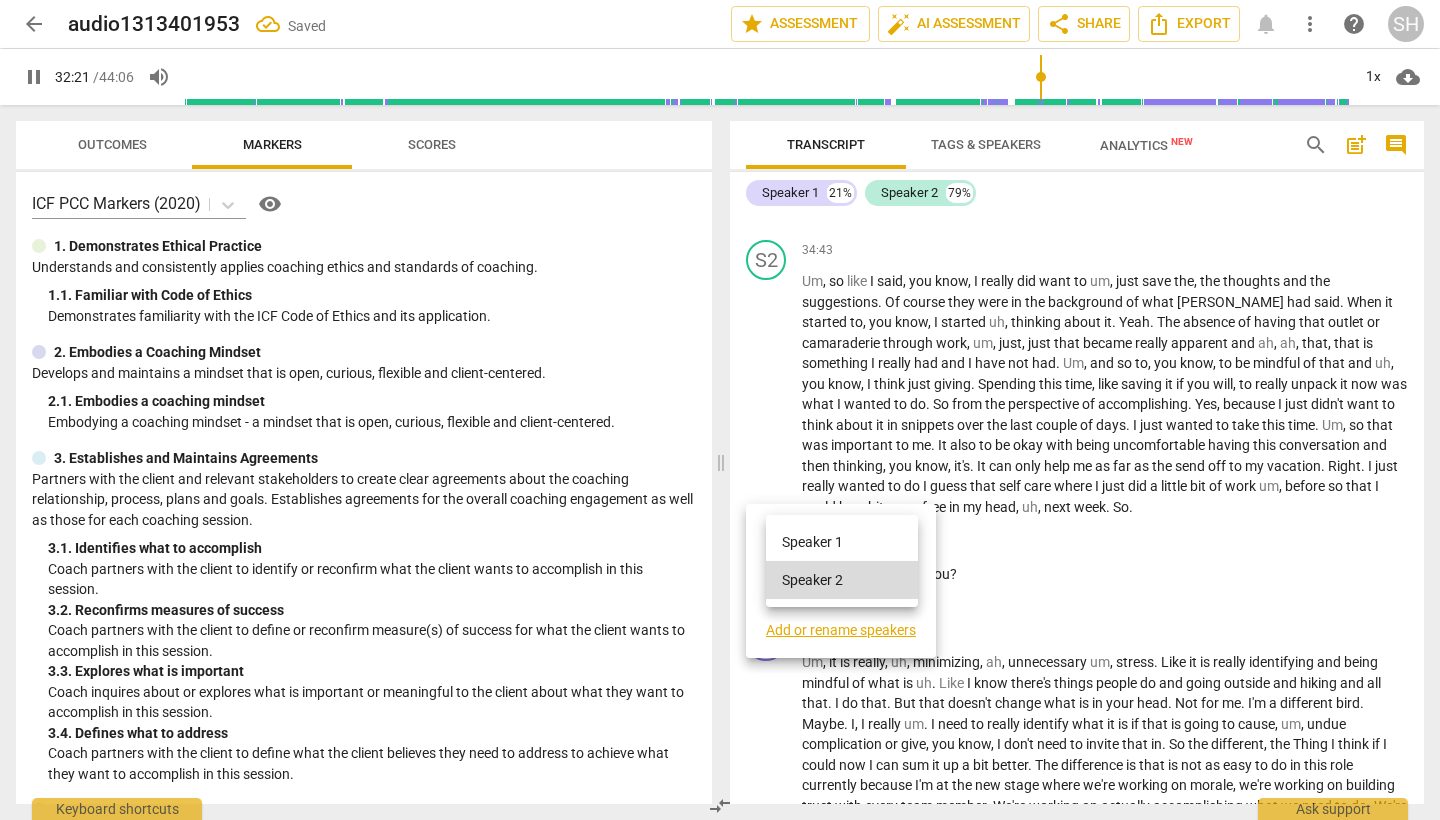 click on "Speaker 1" at bounding box center (842, 542) 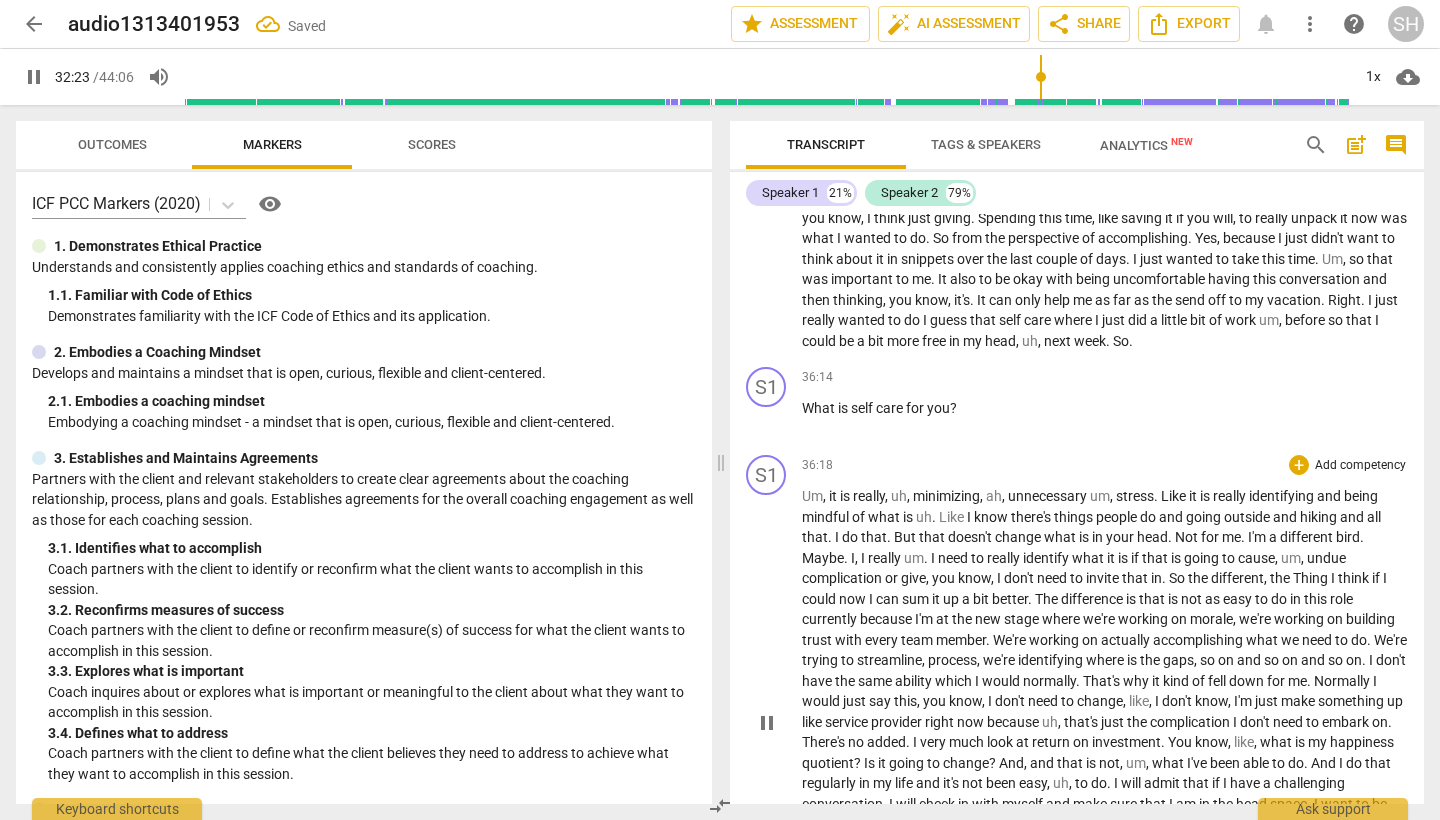 scroll, scrollTop: 9088, scrollLeft: 0, axis: vertical 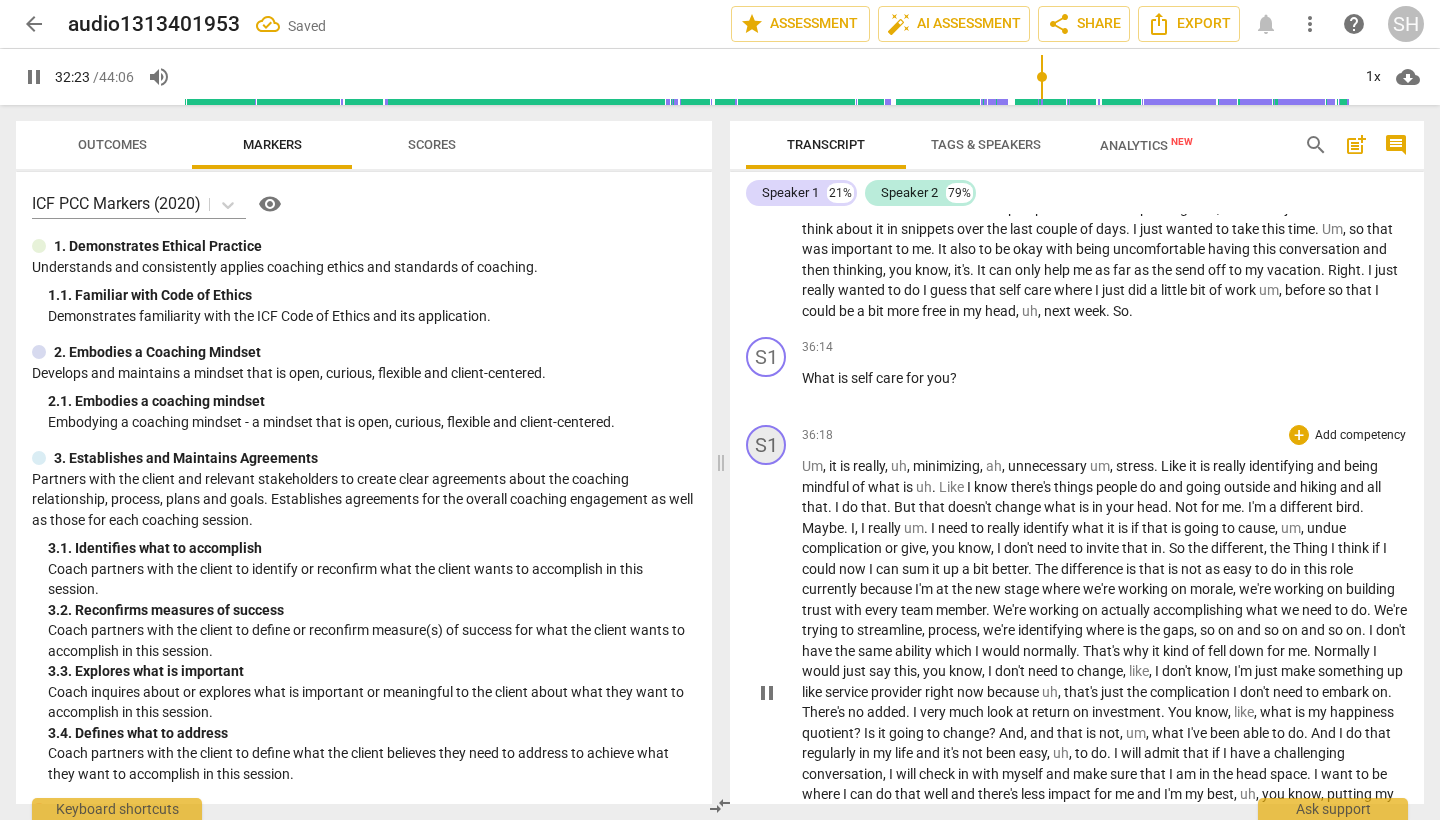 click on "S1" at bounding box center [766, 445] 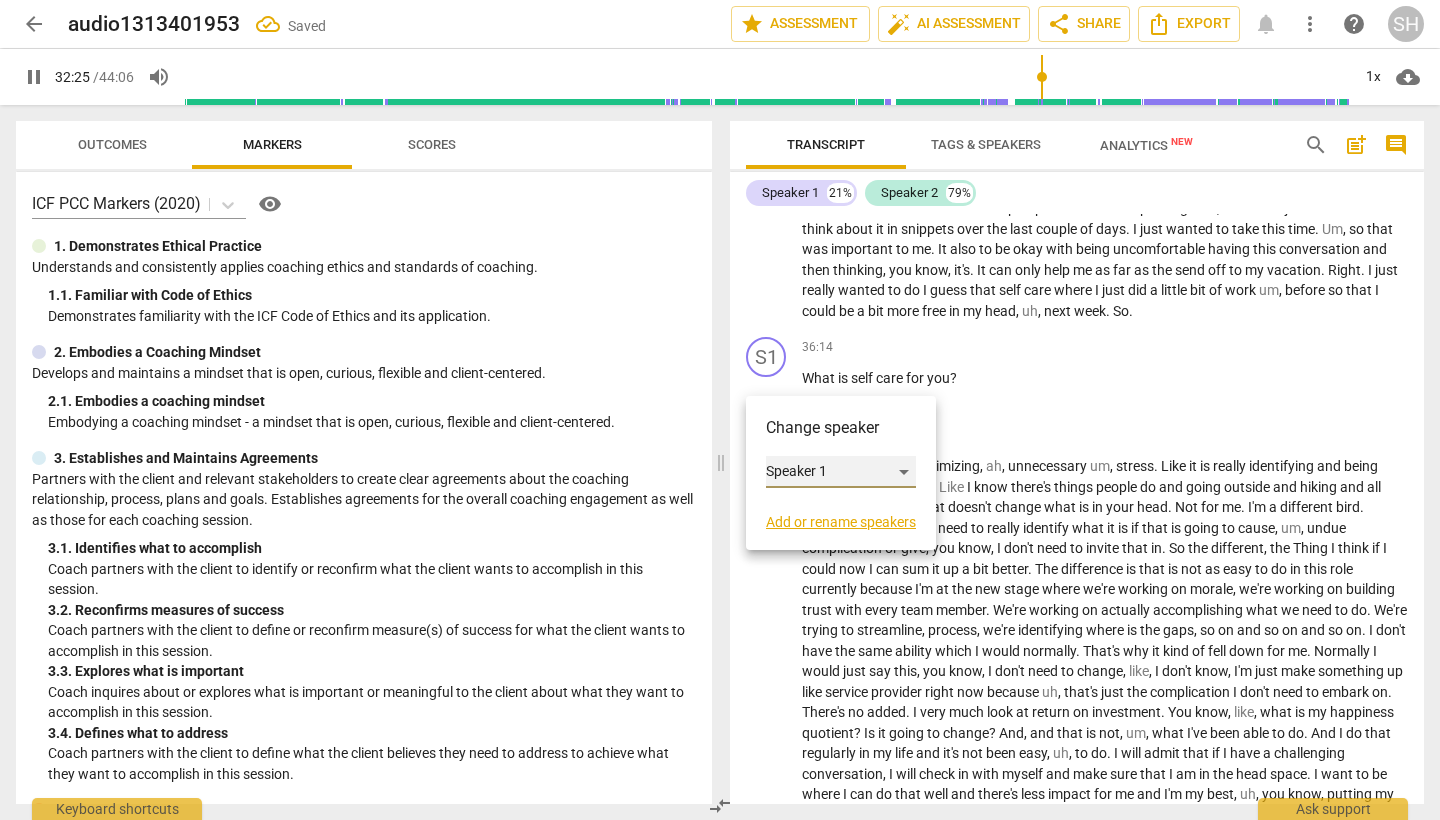 click on "Speaker 1" at bounding box center (841, 472) 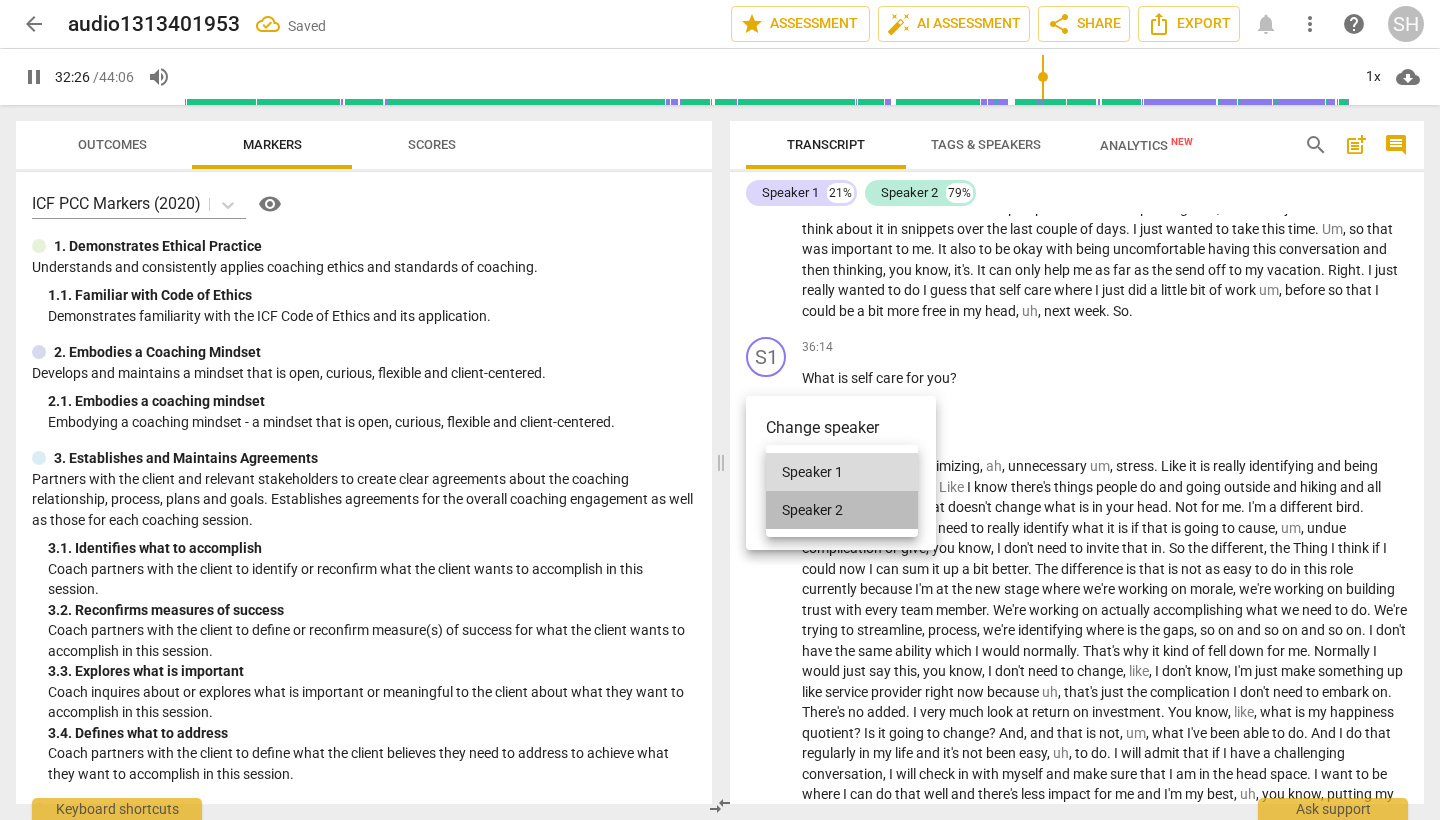 click on "Speaker 2" at bounding box center [842, 510] 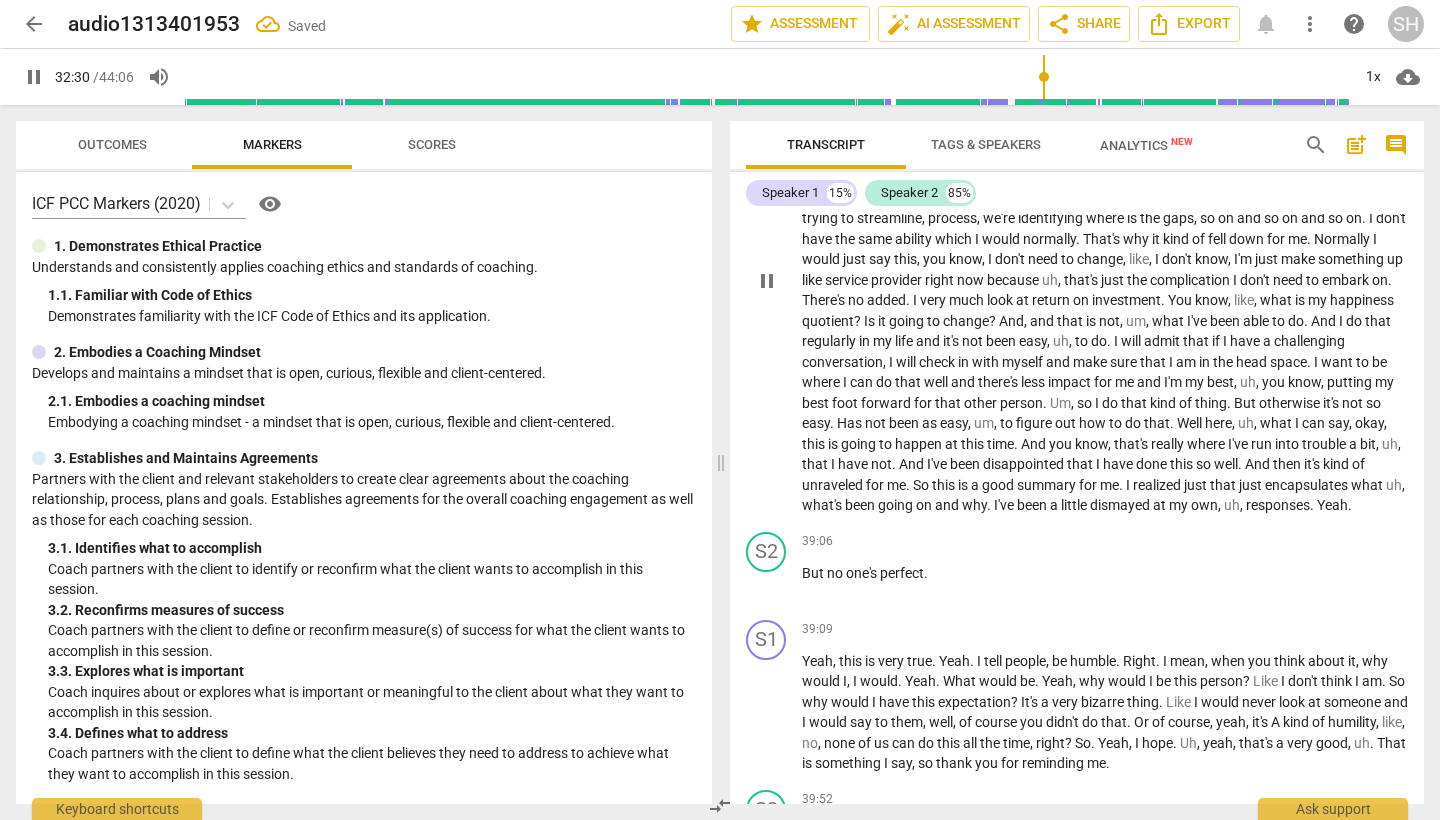 scroll, scrollTop: 9511, scrollLeft: 0, axis: vertical 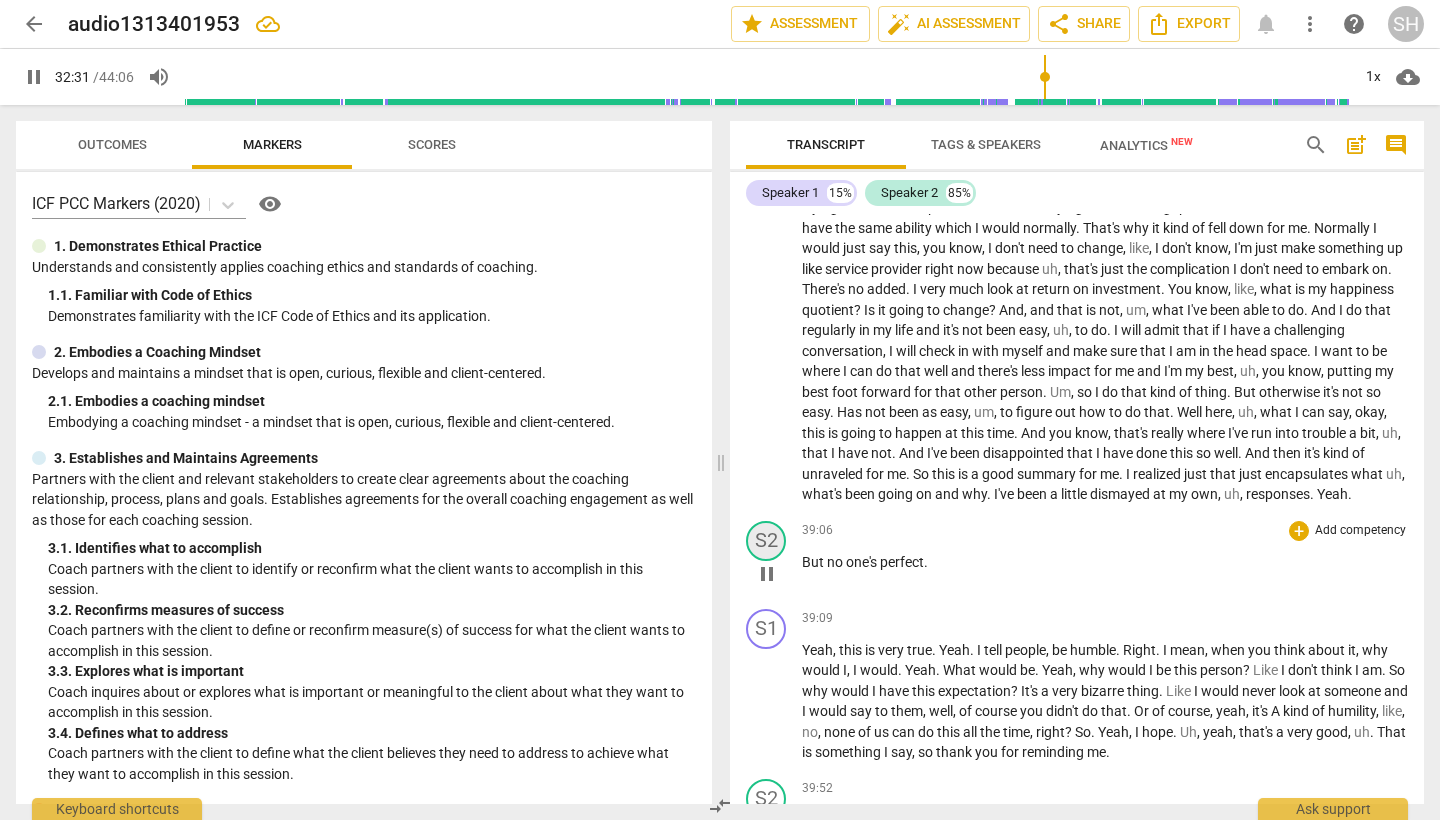 click on "S2" at bounding box center [766, 541] 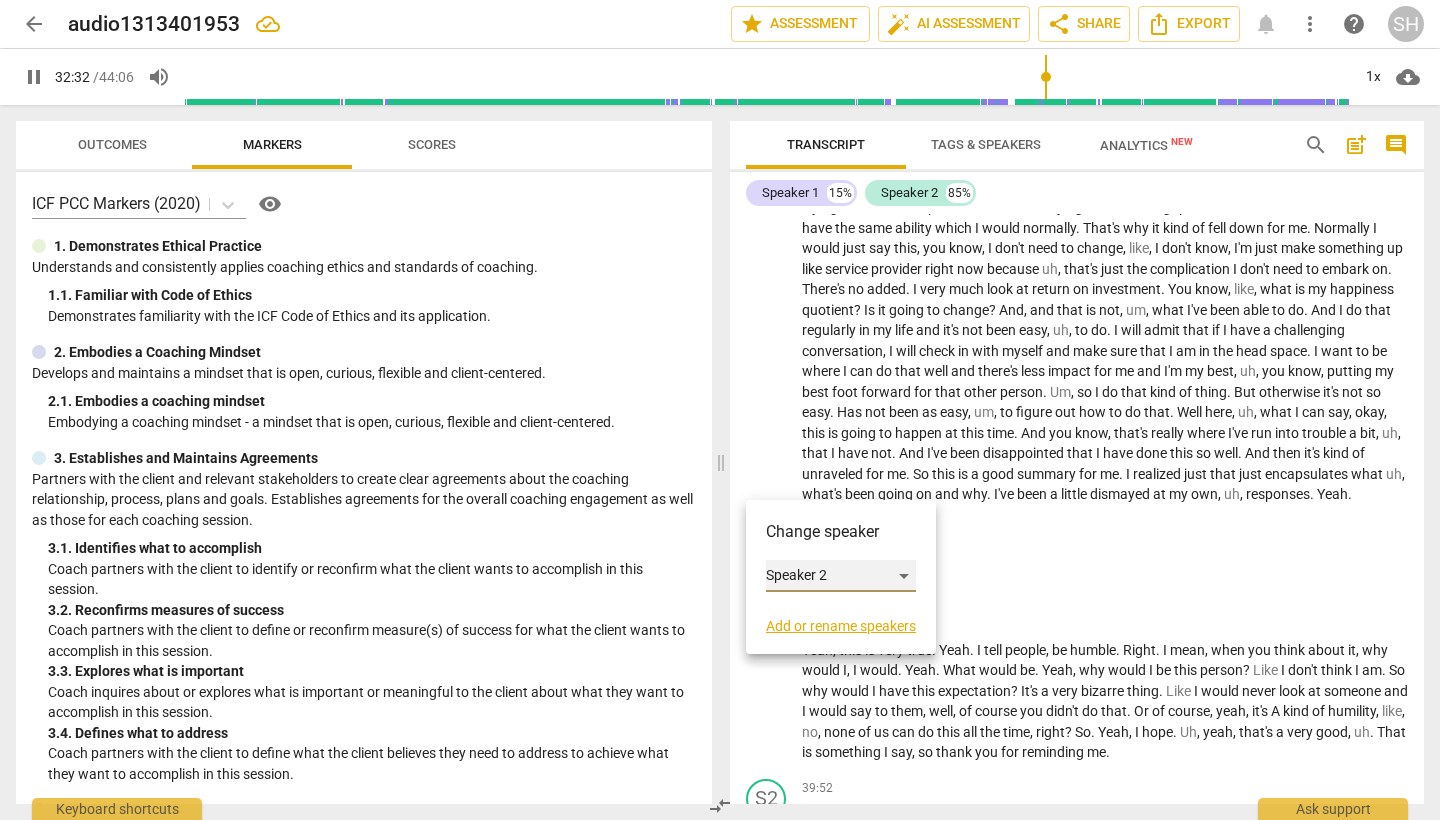 click on "Speaker 2" at bounding box center (841, 576) 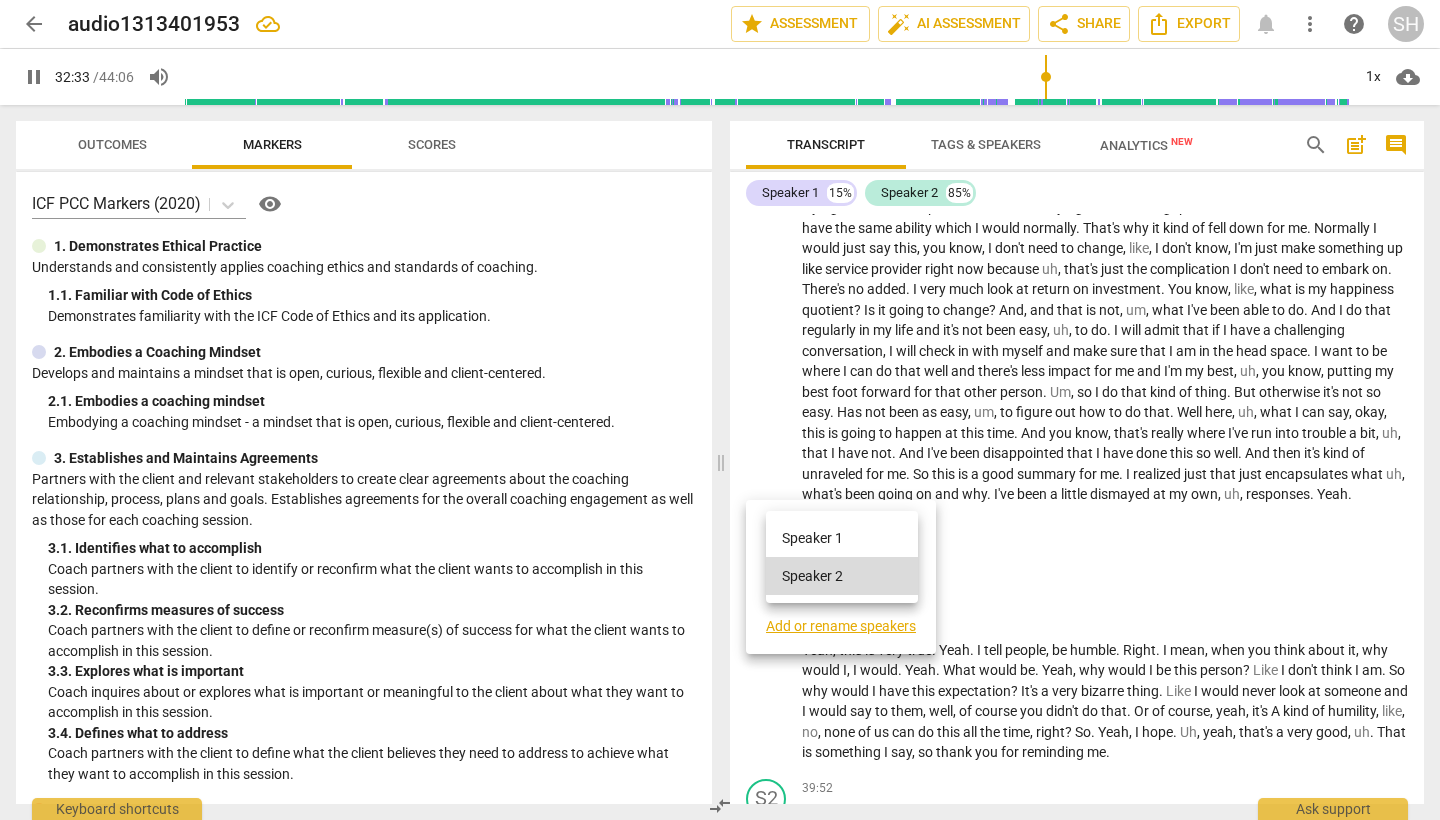 click on "Speaker 1" at bounding box center (842, 538) 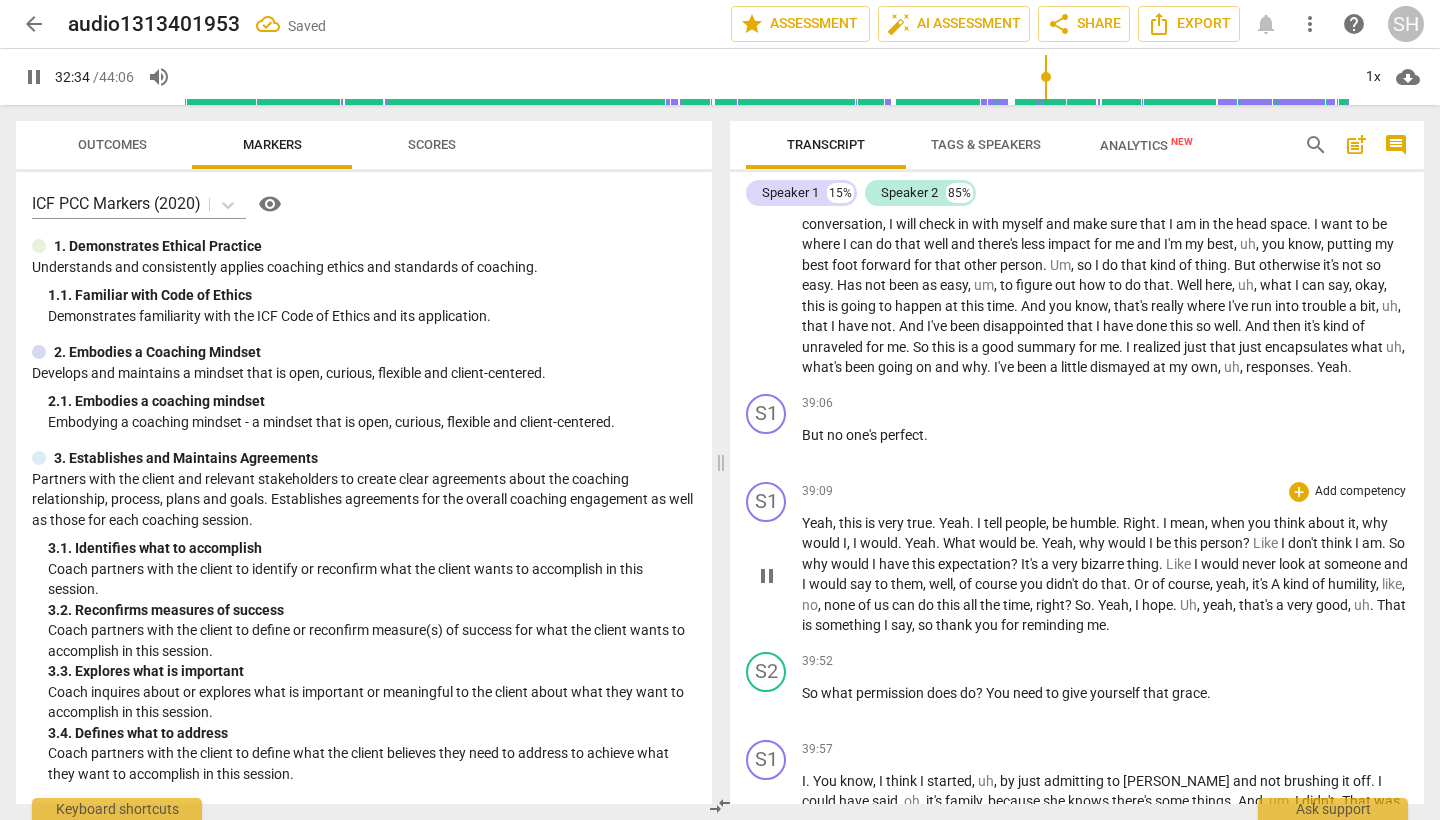 scroll, scrollTop: 9666, scrollLeft: 0, axis: vertical 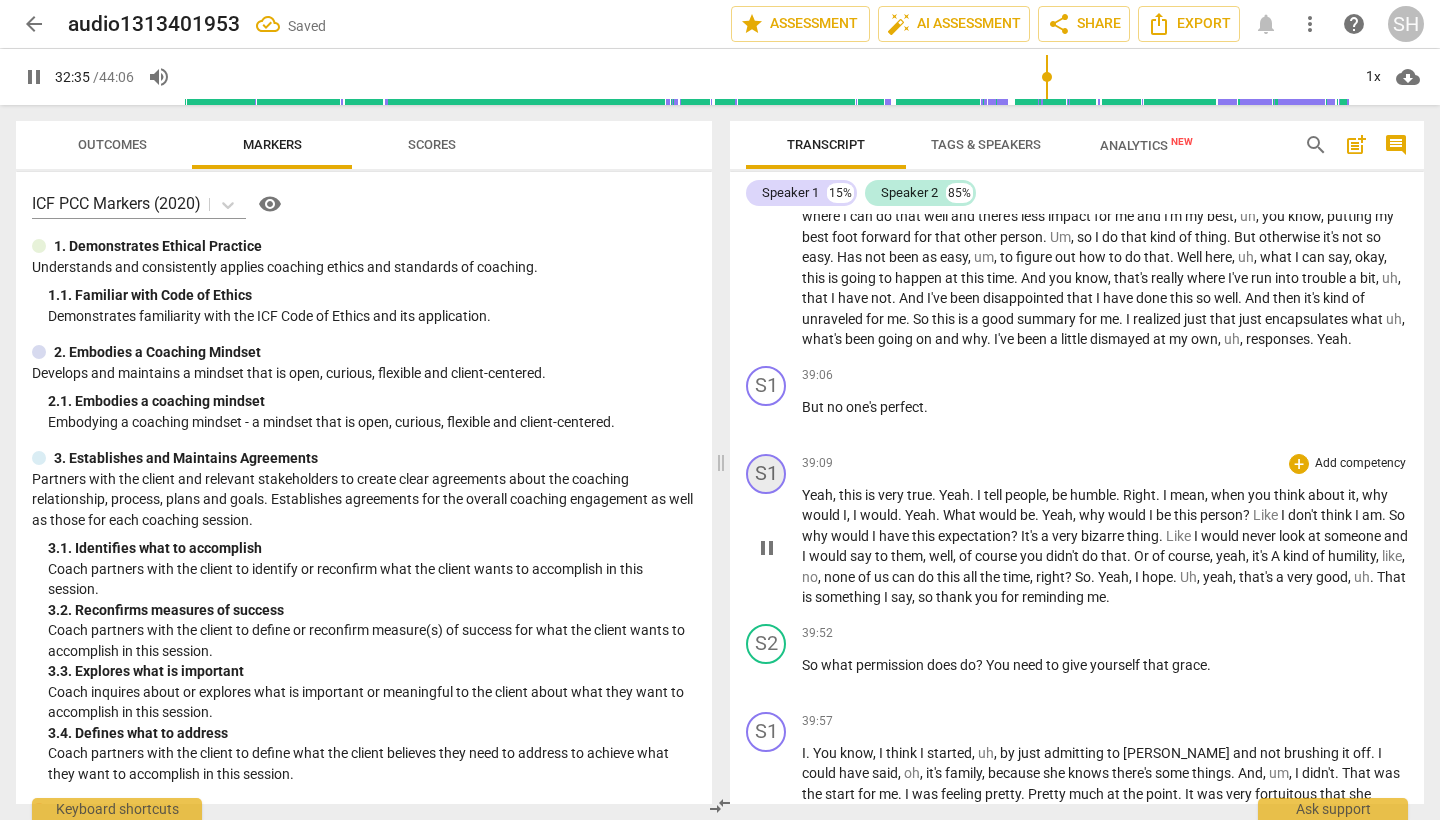 click on "S1" at bounding box center (766, 474) 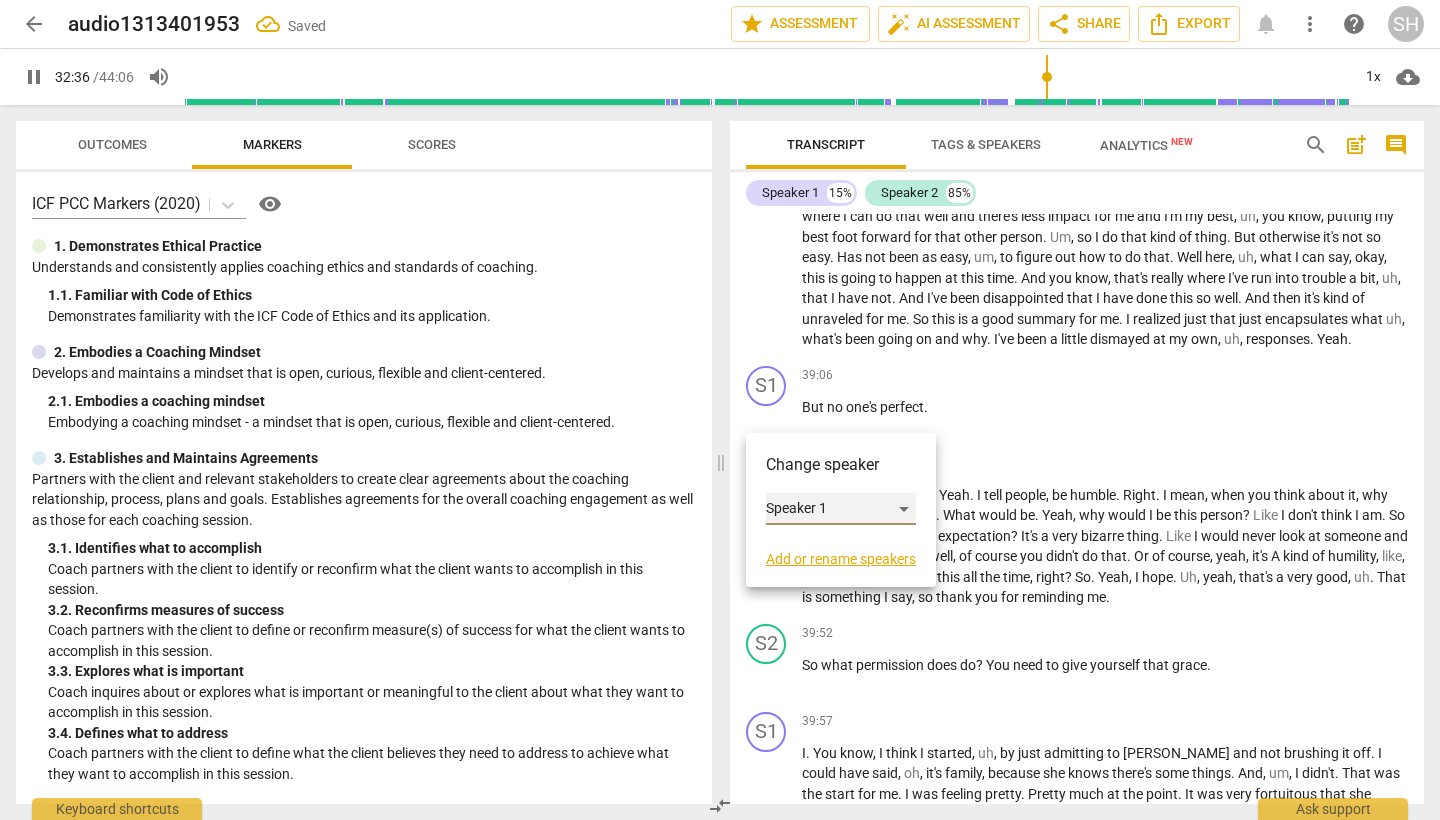 click on "Speaker 1" at bounding box center [841, 509] 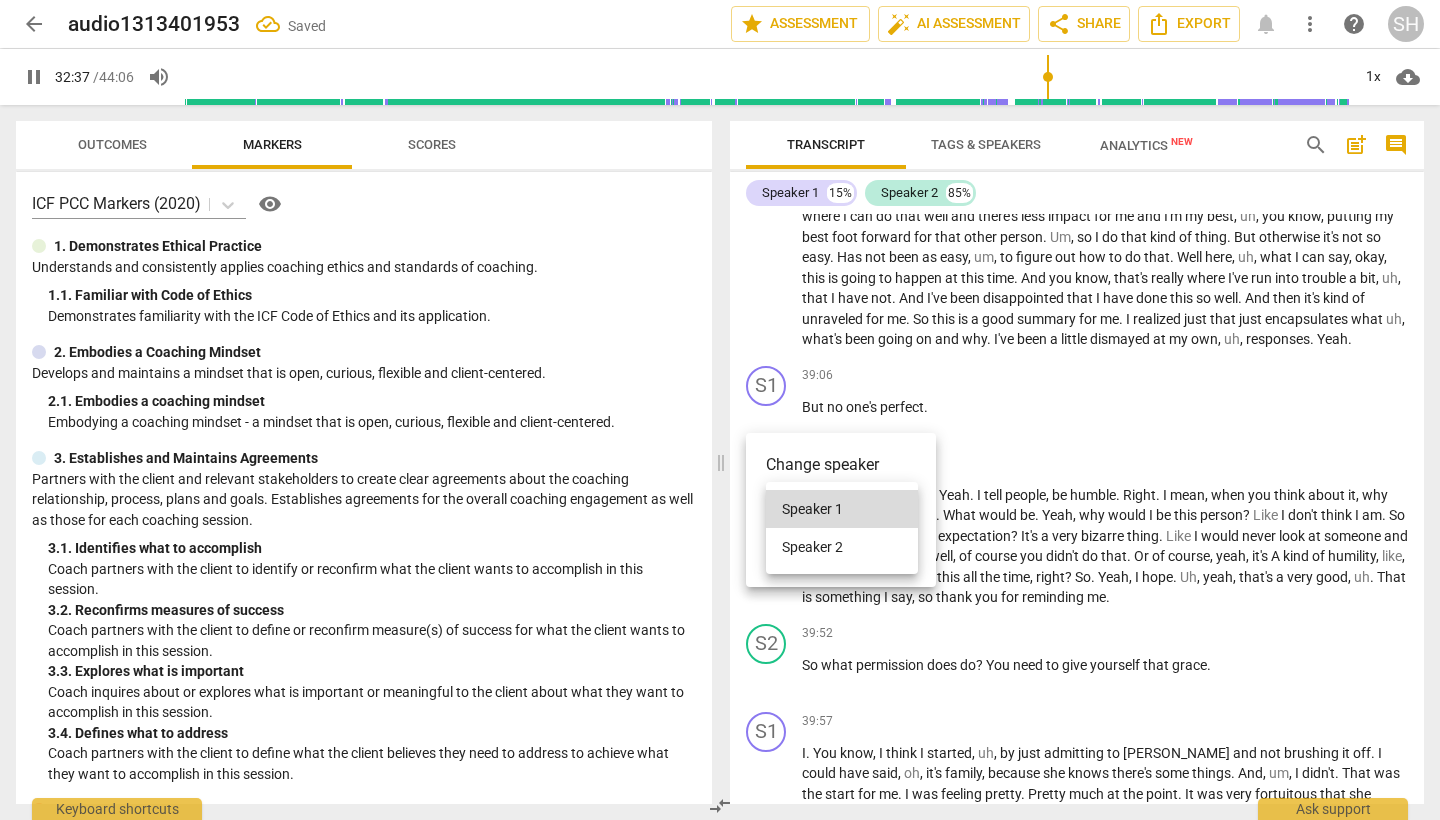 click on "Speaker 2" at bounding box center [842, 547] 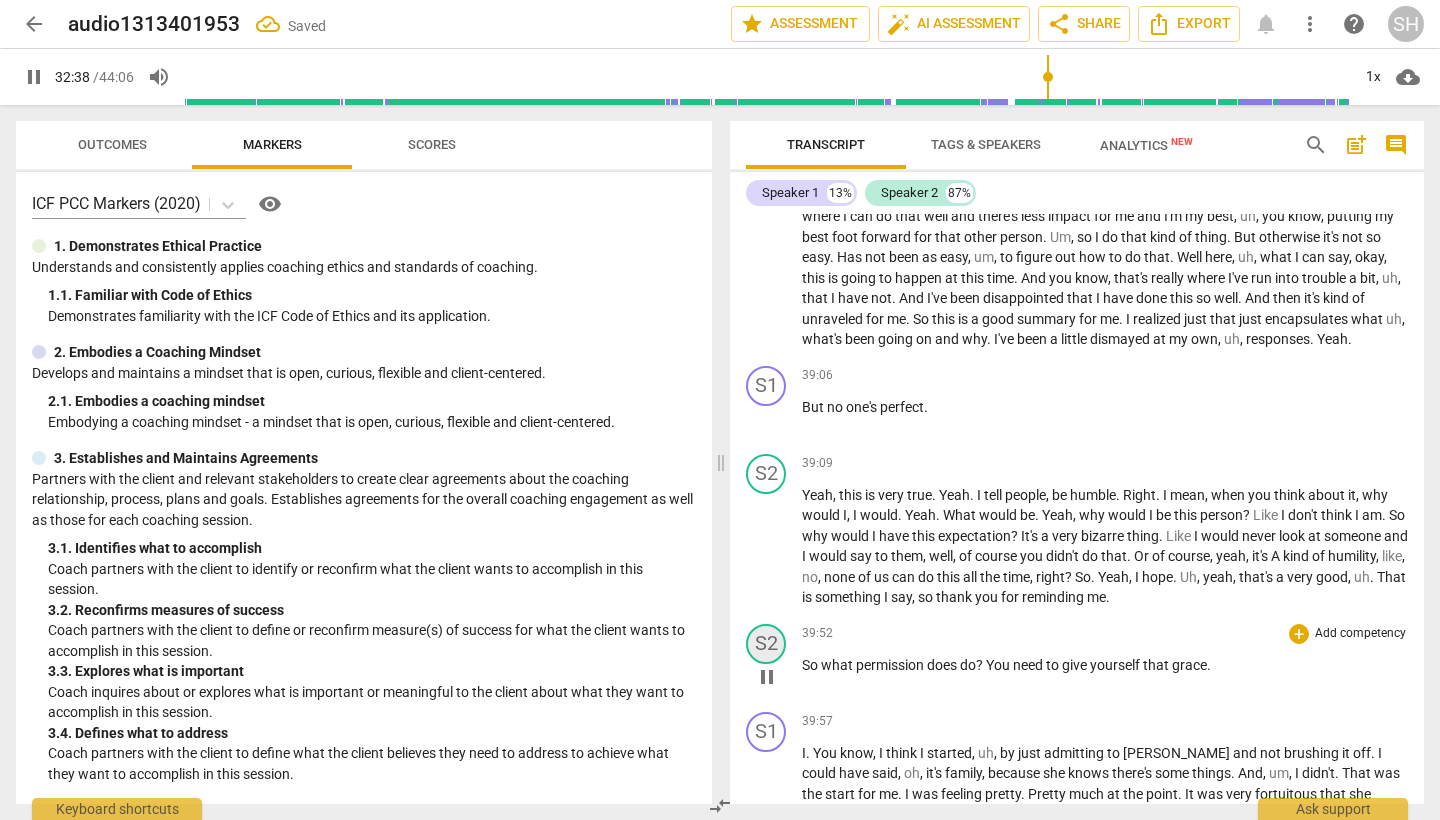 click on "S2" at bounding box center (766, 644) 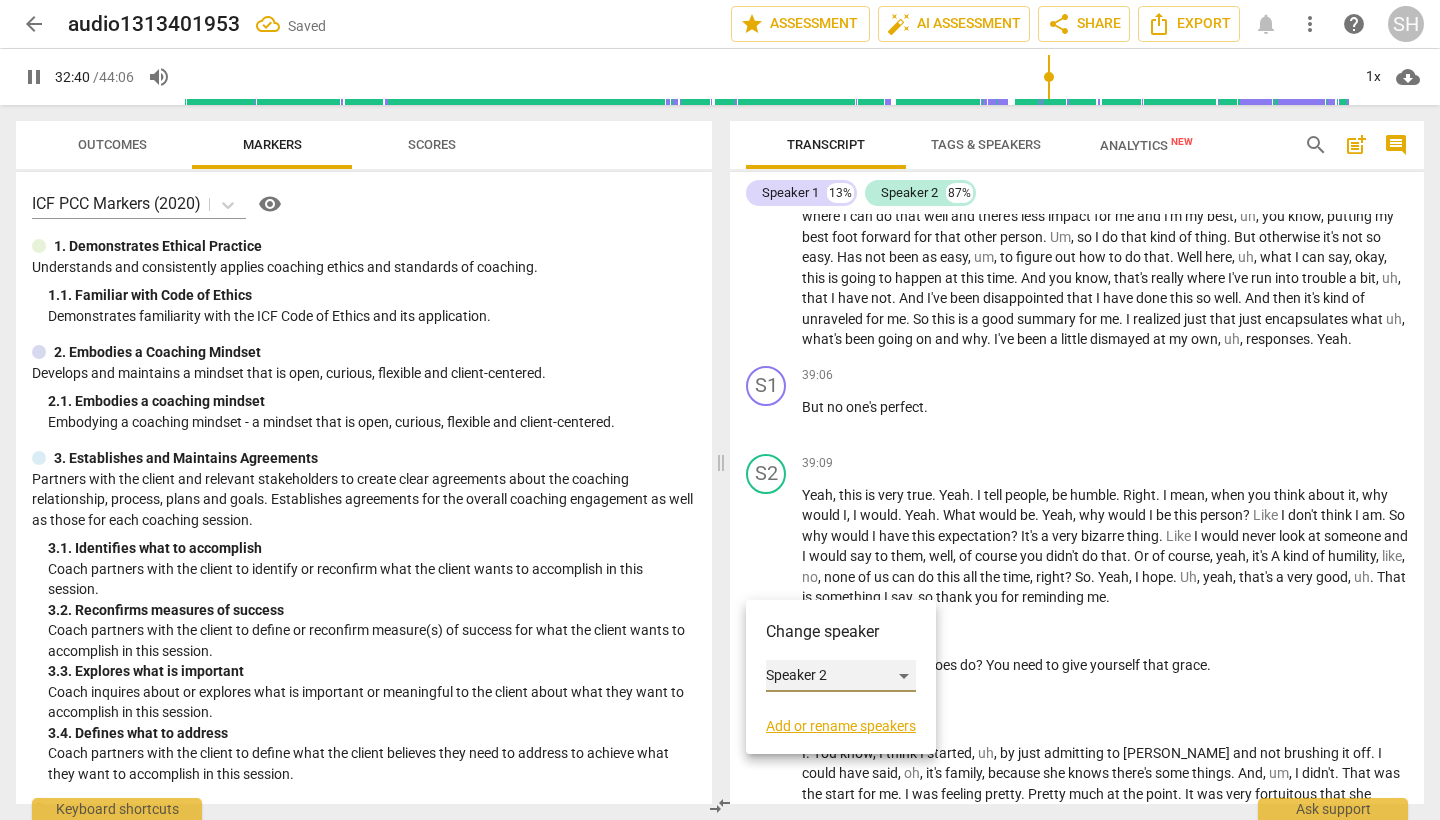 click on "Speaker 2" at bounding box center (841, 676) 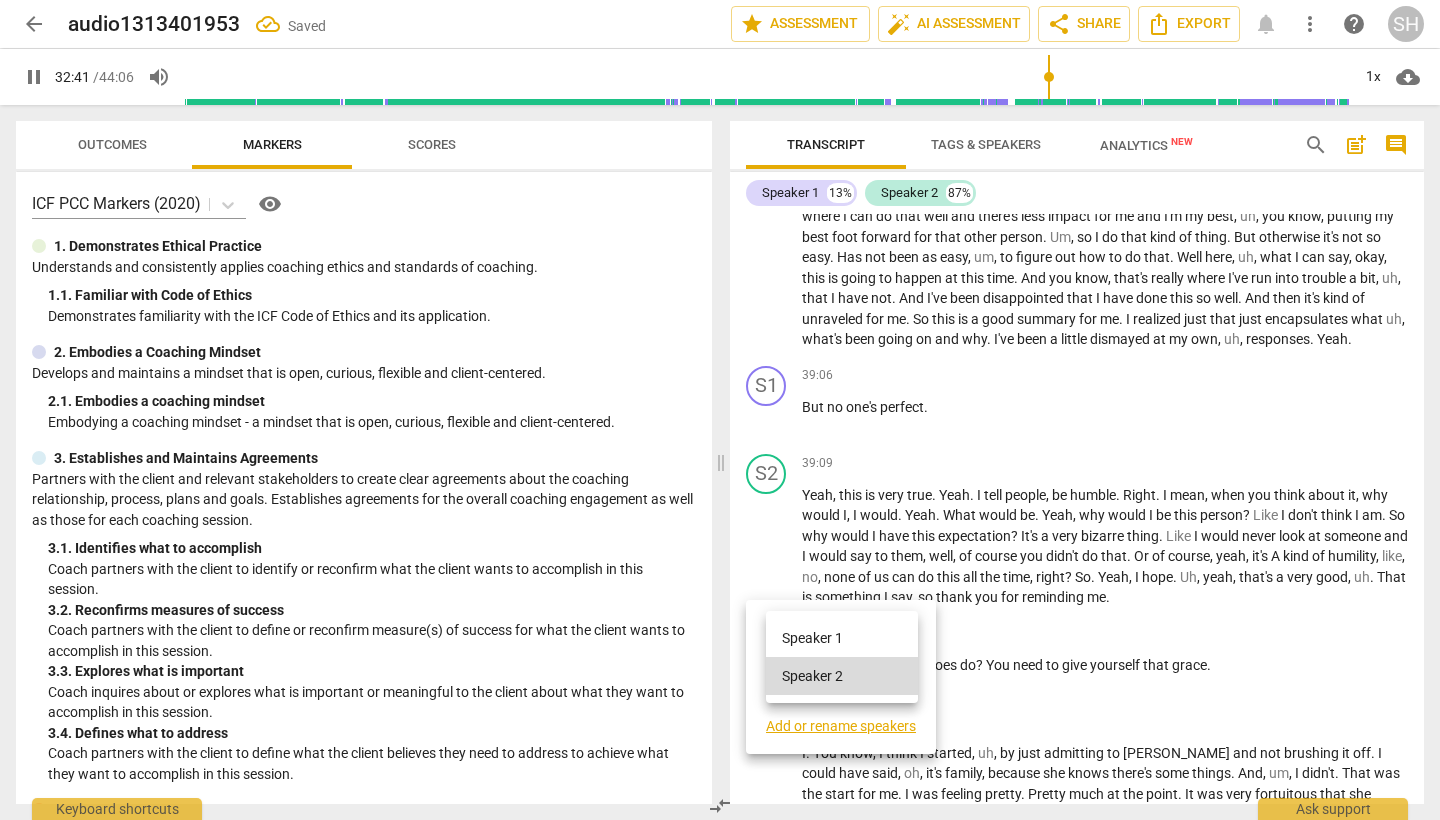 click on "Speaker 1" at bounding box center (842, 638) 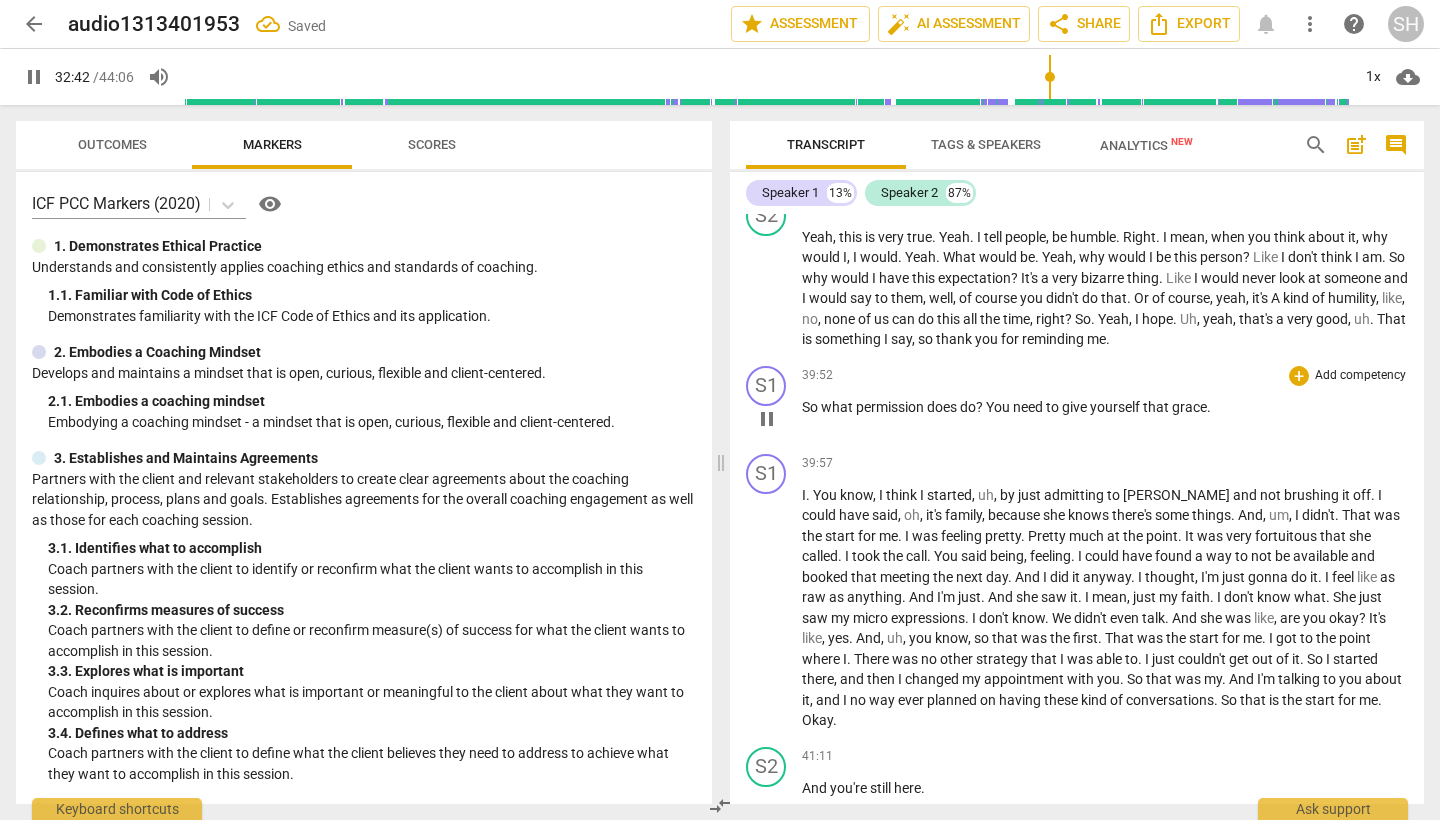 scroll, scrollTop: 9943, scrollLeft: 0, axis: vertical 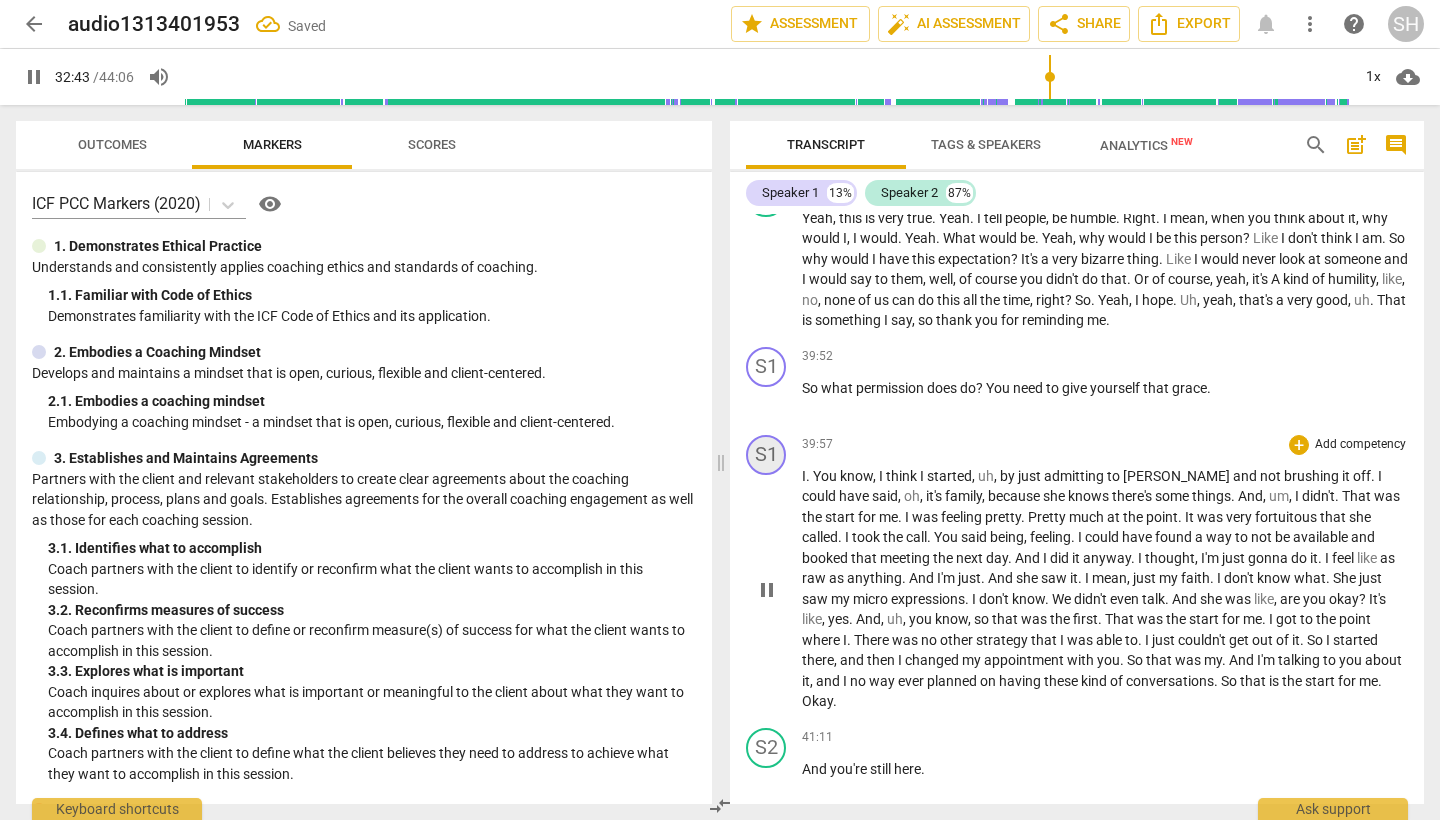 click on "S1" at bounding box center (766, 455) 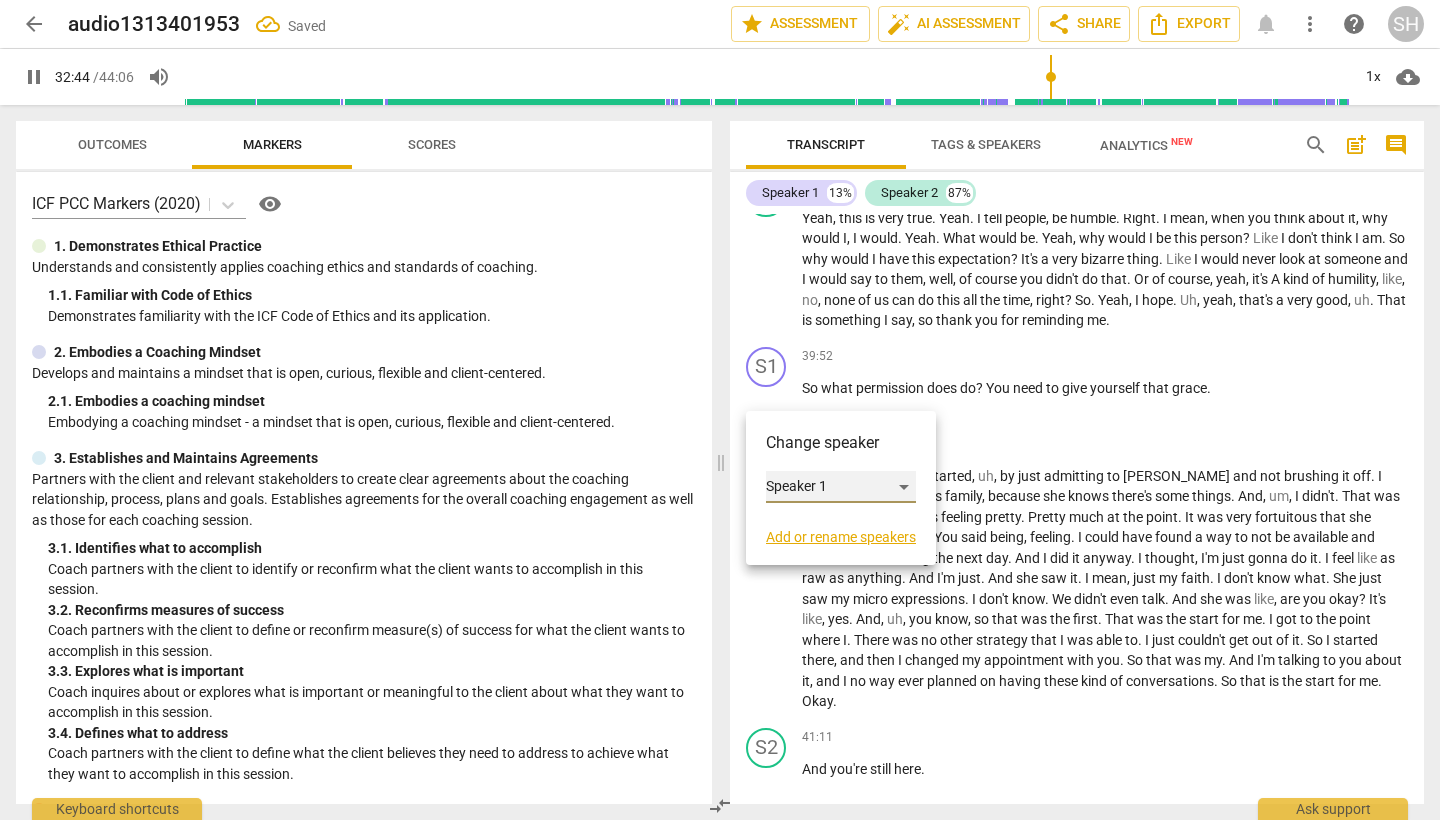 click on "Speaker 1" at bounding box center [841, 487] 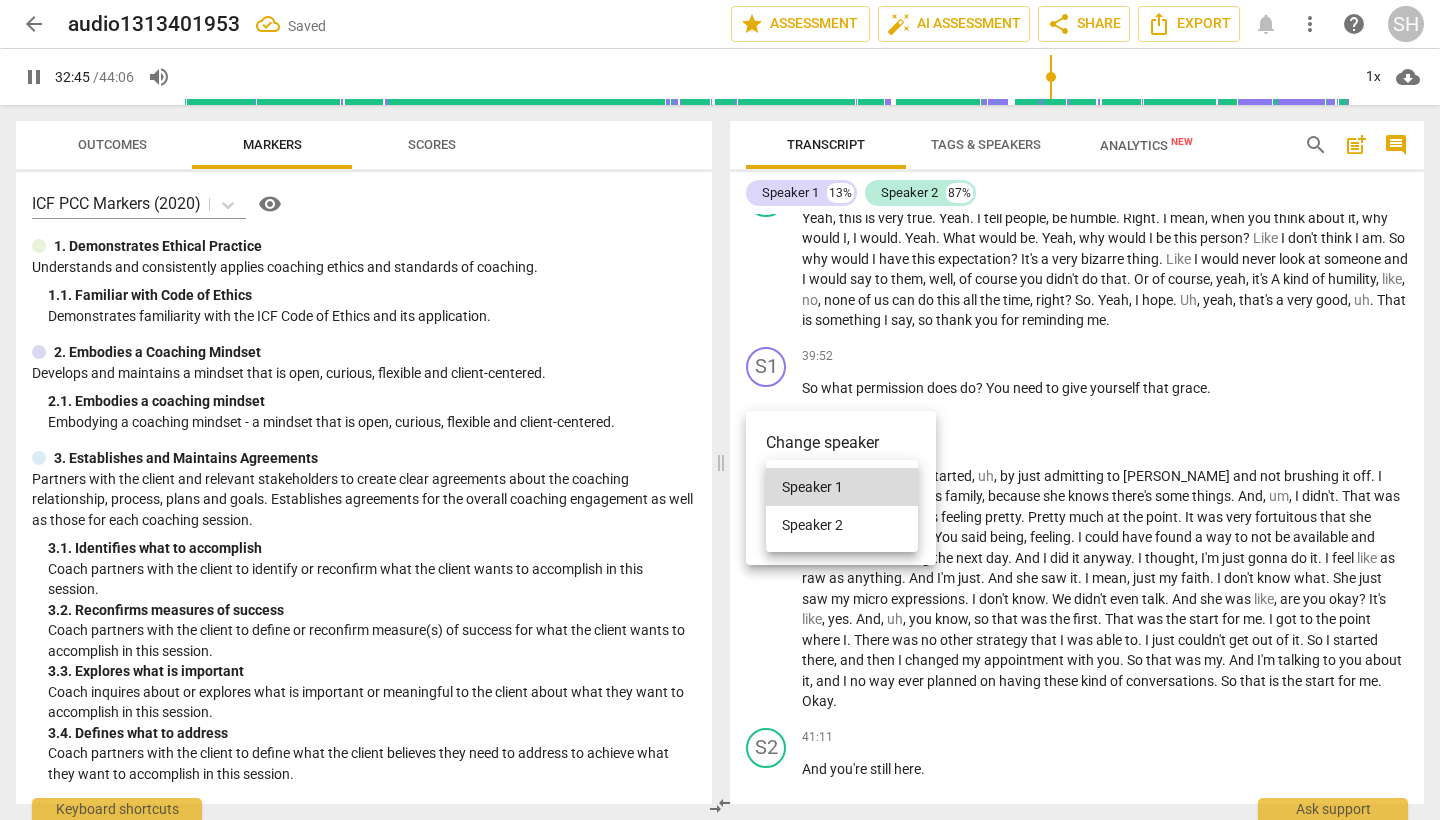 click on "Speaker 2" at bounding box center (842, 525) 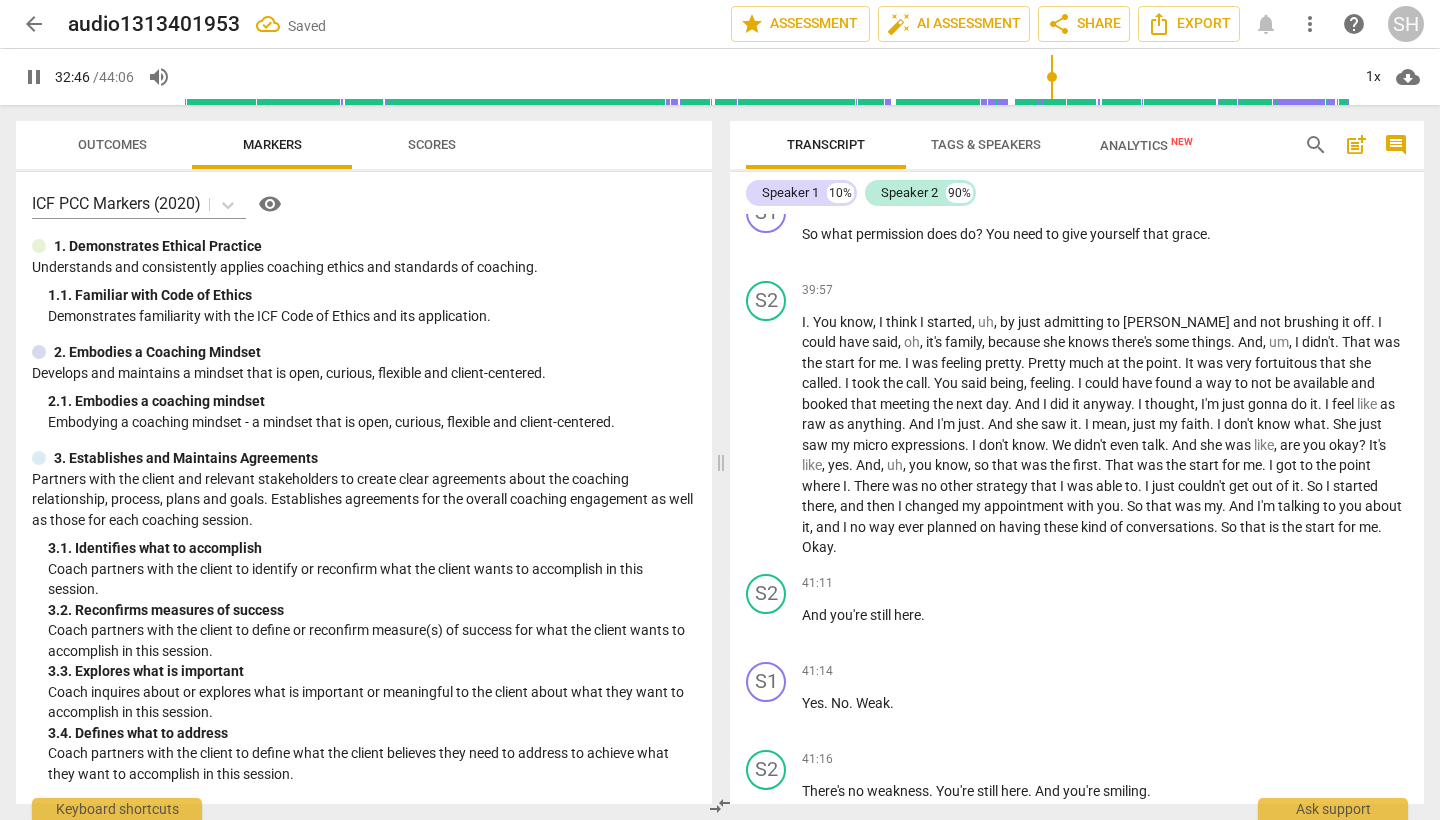 scroll, scrollTop: 10127, scrollLeft: 0, axis: vertical 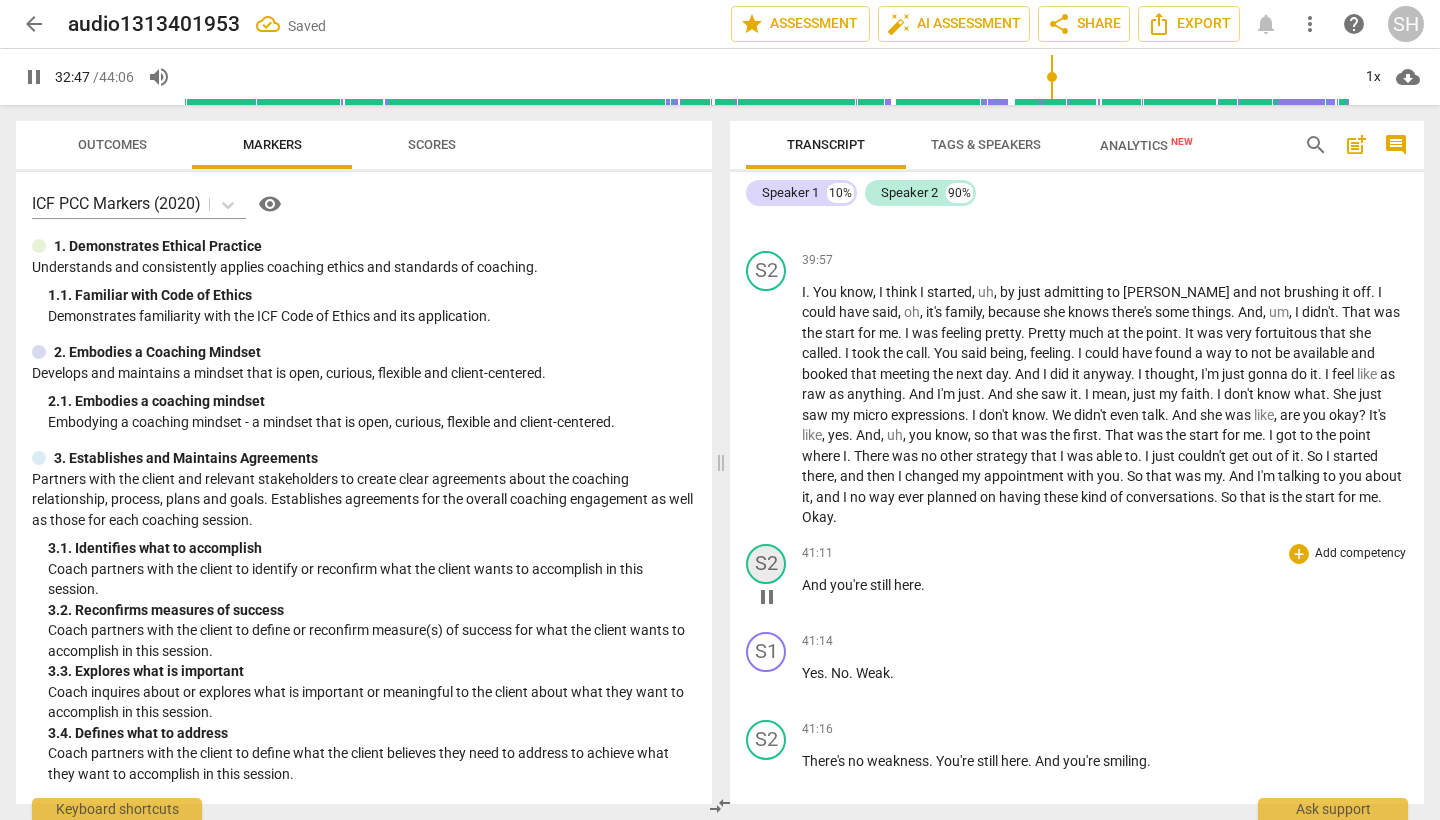 click on "S2" at bounding box center (766, 564) 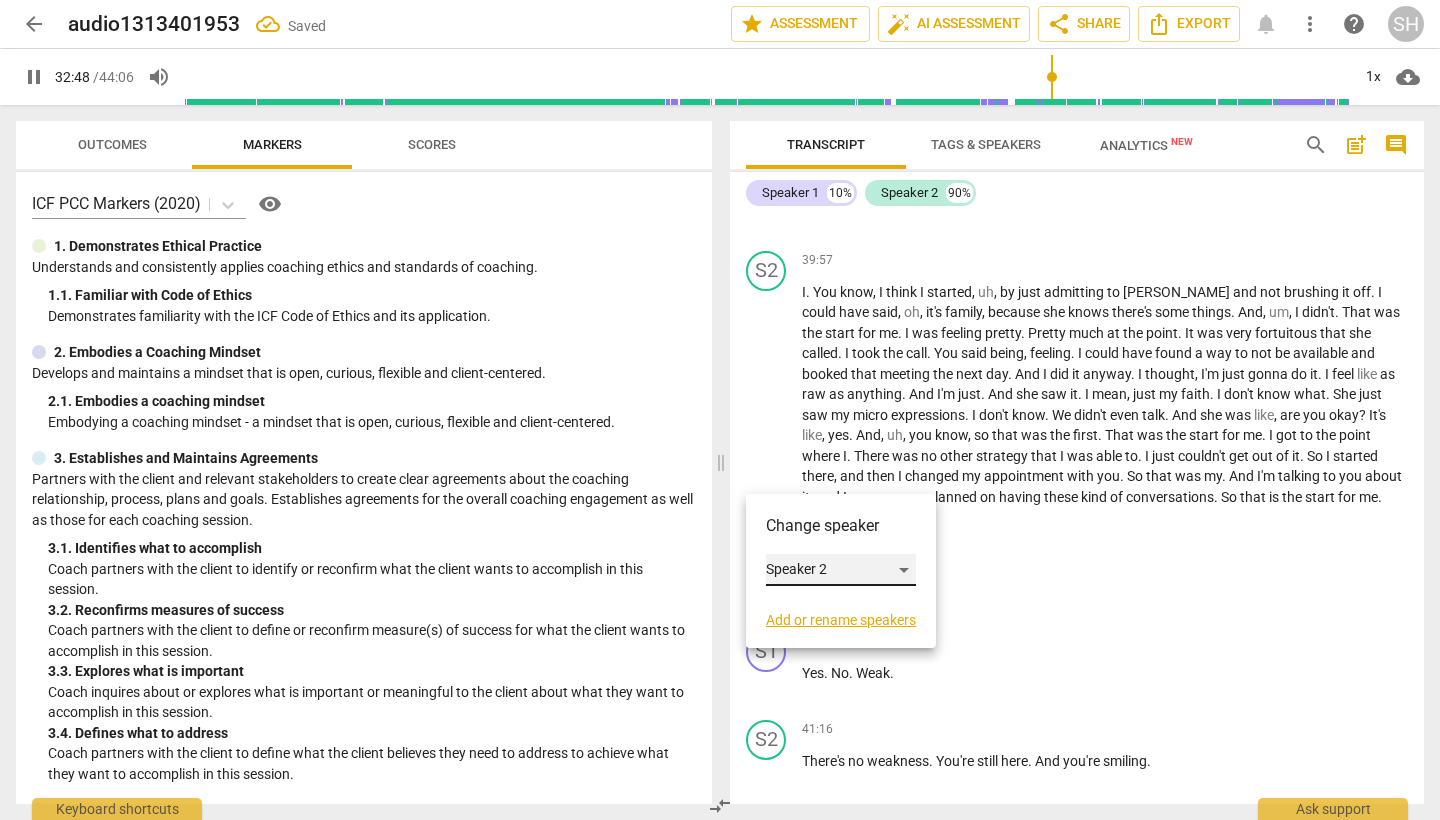 click on "Speaker 2" at bounding box center [841, 570] 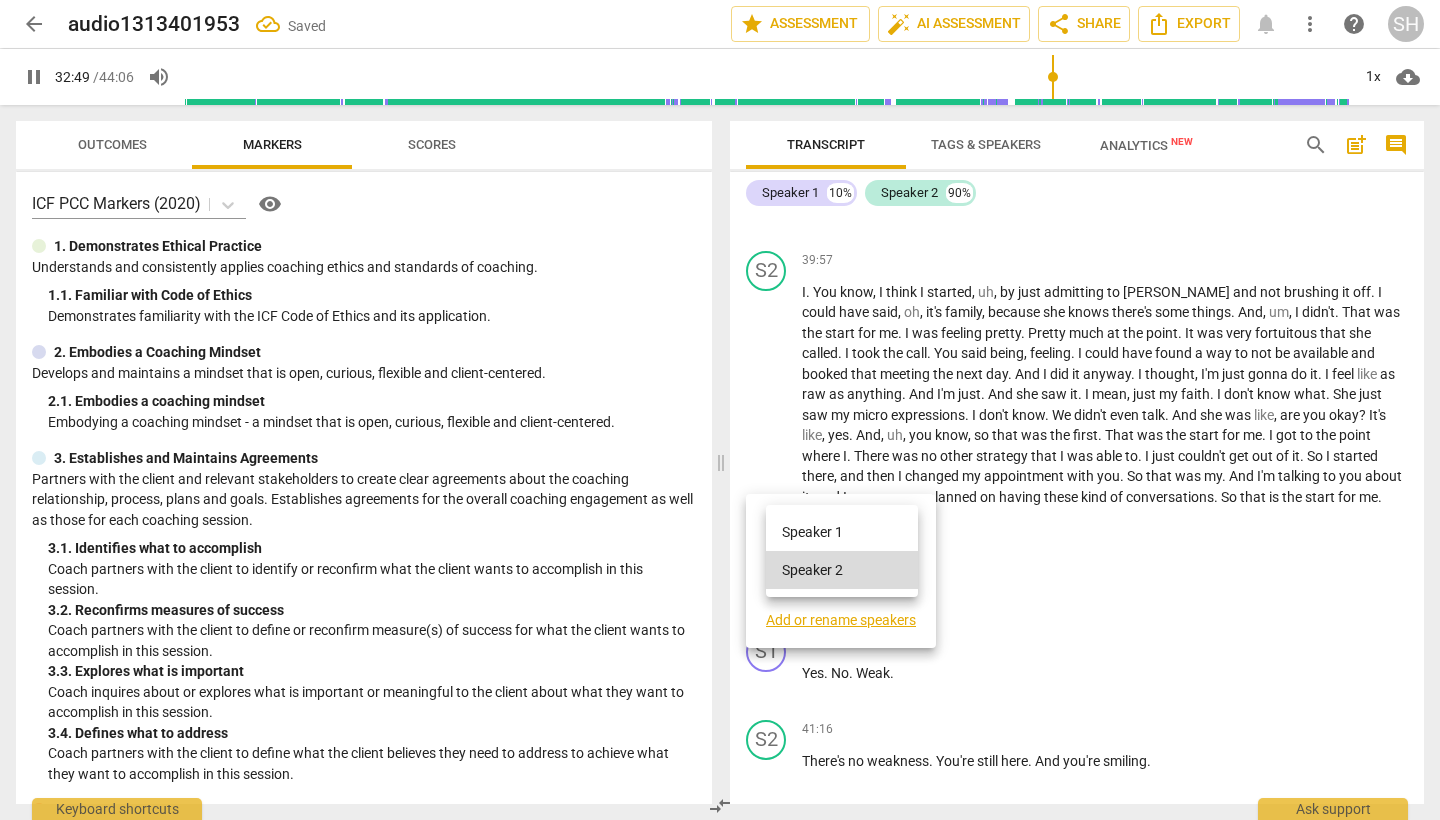 click on "Speaker 1" at bounding box center (842, 532) 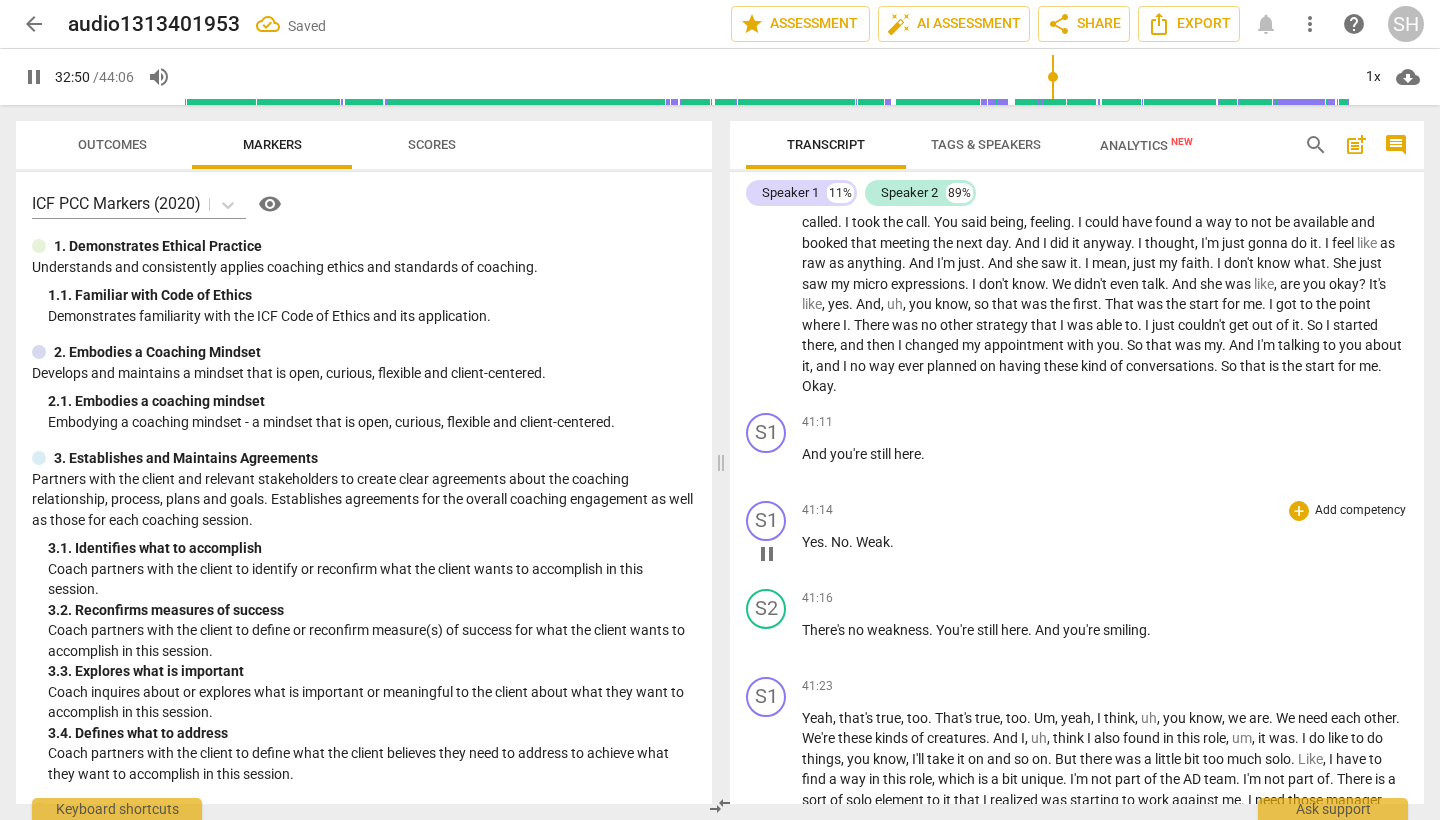 scroll, scrollTop: 10268, scrollLeft: 0, axis: vertical 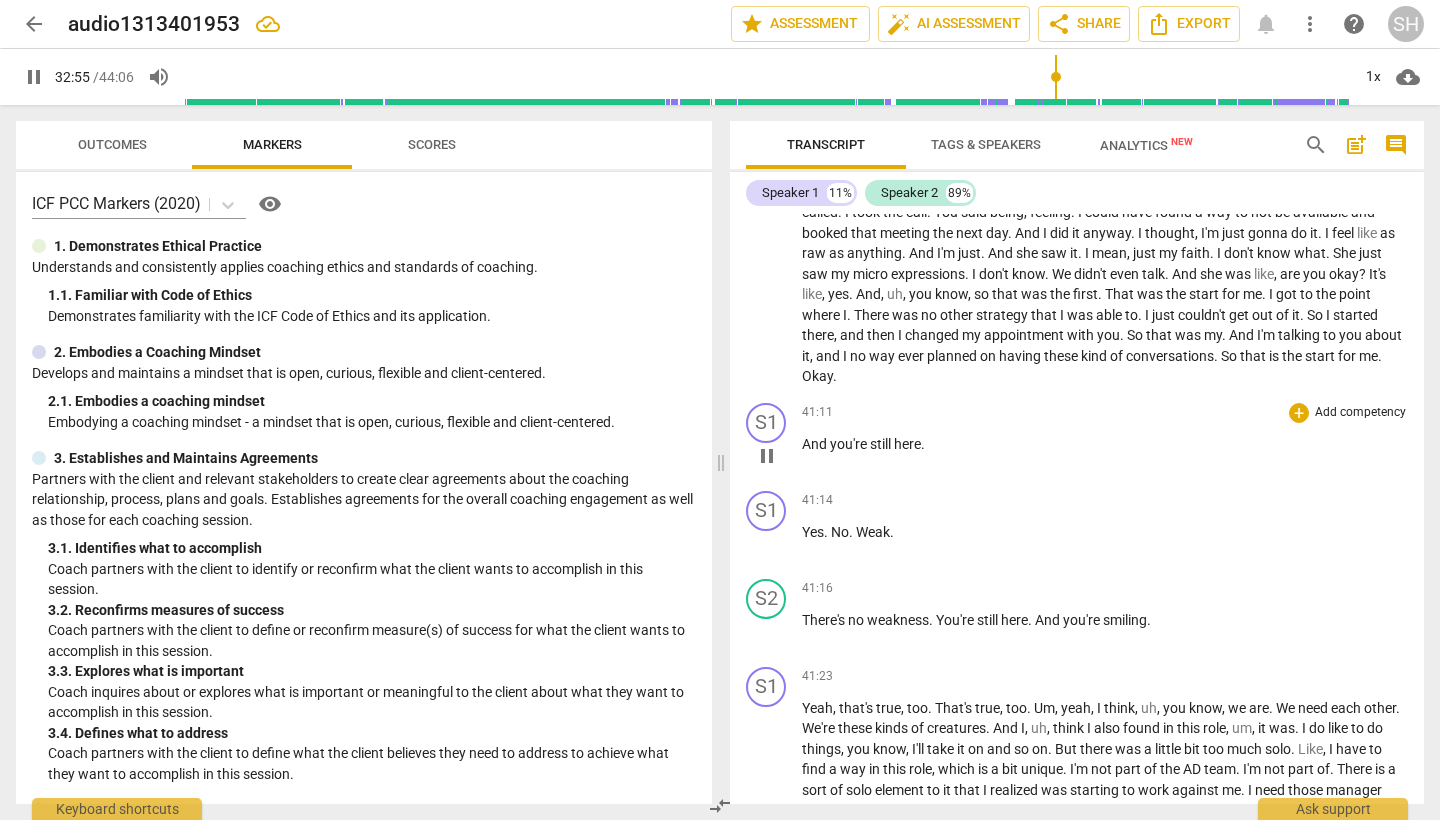 click on "pause" at bounding box center (767, 456) 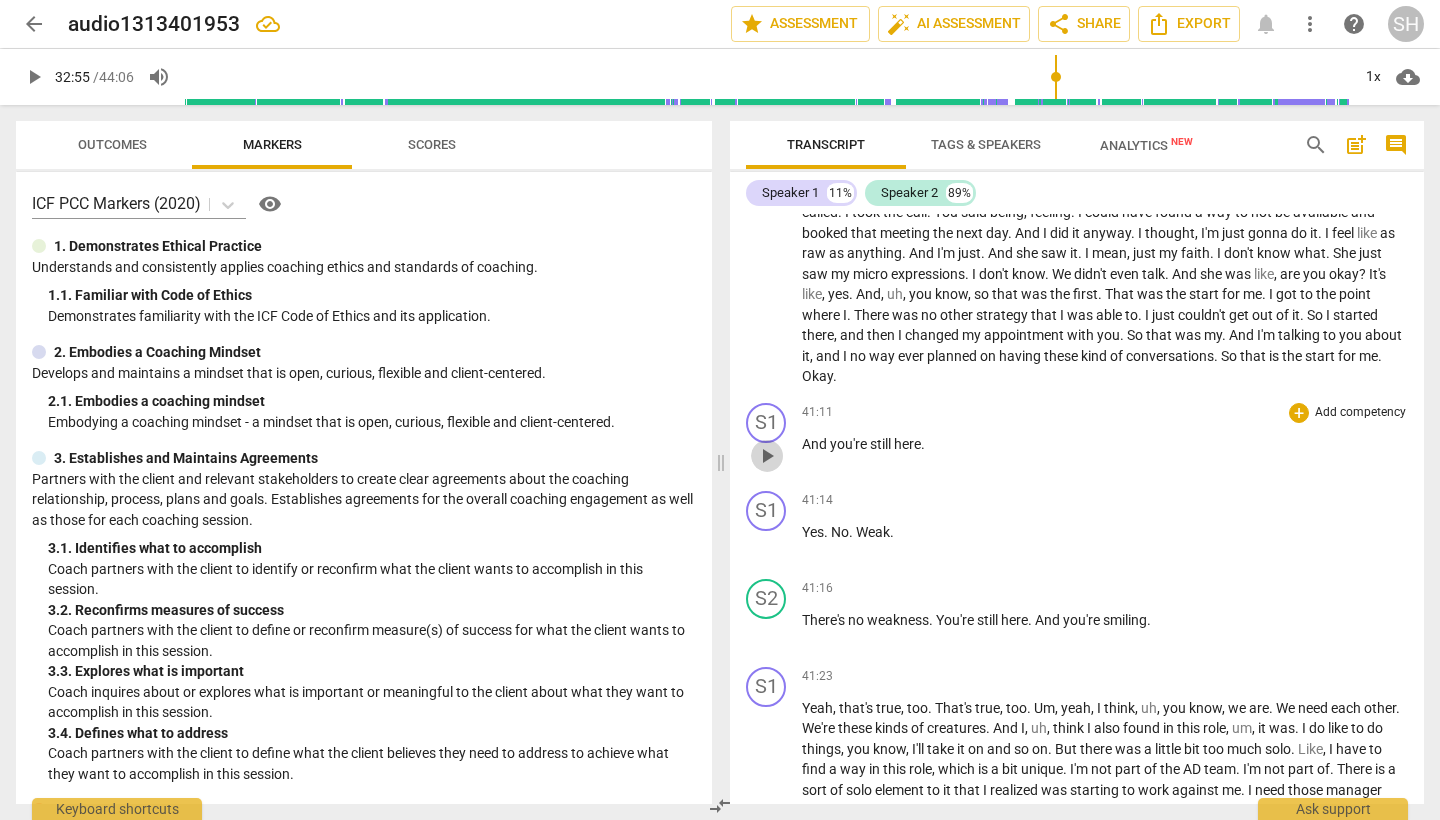 click on "play_arrow" at bounding box center [767, 456] 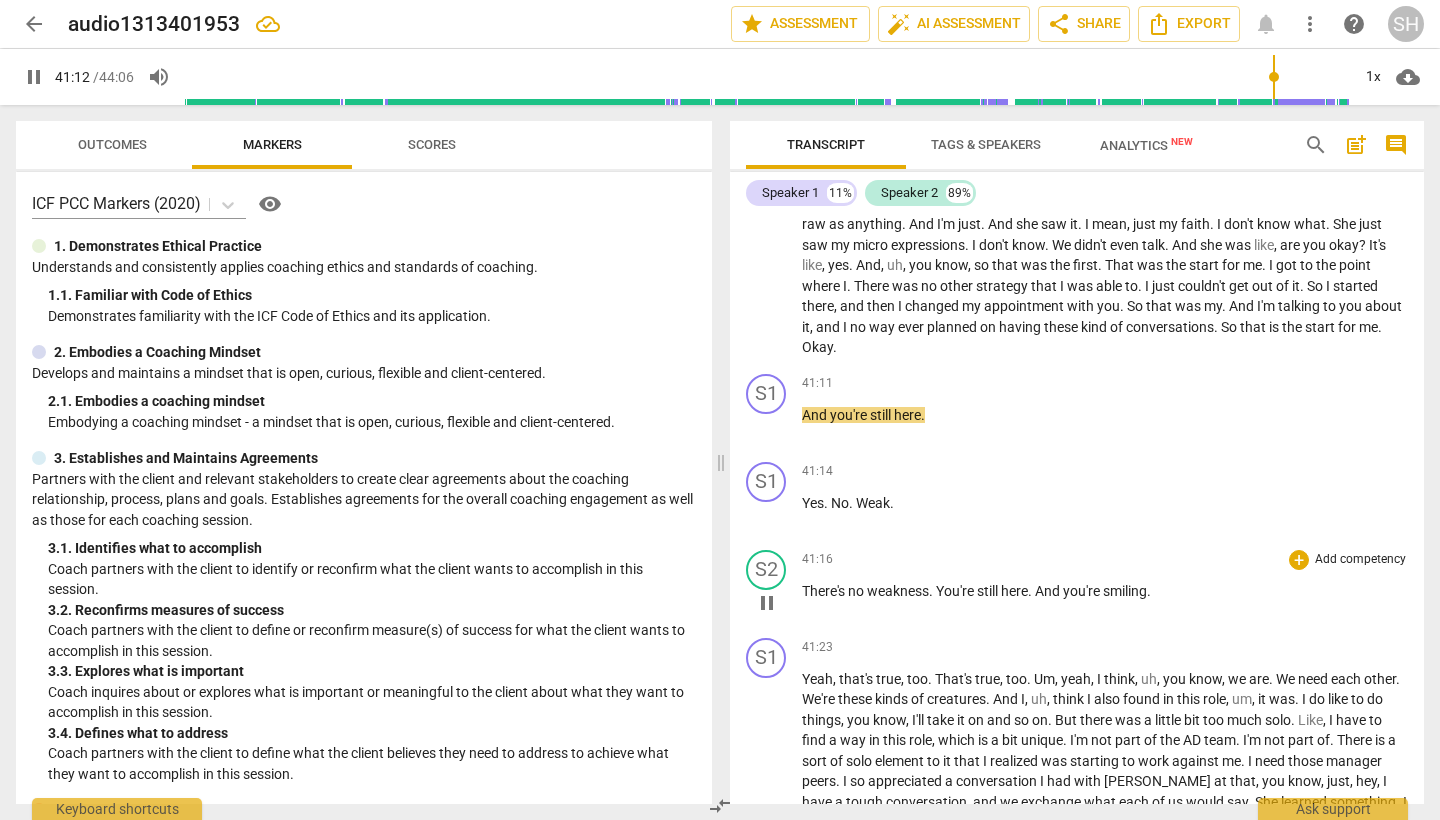 scroll, scrollTop: 10302, scrollLeft: 0, axis: vertical 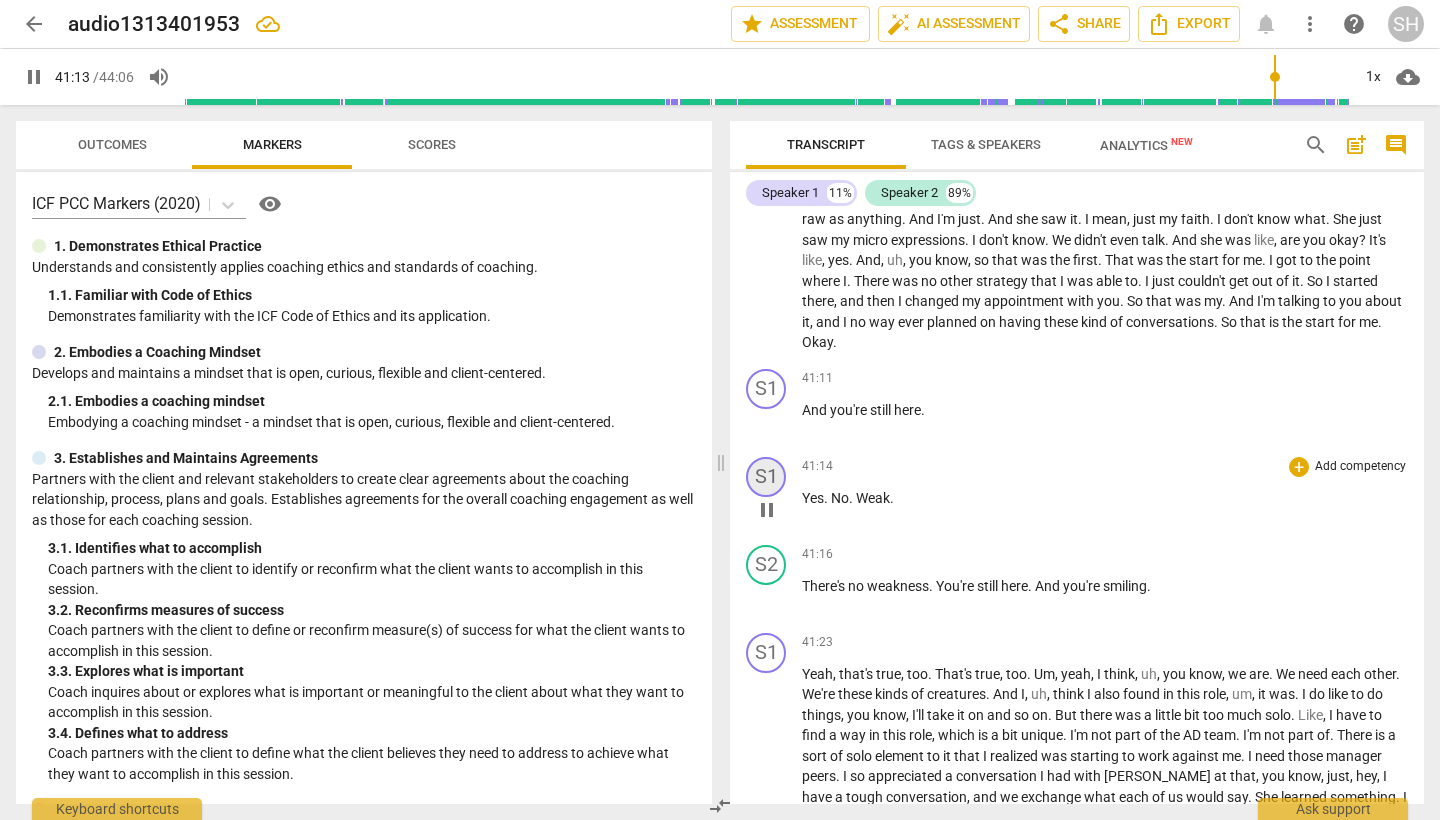 click on "S1" at bounding box center [766, 477] 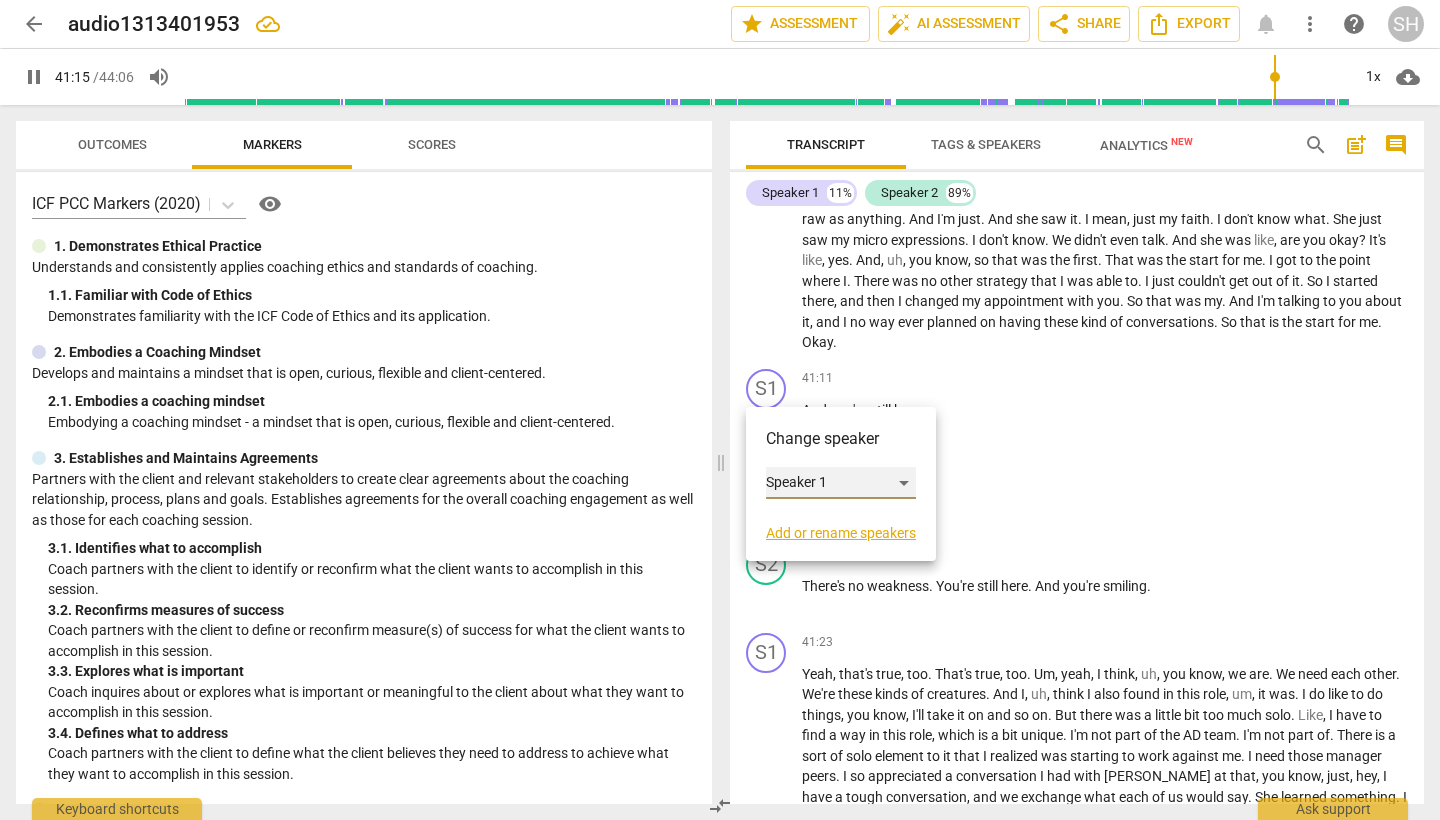 click on "Speaker 1" at bounding box center (841, 483) 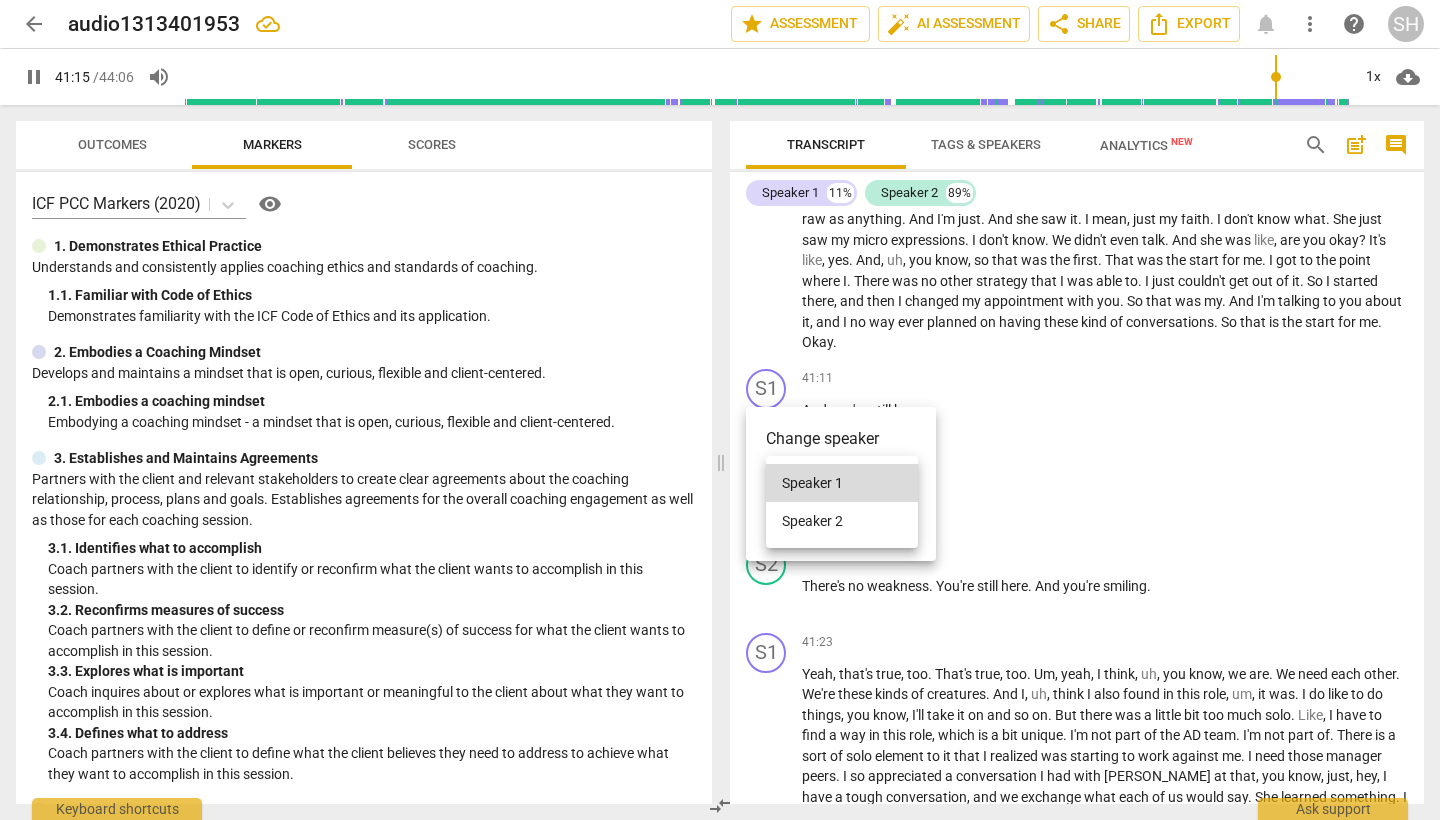 click on "Speaker 2" at bounding box center (842, 521) 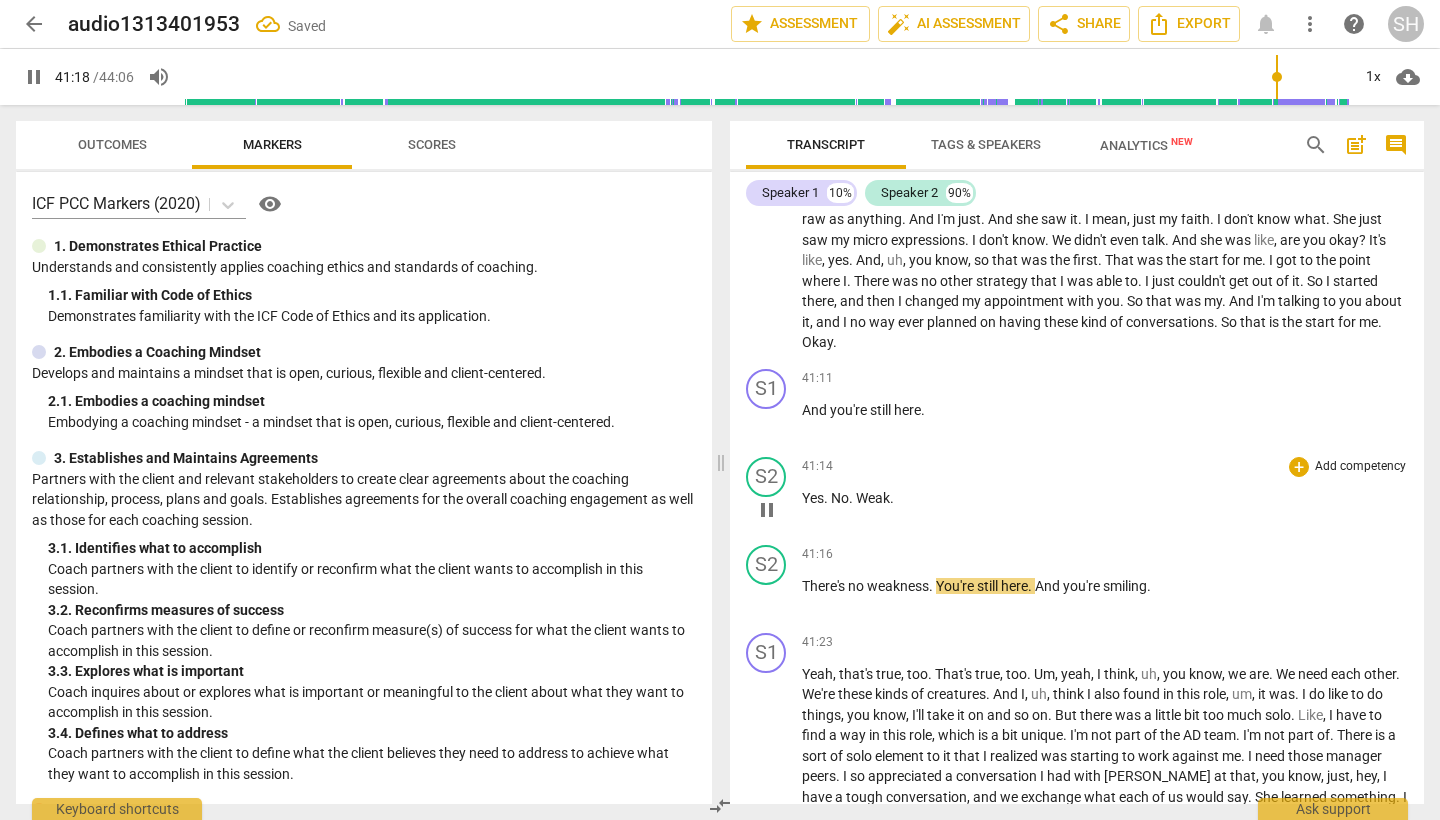 click on "No" at bounding box center (840, 498) 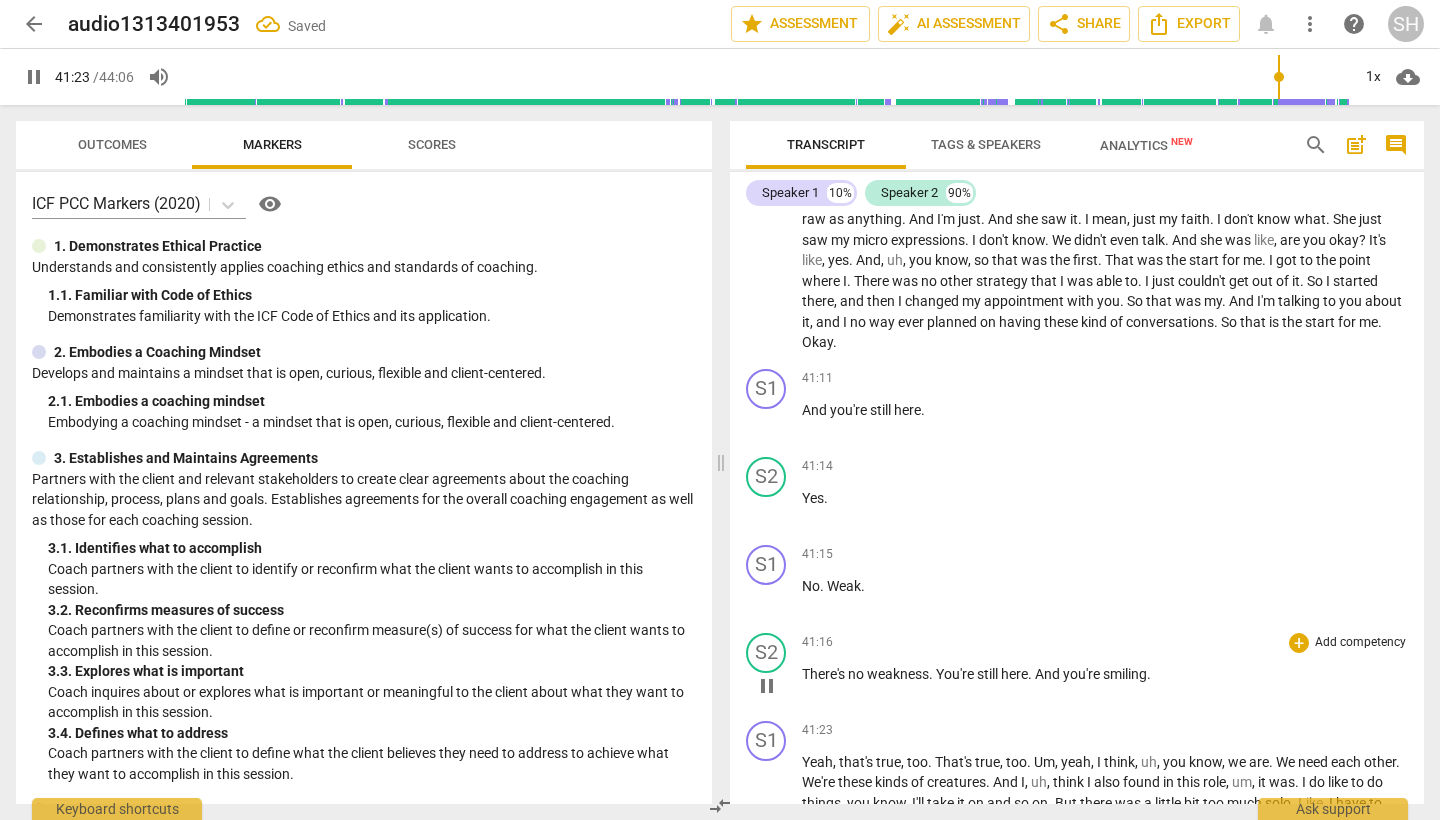 click on "There's" at bounding box center (825, 674) 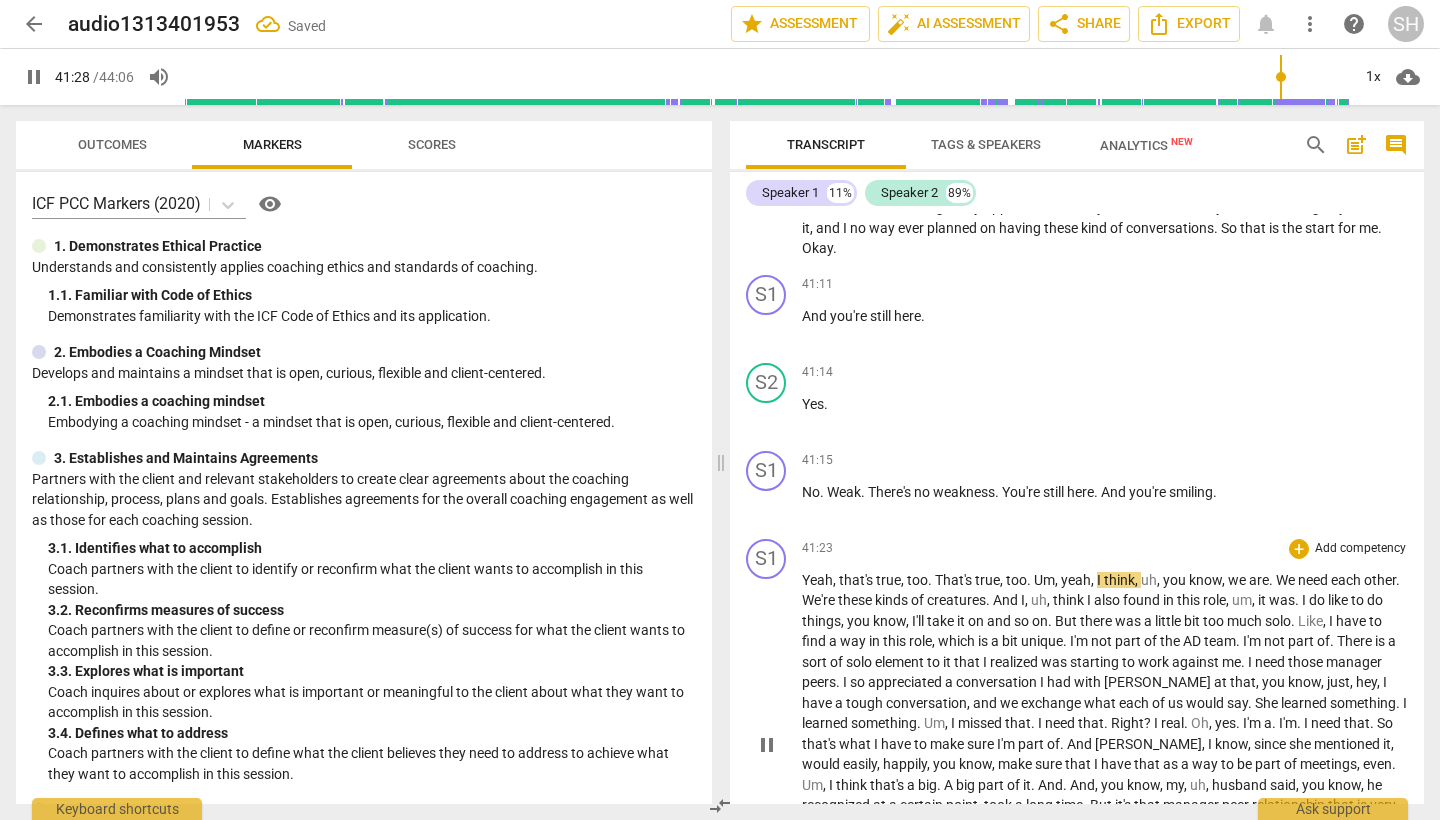scroll, scrollTop: 10419, scrollLeft: 0, axis: vertical 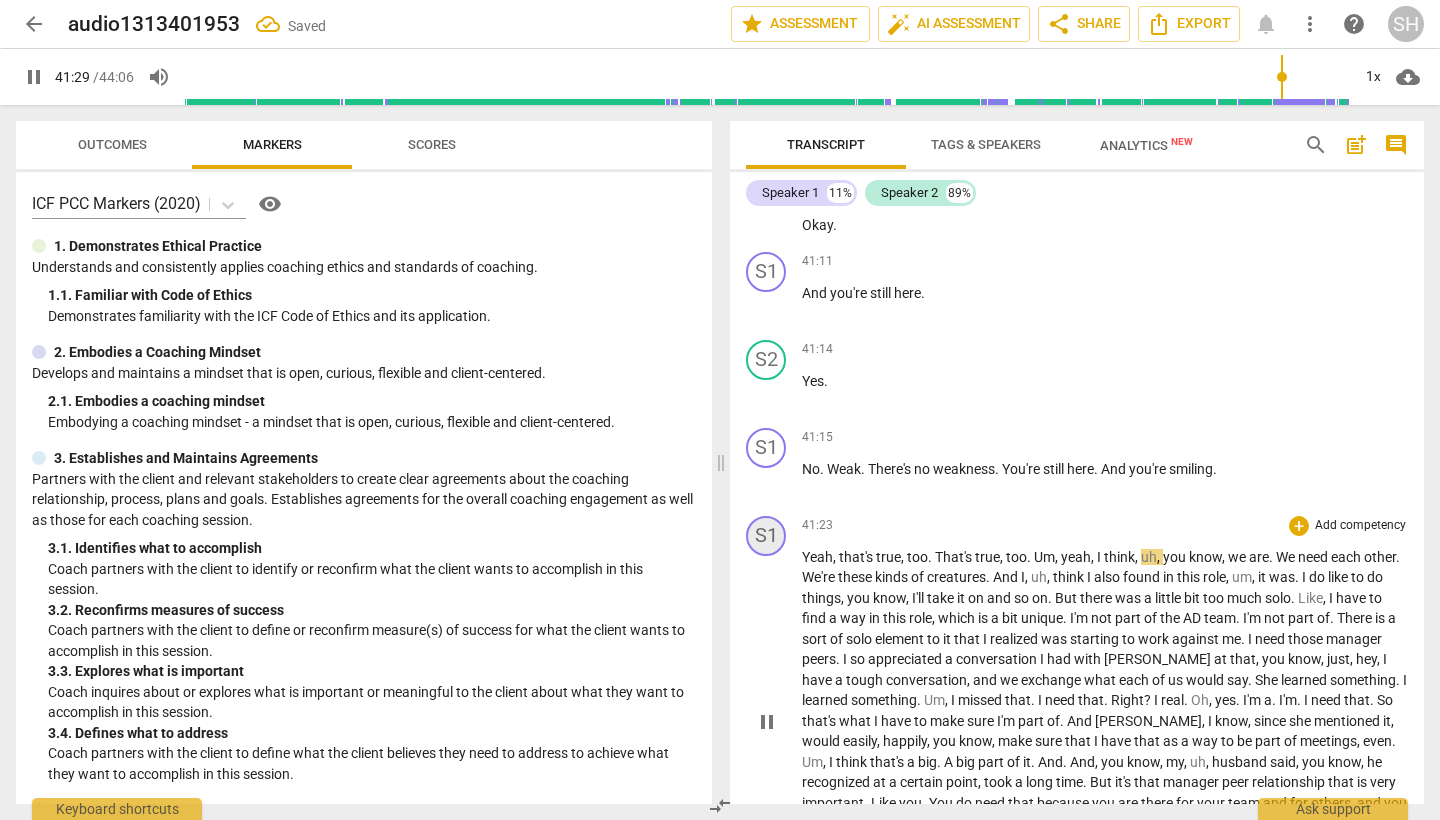 click on "S1" at bounding box center (766, 536) 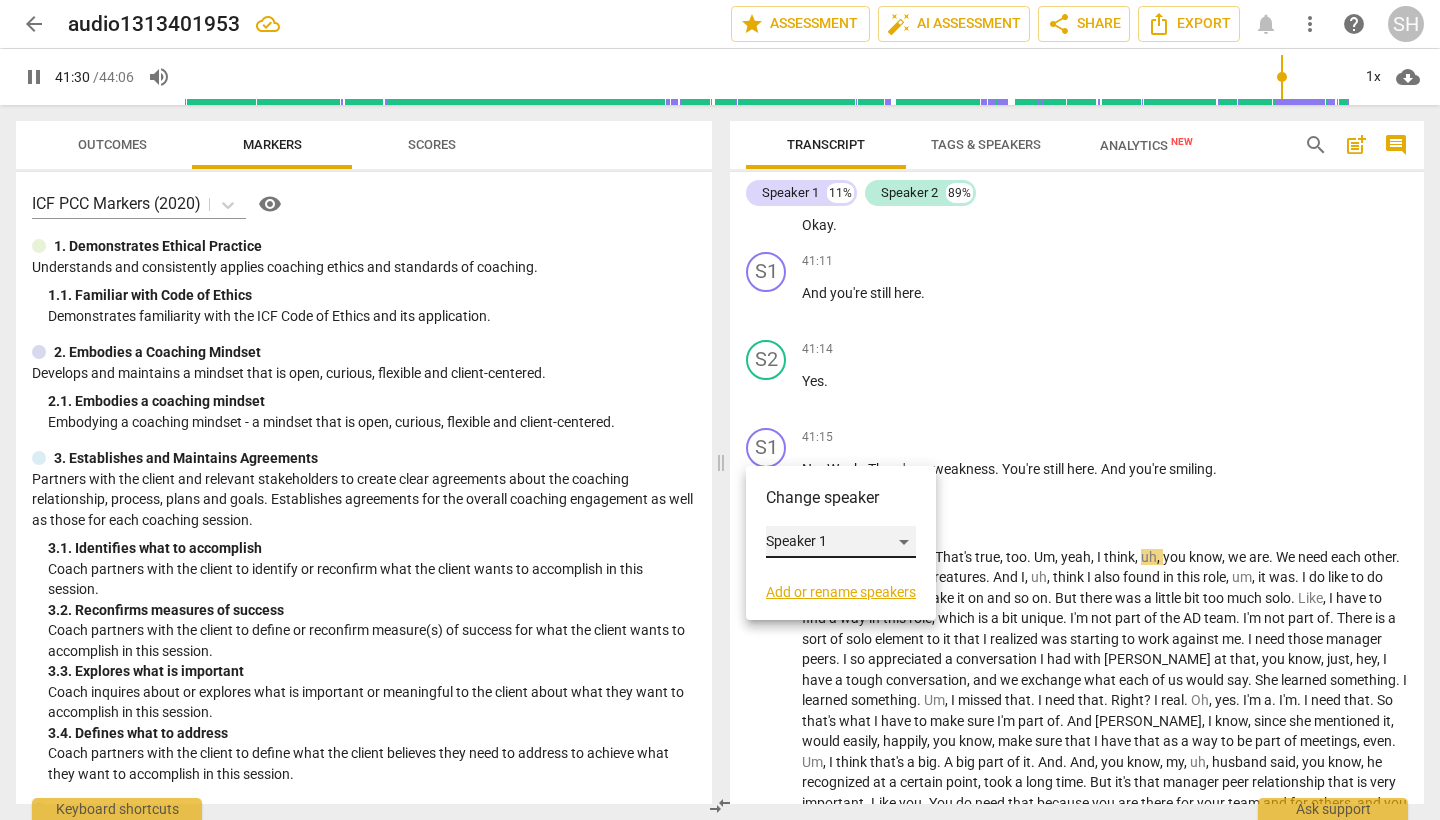 click on "Speaker 1" at bounding box center [841, 542] 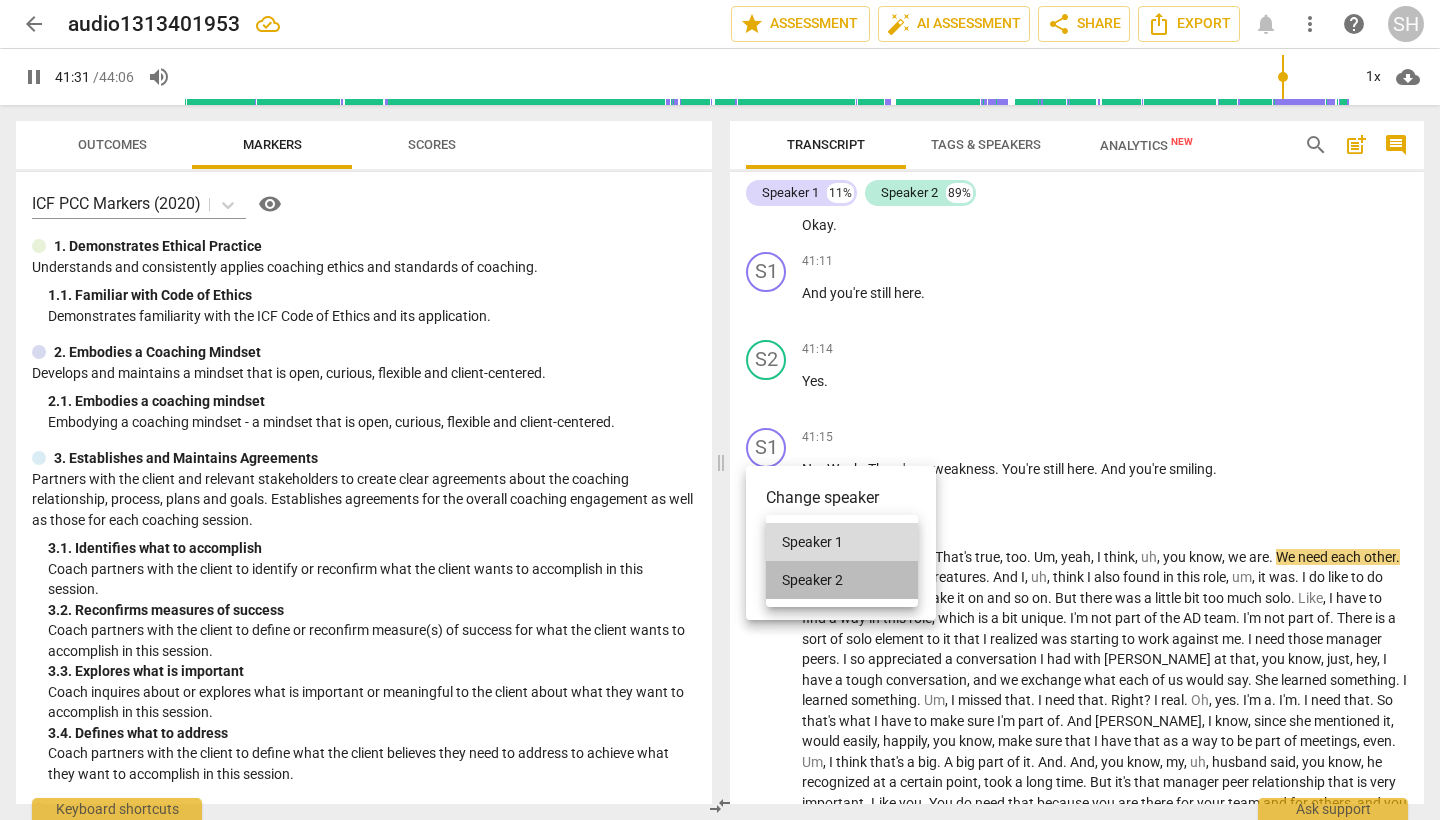 click on "Speaker 2" at bounding box center [842, 580] 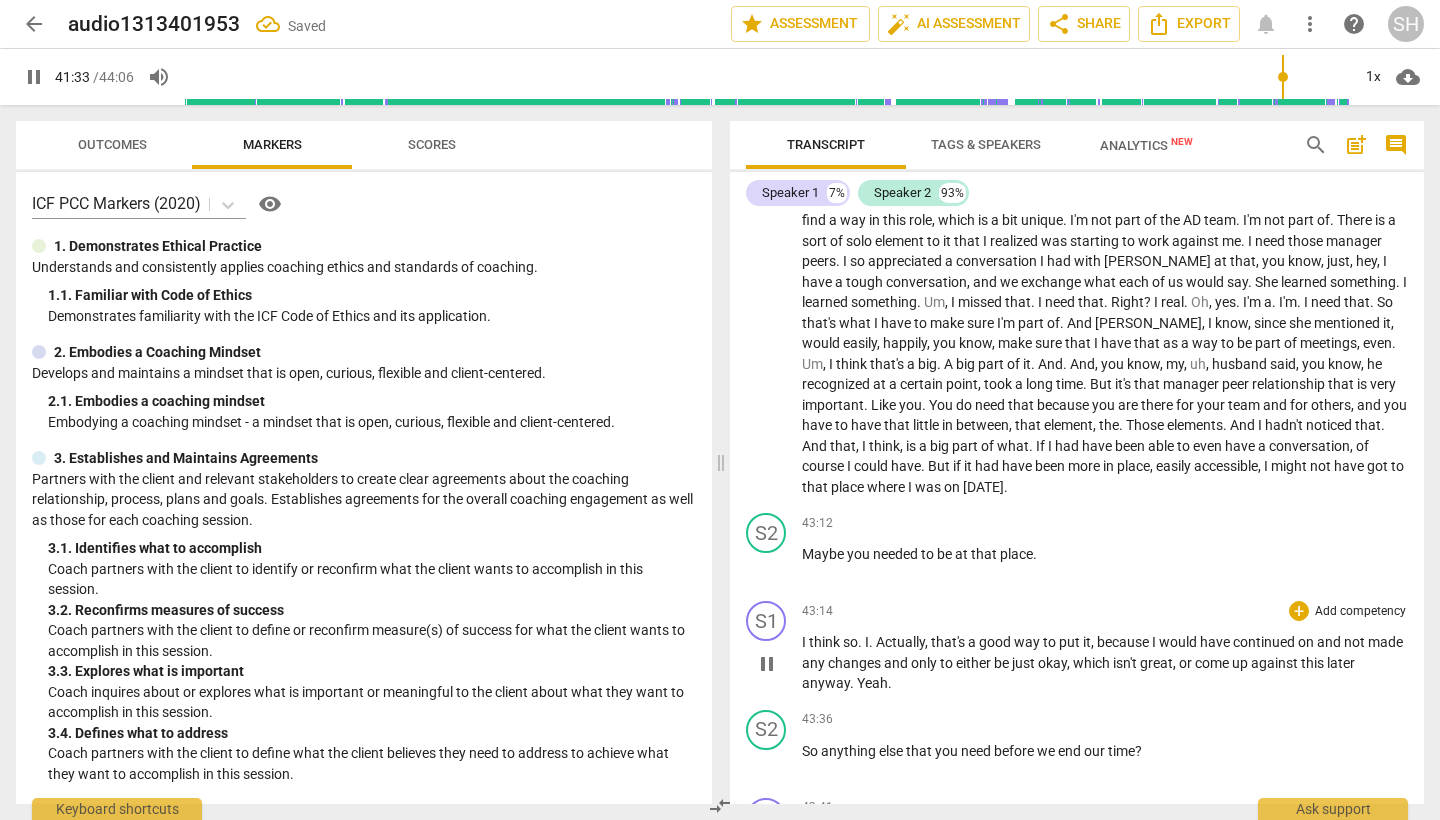 scroll, scrollTop: 10819, scrollLeft: 0, axis: vertical 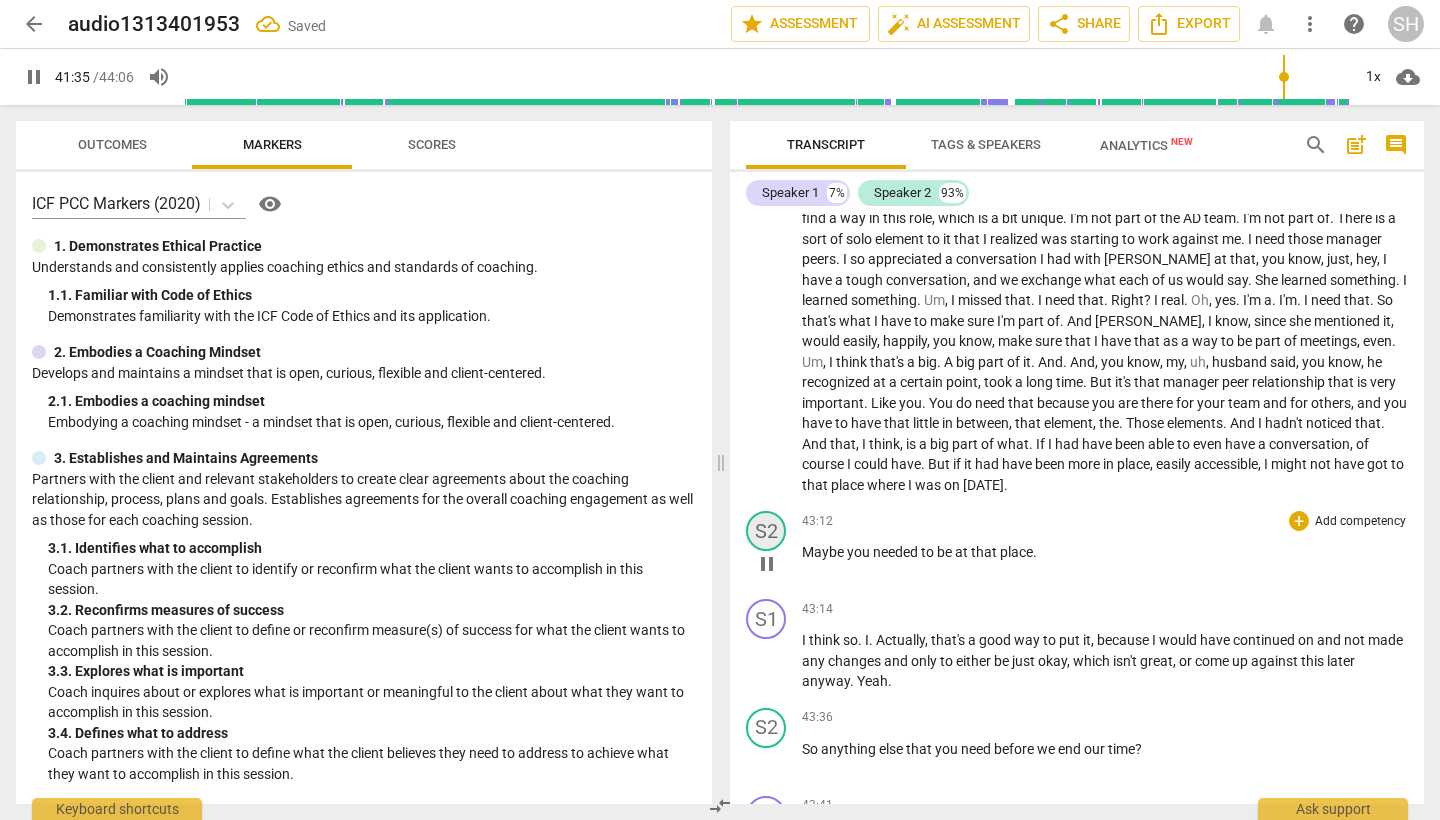 click on "S2" at bounding box center (766, 531) 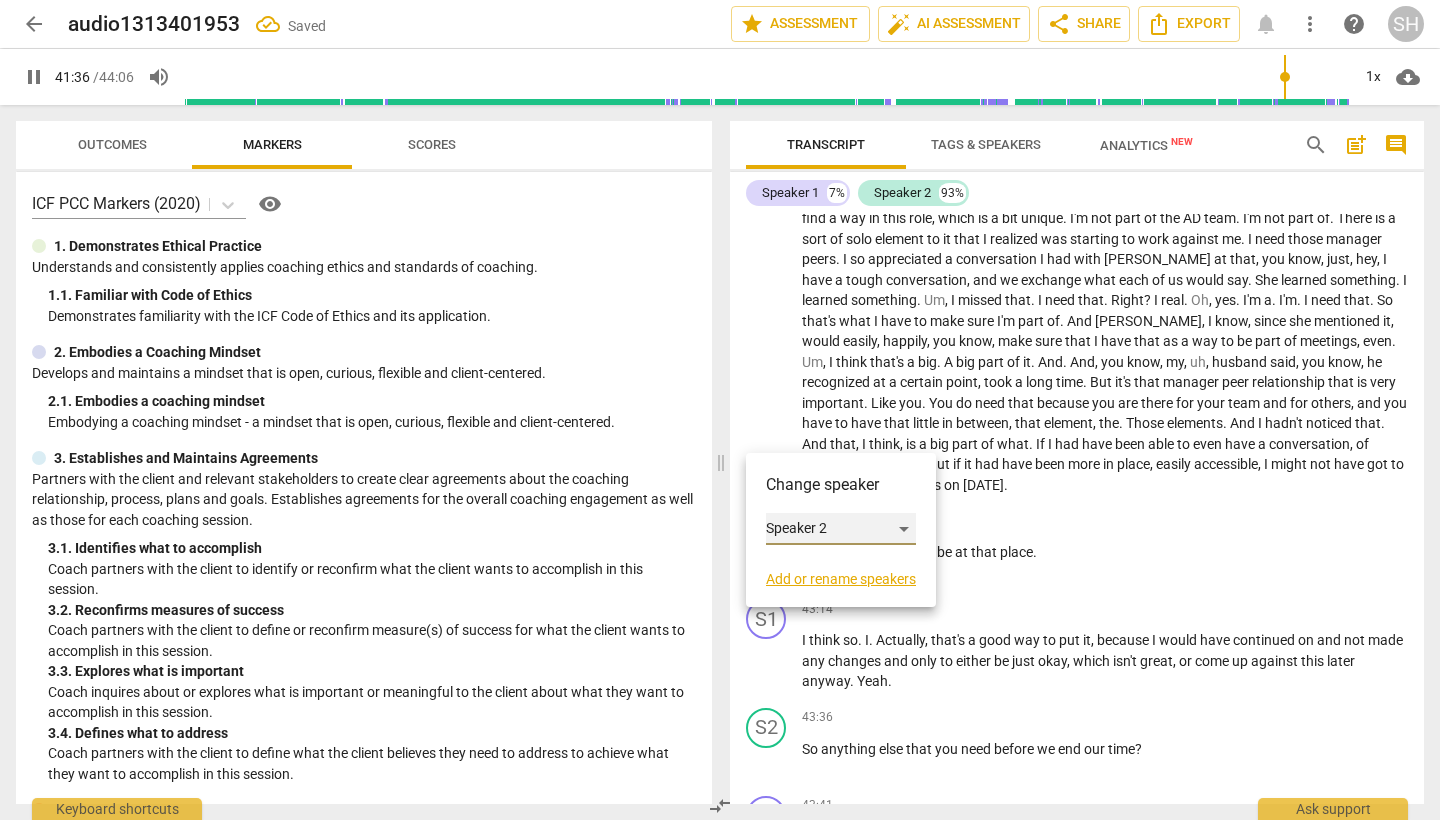 click on "Speaker 2" at bounding box center (841, 529) 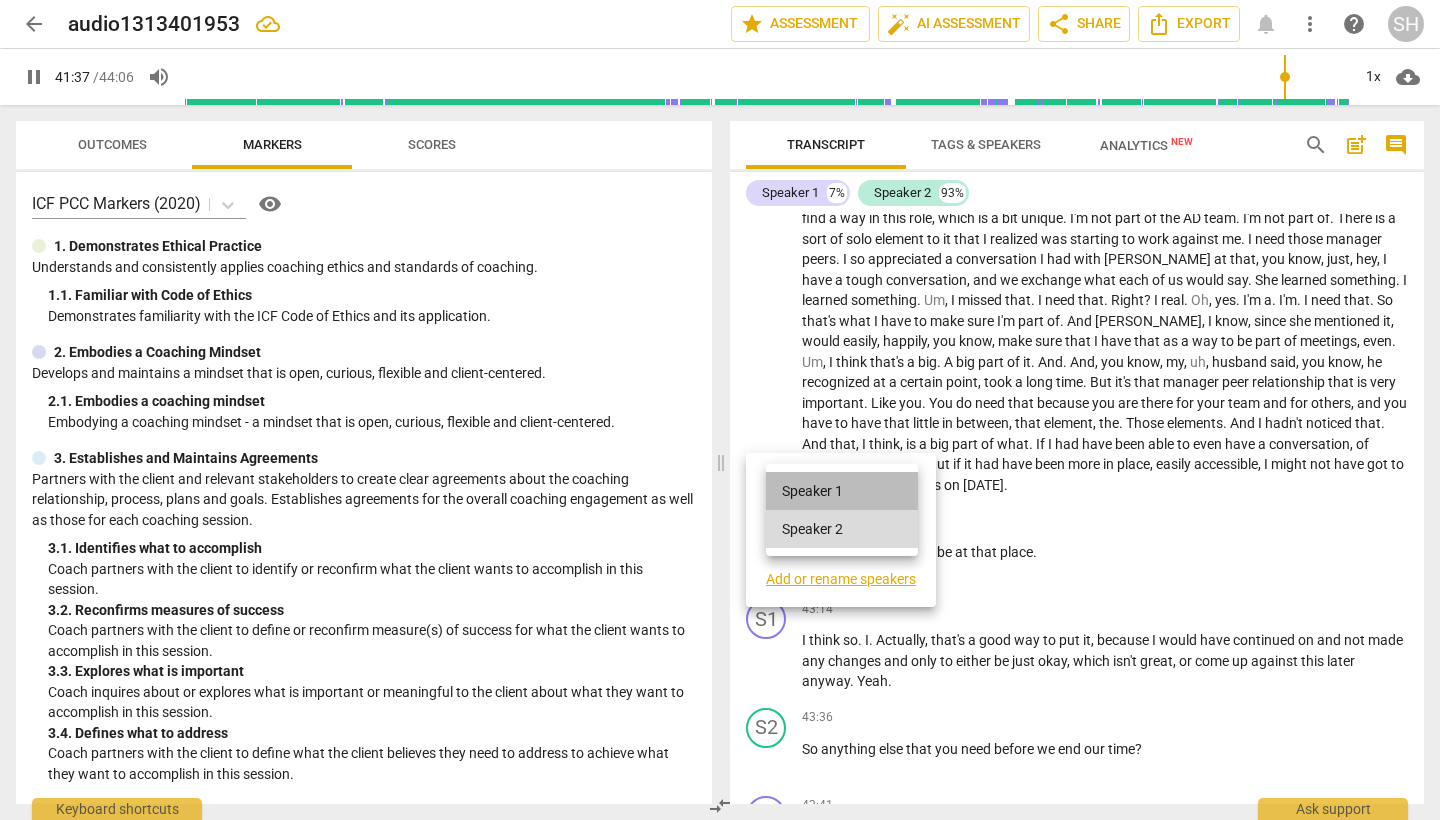 click on "Speaker 1" at bounding box center (842, 491) 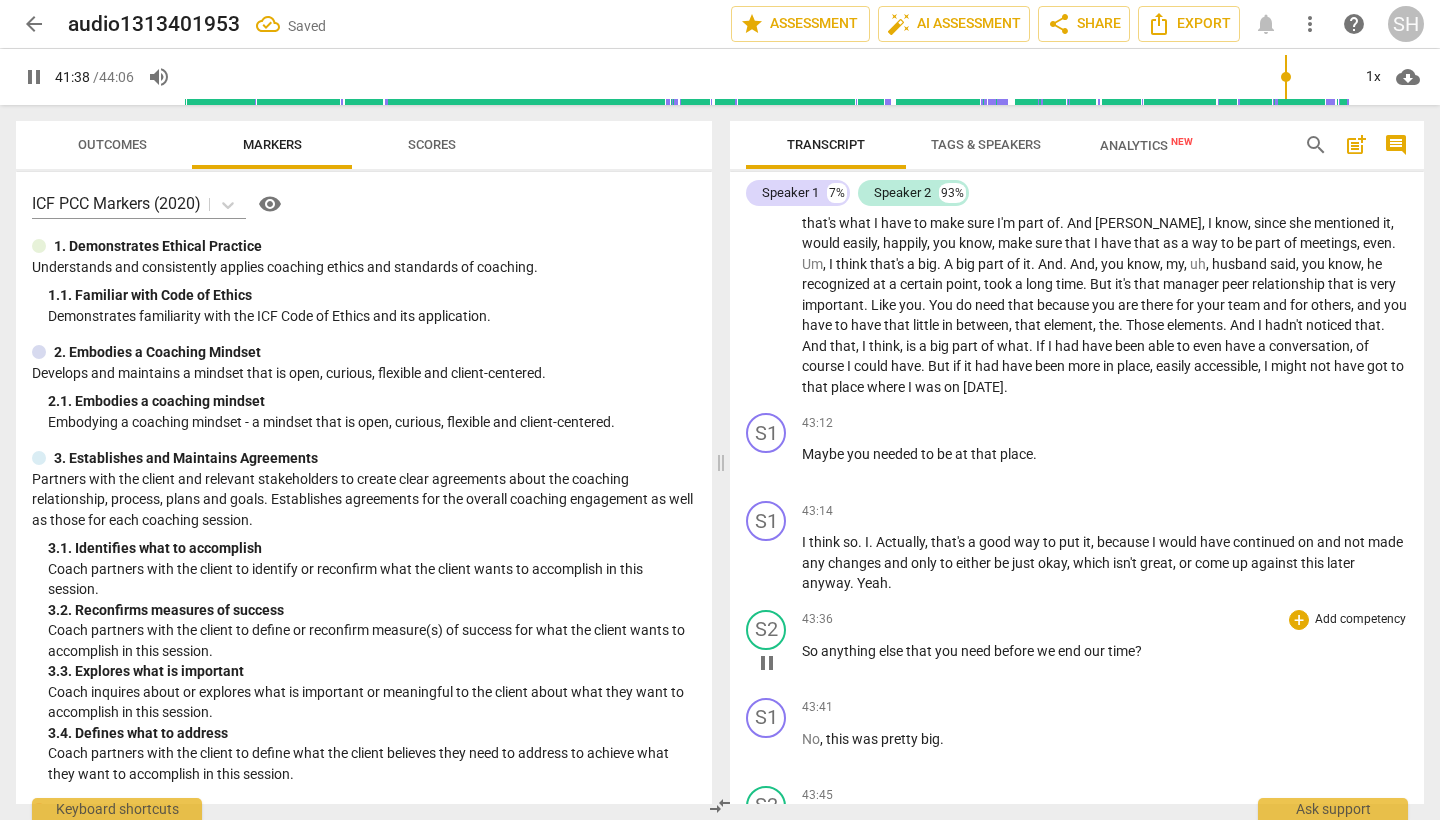 scroll, scrollTop: 10936, scrollLeft: 0, axis: vertical 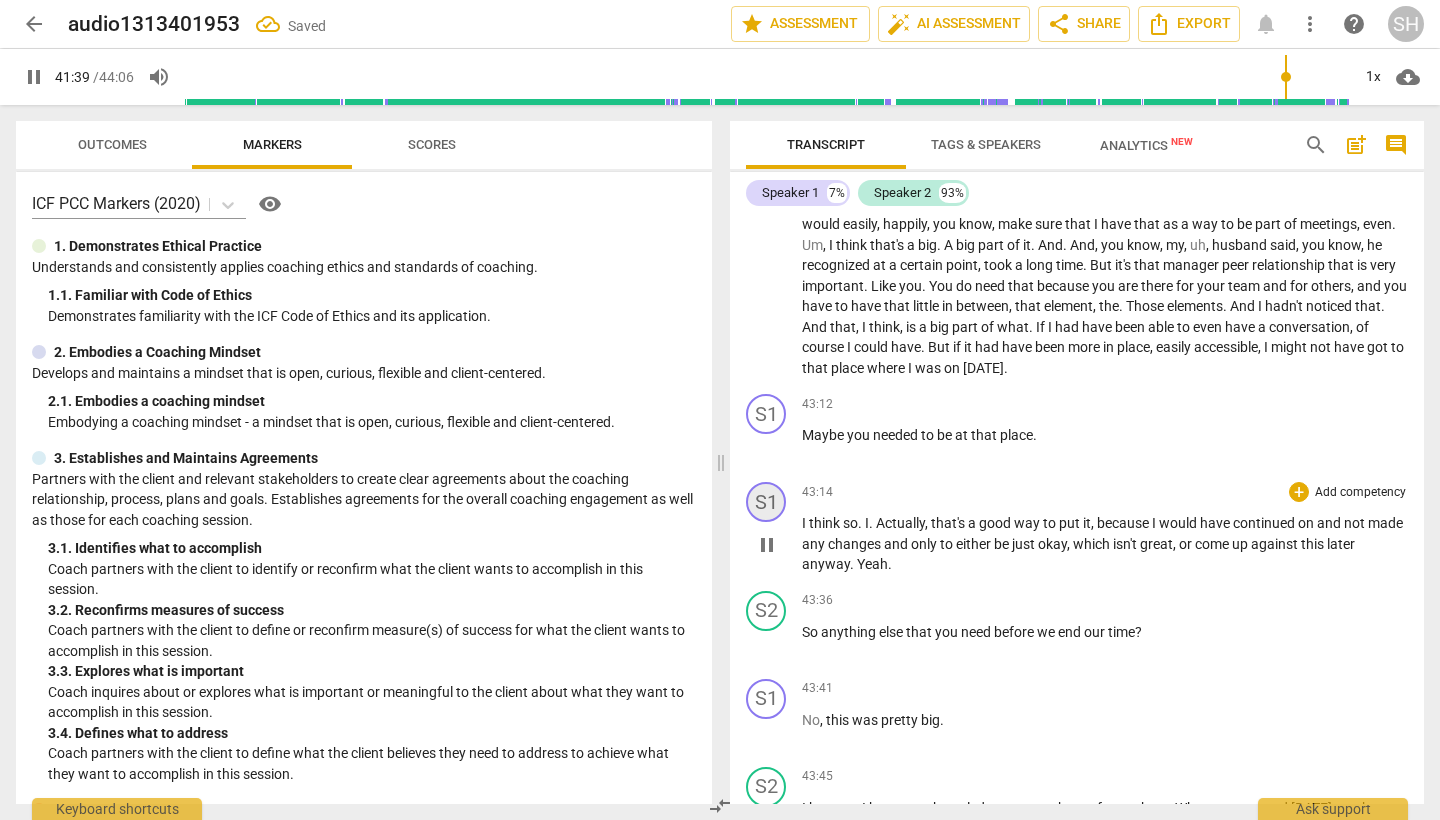 click on "S1" at bounding box center [766, 502] 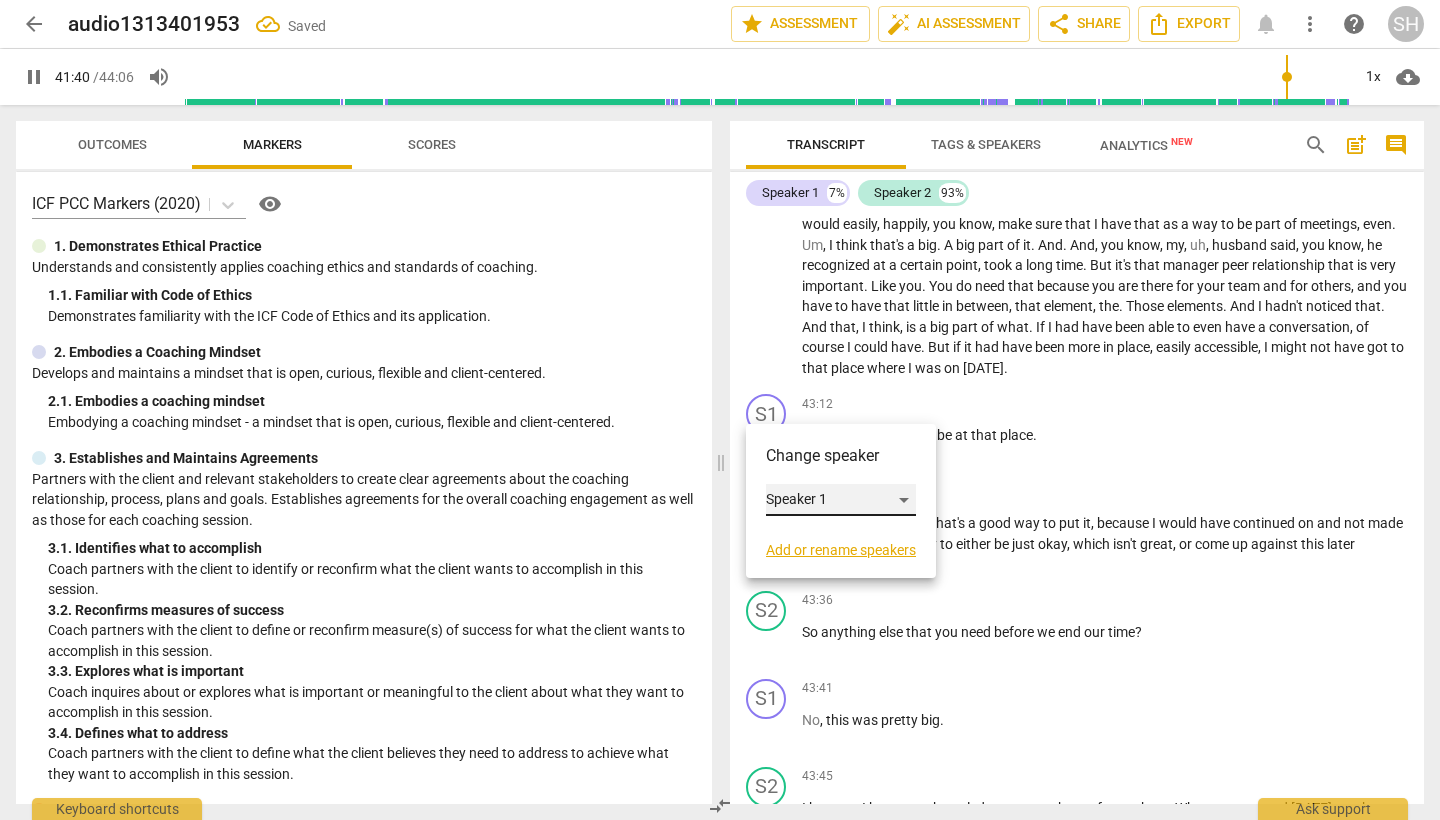 click on "Speaker 1" at bounding box center [841, 500] 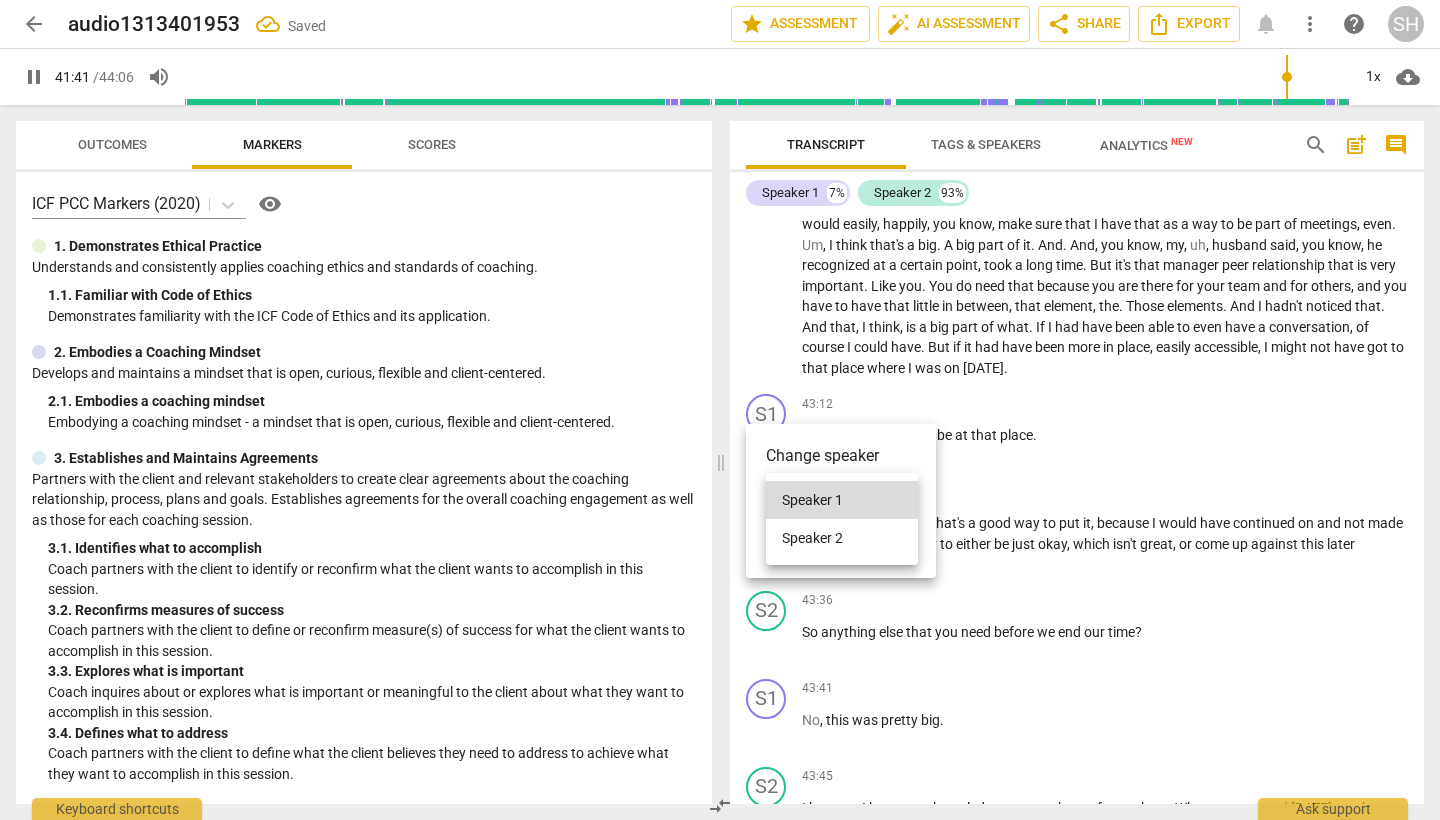 click on "Speaker 2" at bounding box center [842, 538] 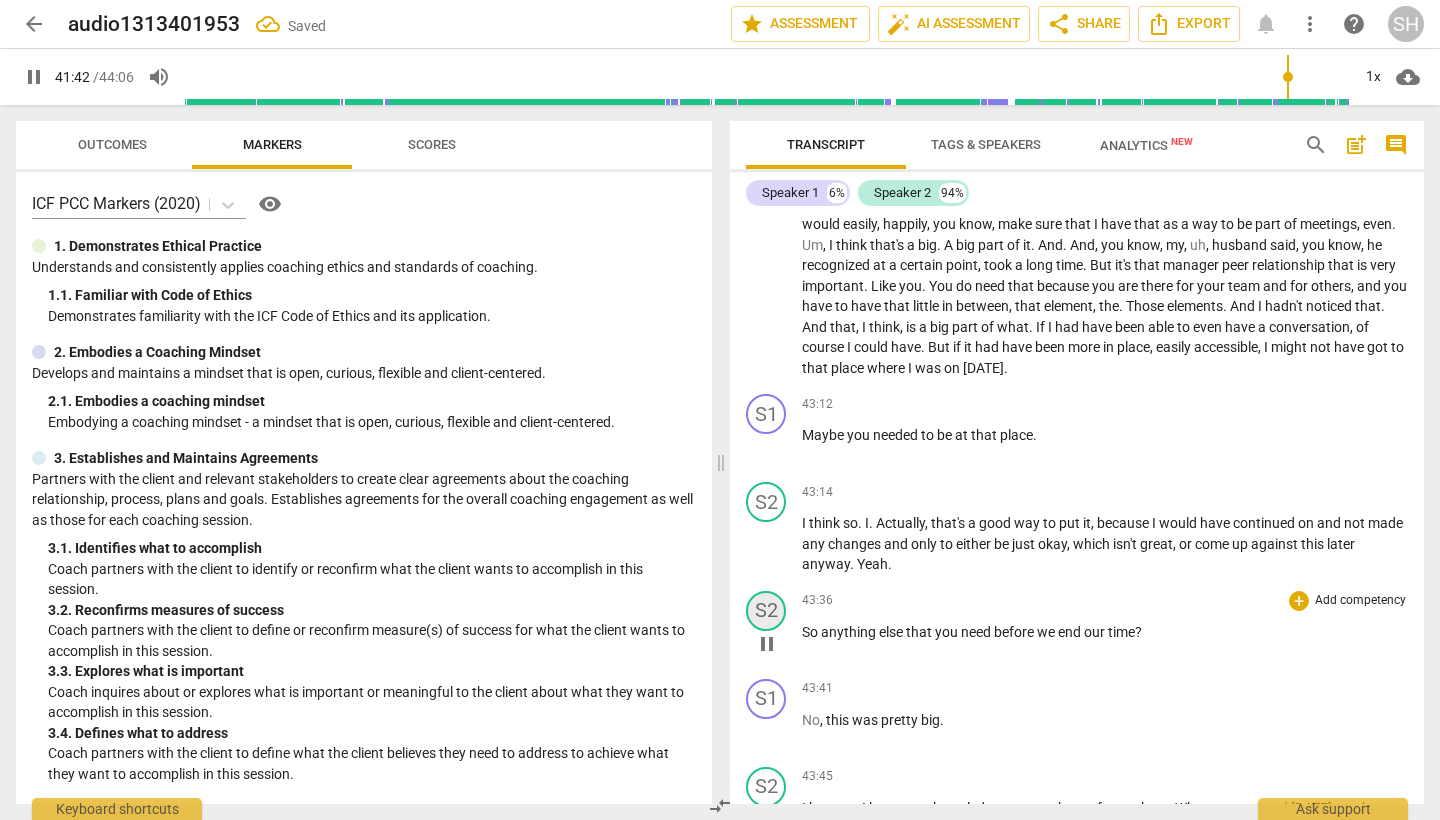 click on "S2" at bounding box center (766, 611) 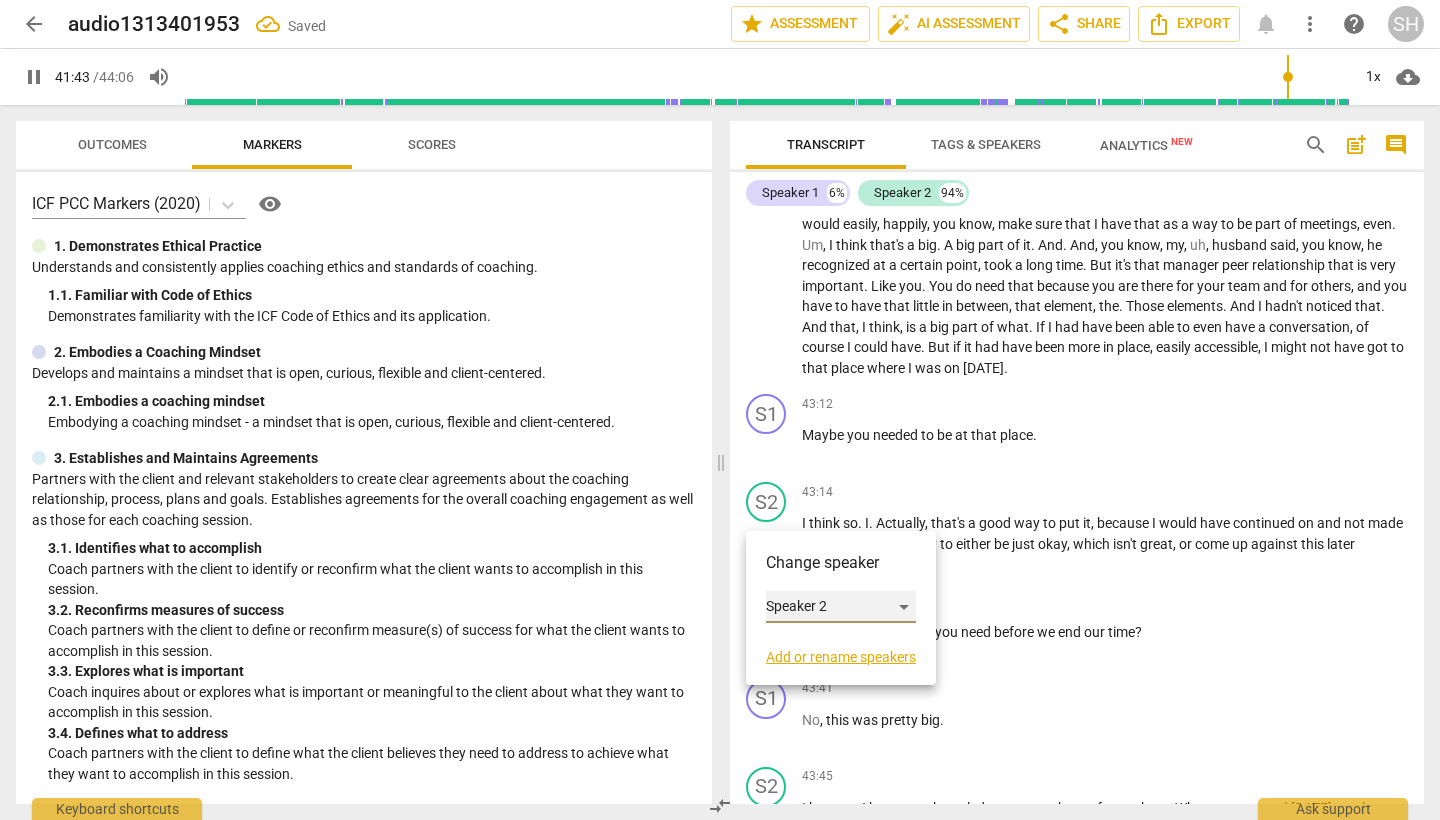 click on "Speaker 2" at bounding box center (841, 607) 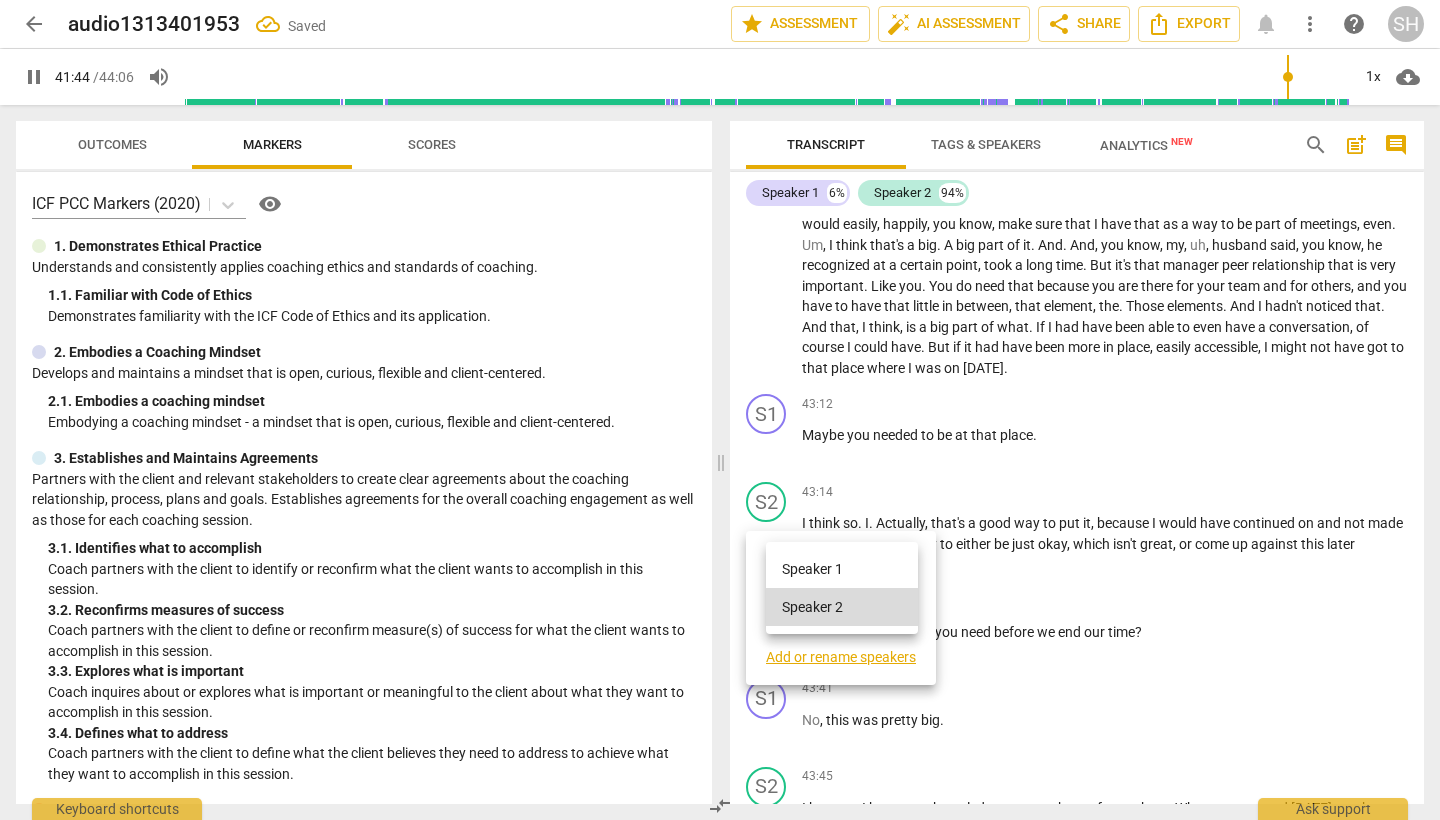 click on "Speaker 1" at bounding box center (842, 569) 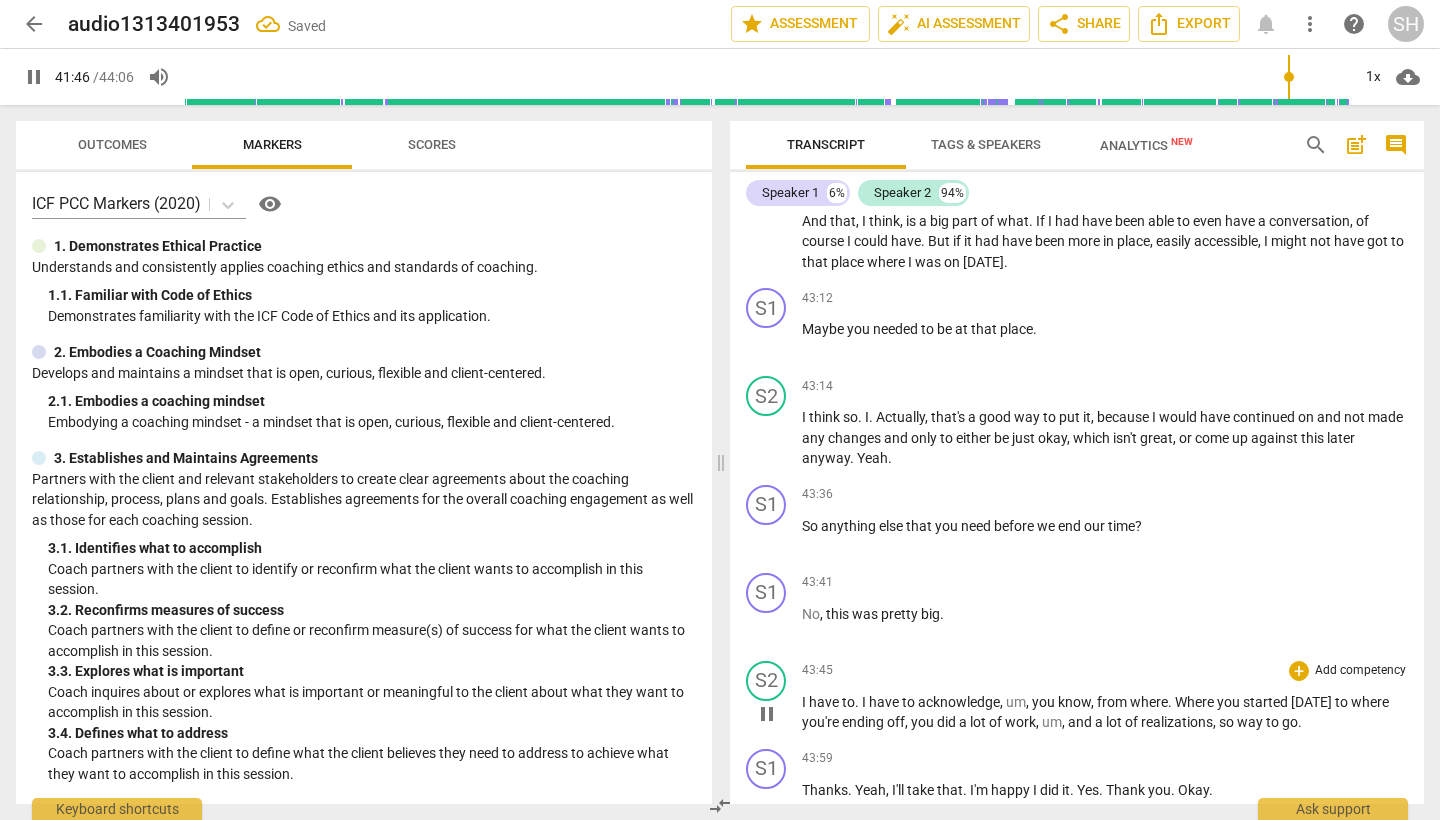 scroll, scrollTop: 11041, scrollLeft: 0, axis: vertical 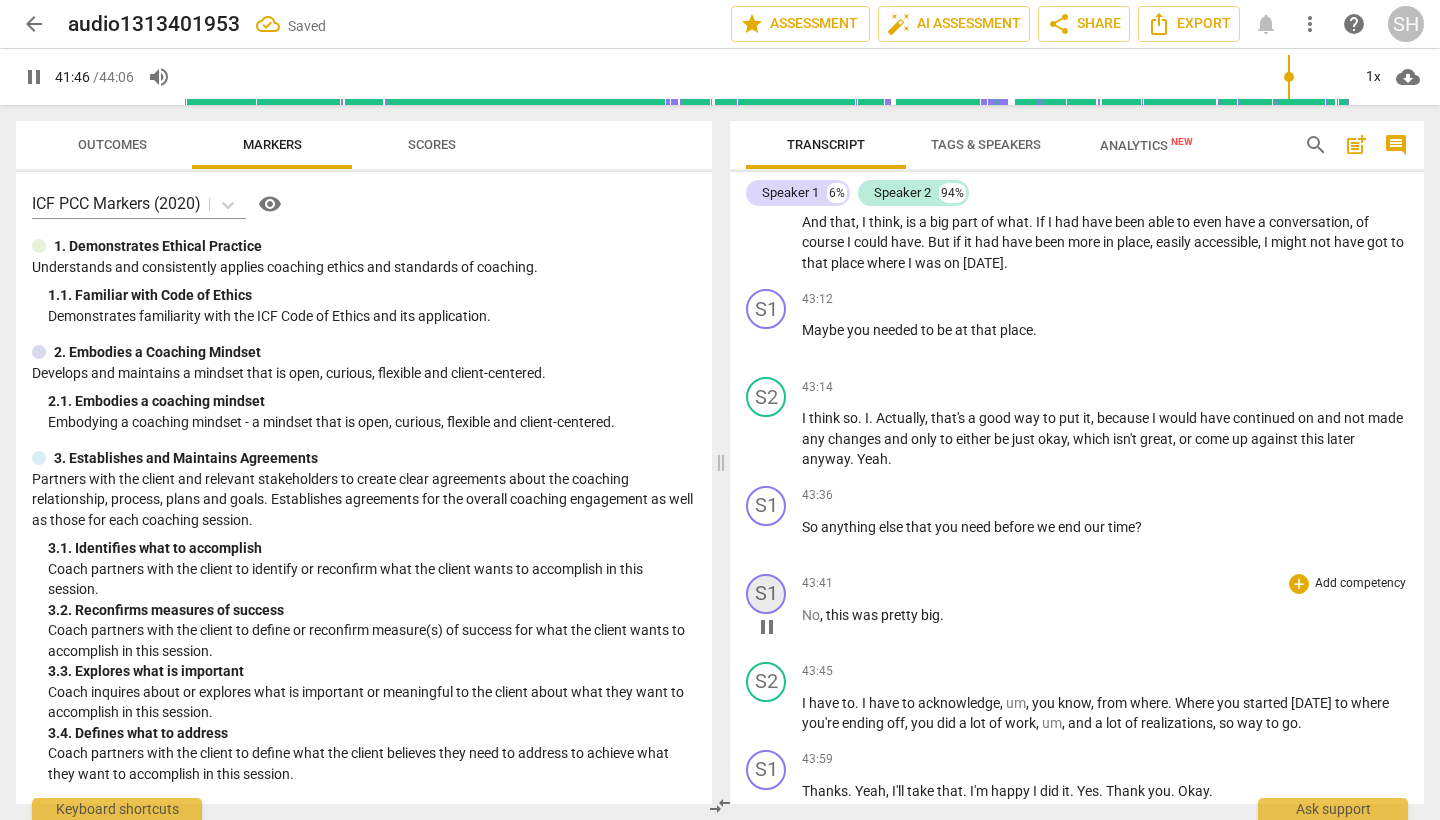 click on "S1" at bounding box center [766, 594] 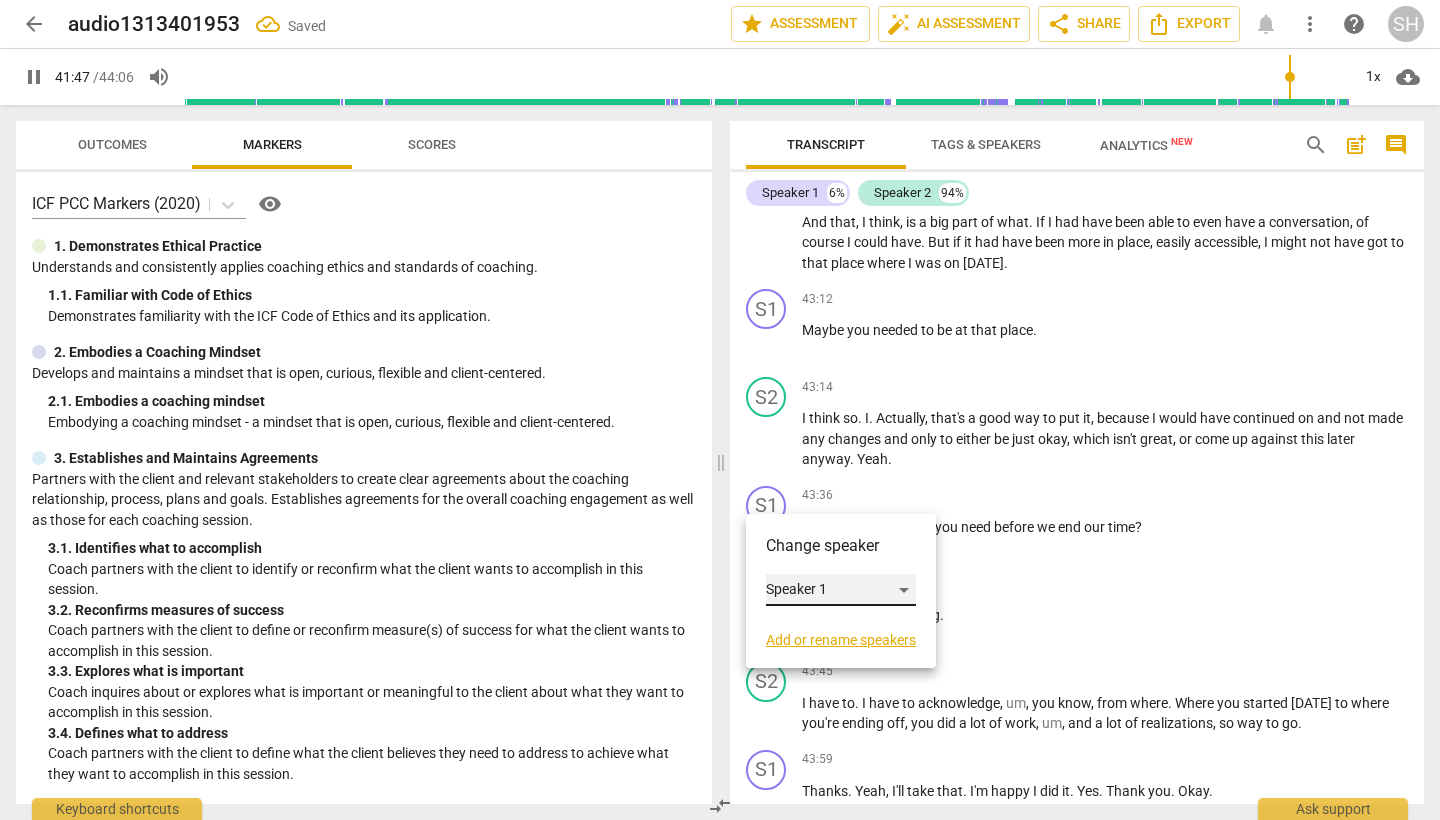 click on "Speaker 1" at bounding box center (841, 590) 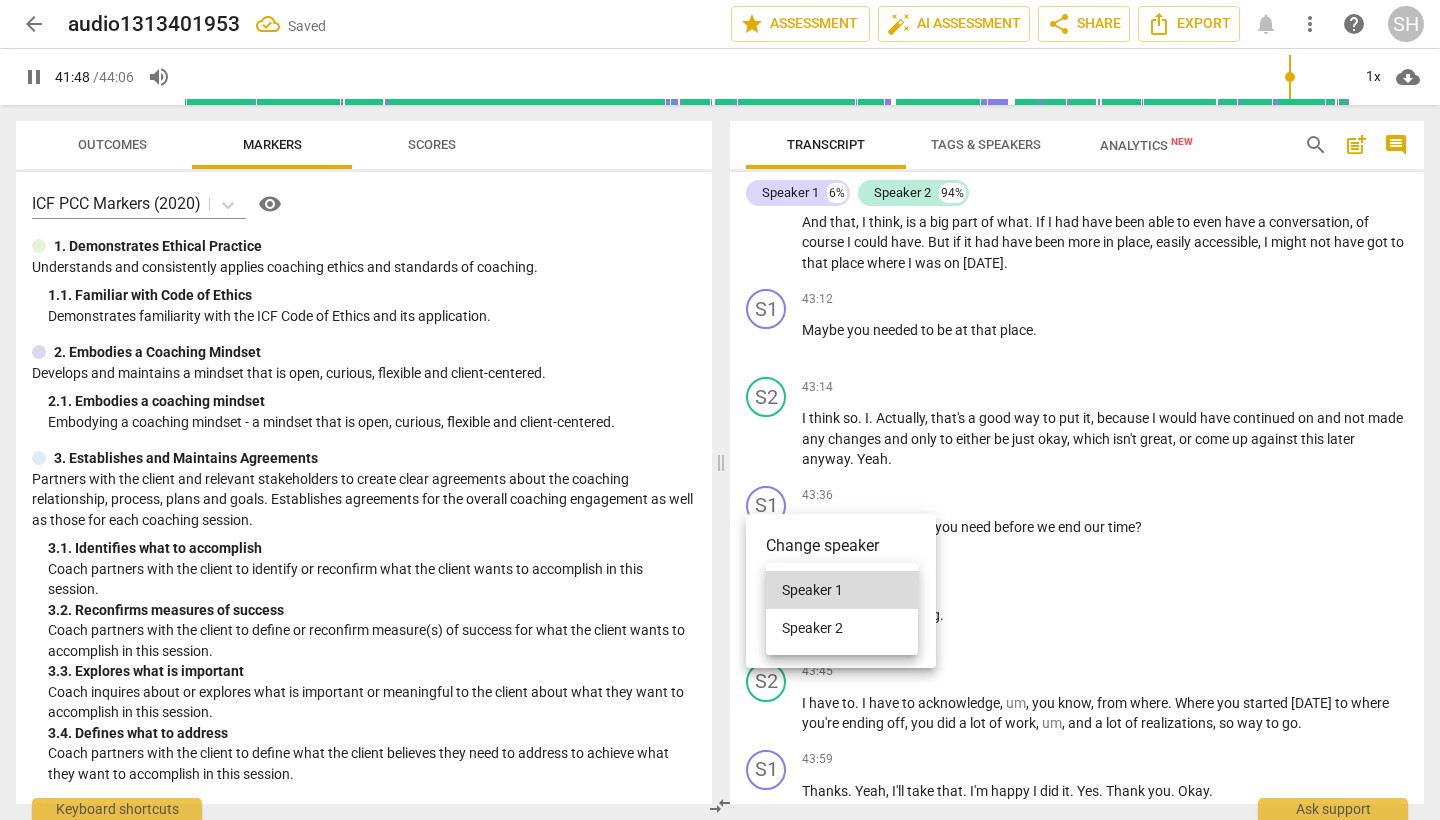 click on "Speaker 2" at bounding box center [842, 628] 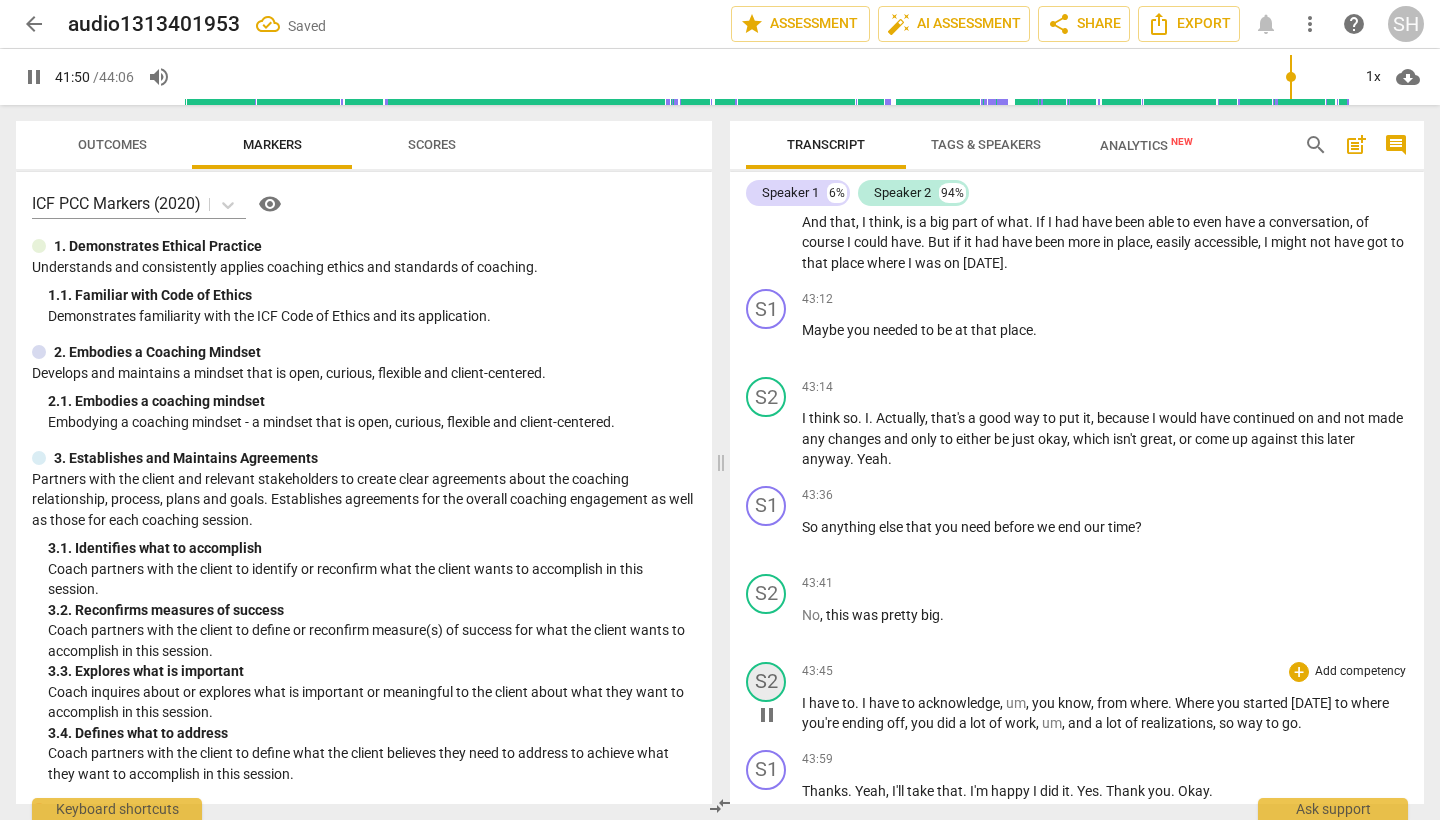 click on "S2" at bounding box center [766, 682] 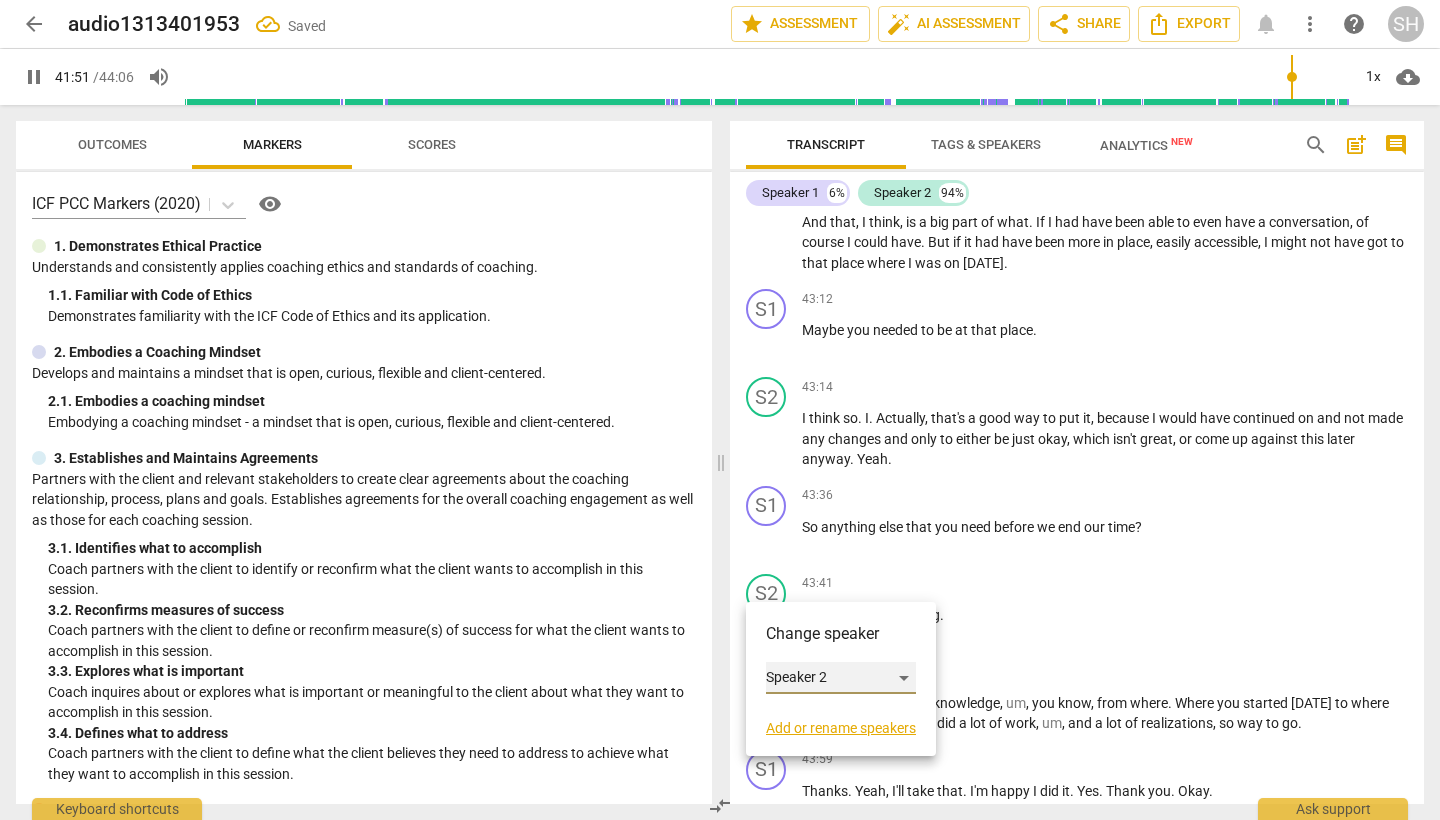 click on "Speaker 2" at bounding box center (841, 678) 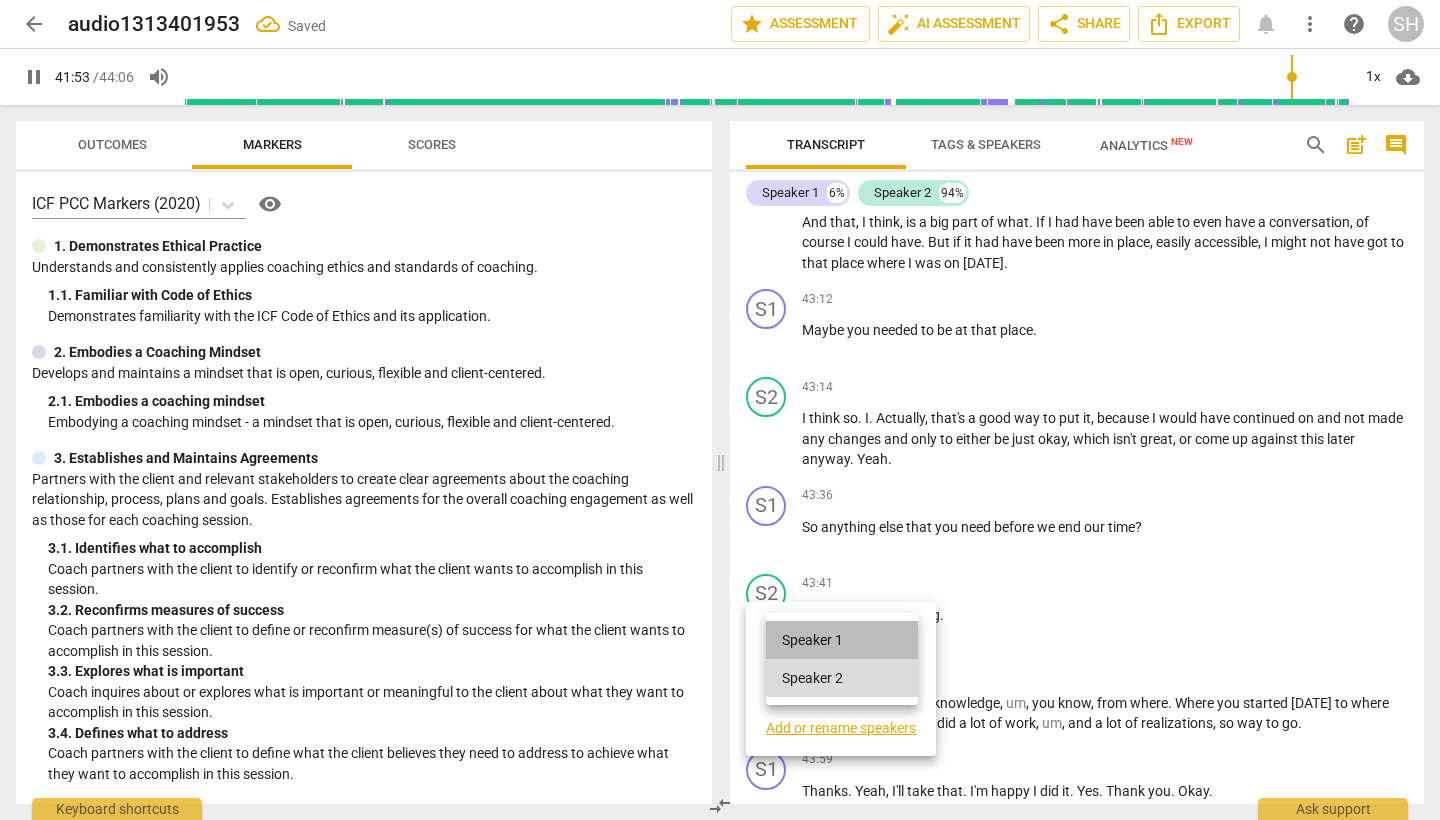 click on "Speaker 1" at bounding box center [842, 640] 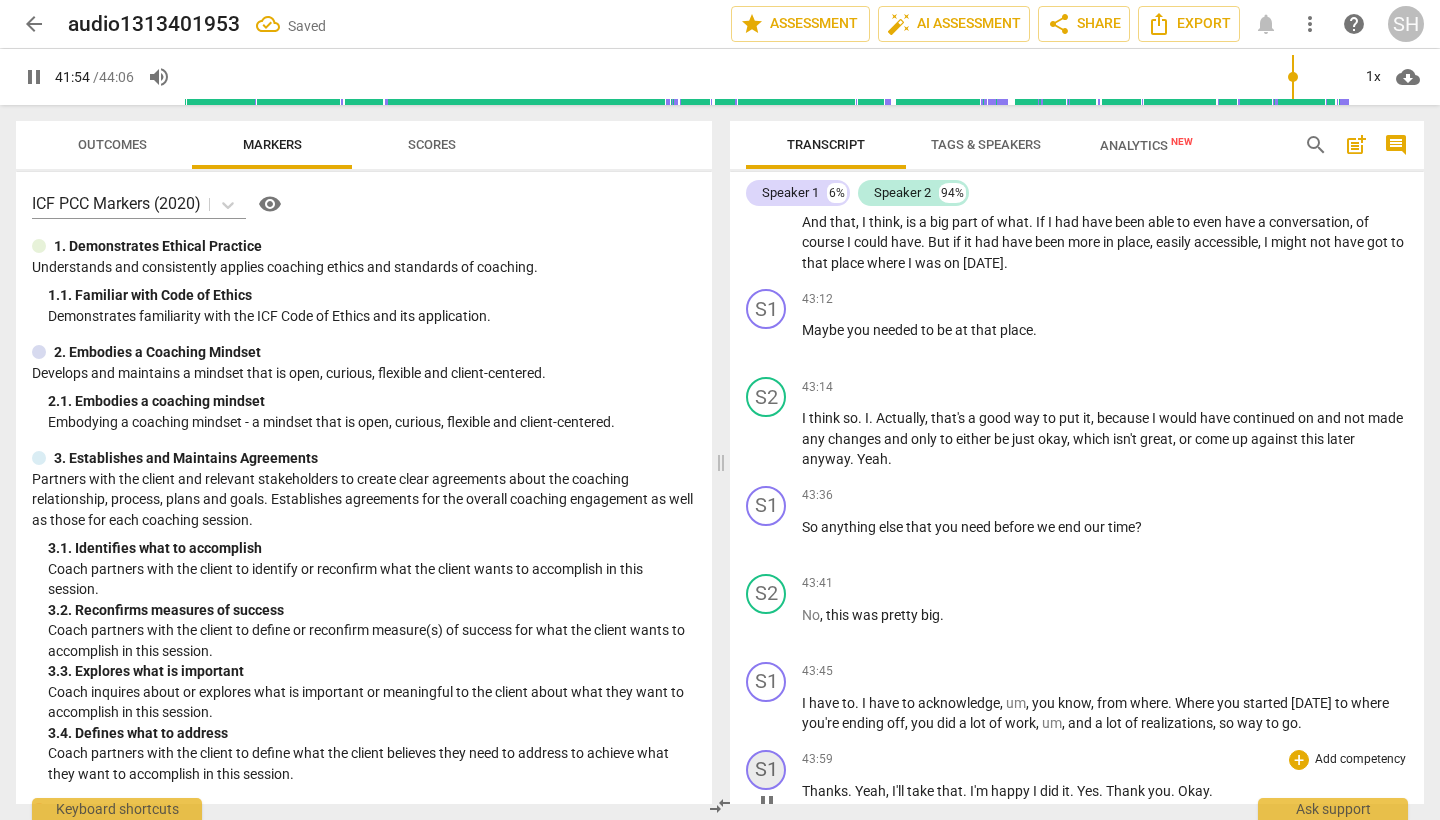 click on "S1" at bounding box center (766, 770) 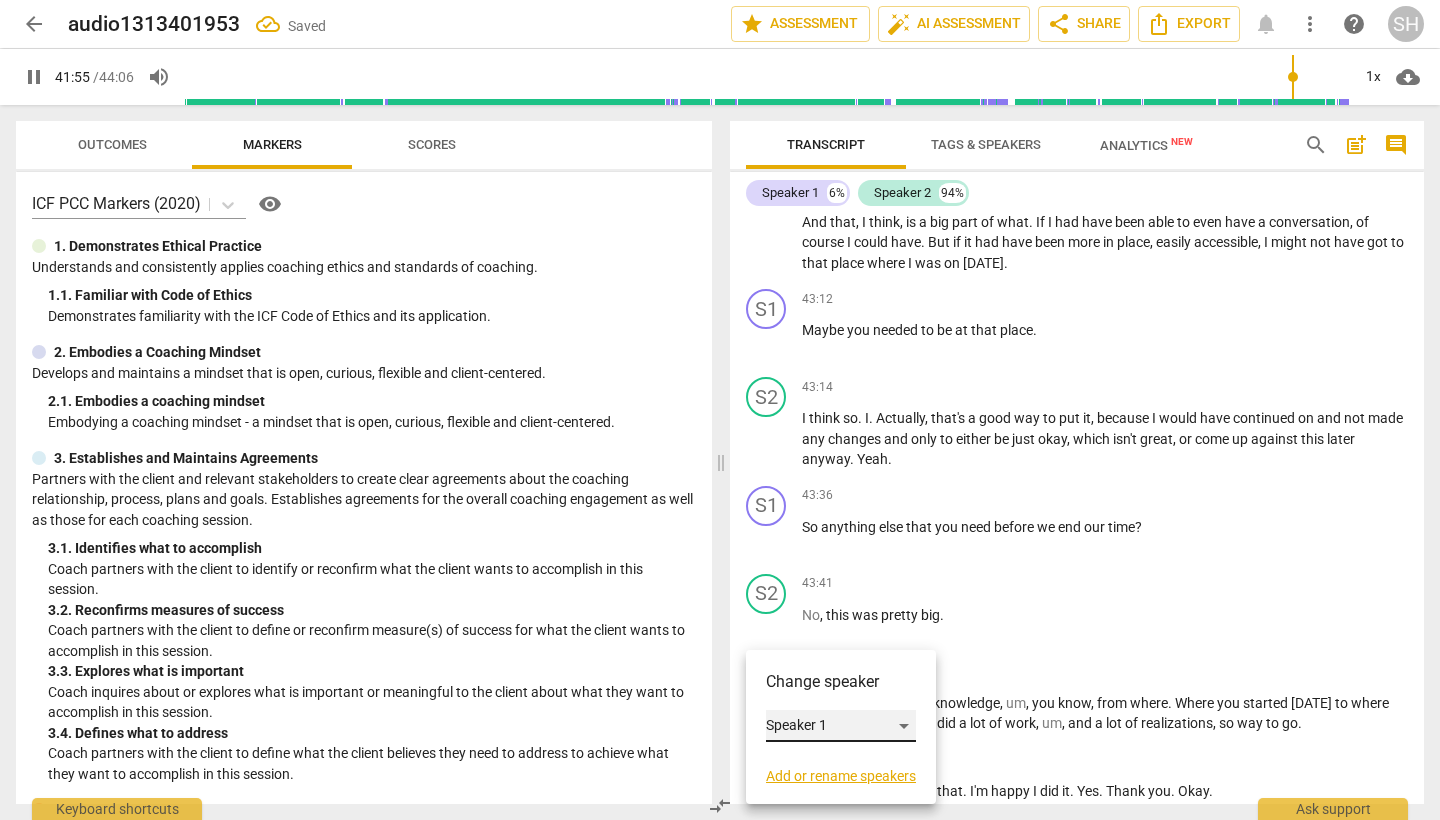 click on "Speaker 1" at bounding box center (841, 726) 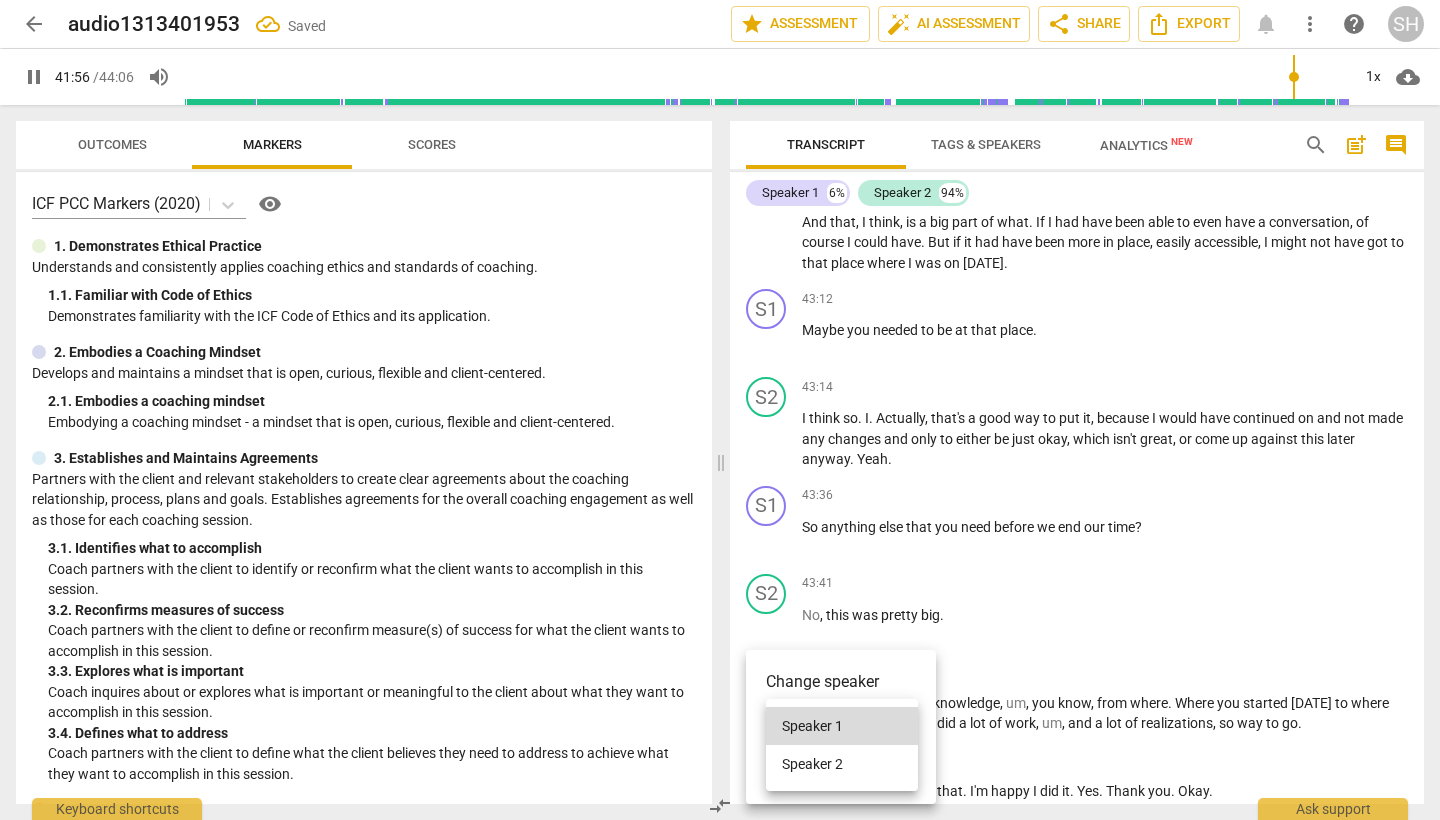 scroll, scrollTop: 10764, scrollLeft: 0, axis: vertical 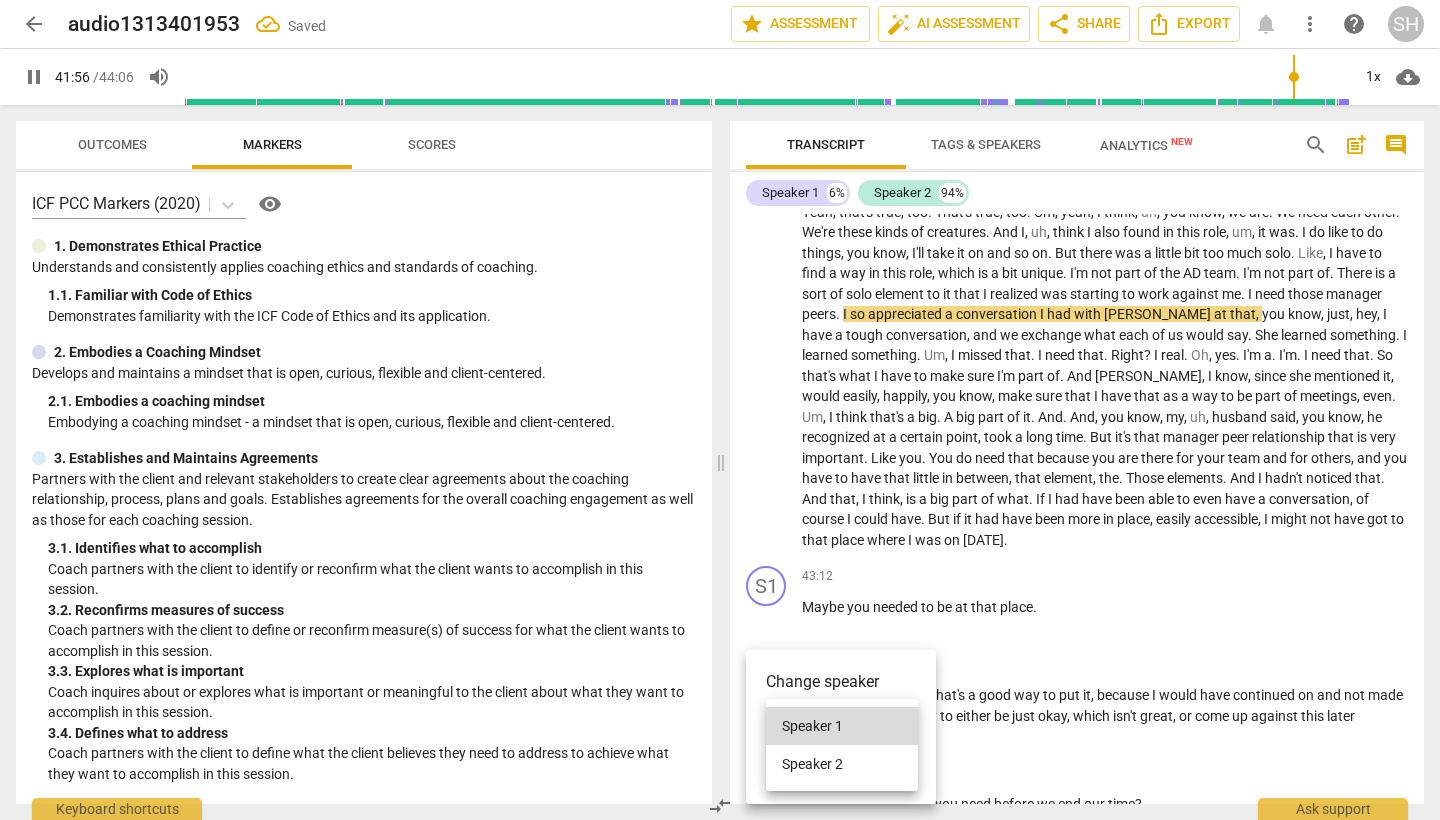 click on "Speaker 2" at bounding box center (842, 764) 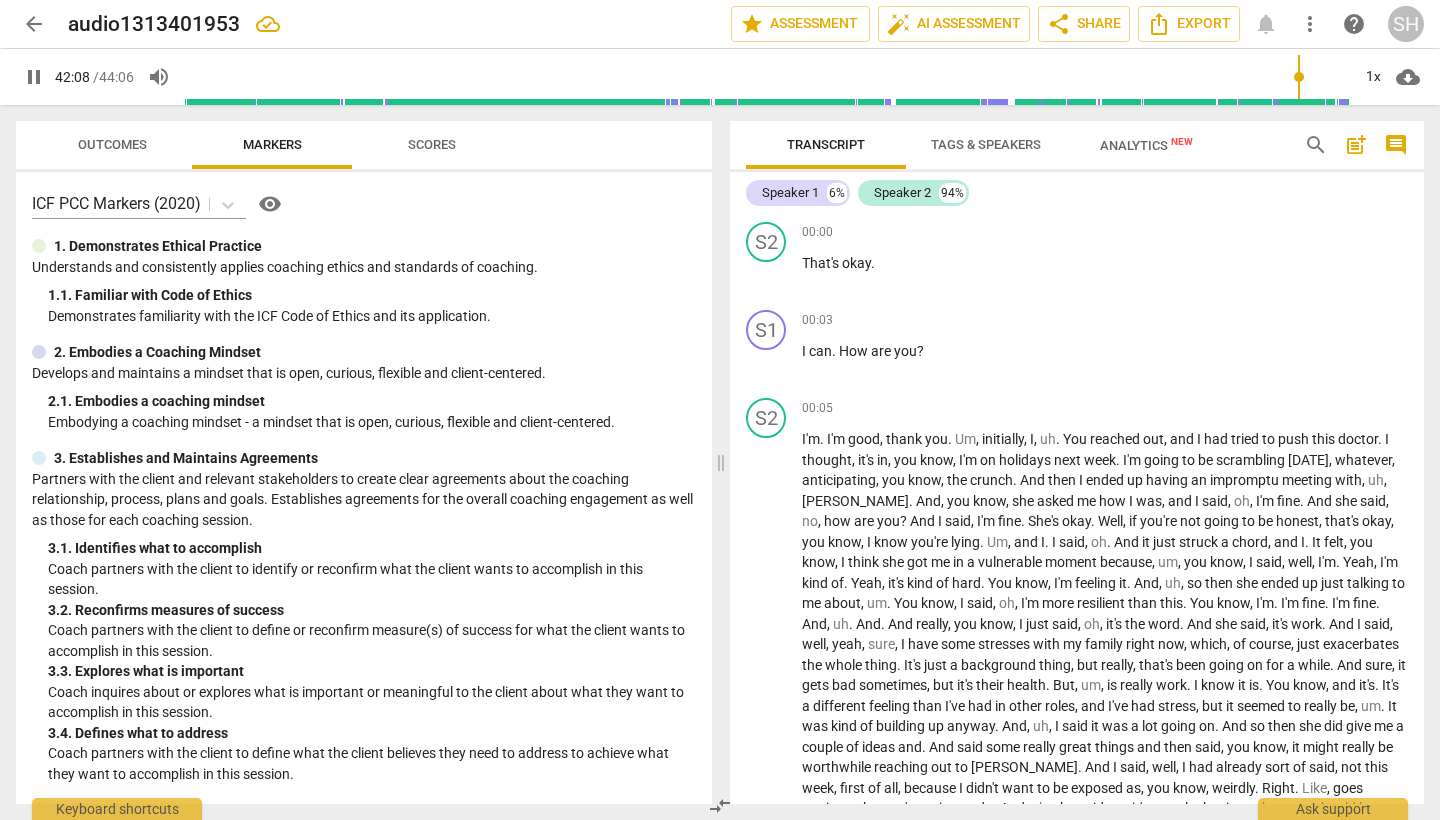 scroll, scrollTop: 0, scrollLeft: 0, axis: both 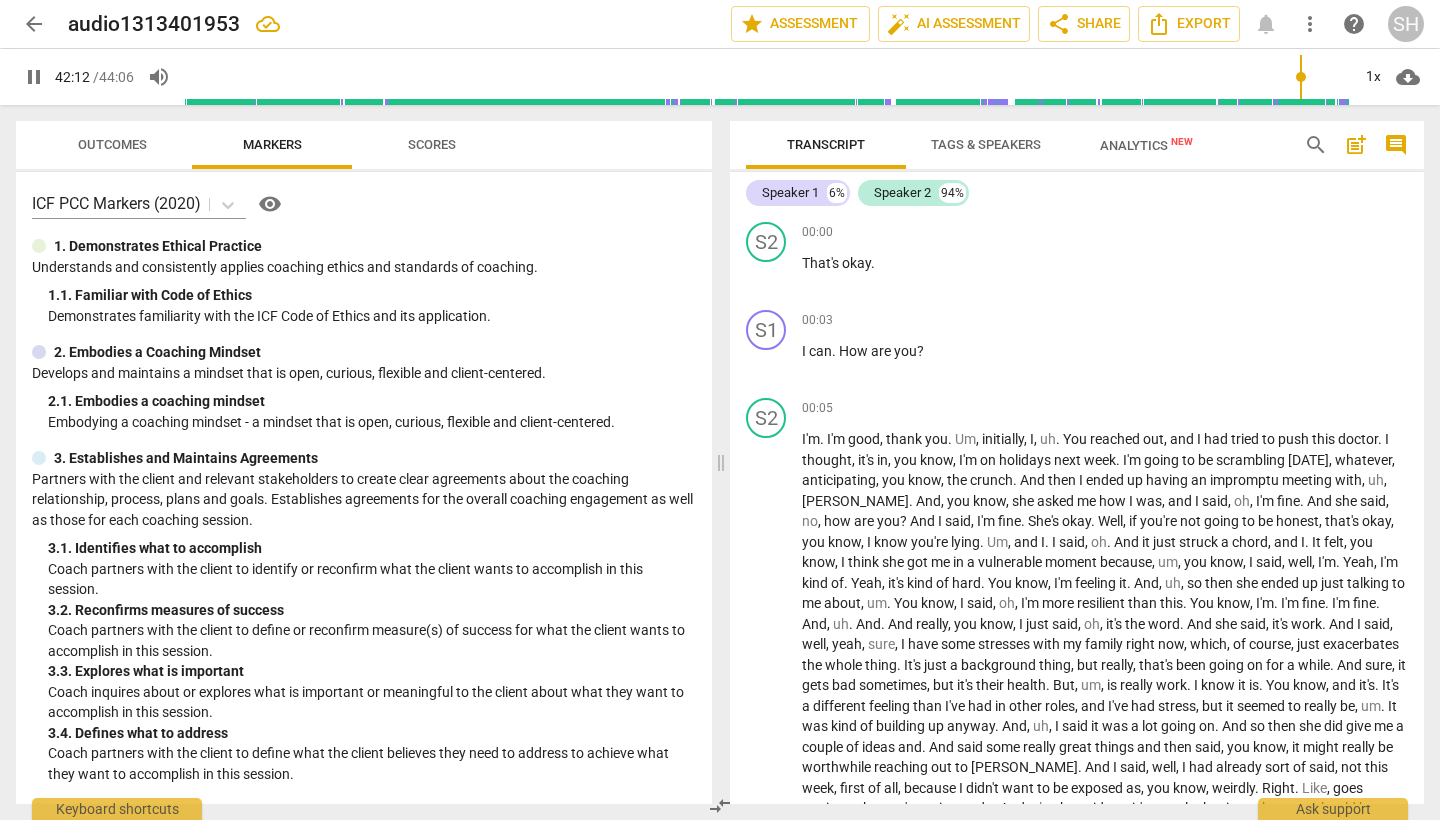 click on "Analytics   New" at bounding box center (1146, 145) 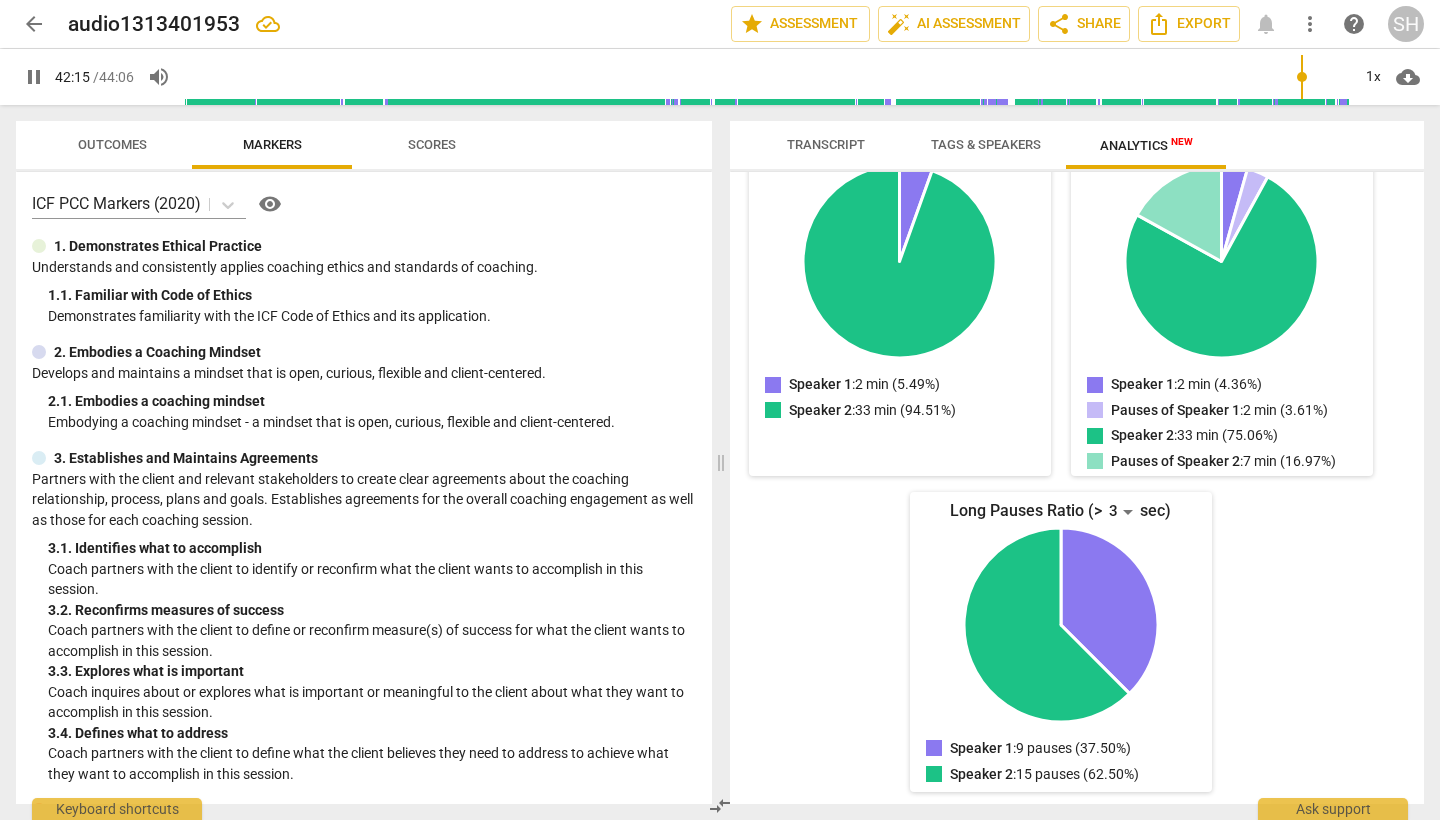 scroll, scrollTop: 0, scrollLeft: 0, axis: both 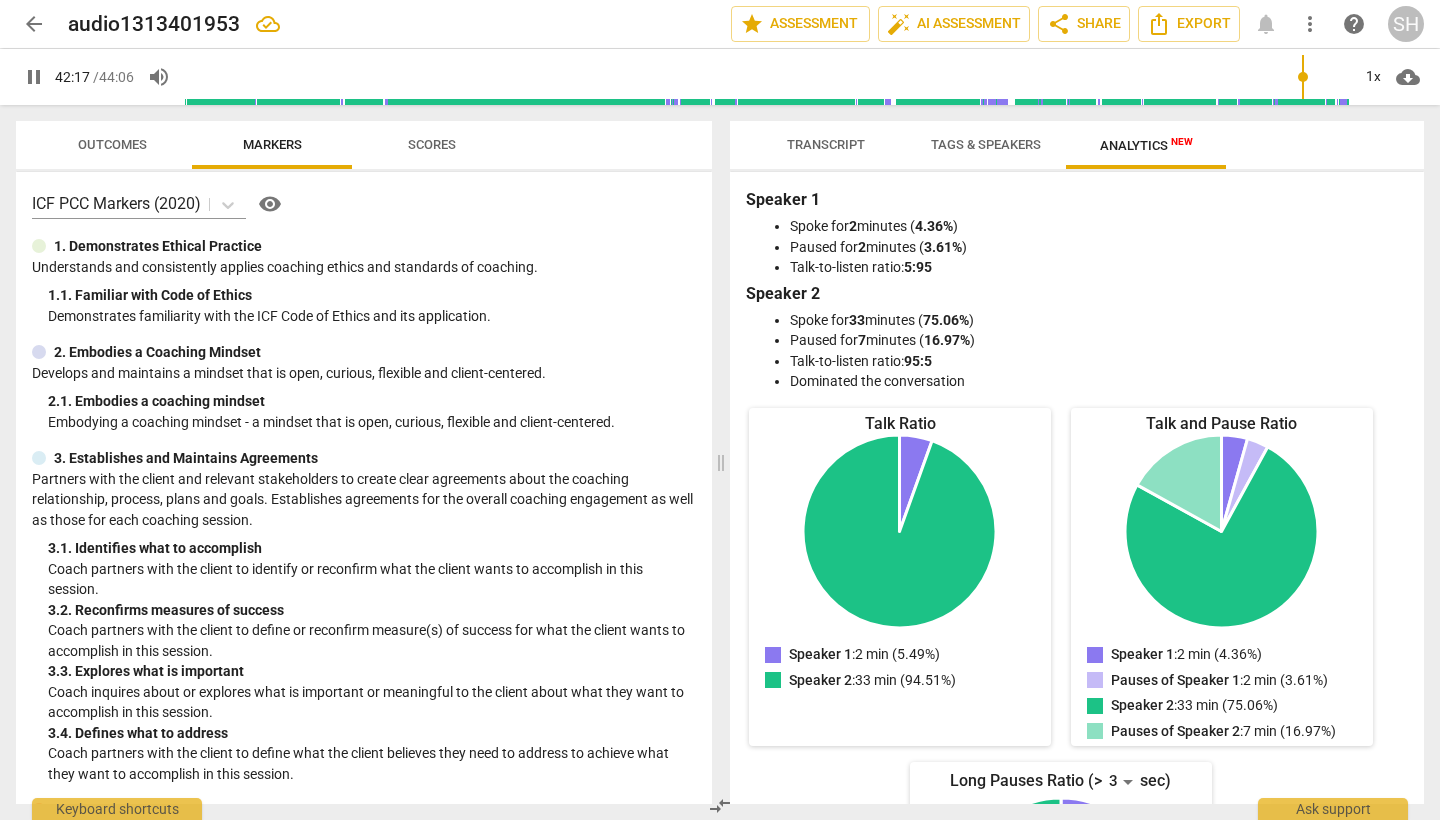 click on "Transcript" at bounding box center (826, 144) 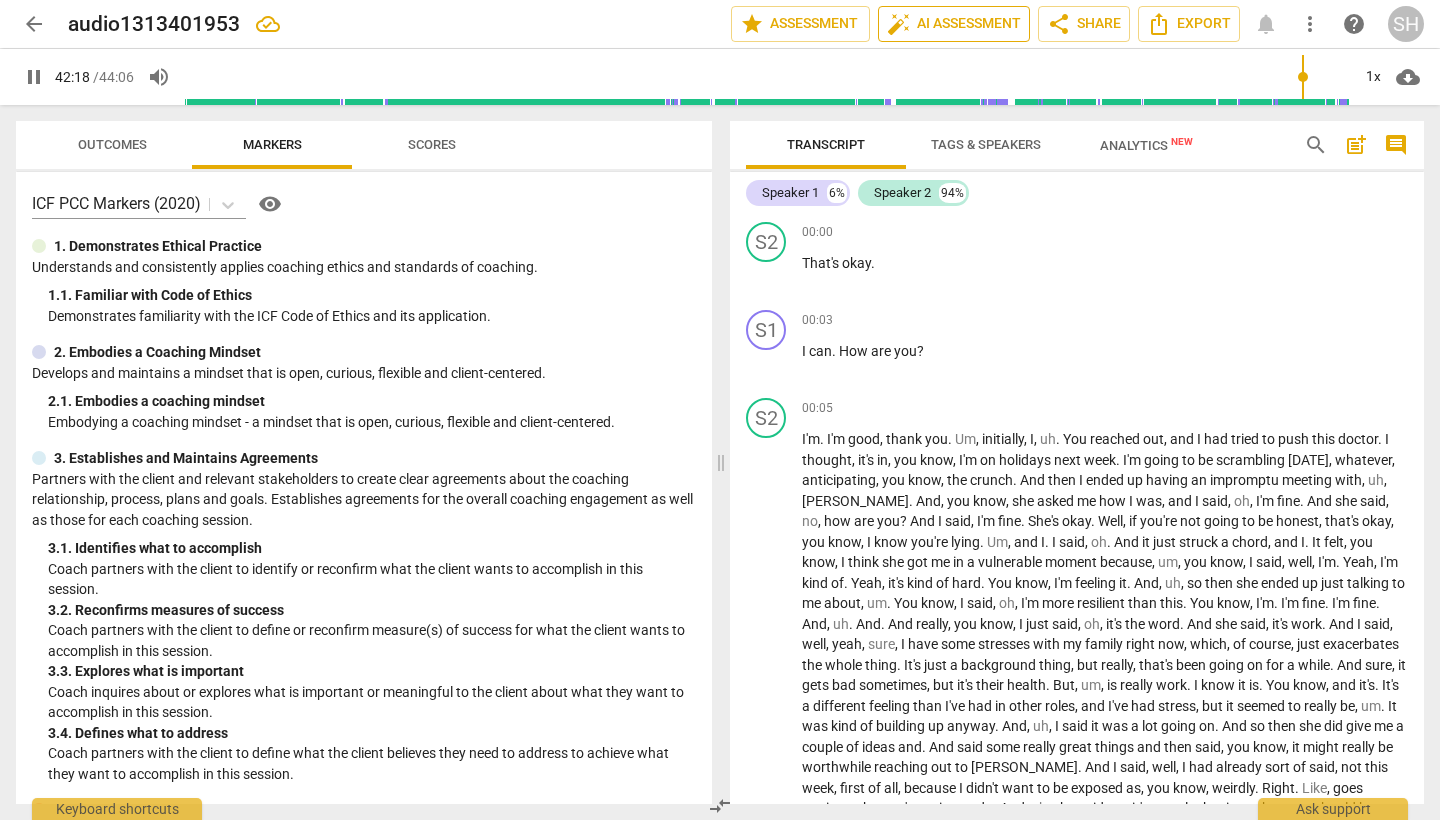 click on "auto_fix_high    AI Assessment" at bounding box center (954, 24) 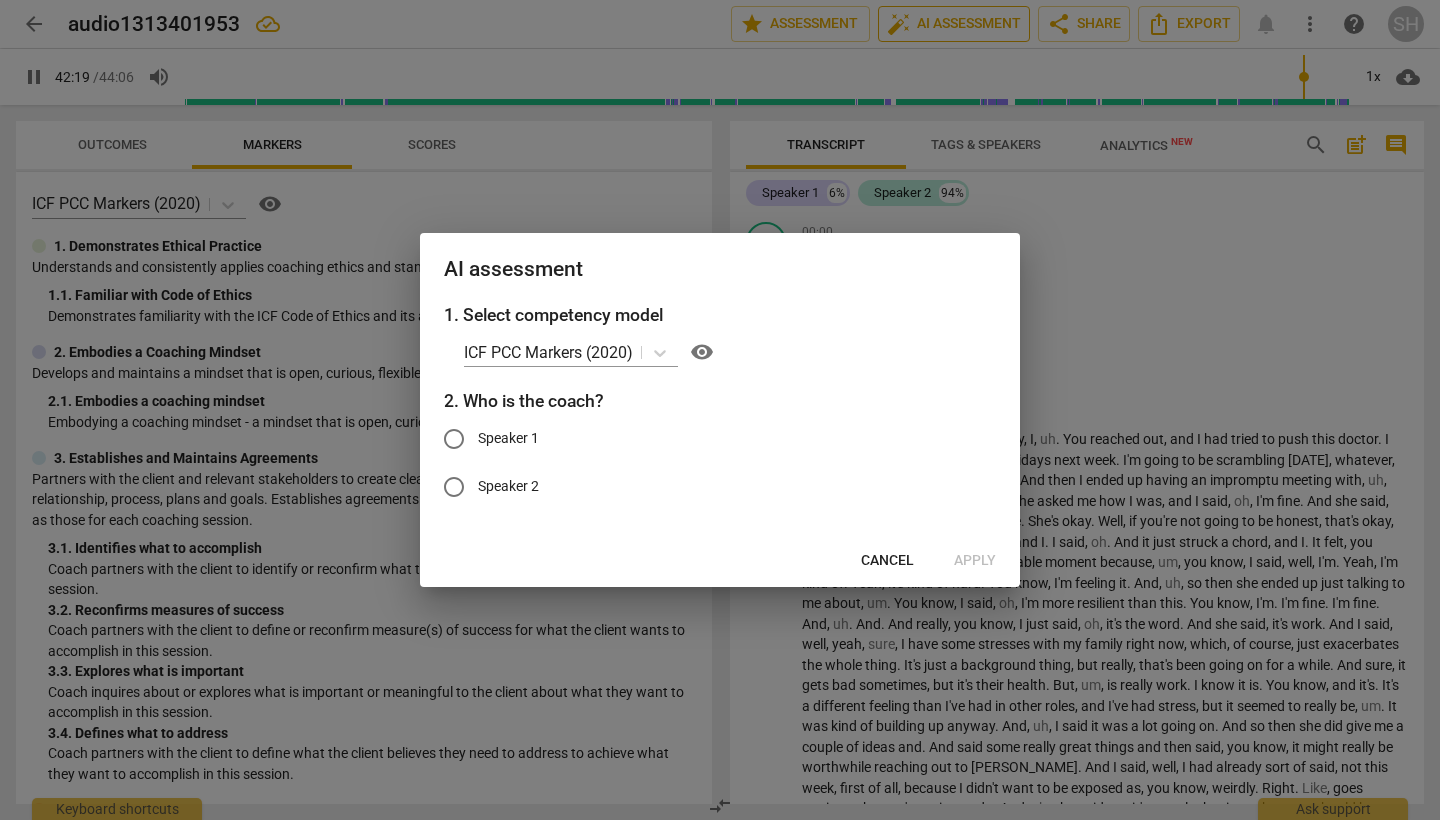 scroll, scrollTop: 10824, scrollLeft: 0, axis: vertical 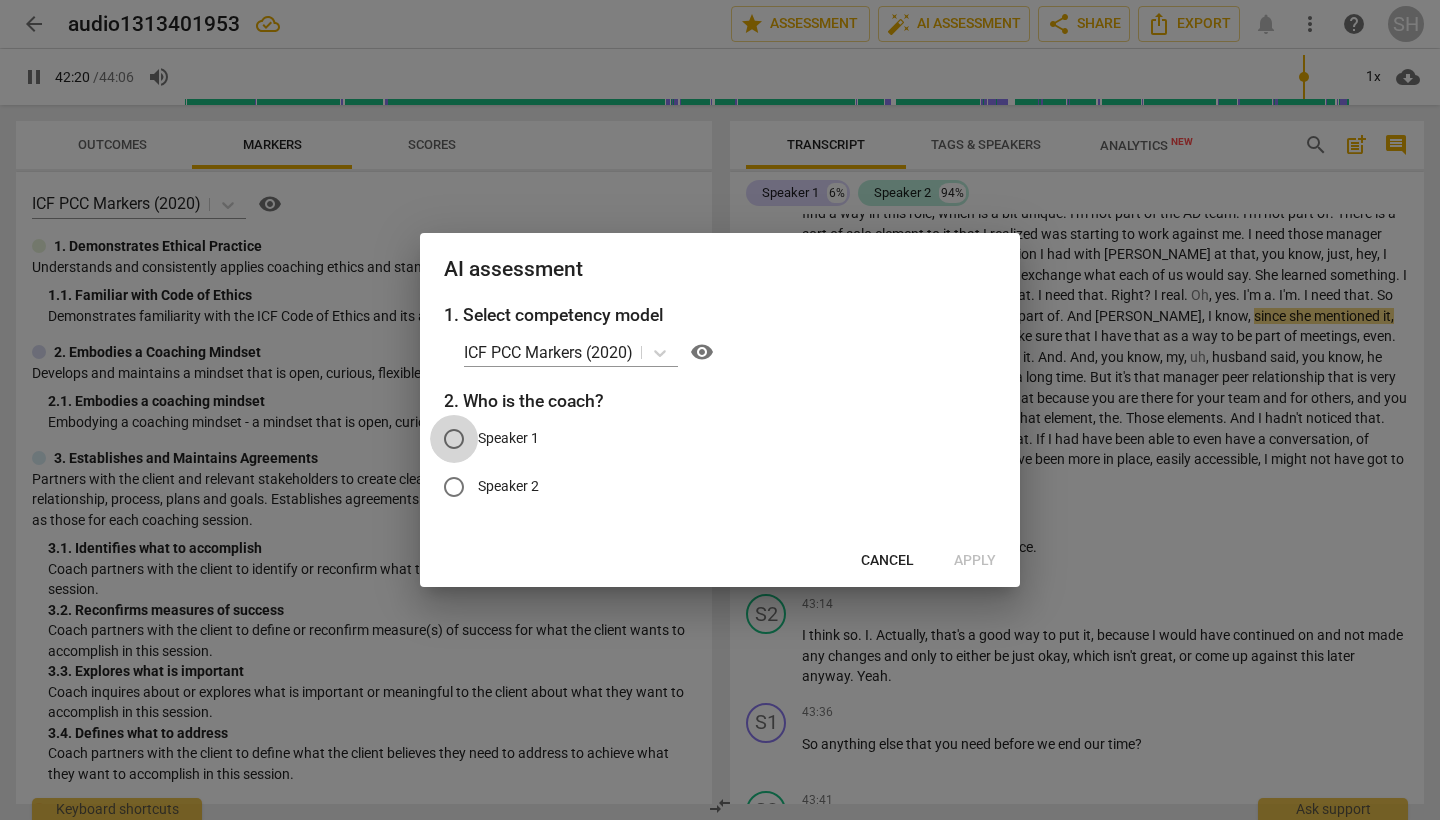 type on "2541" 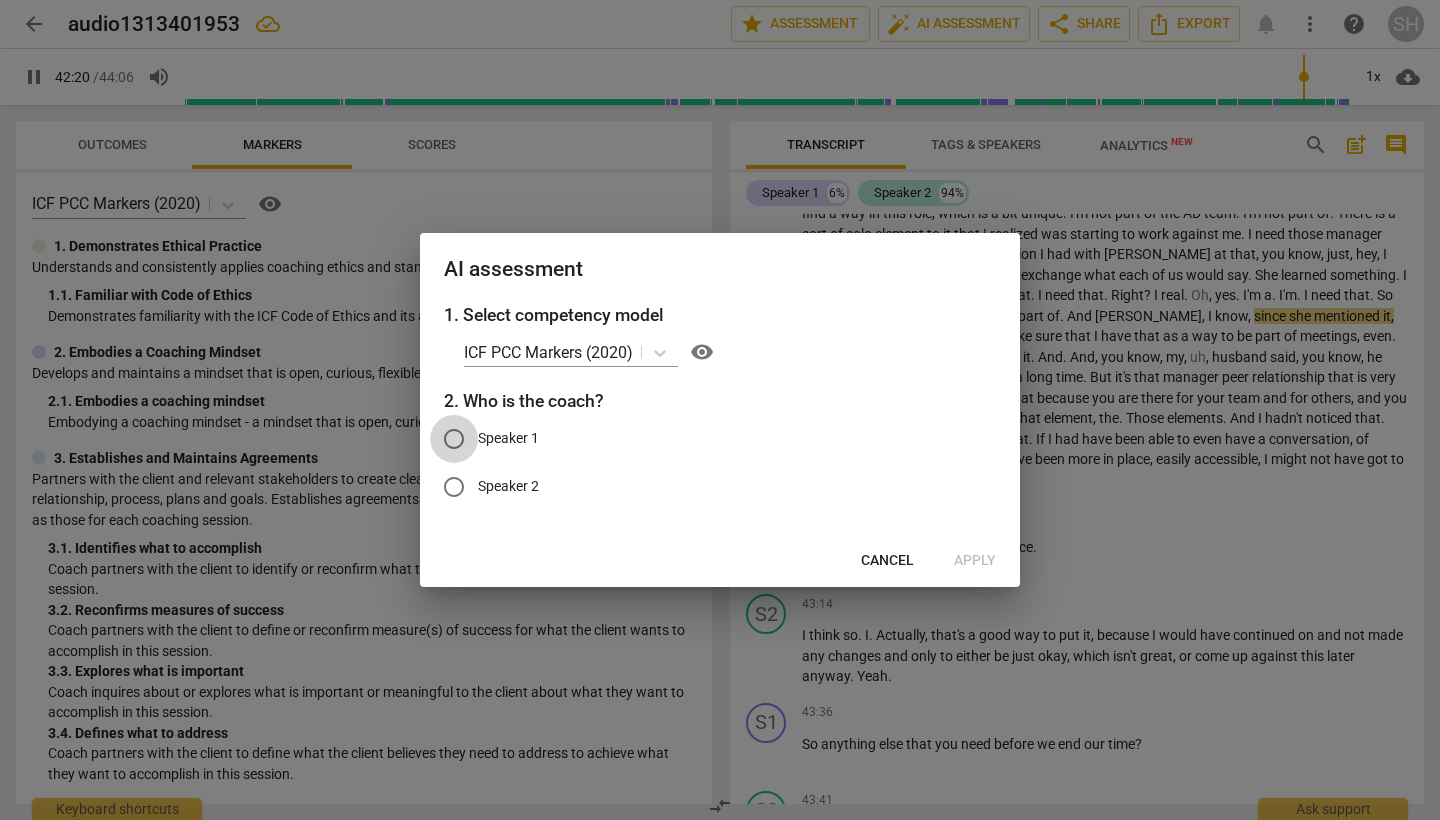 radio on "true" 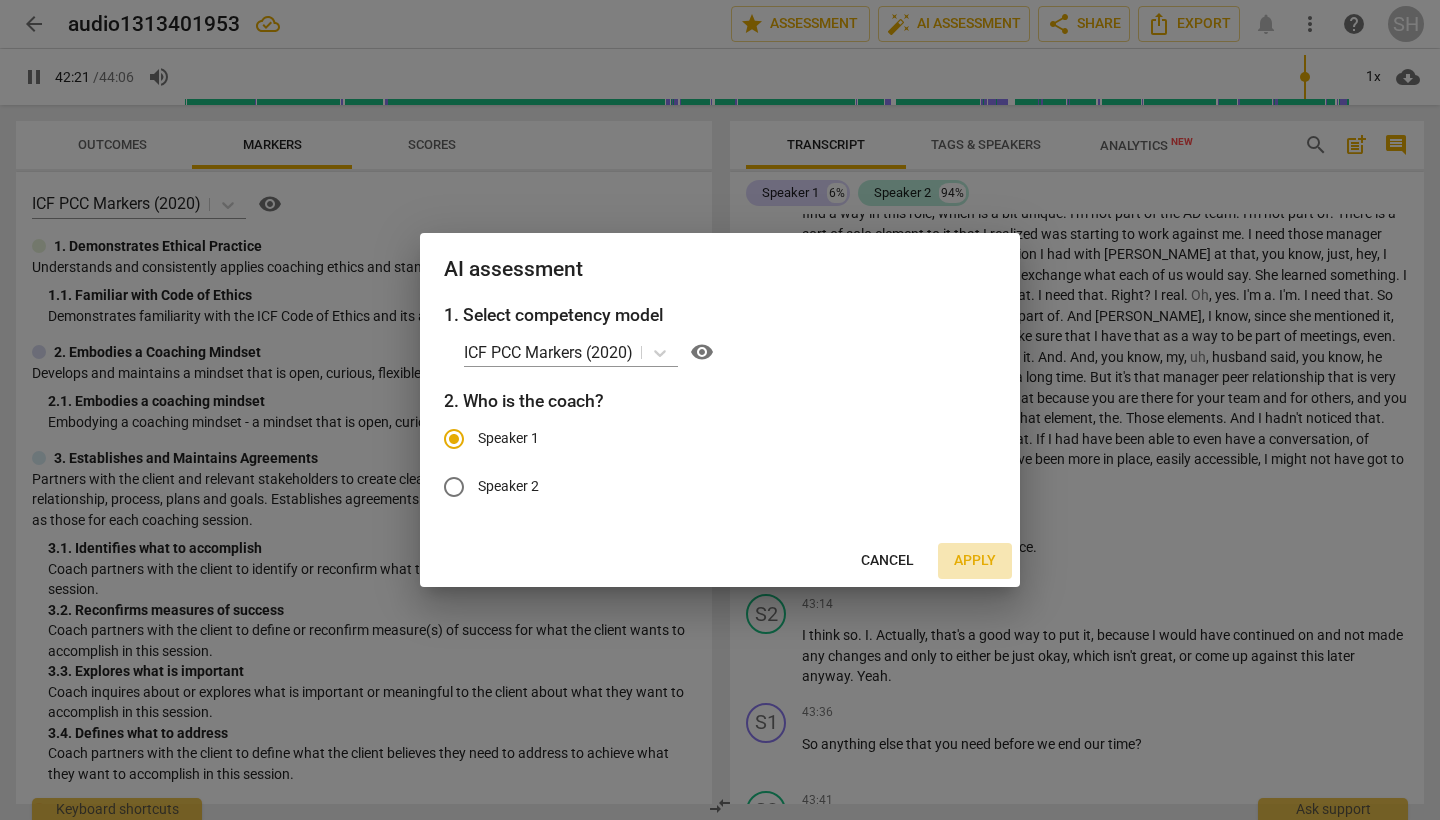 click on "Apply" at bounding box center (975, 561) 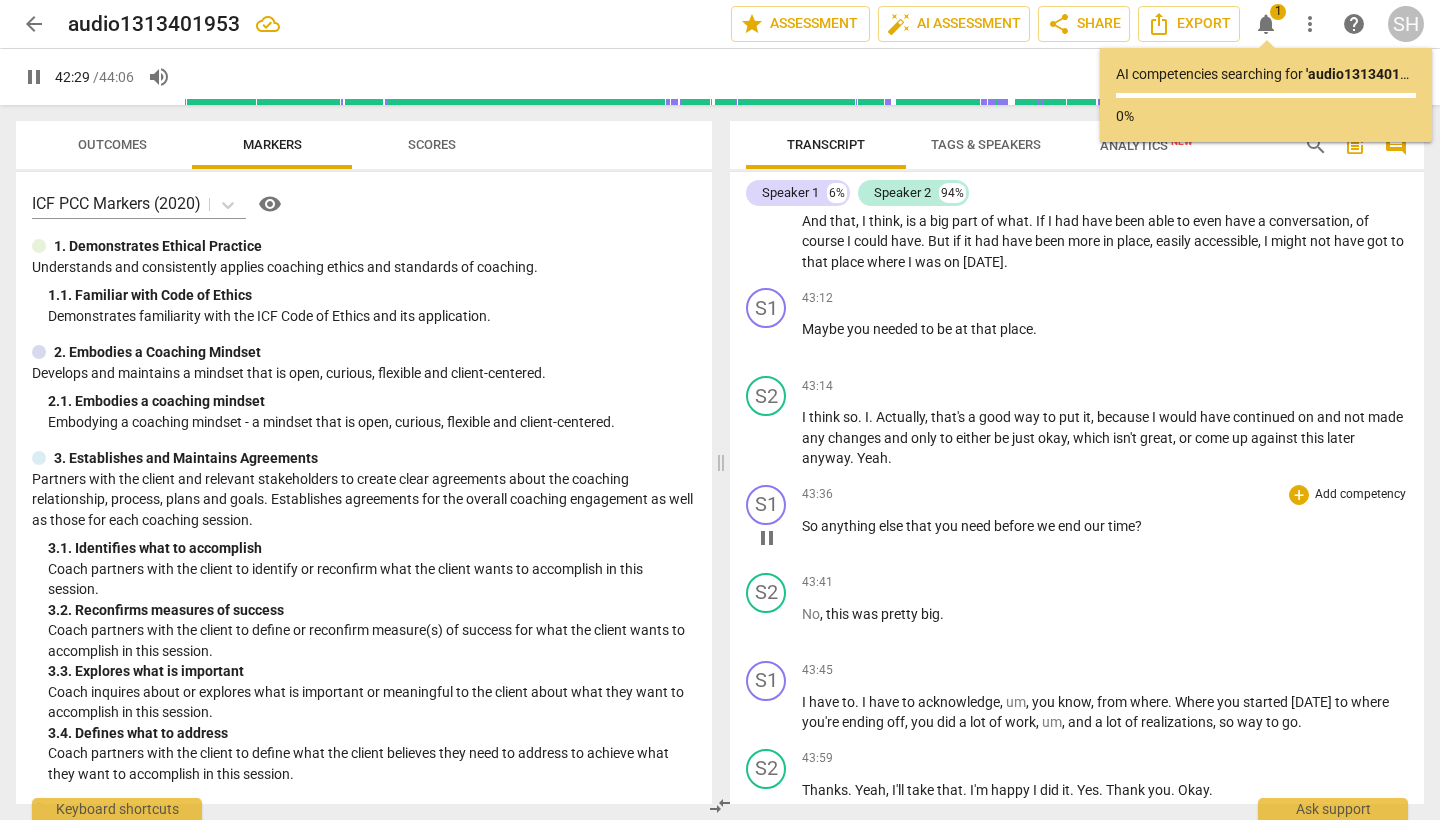 scroll, scrollTop: 11041, scrollLeft: 0, axis: vertical 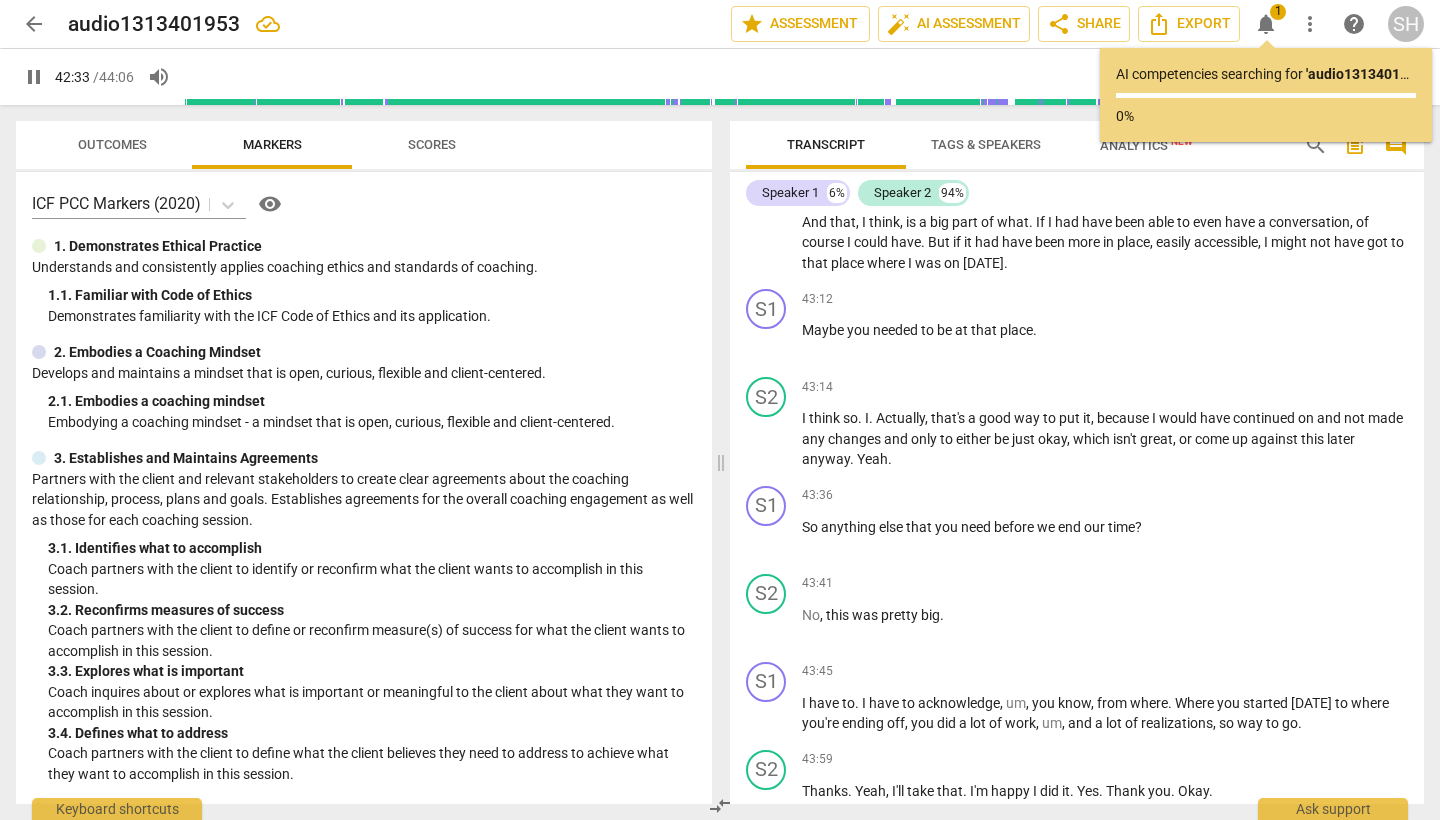 click on "Outcomes" at bounding box center (112, 144) 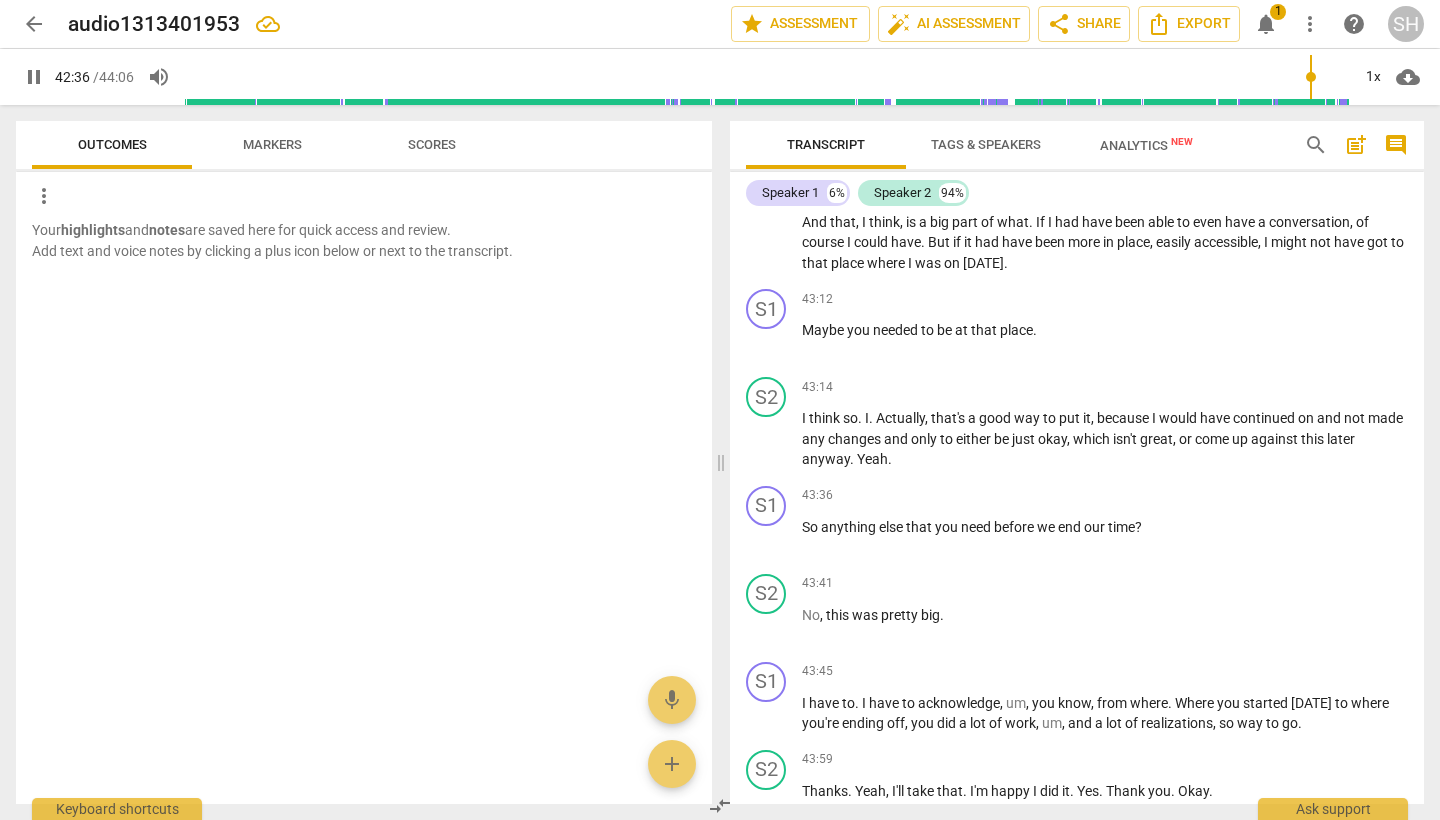 click on "Markers" at bounding box center (272, 144) 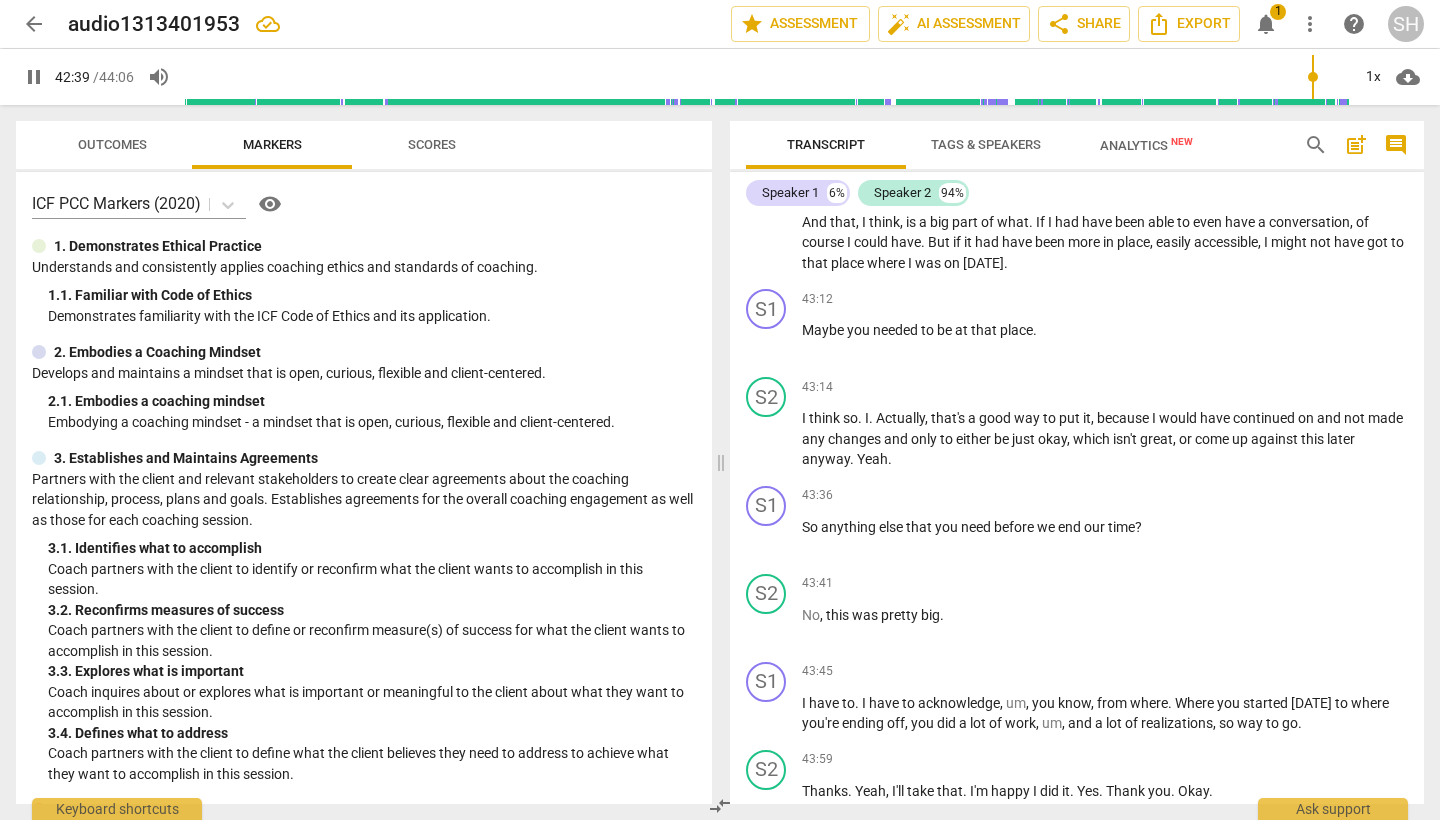 click on "Scores" at bounding box center (432, 144) 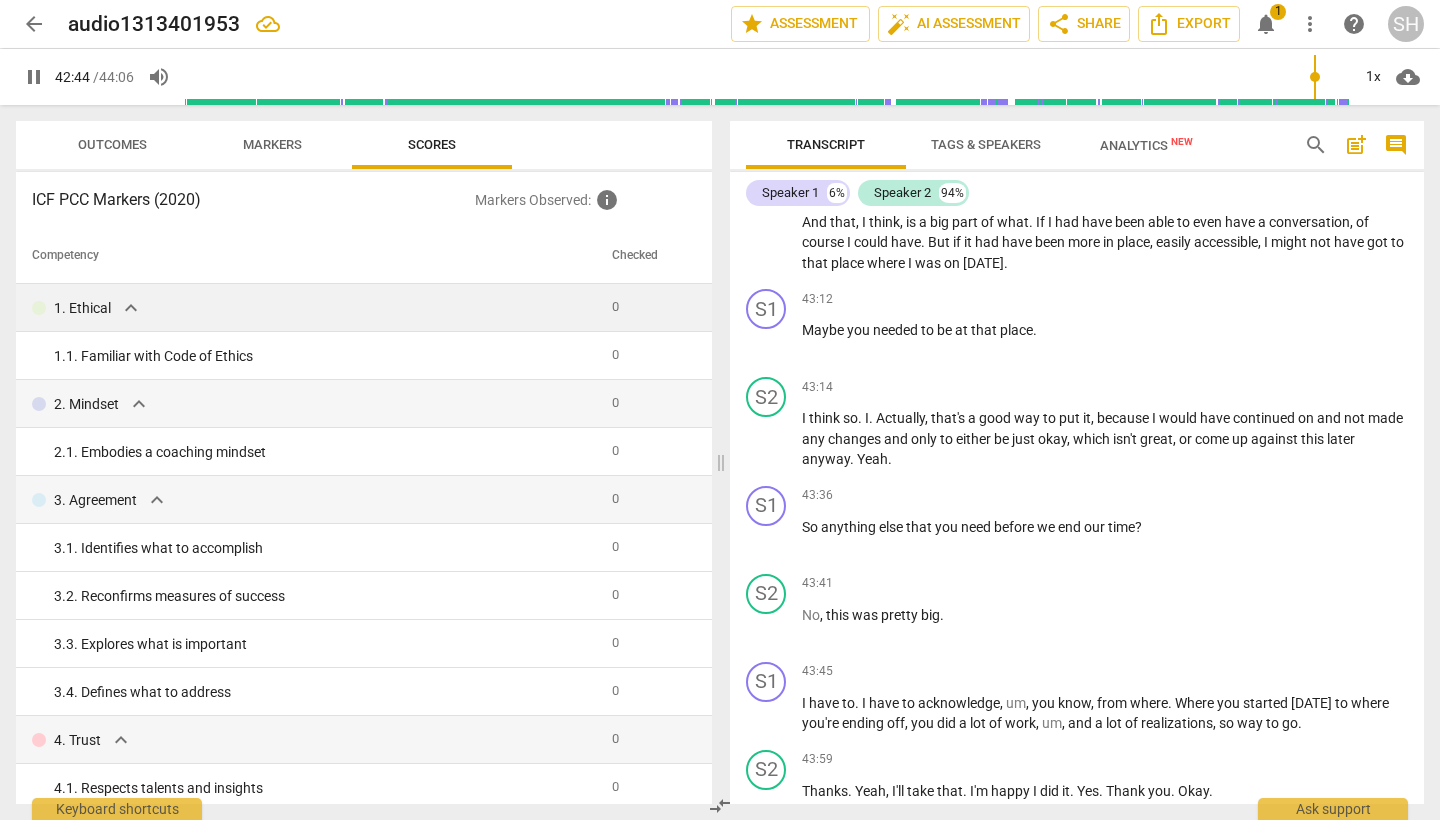 scroll, scrollTop: 0, scrollLeft: 0, axis: both 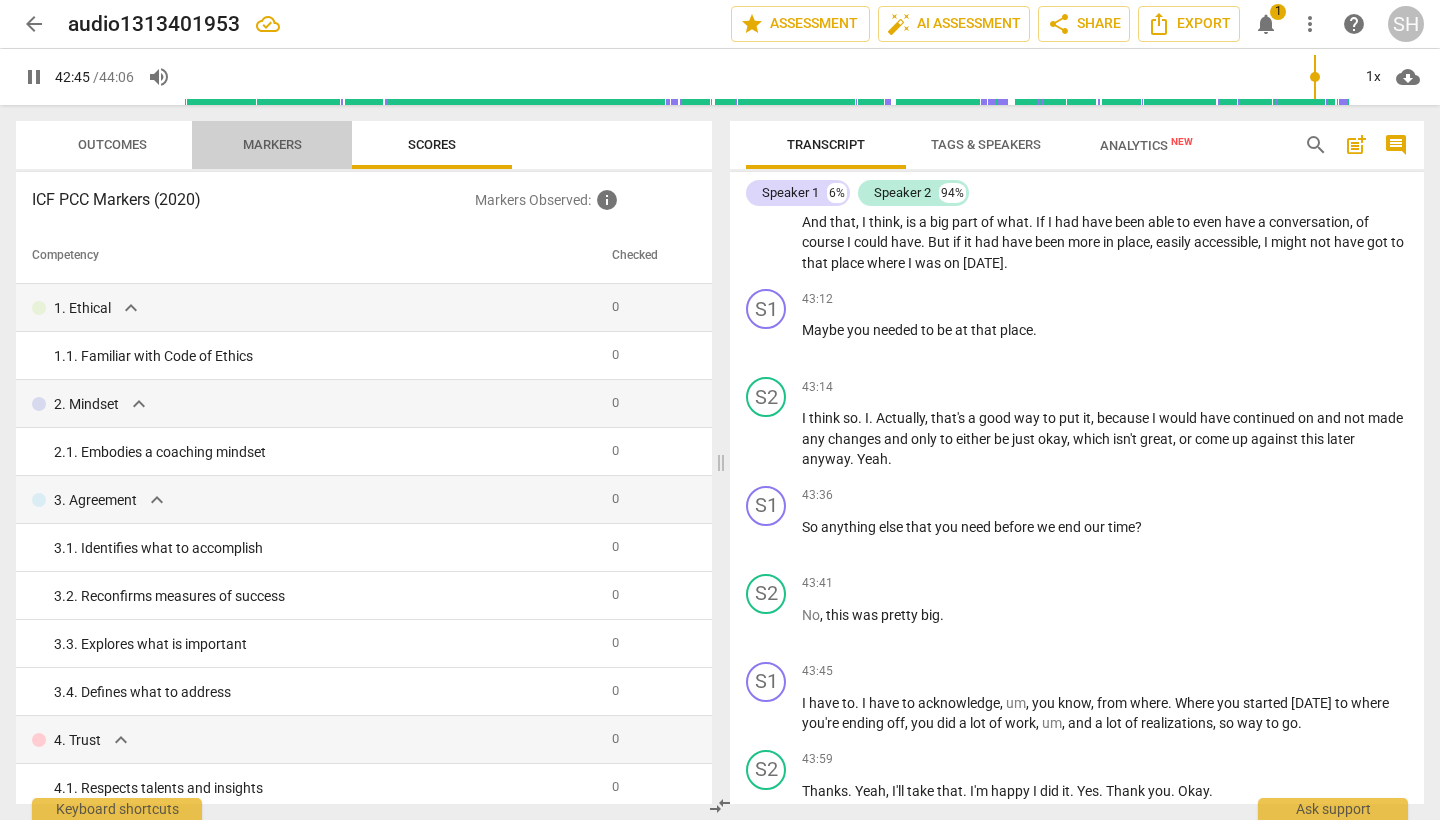 click on "Markers" at bounding box center (272, 144) 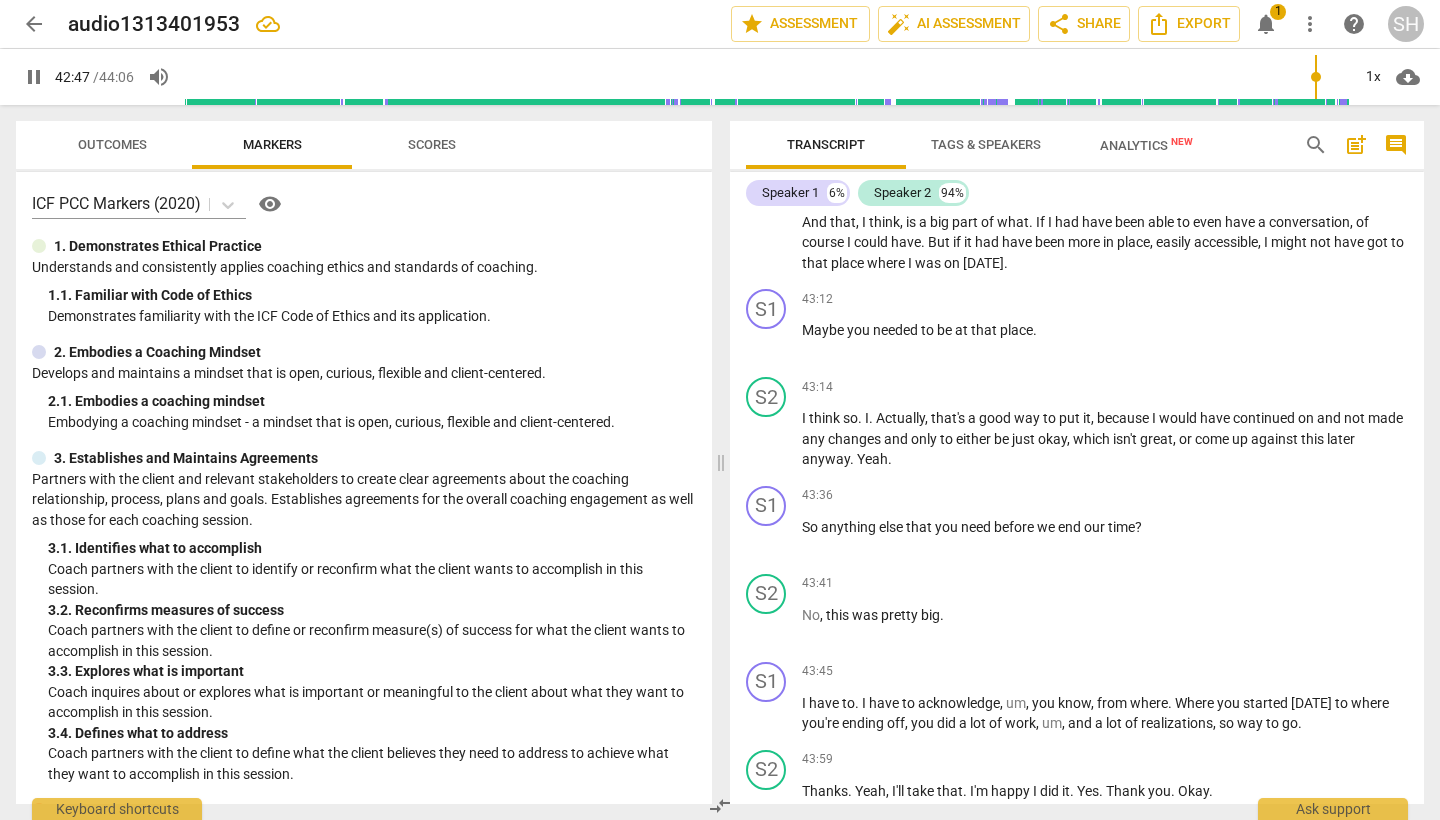 scroll, scrollTop: 0, scrollLeft: 0, axis: both 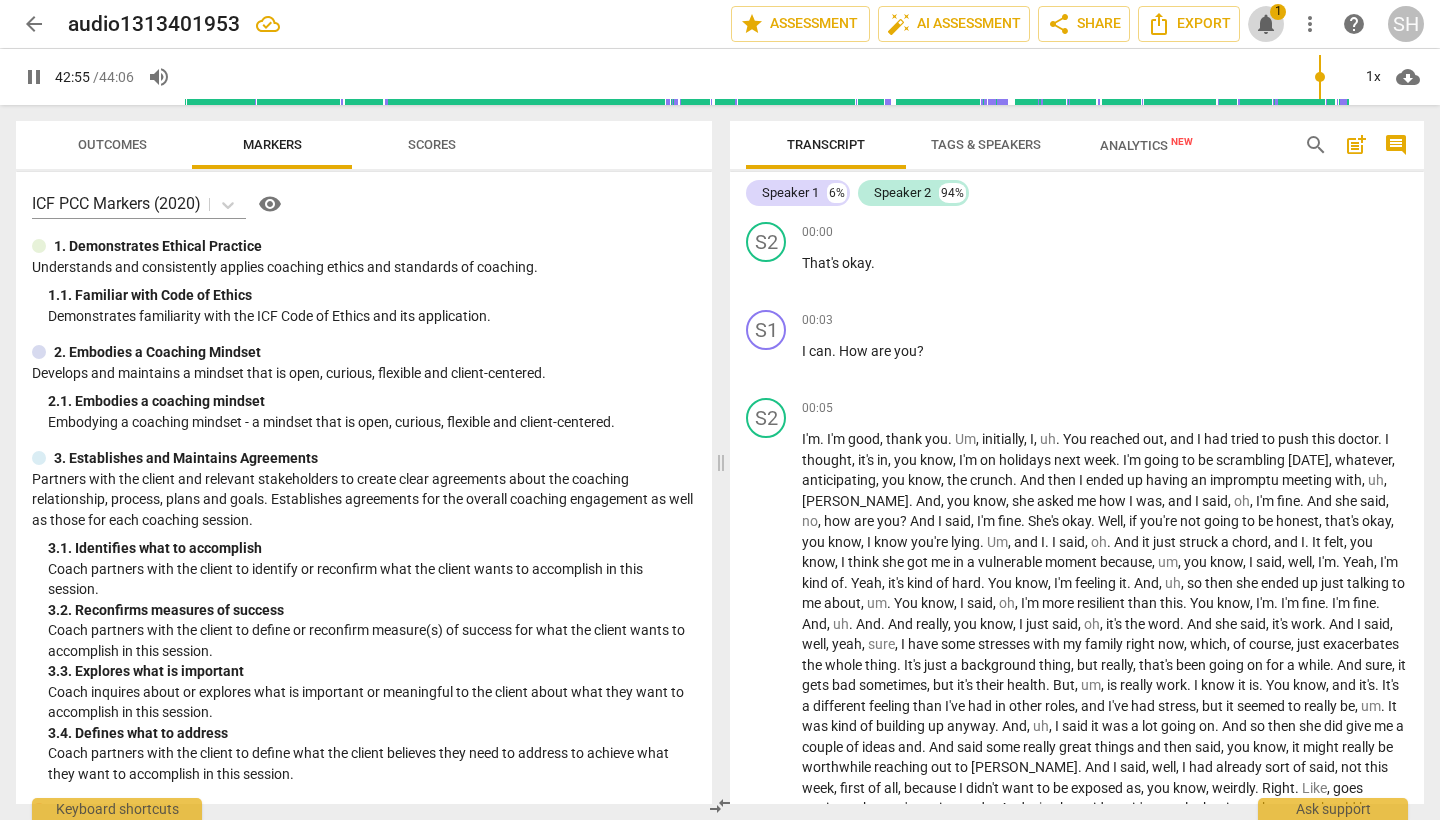 click on "notifications" at bounding box center [1266, 24] 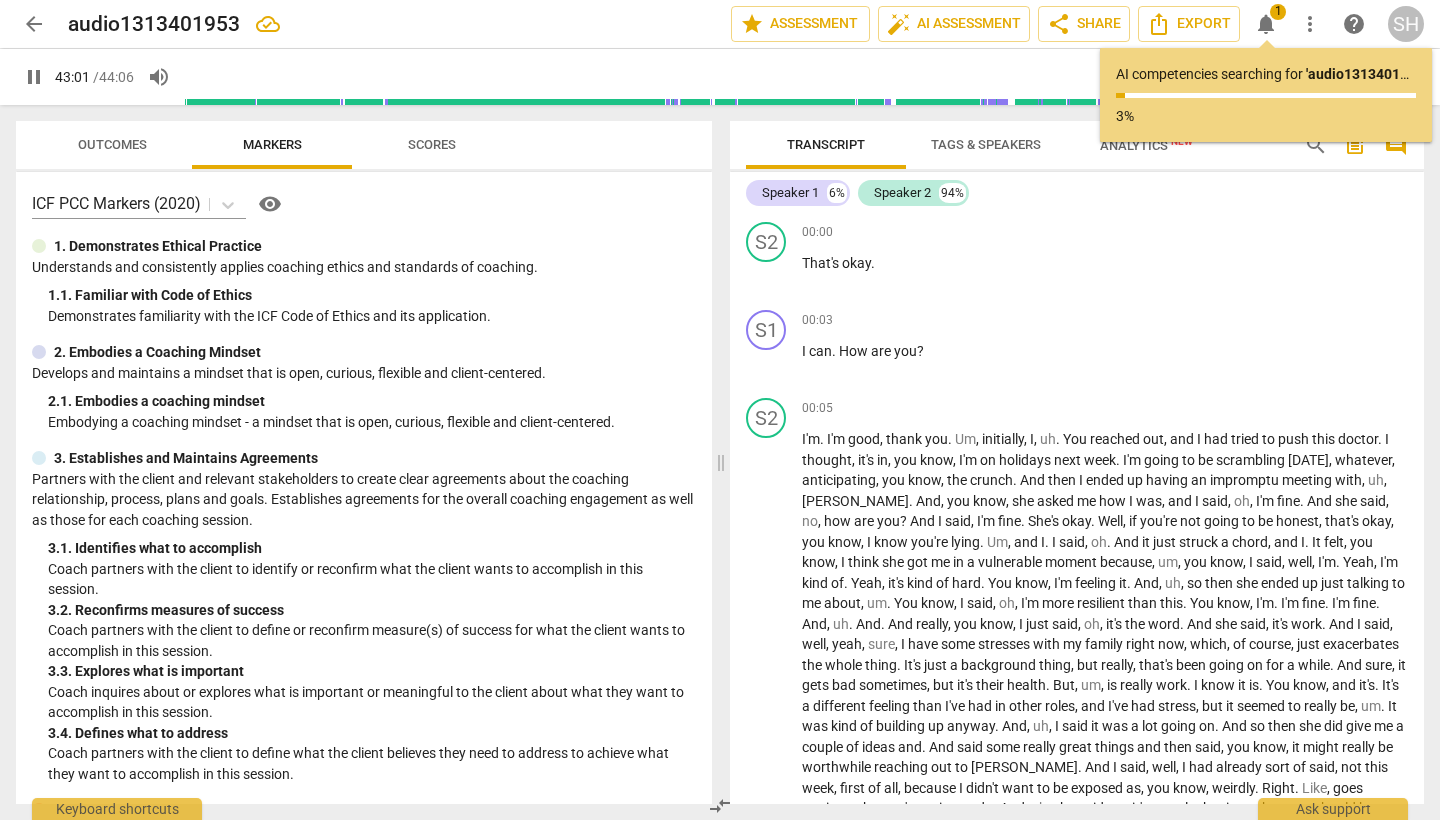 scroll, scrollTop: 10944, scrollLeft: 0, axis: vertical 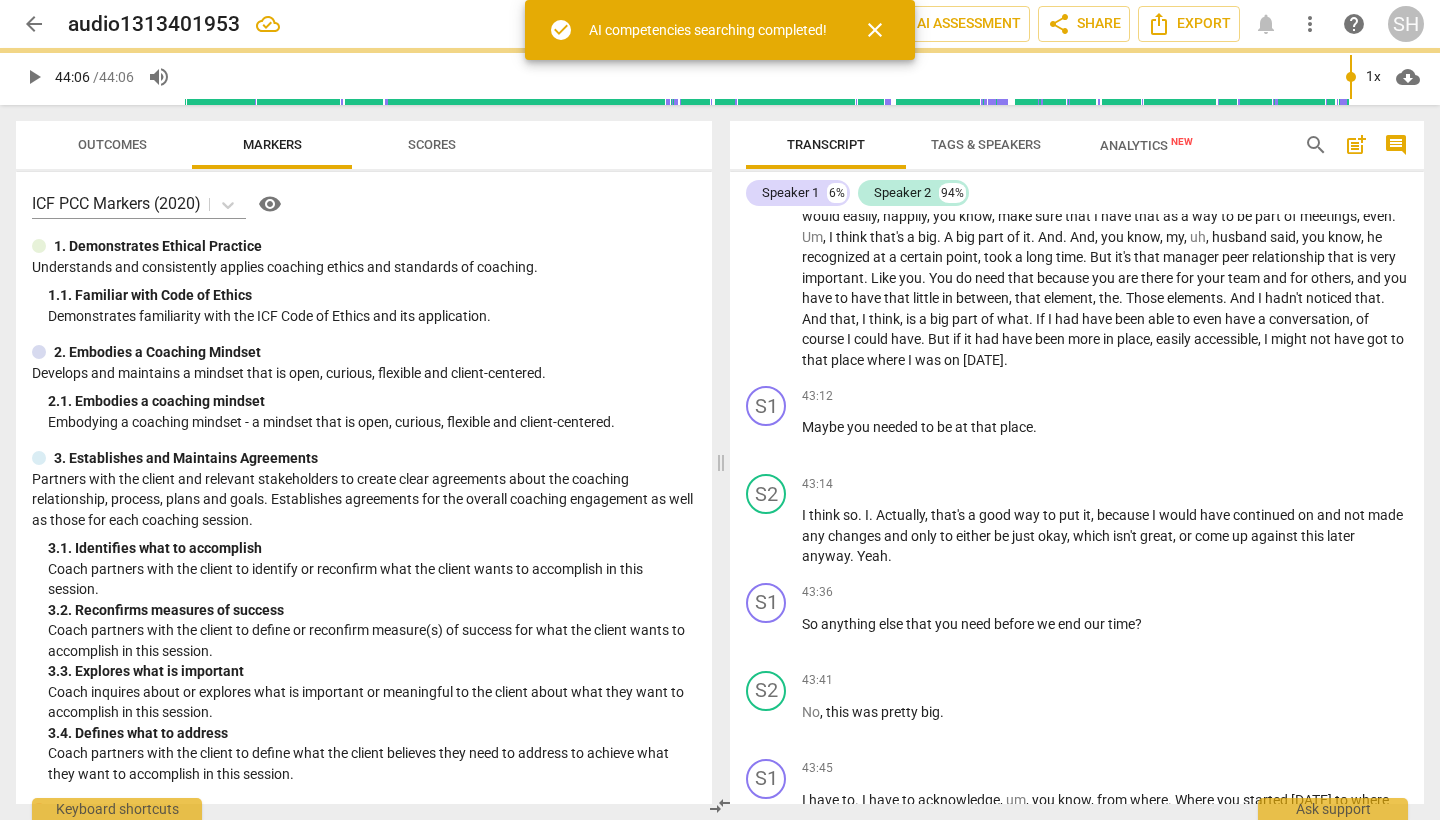 type on "2646" 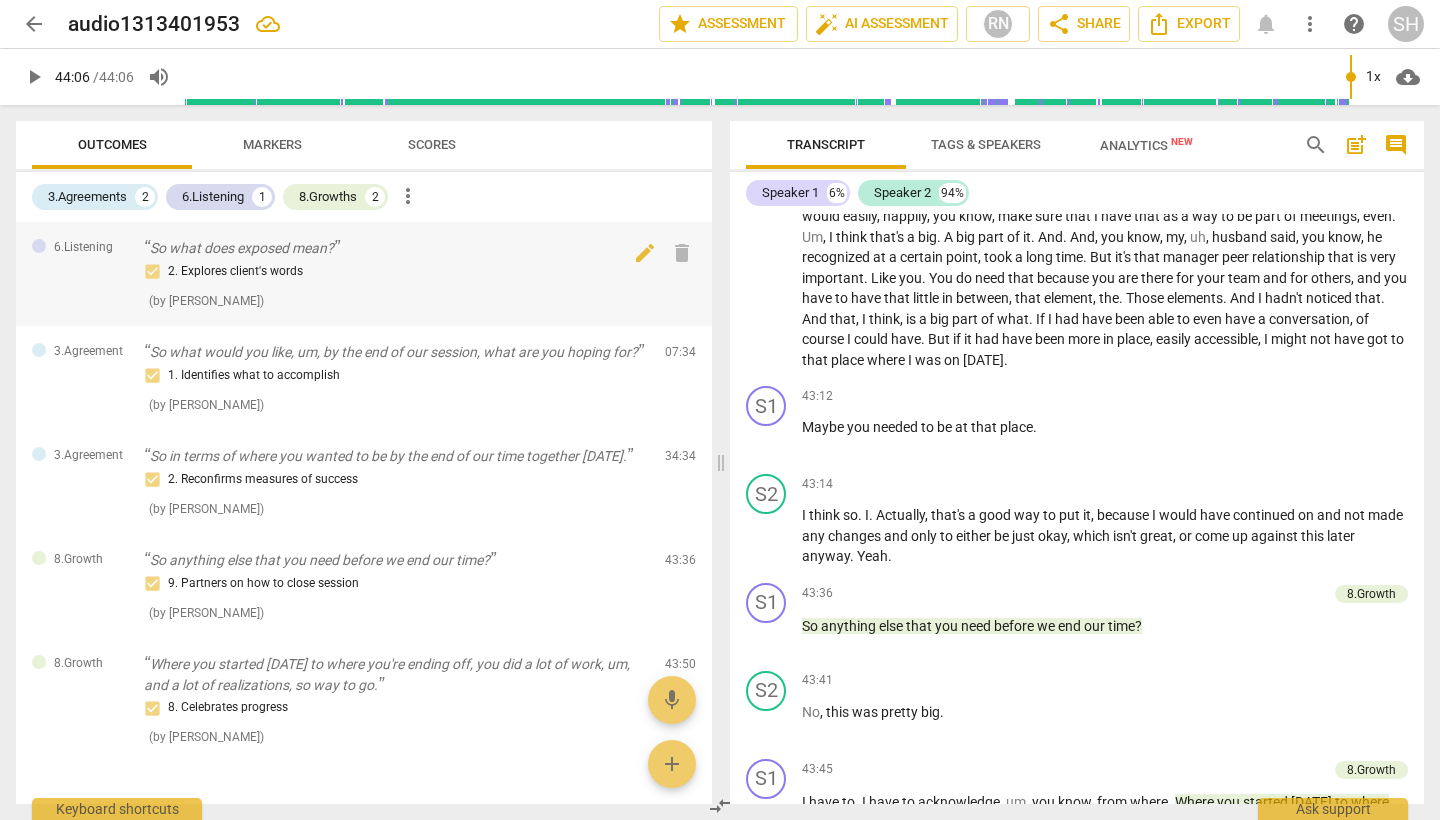 scroll, scrollTop: 0, scrollLeft: 0, axis: both 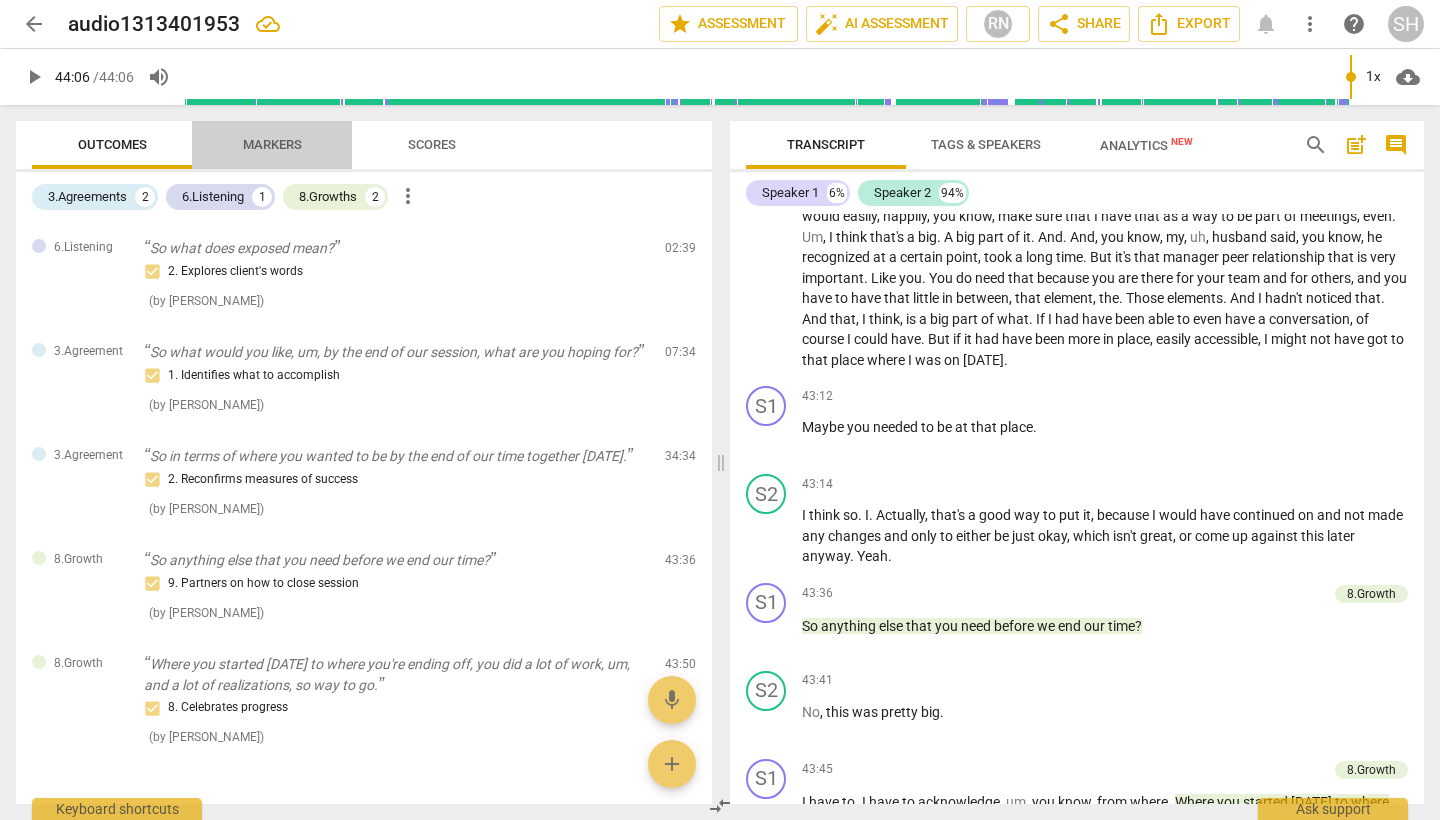 click on "Markers" at bounding box center [272, 144] 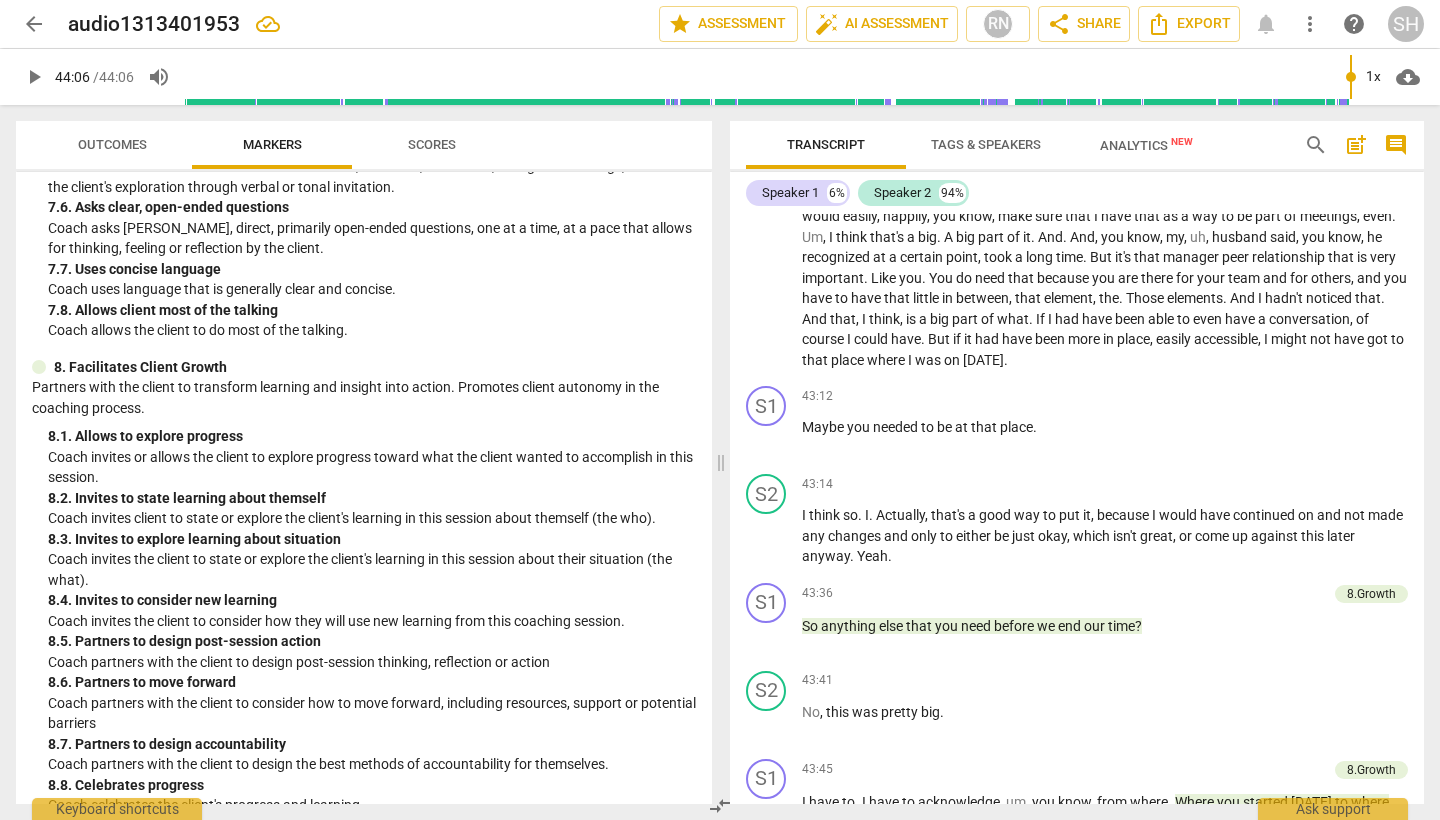 scroll, scrollTop: 2019, scrollLeft: 0, axis: vertical 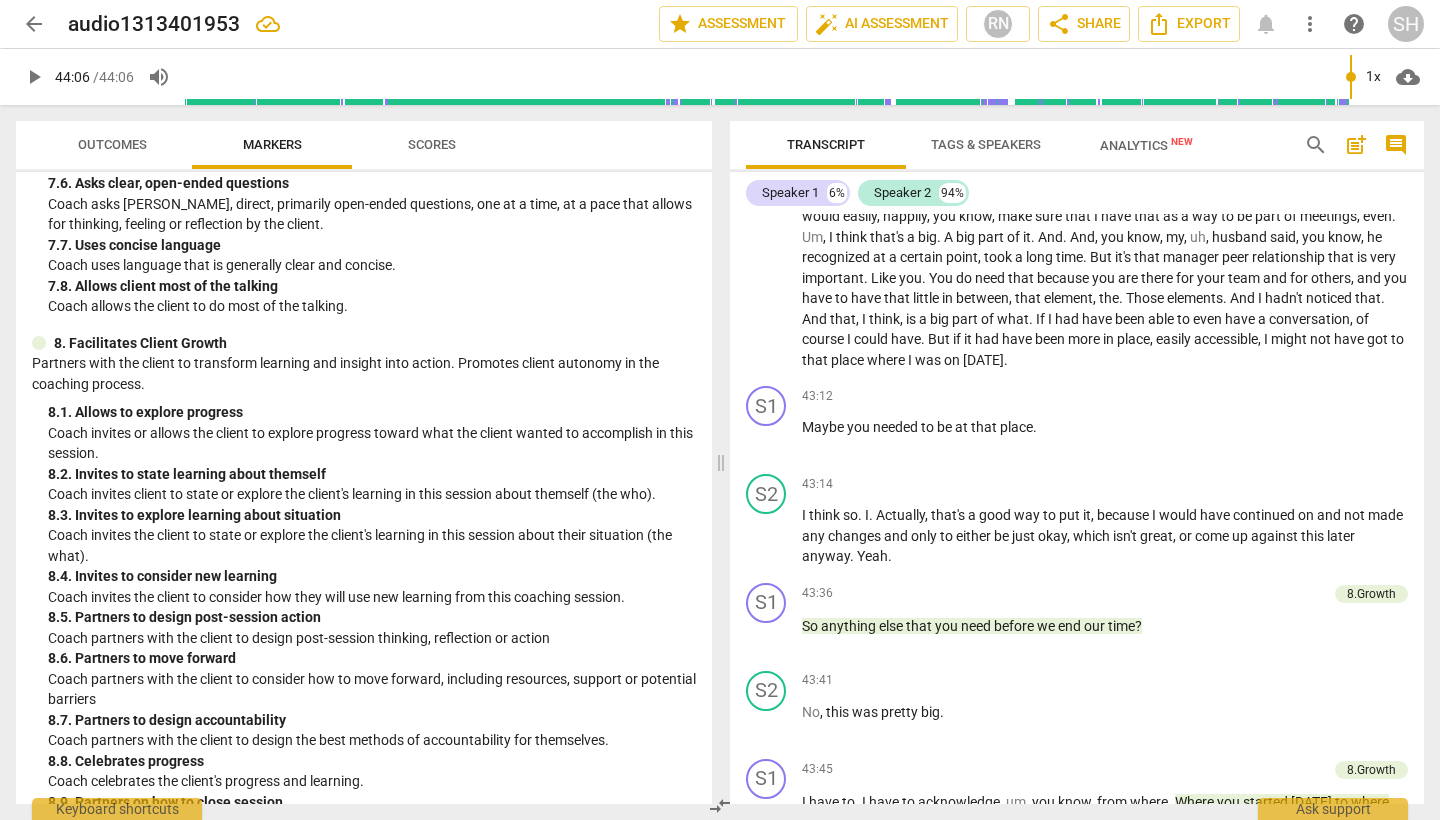 click on "Scores" at bounding box center (432, 144) 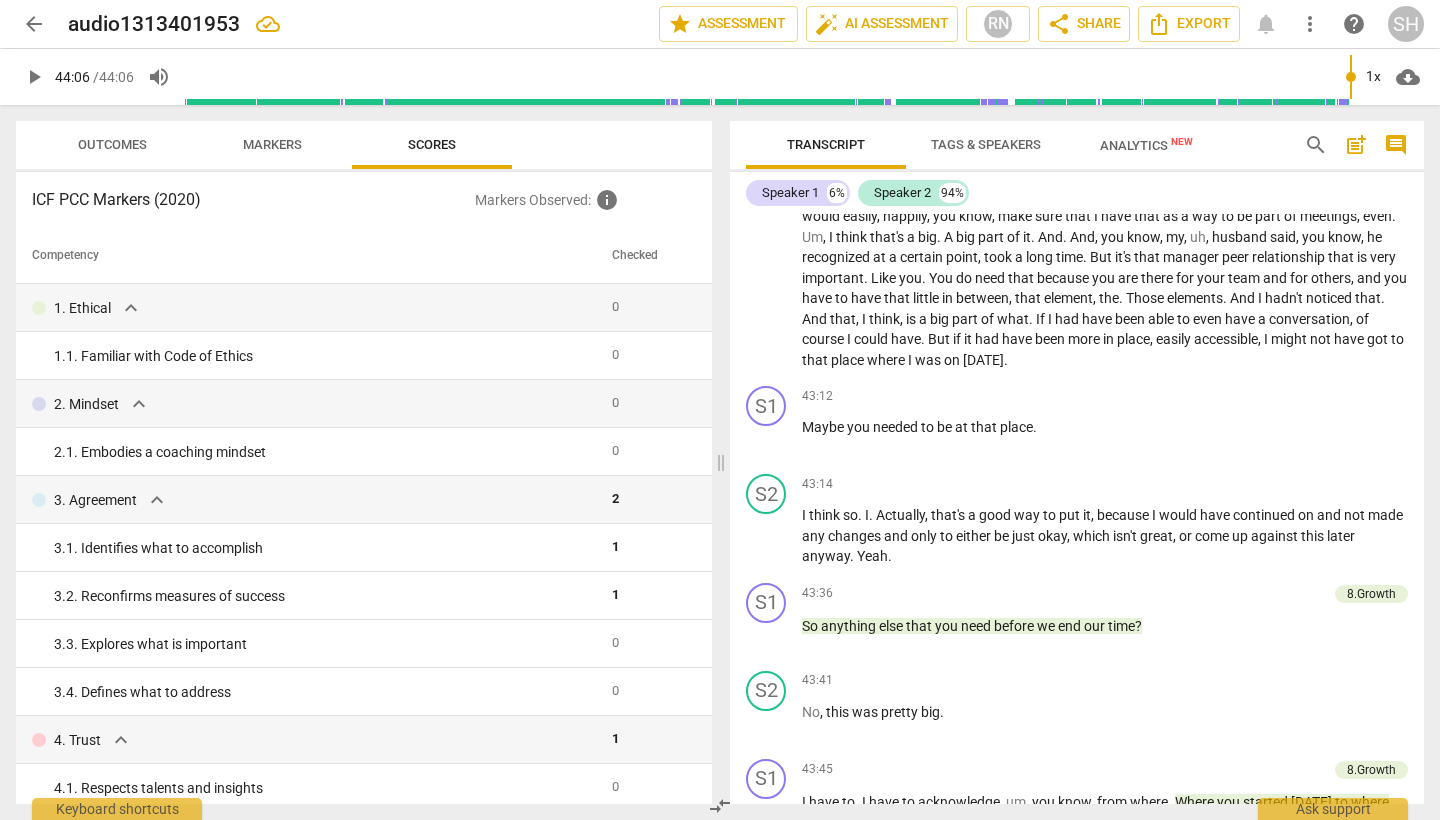 scroll, scrollTop: 0, scrollLeft: 0, axis: both 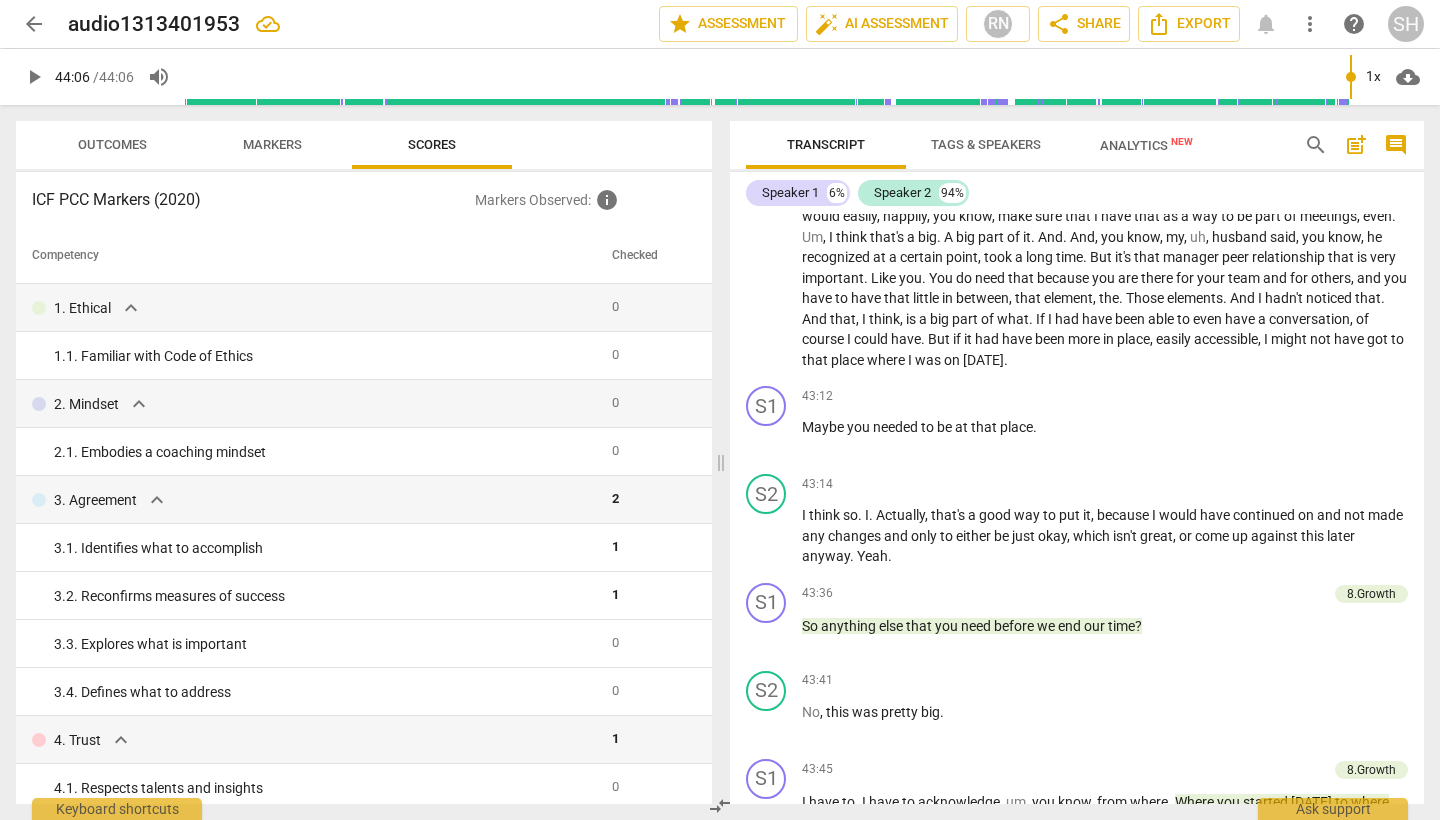 click on "Tags & Speakers" at bounding box center [986, 144] 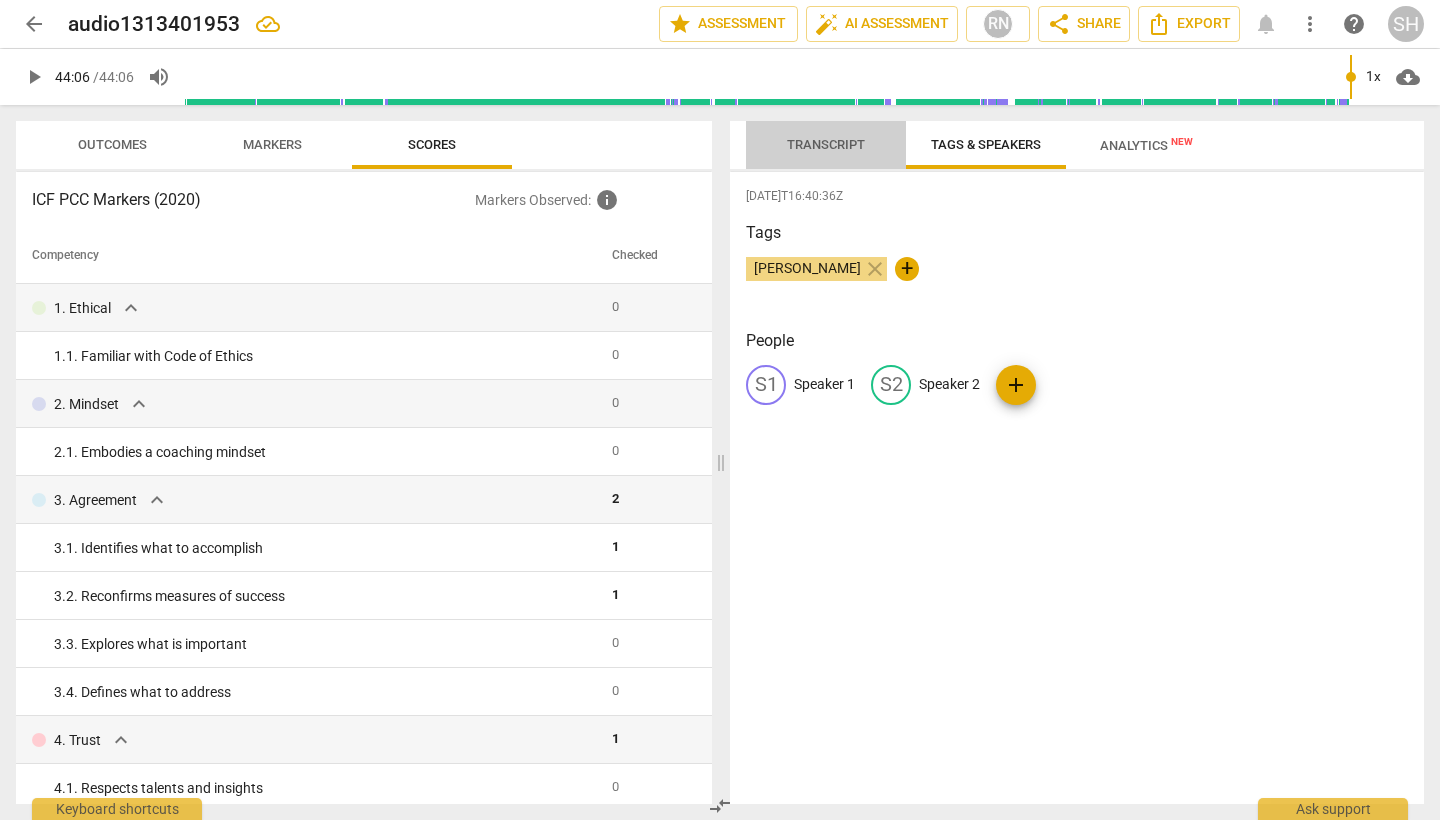 click on "Transcript" at bounding box center [826, 144] 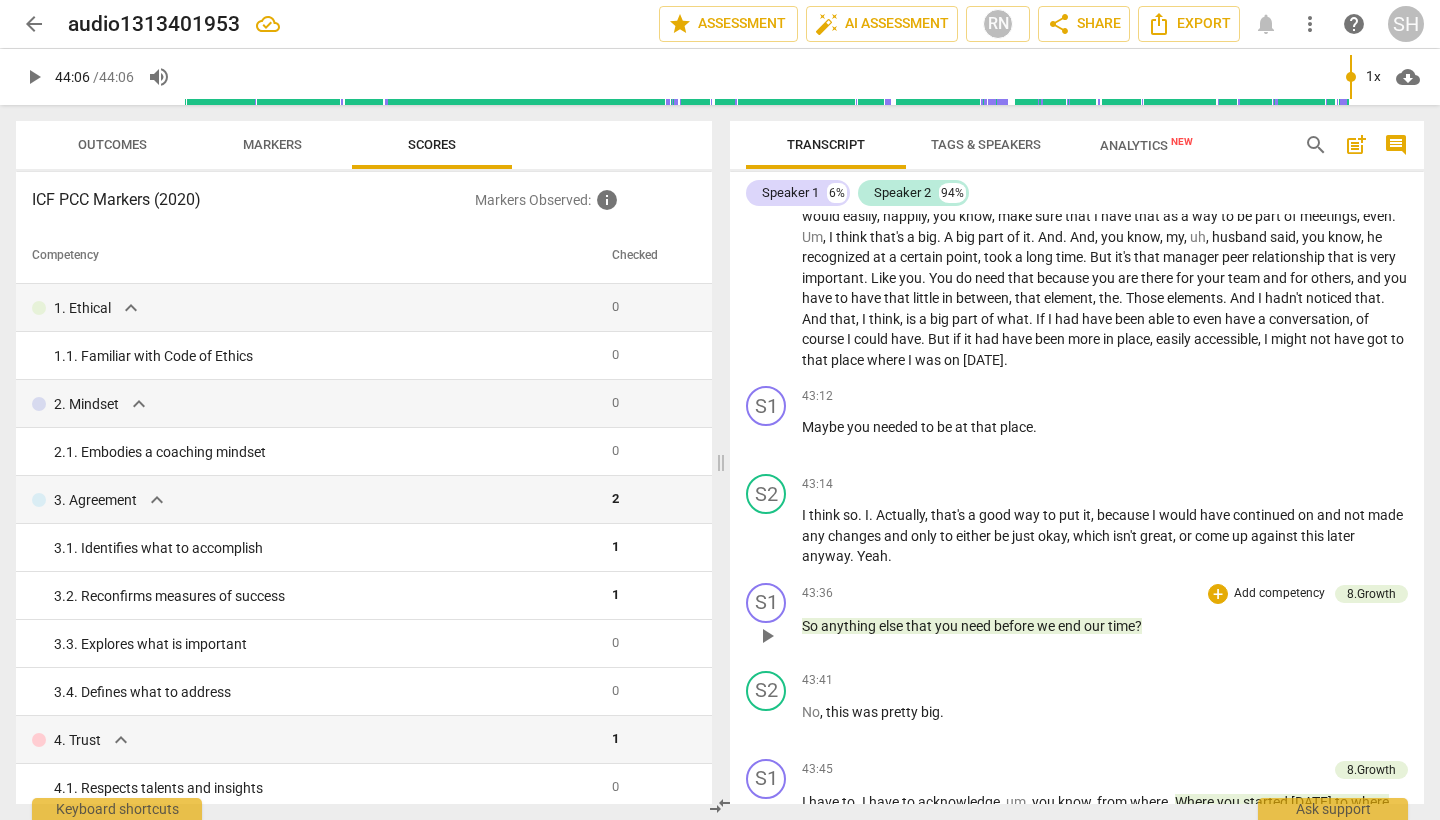 scroll, scrollTop: 10946, scrollLeft: 0, axis: vertical 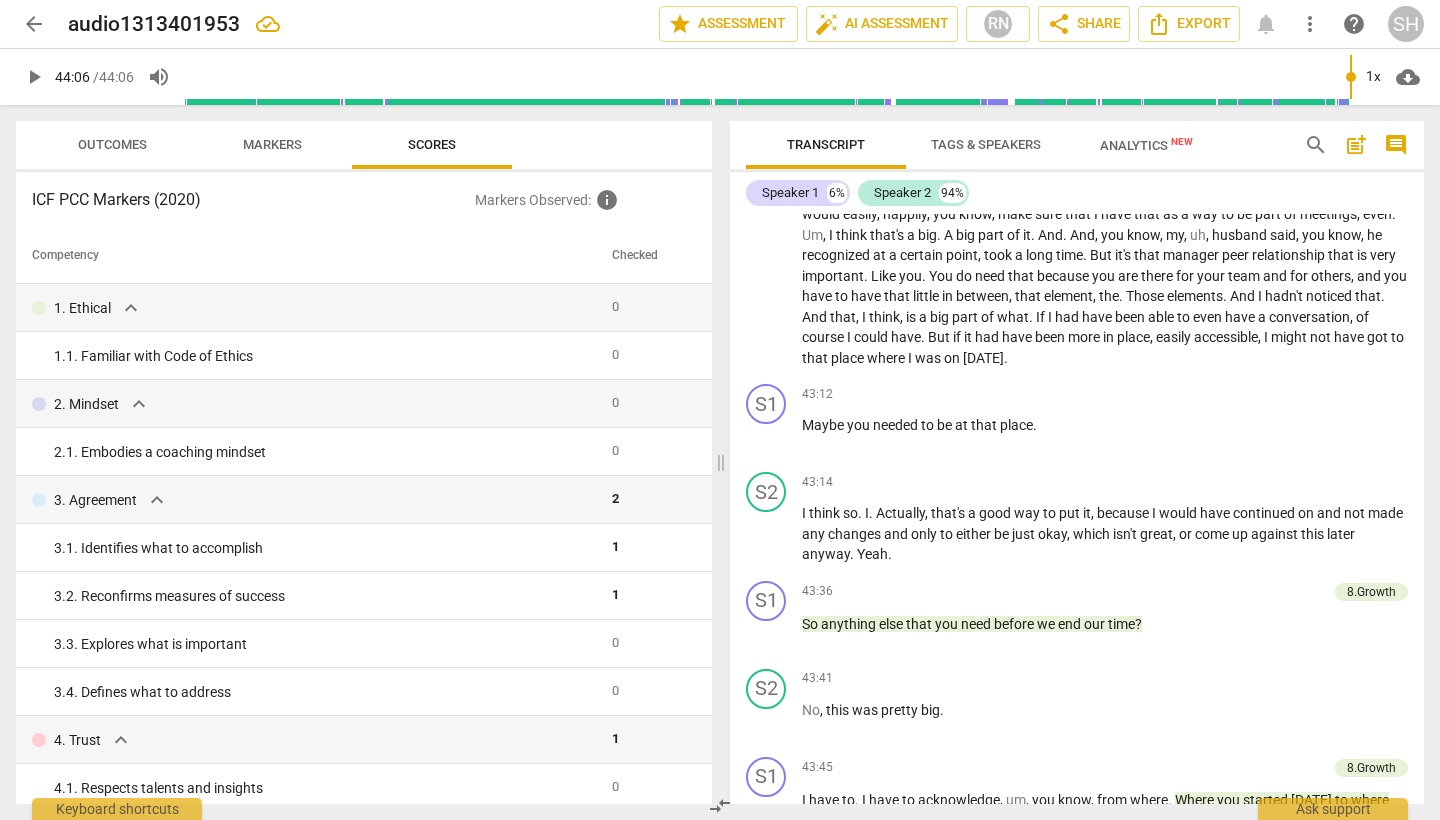 click on "Analytics   New" at bounding box center (1146, 145) 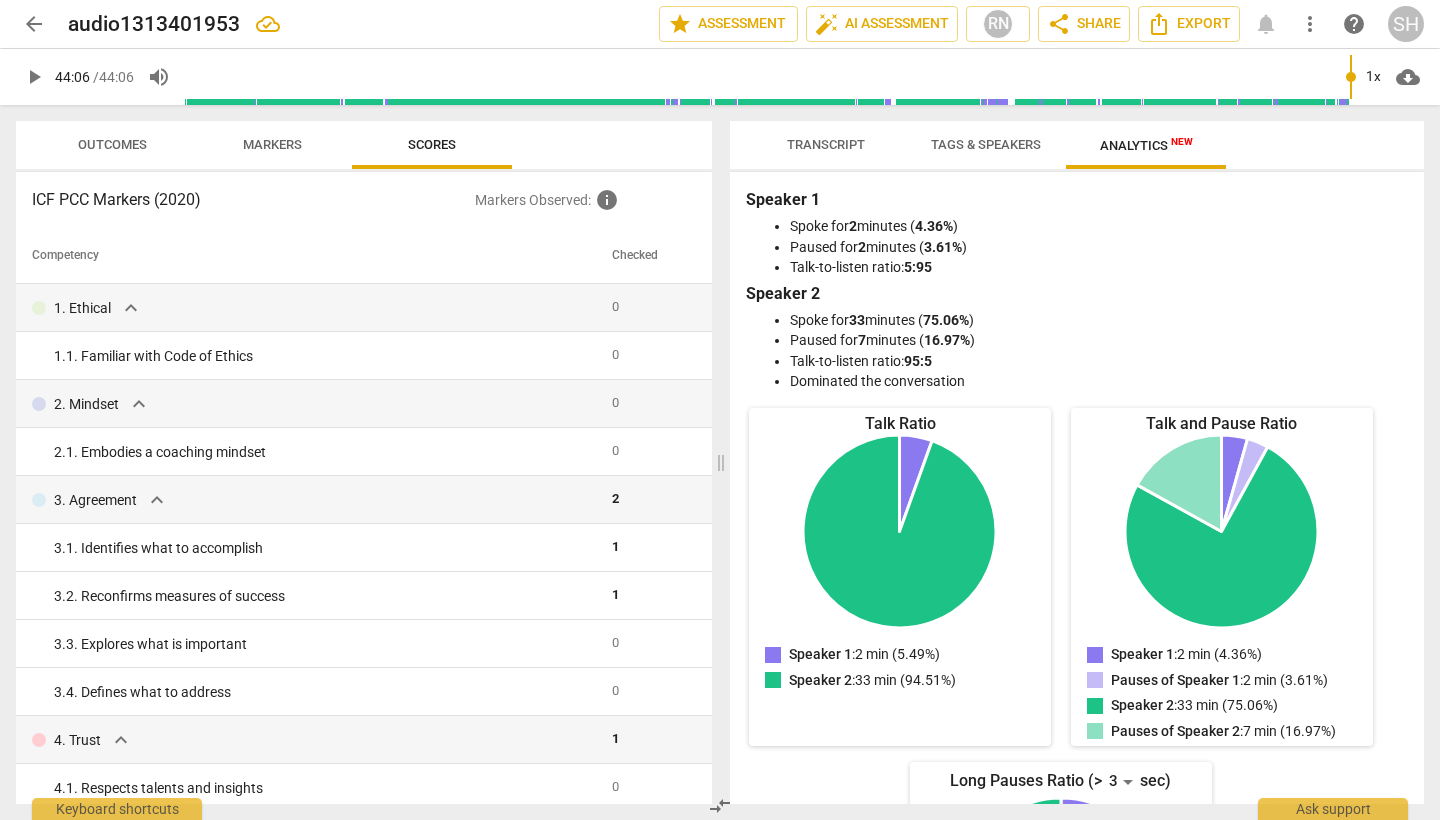 scroll, scrollTop: 0, scrollLeft: 0, axis: both 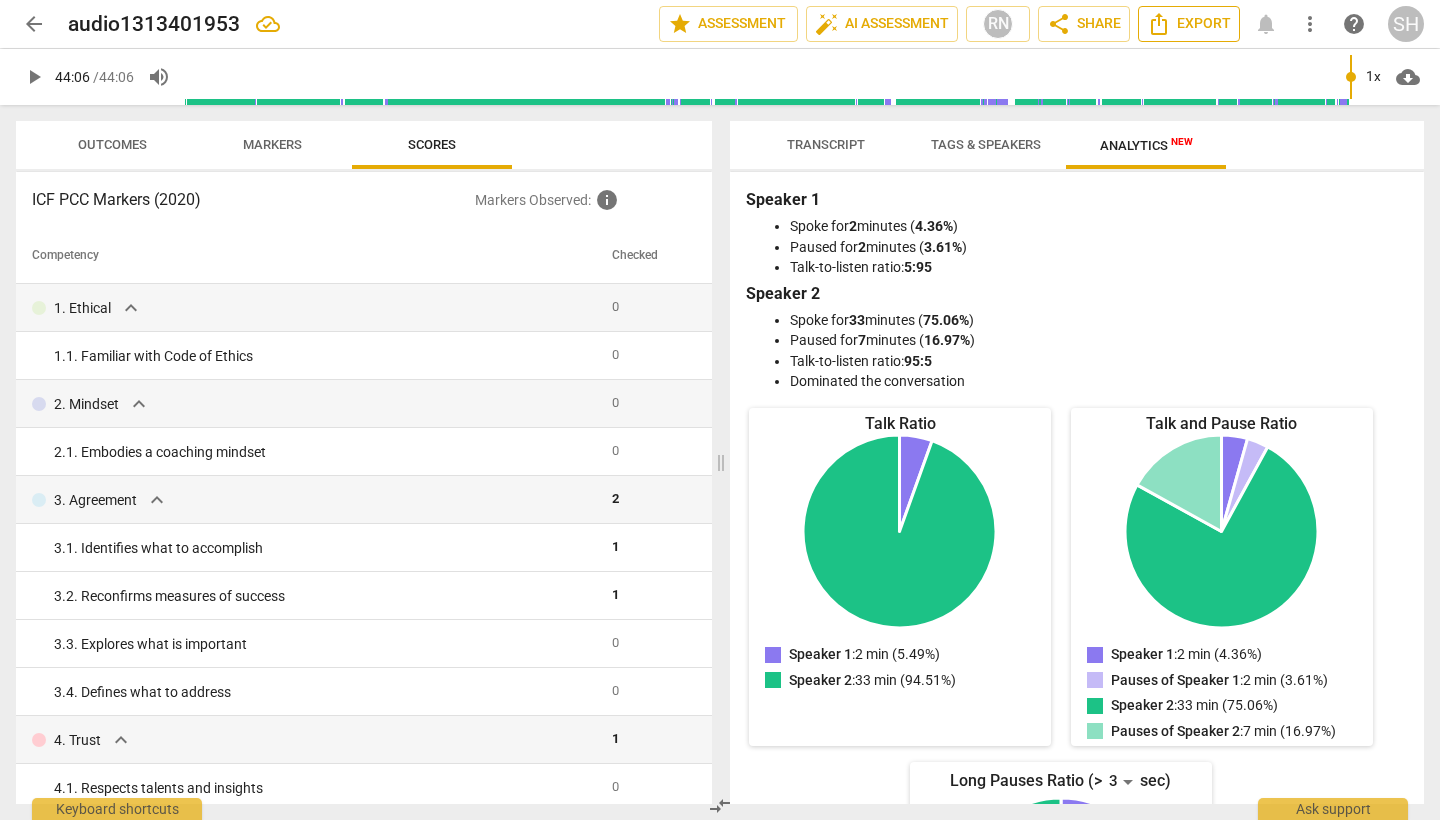 click on "Export" at bounding box center (1189, 24) 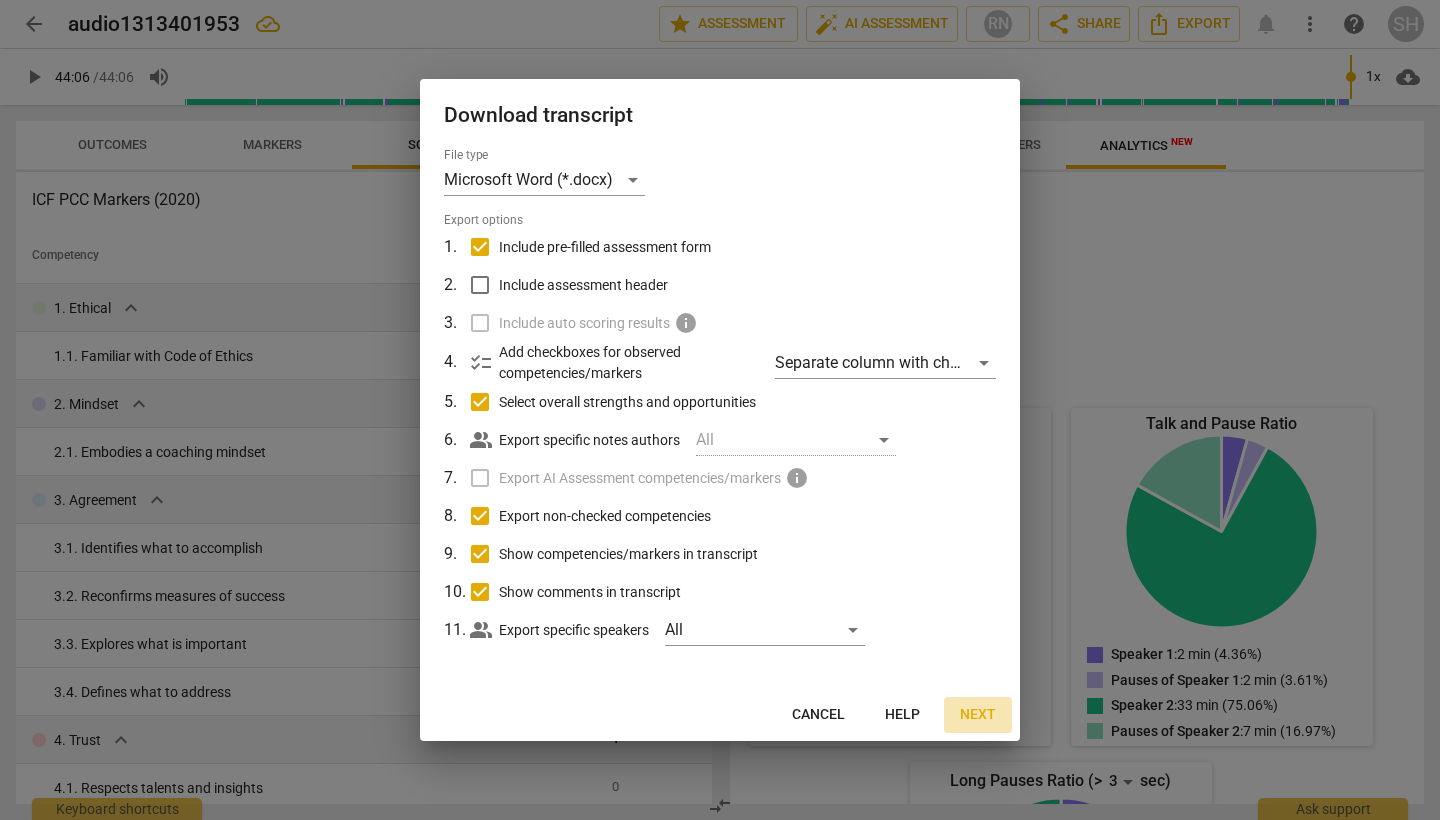 click on "Next" at bounding box center [978, 715] 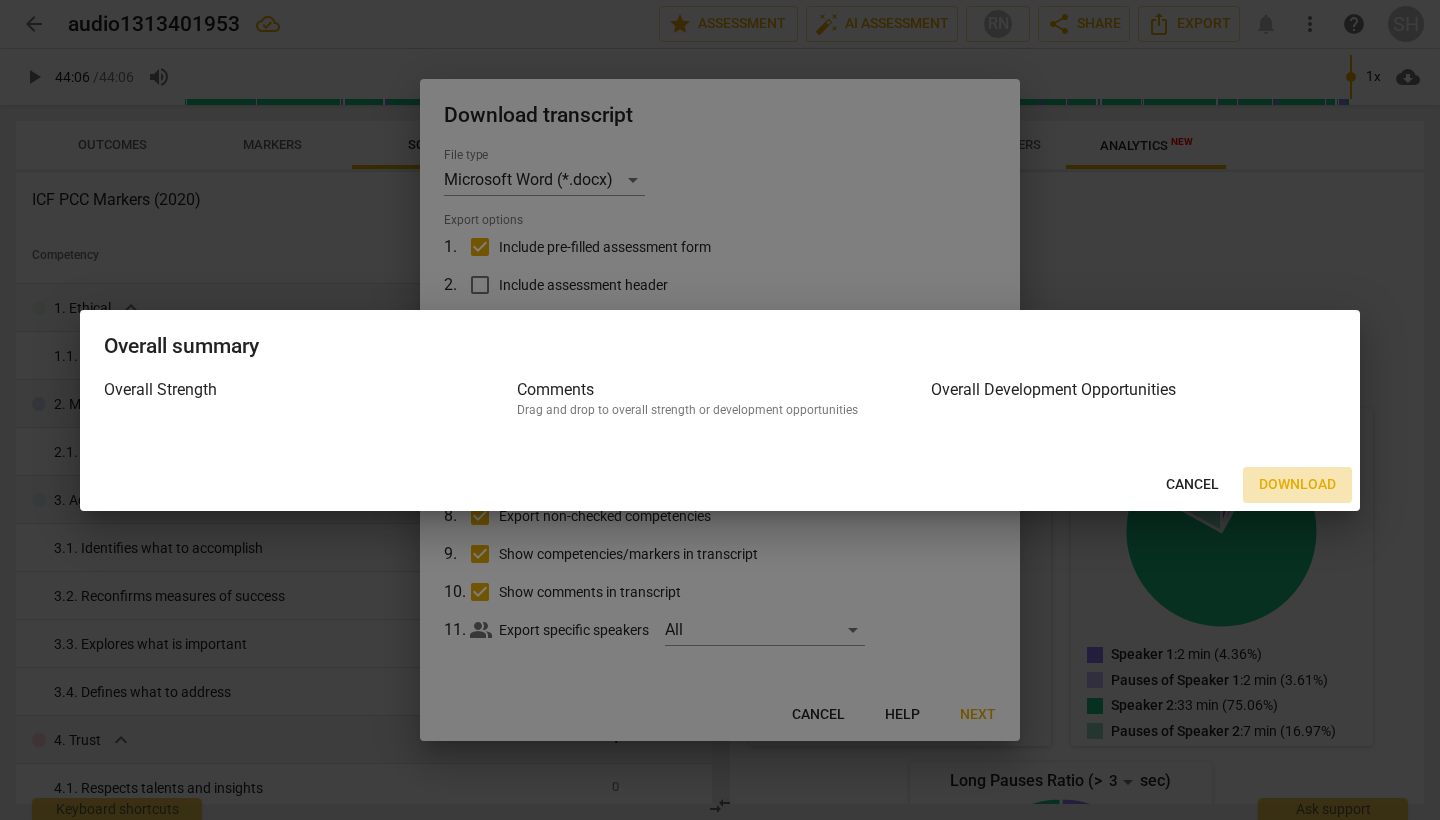 click on "Download" at bounding box center [1297, 485] 